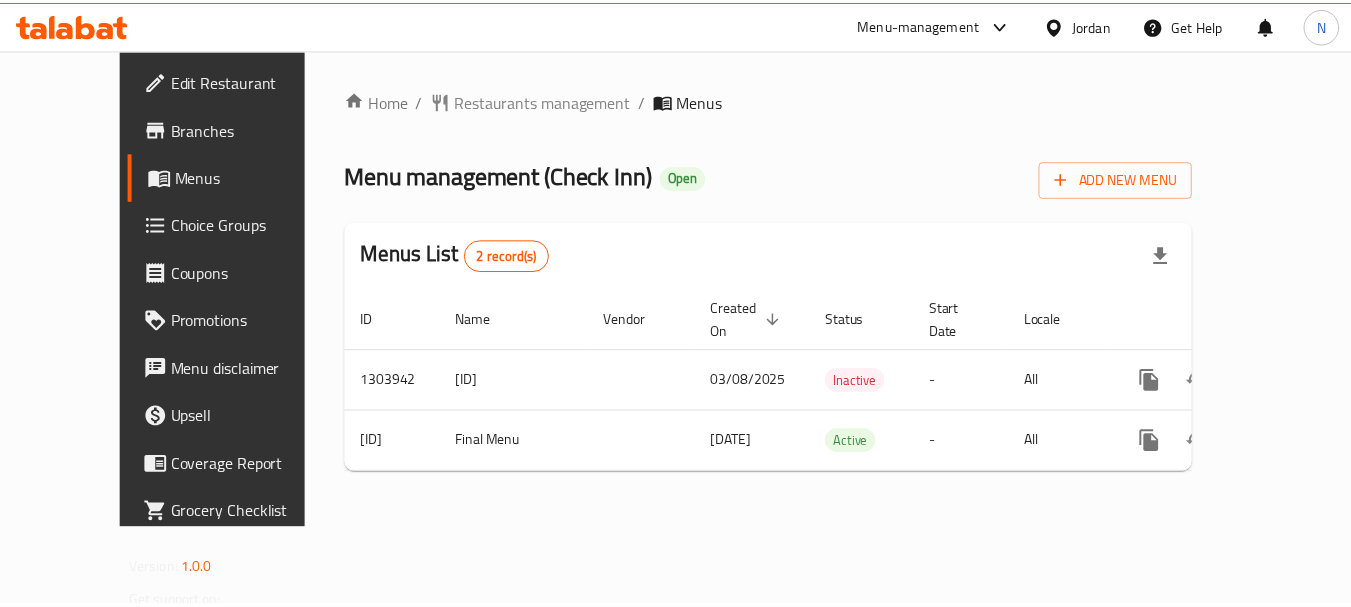scroll, scrollTop: 0, scrollLeft: 0, axis: both 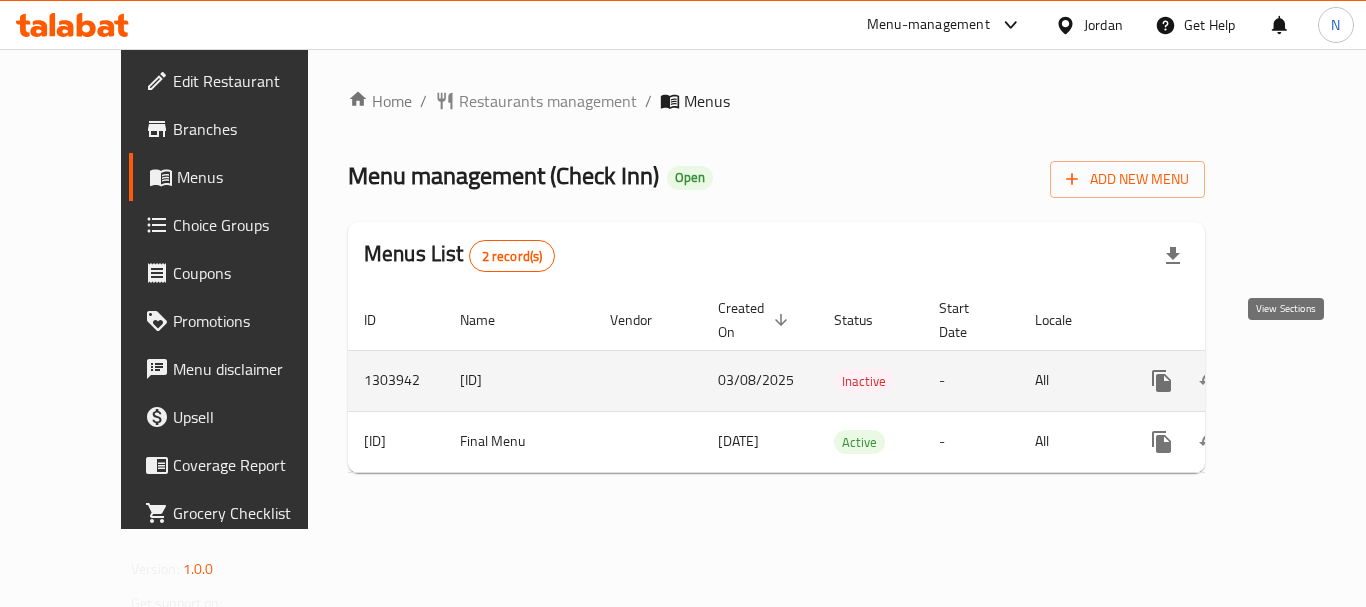 click 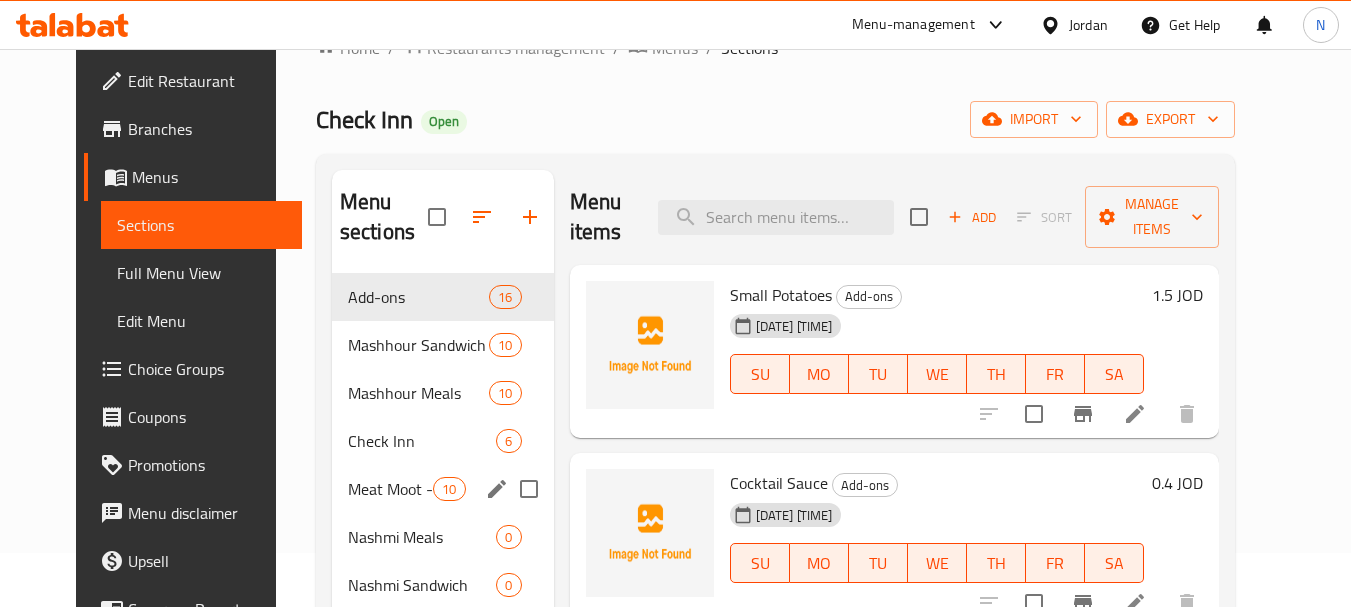 scroll, scrollTop: 0, scrollLeft: 0, axis: both 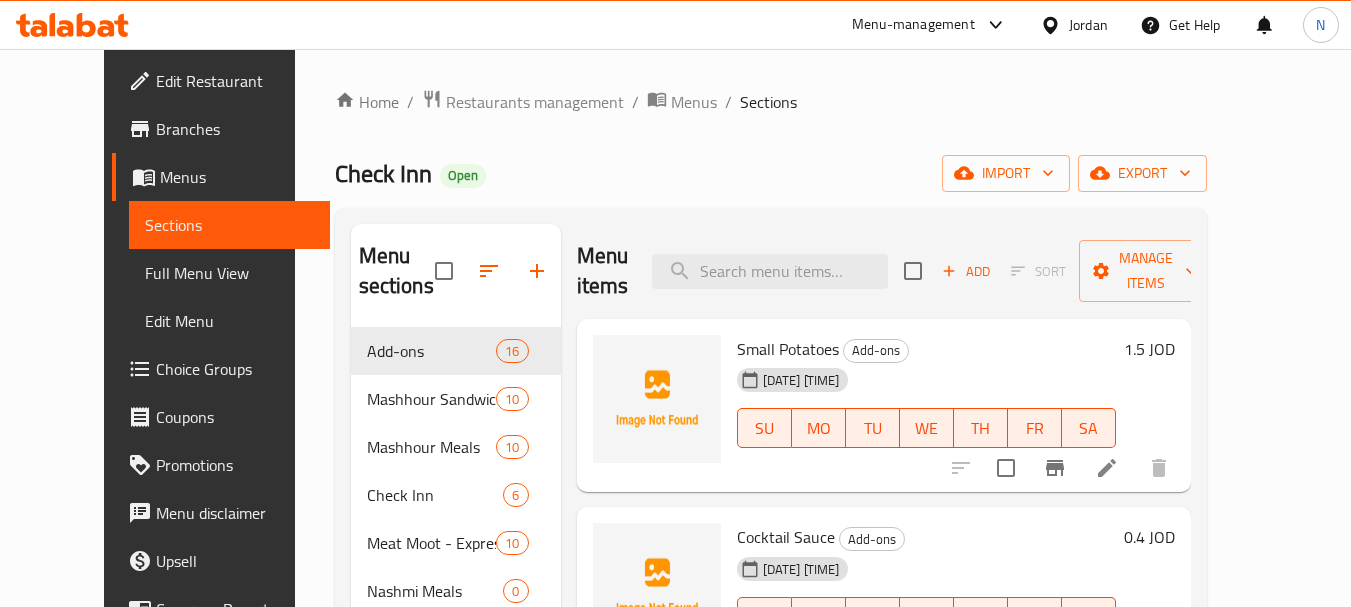 click on "Menus" at bounding box center [237, 177] 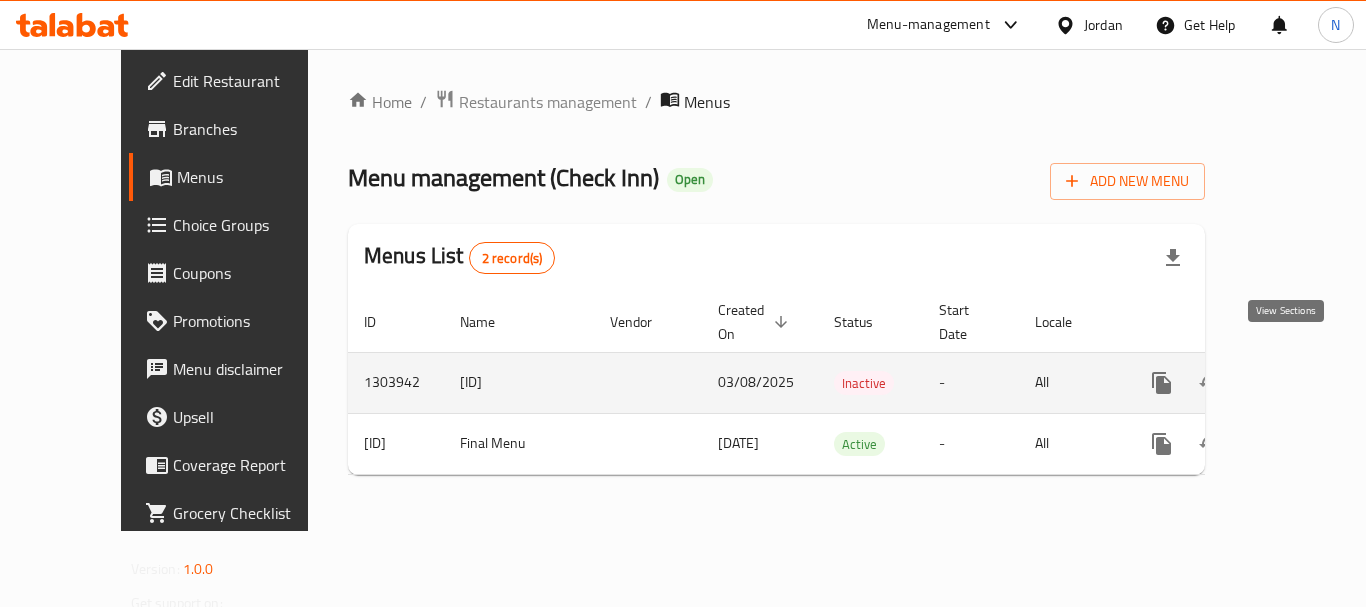 click at bounding box center (1306, 383) 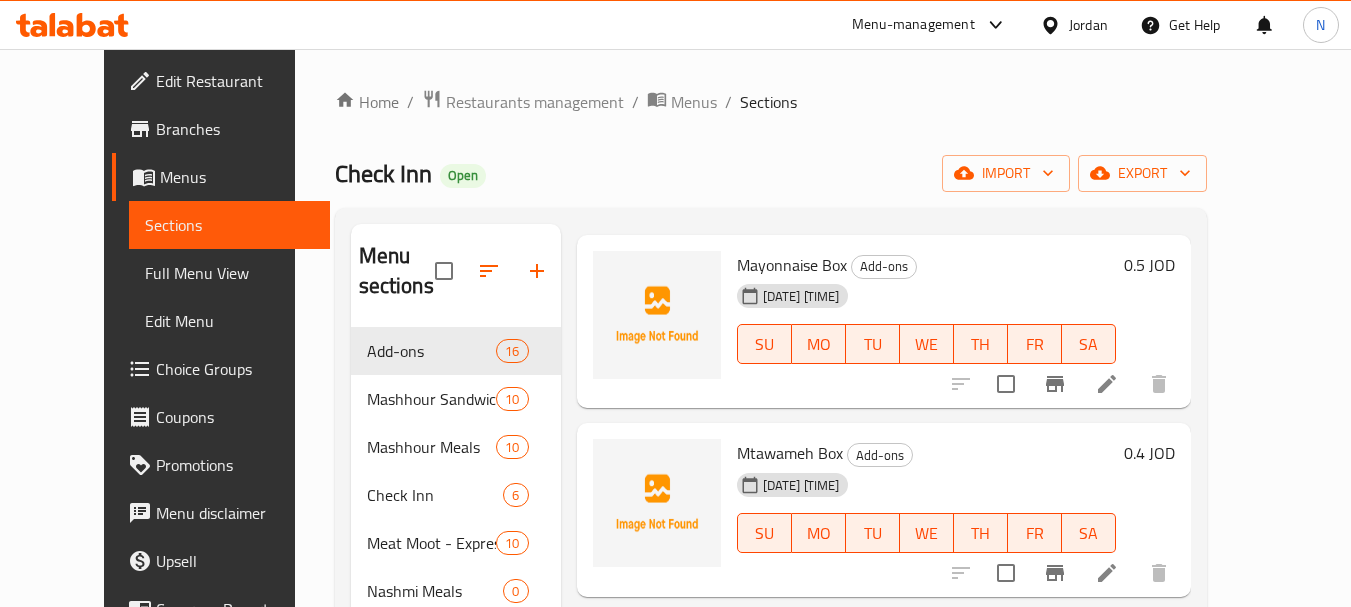 scroll, scrollTop: 2490, scrollLeft: 0, axis: vertical 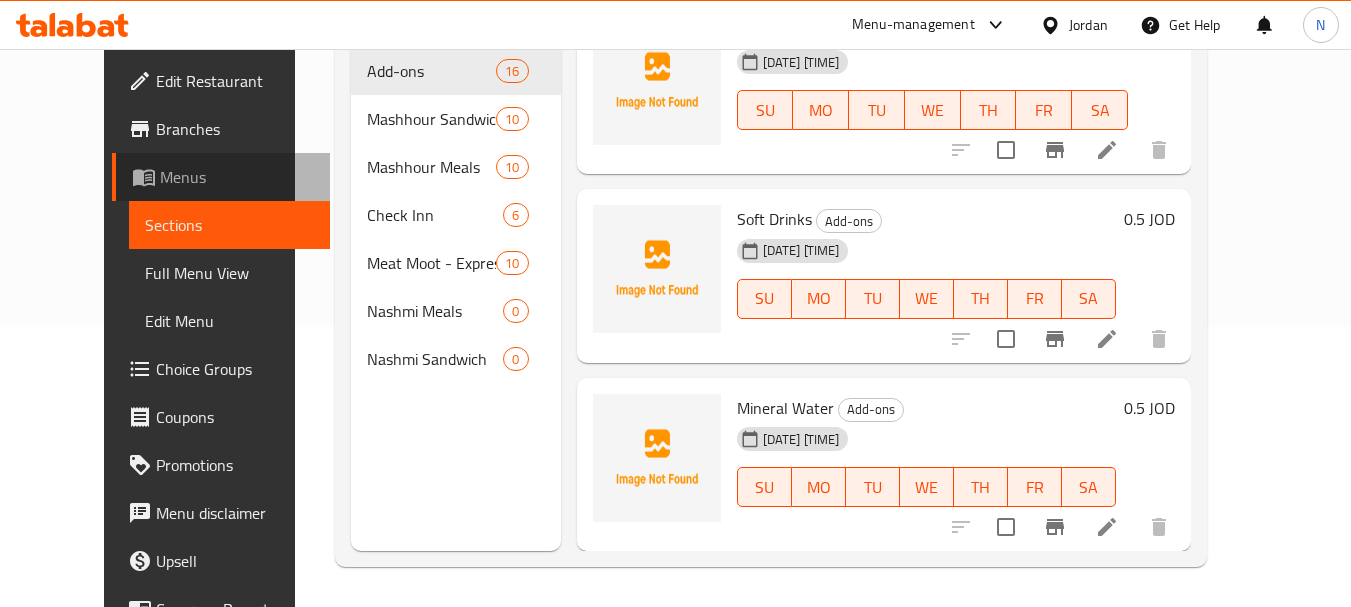 click on "Menus" at bounding box center [237, 177] 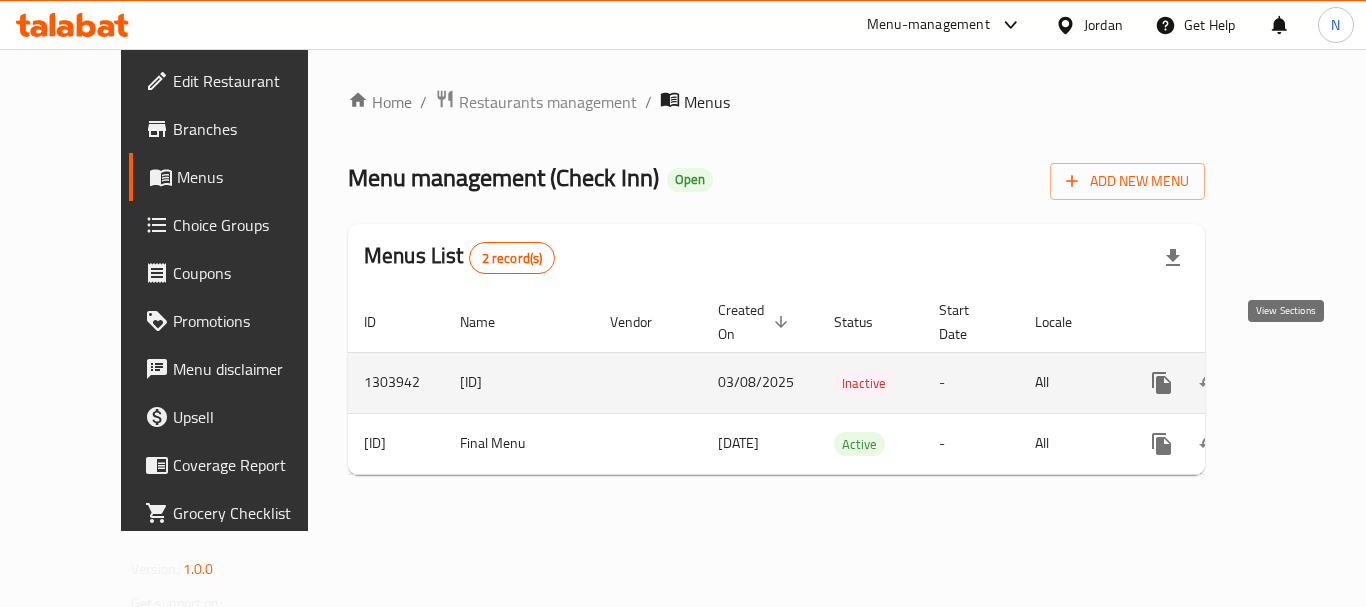 click 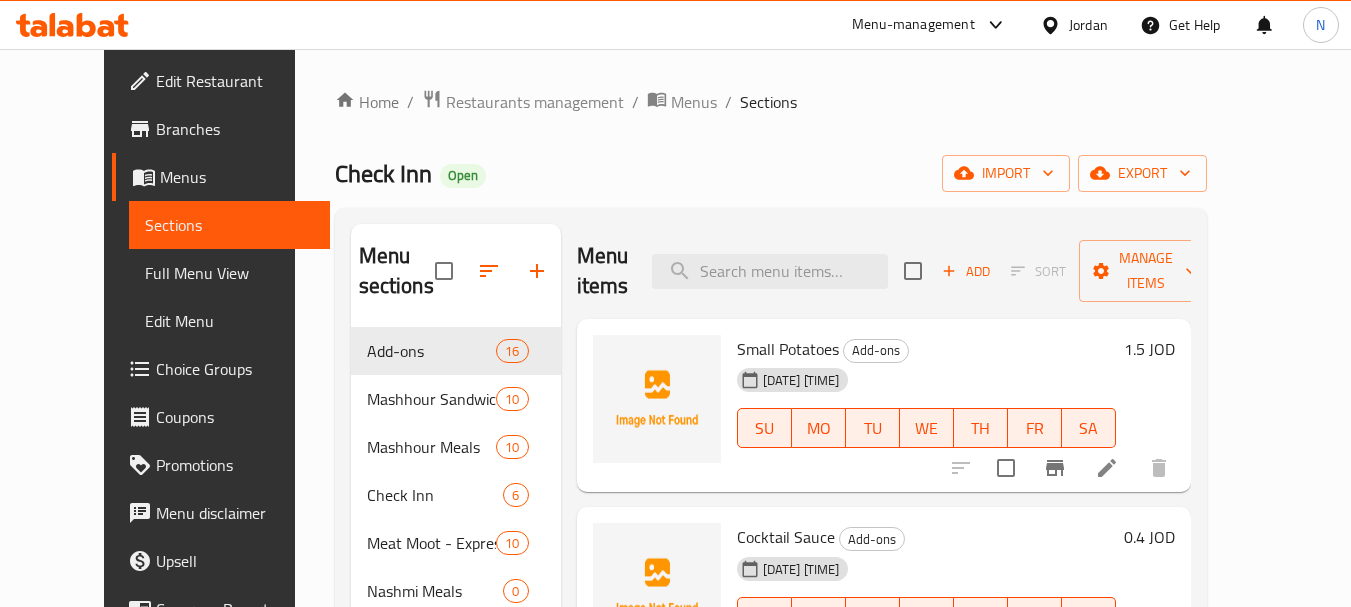 click on "Menus" at bounding box center (237, 177) 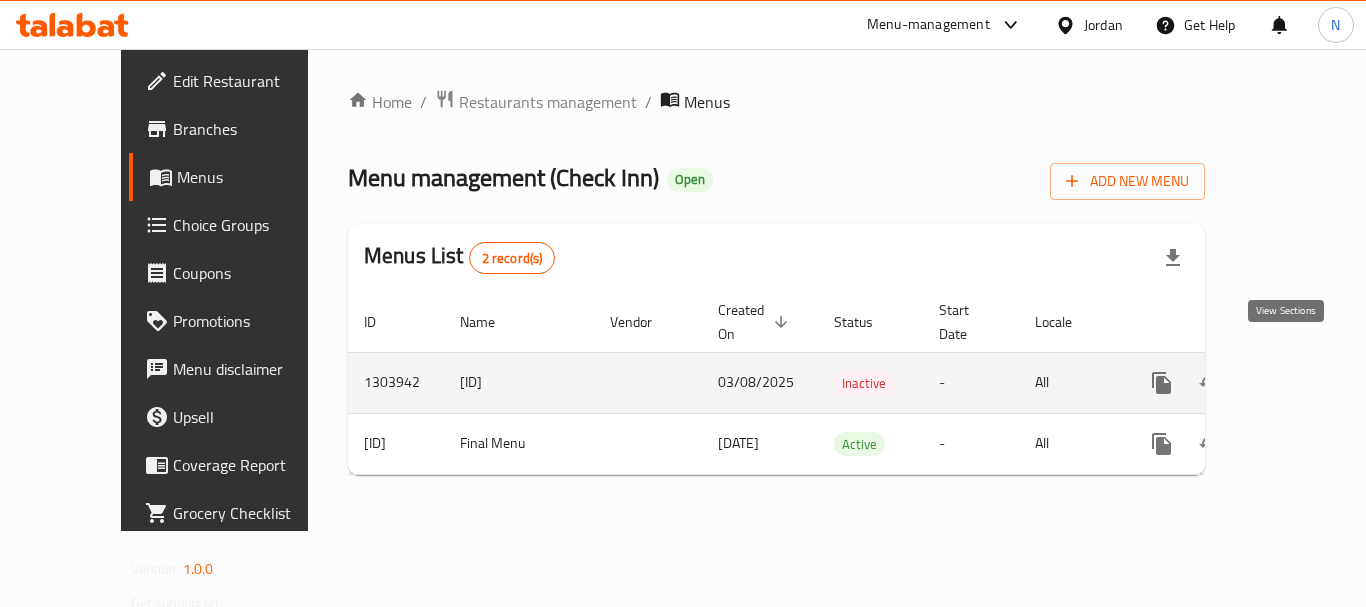 click 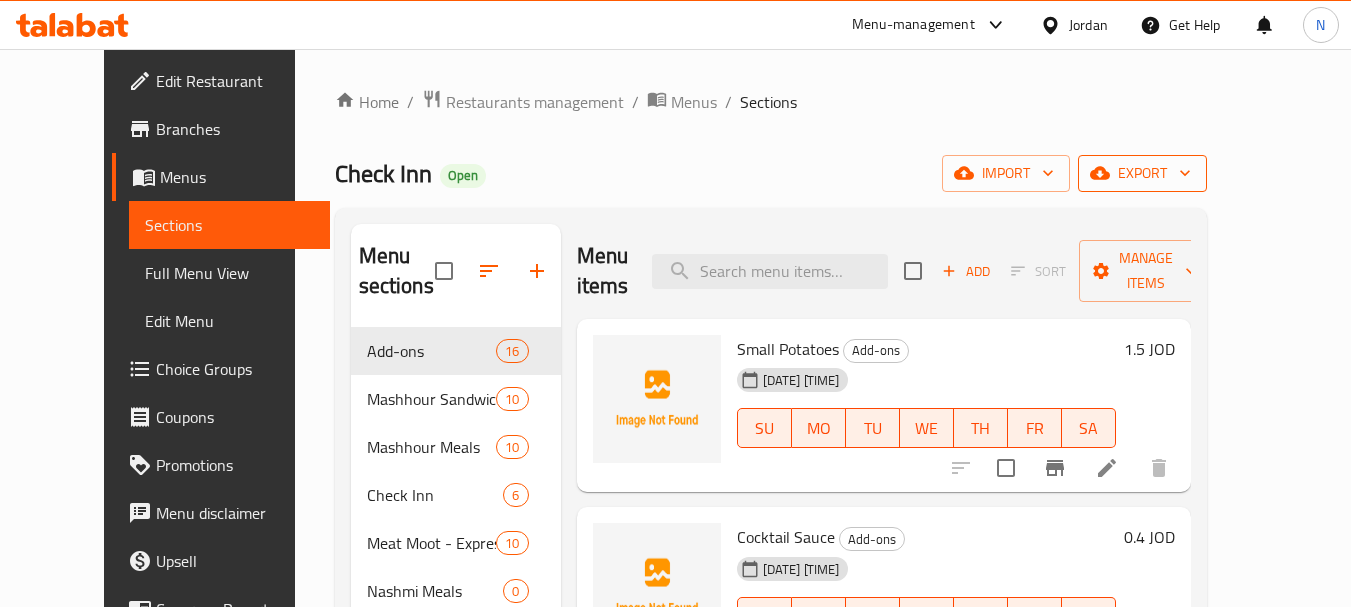 click on "export" at bounding box center (1142, 173) 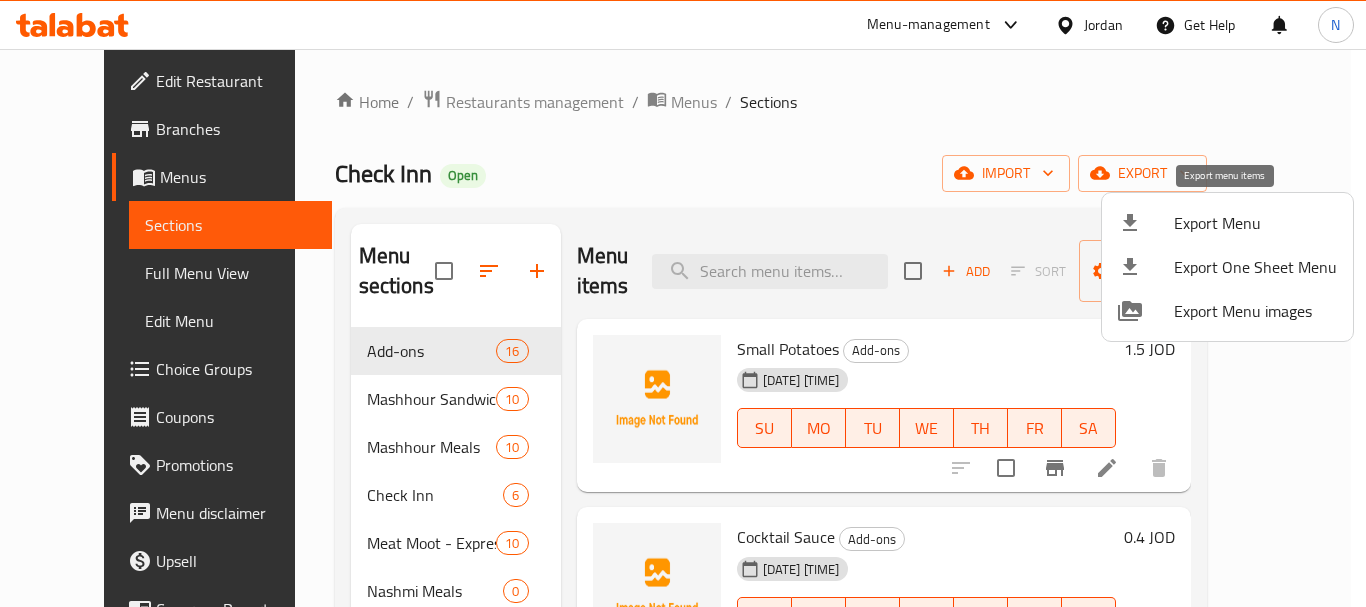 click on "Export Menu" at bounding box center (1255, 223) 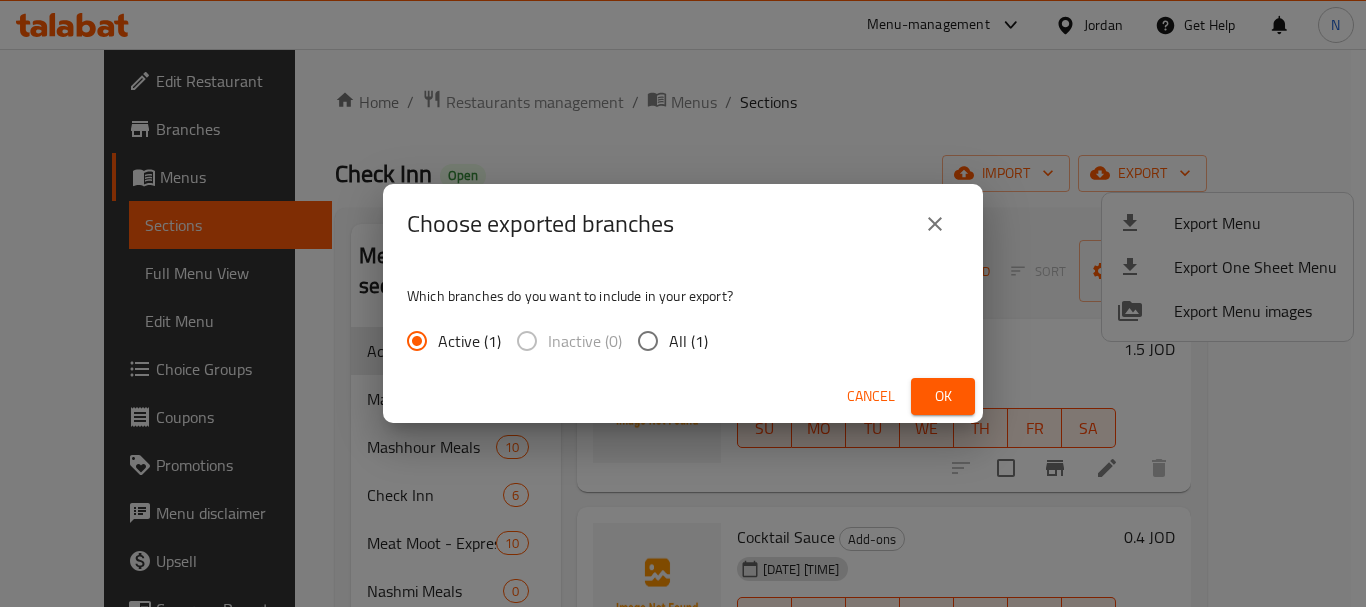 click on "Ok" at bounding box center [943, 396] 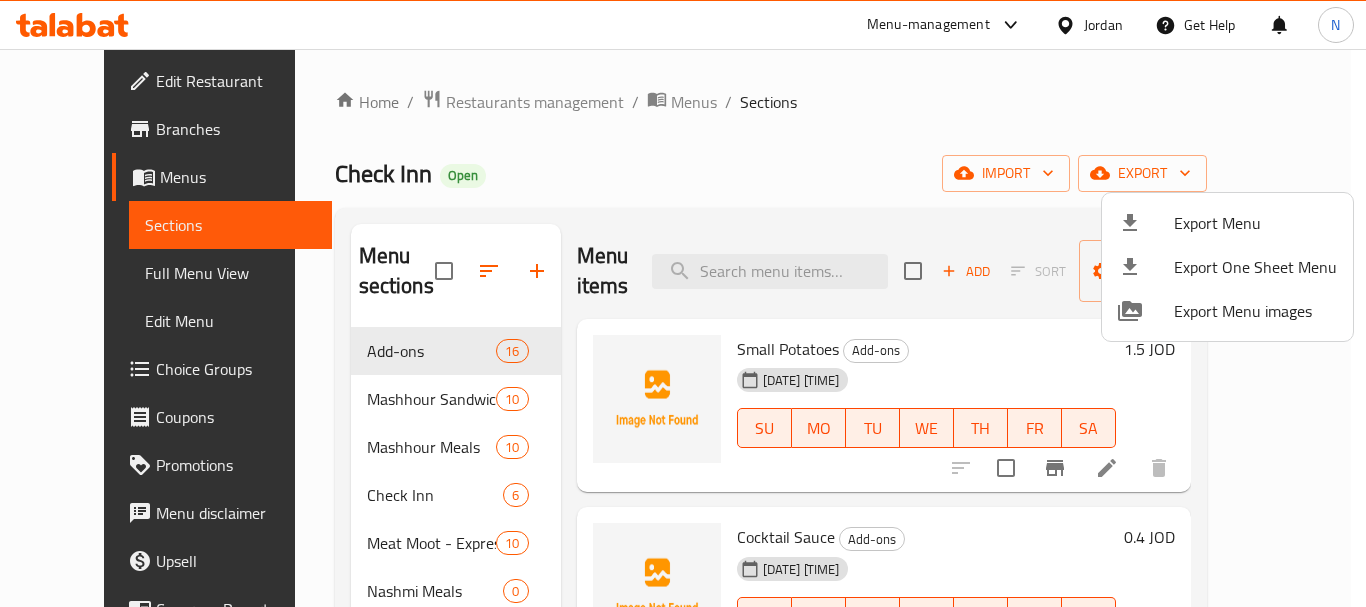 click at bounding box center (683, 303) 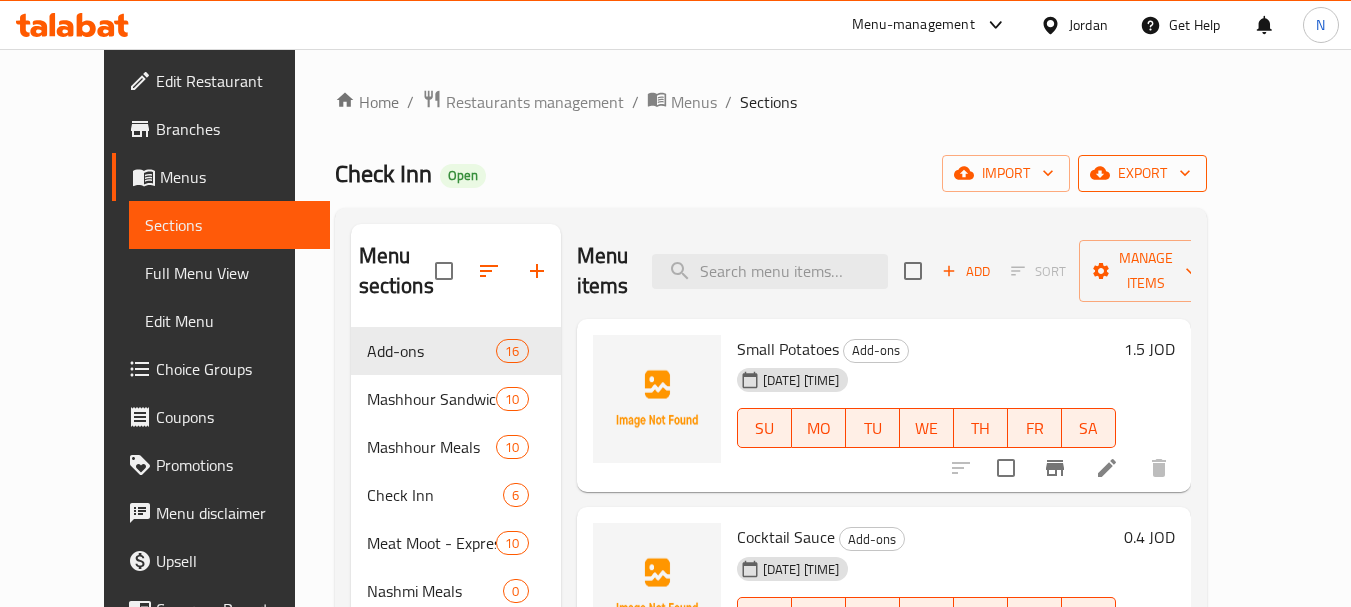click 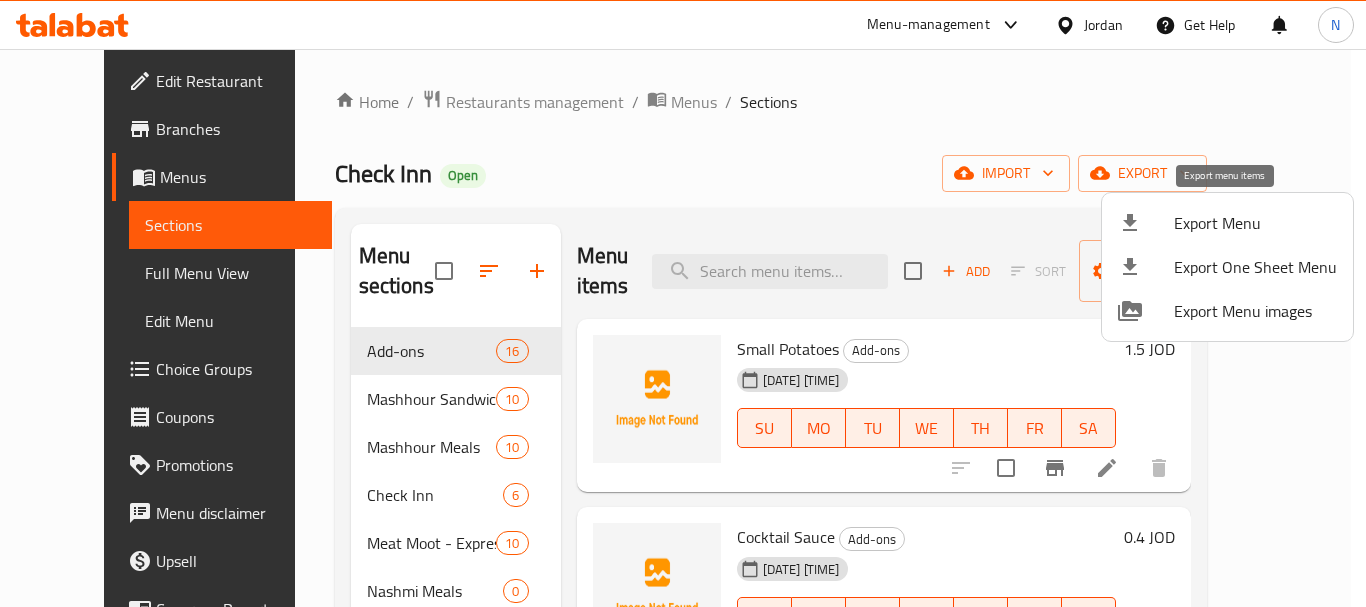 click on "Export Menu" at bounding box center [1255, 223] 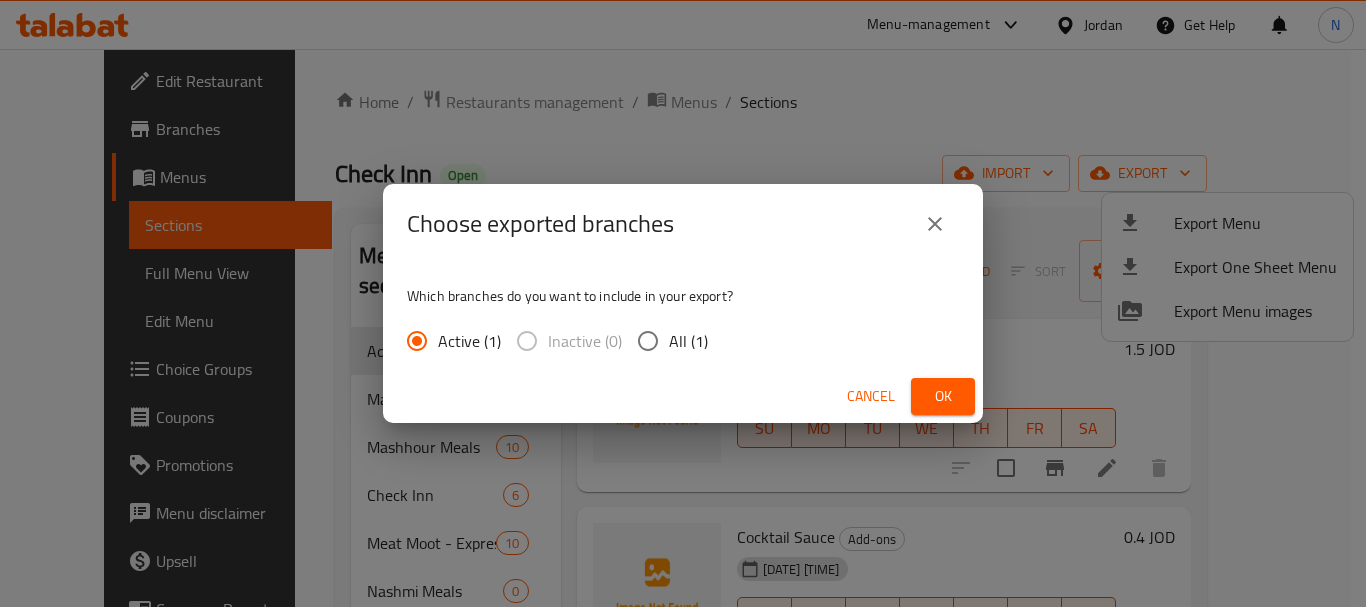 click on "All (1)" at bounding box center (648, 341) 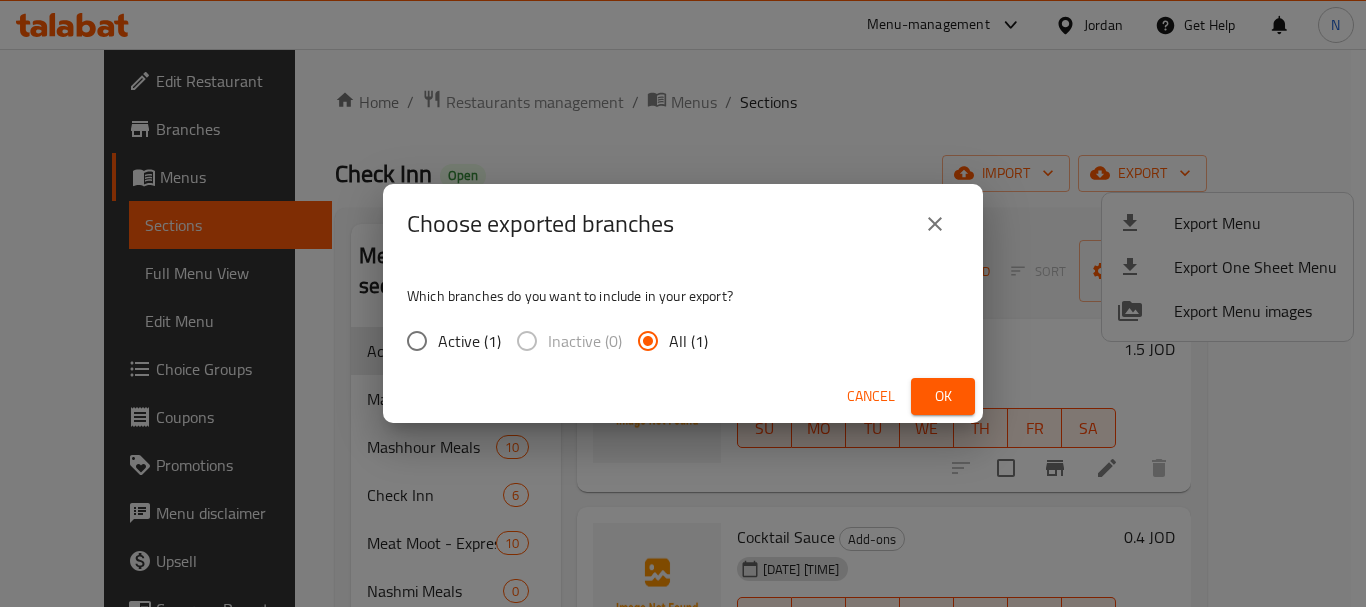 click on "Ok" at bounding box center [943, 396] 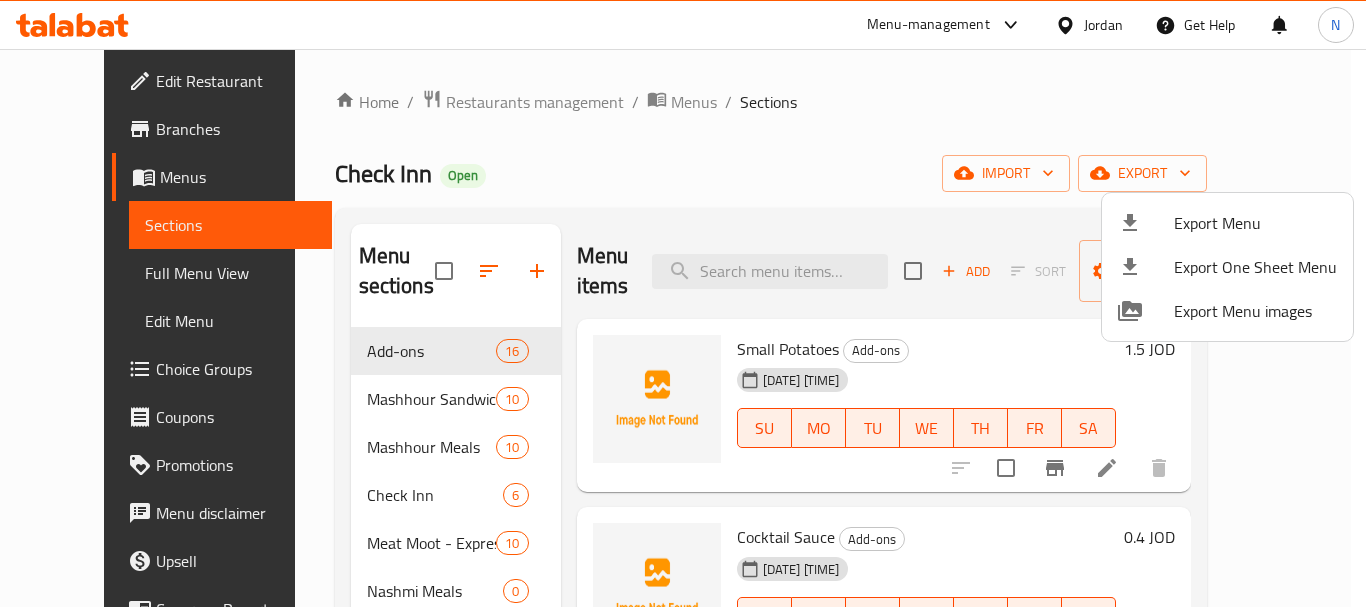 click at bounding box center [683, 303] 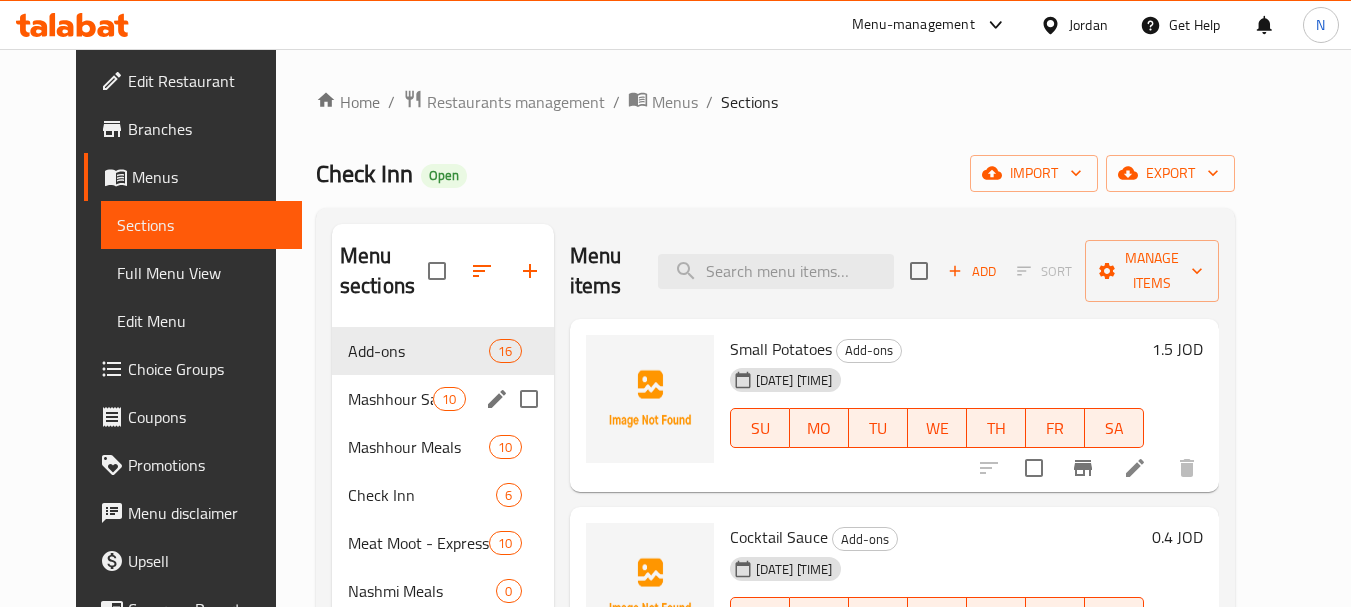 scroll, scrollTop: 280, scrollLeft: 0, axis: vertical 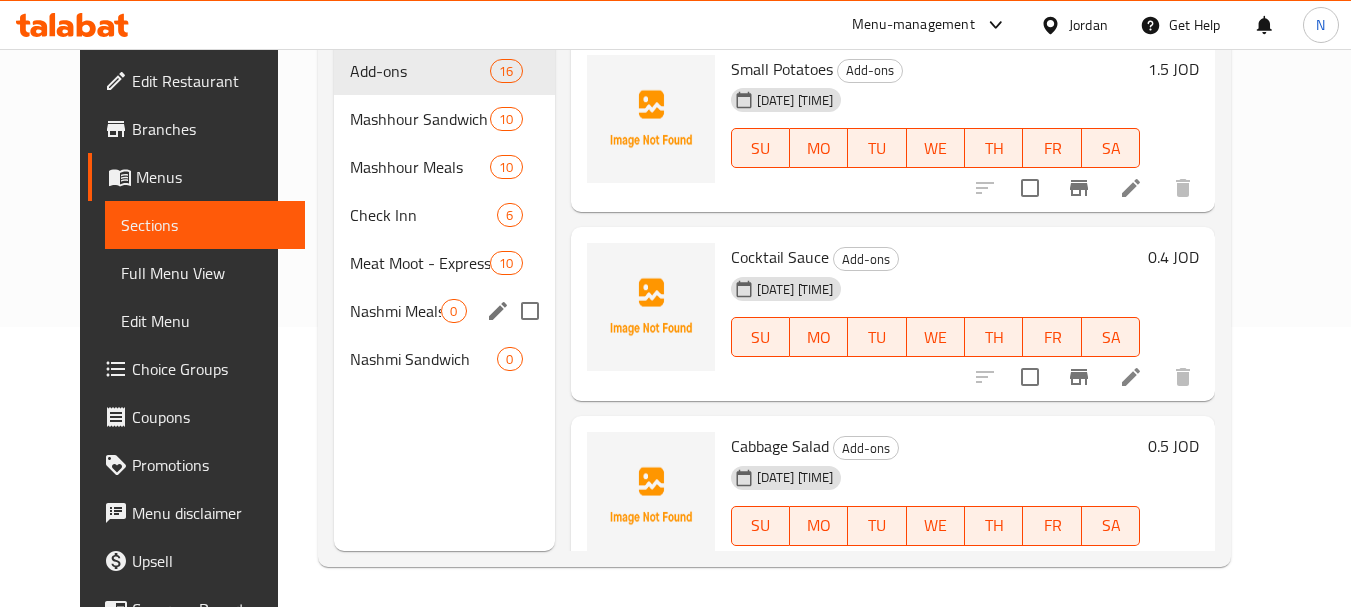 click on "Nashmi Meals 0" at bounding box center [444, 311] 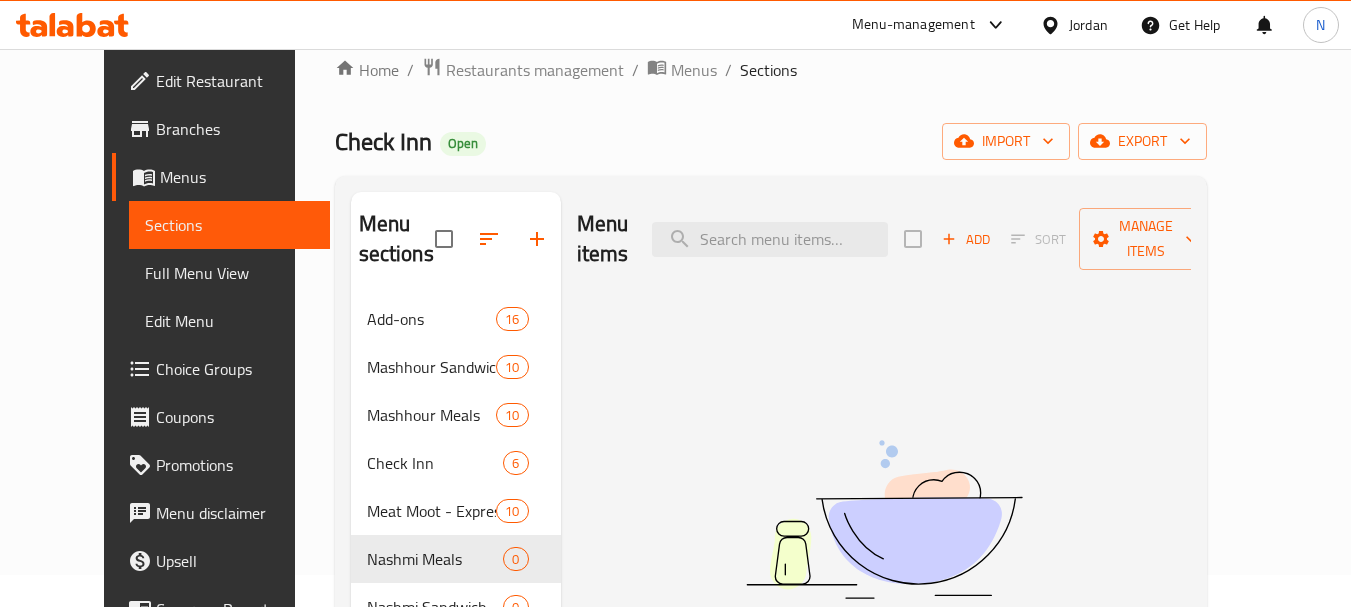 scroll, scrollTop: 0, scrollLeft: 0, axis: both 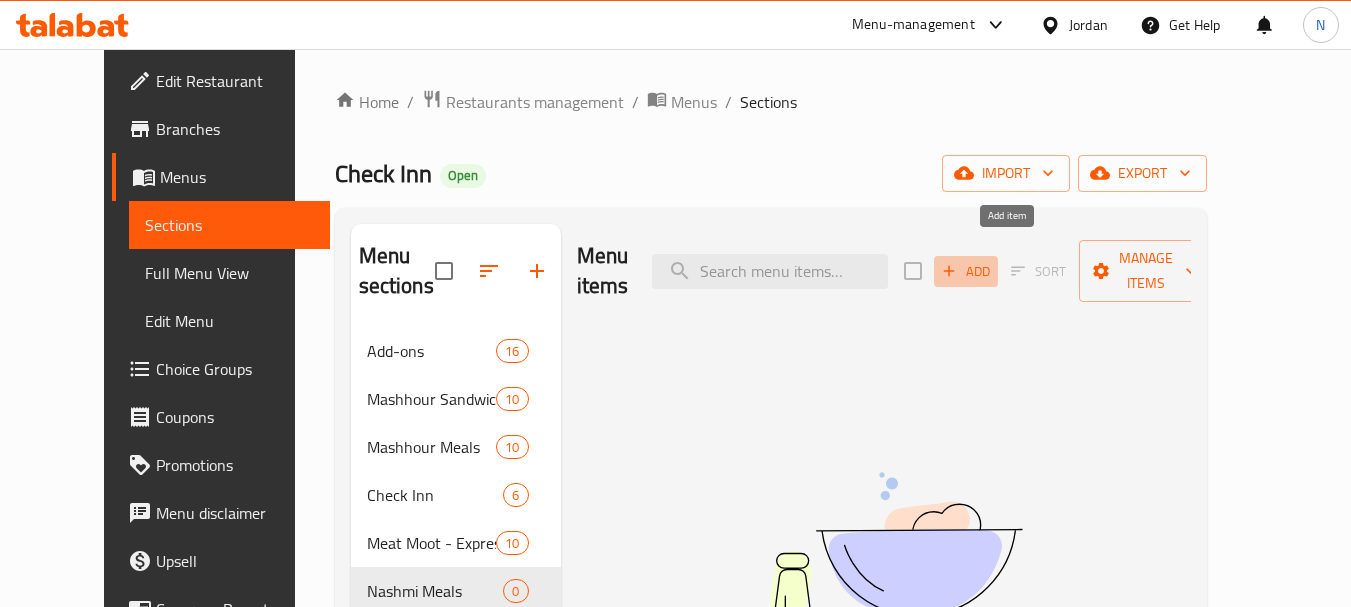 click on "Add" at bounding box center (966, 271) 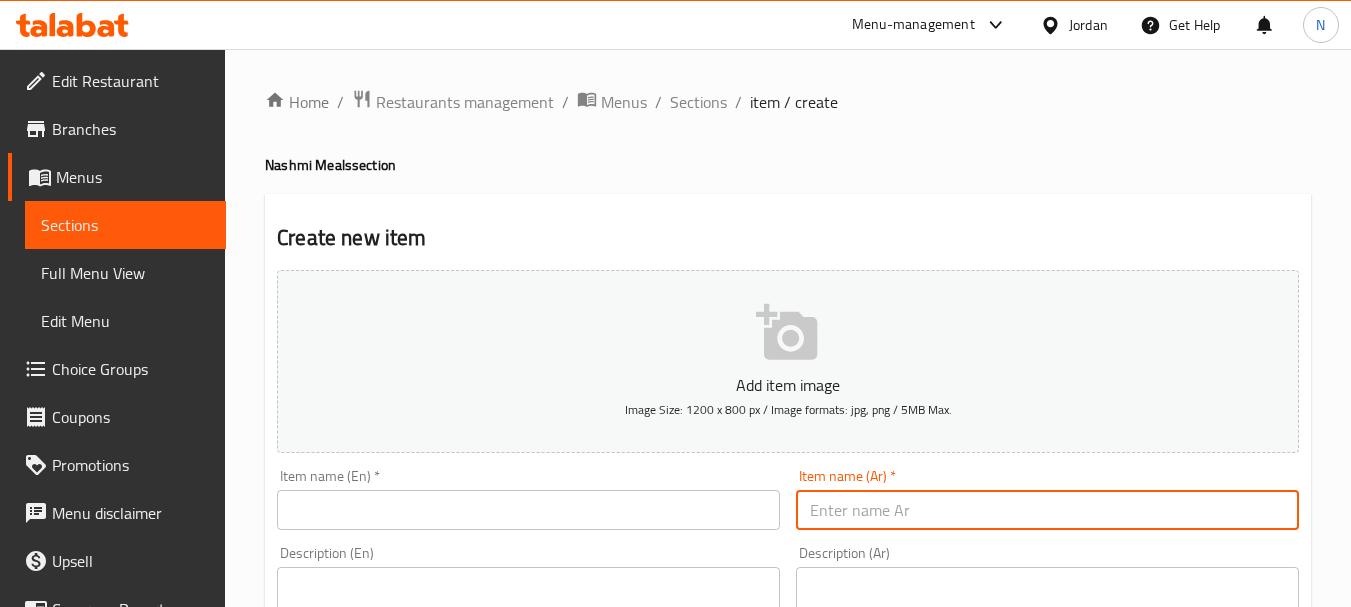 click at bounding box center (1047, 510) 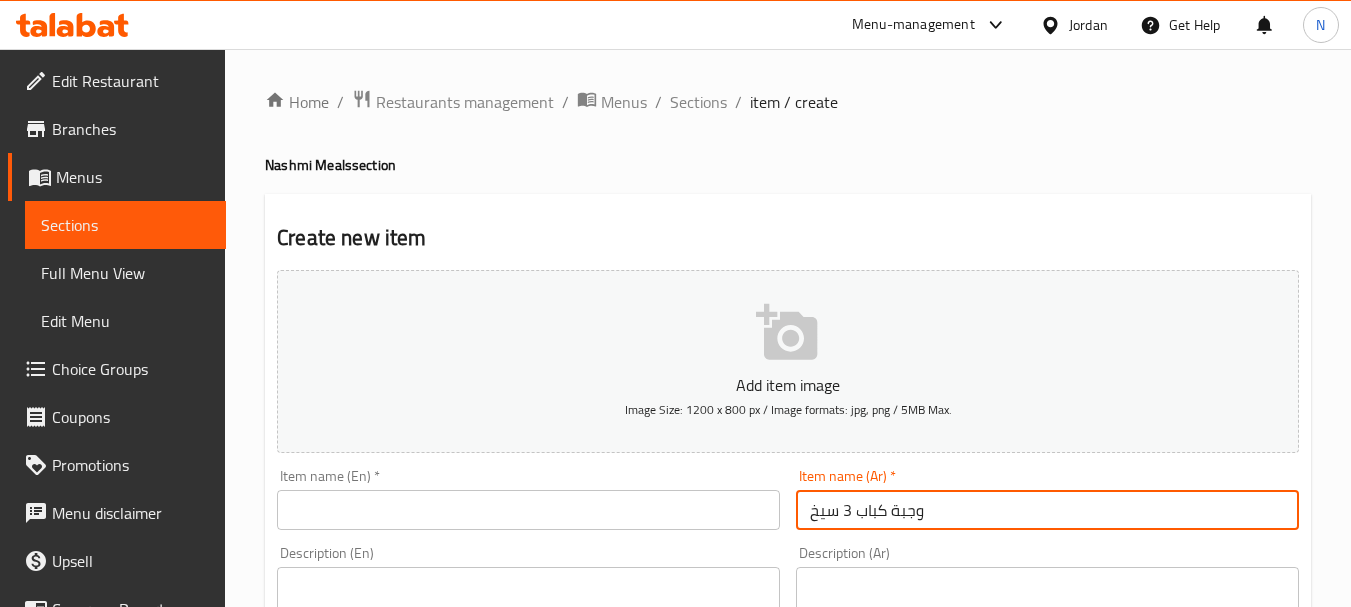 type on "وجبة كباب 3 سيخ" 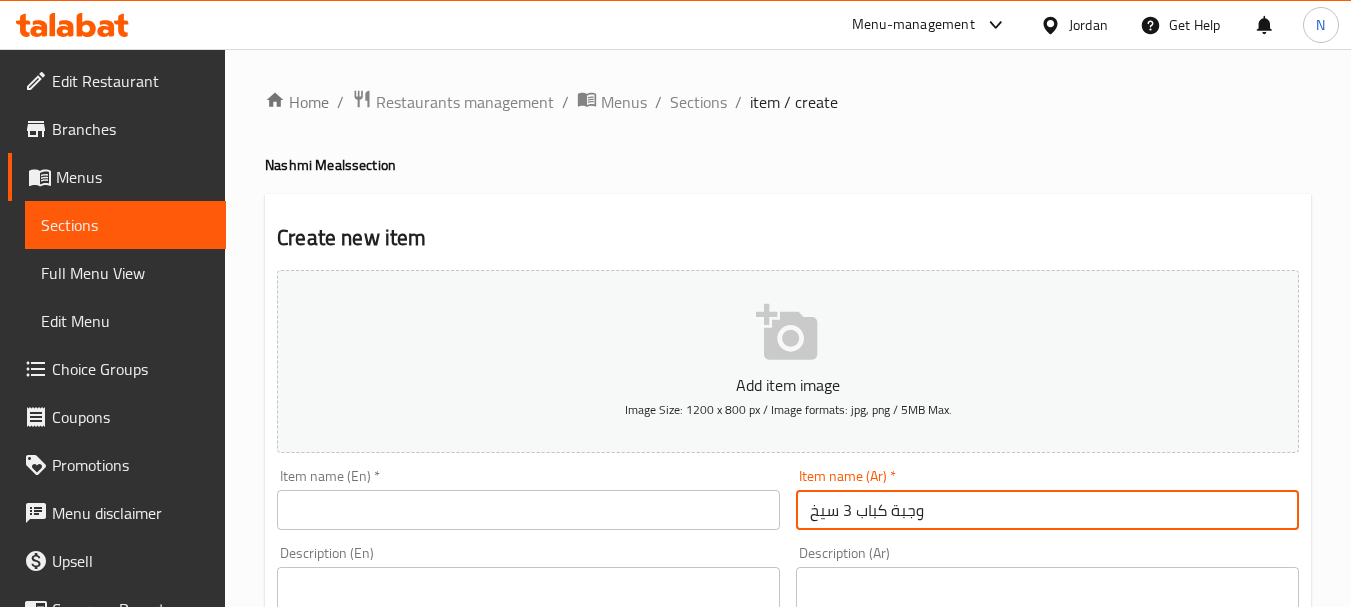 click at bounding box center [528, 510] 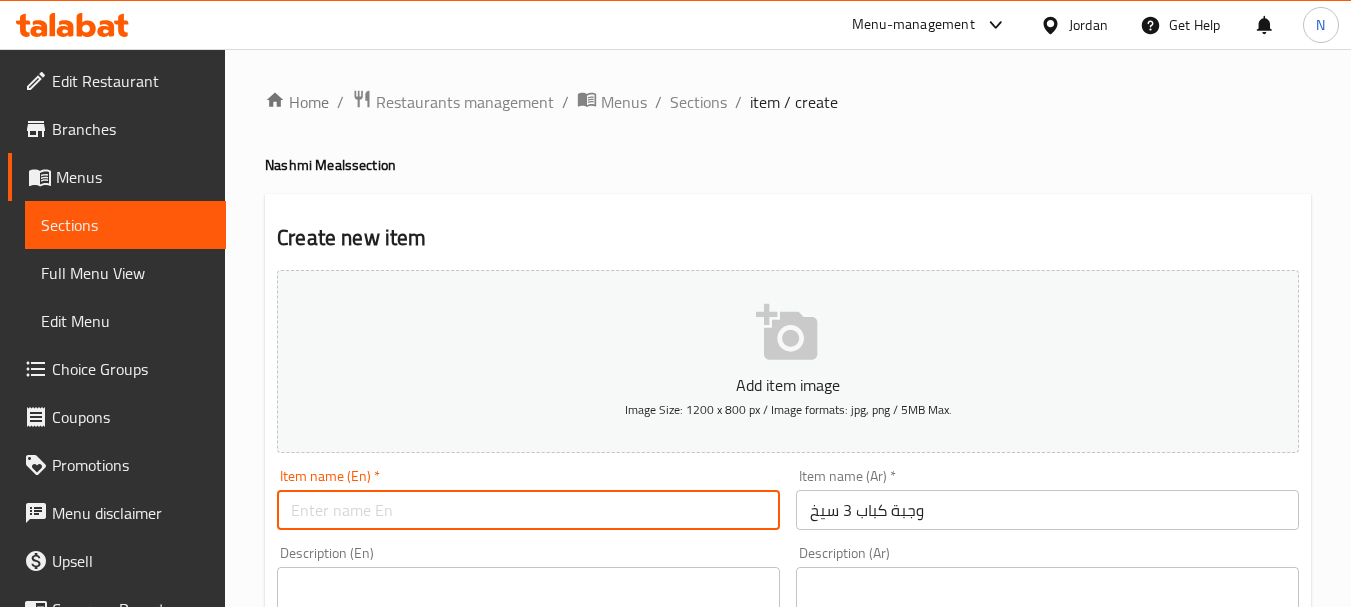 paste on "3-Skewer Kebab Meal" 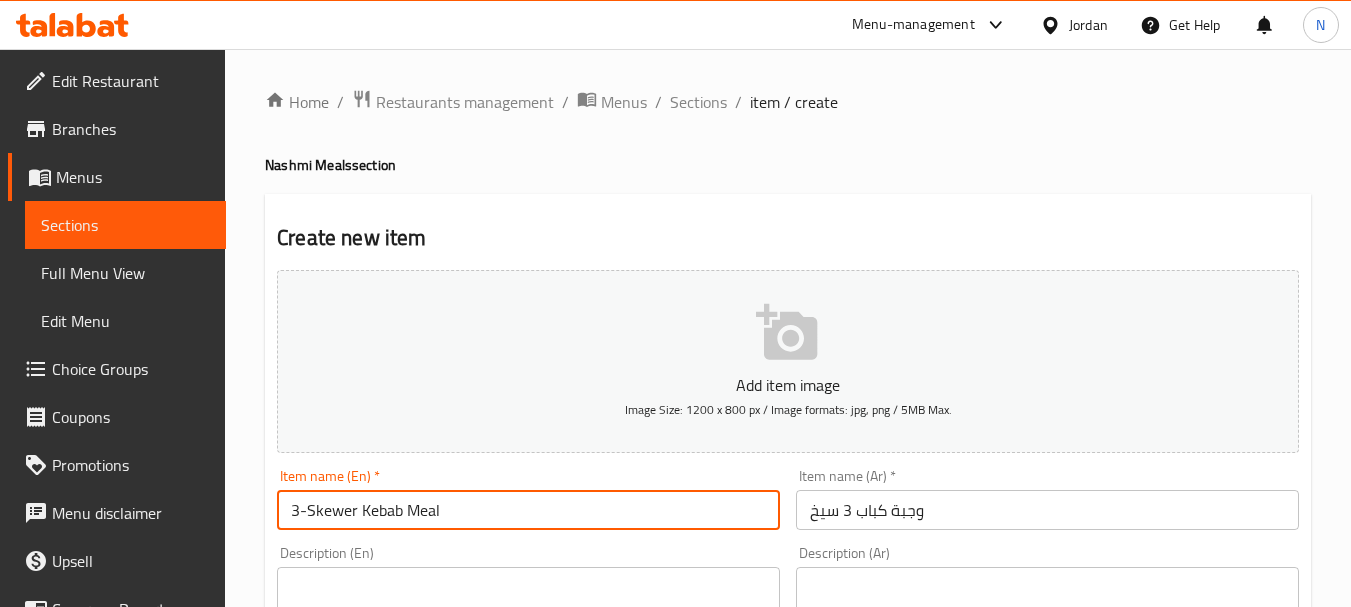 click on "3-Skewer Kebab Meal" at bounding box center (528, 510) 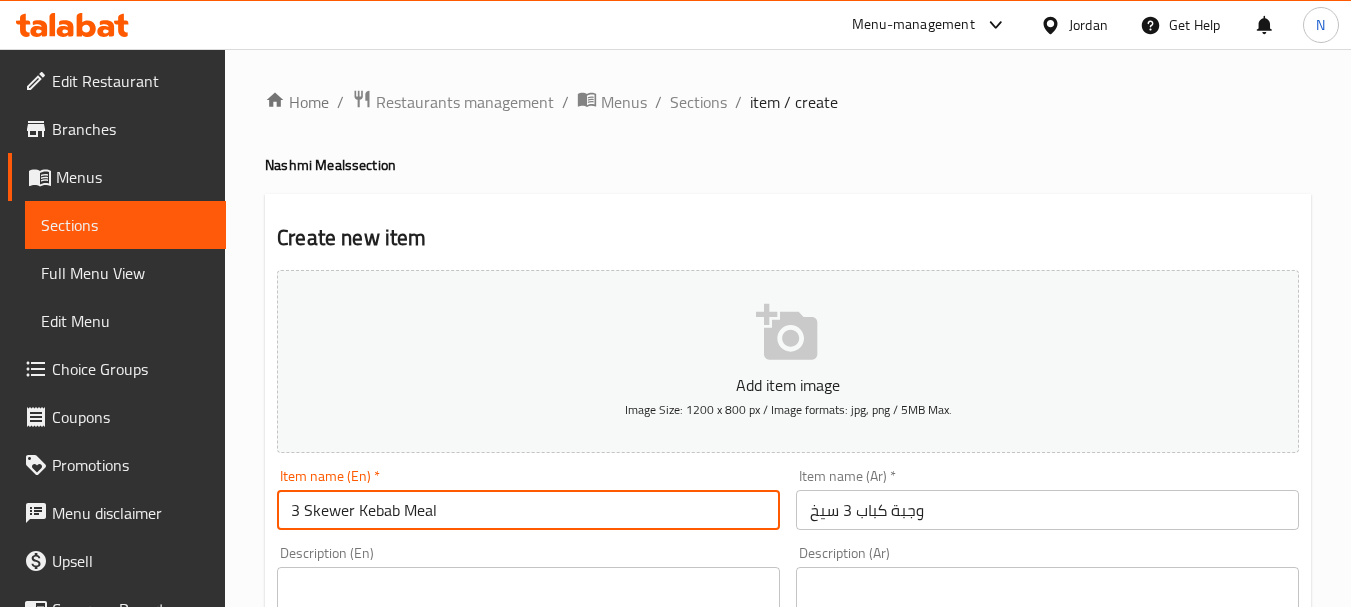 type on "3 Skewer Kebab Meal" 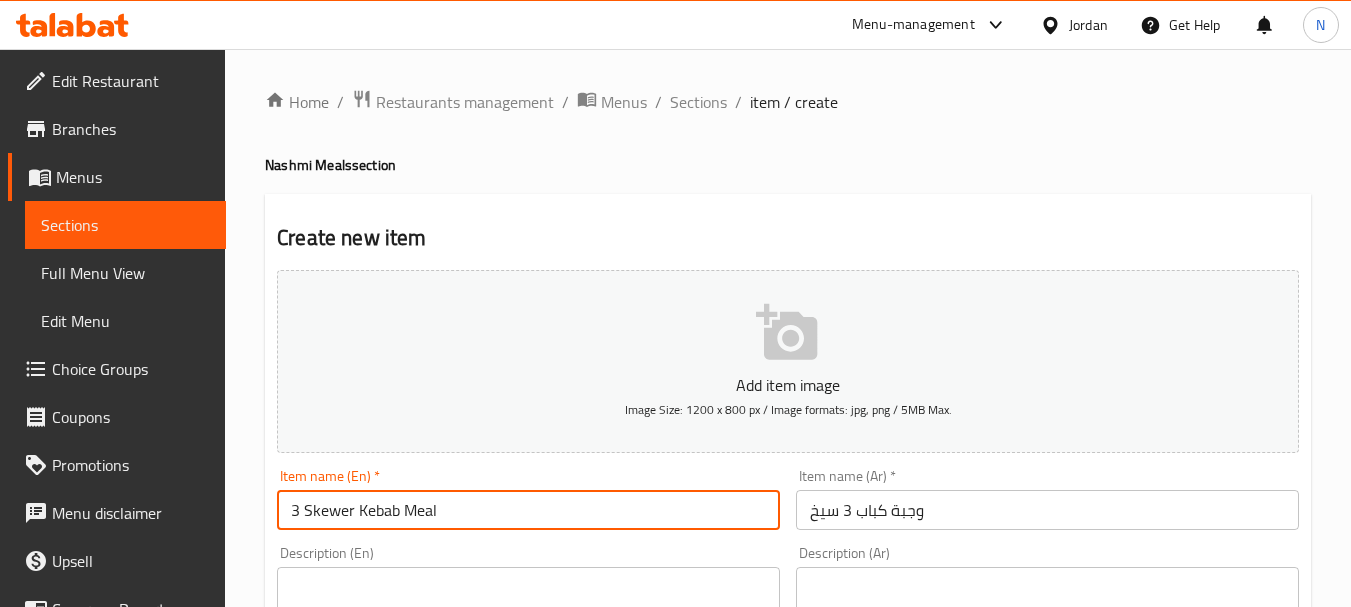 scroll, scrollTop: 531, scrollLeft: 0, axis: vertical 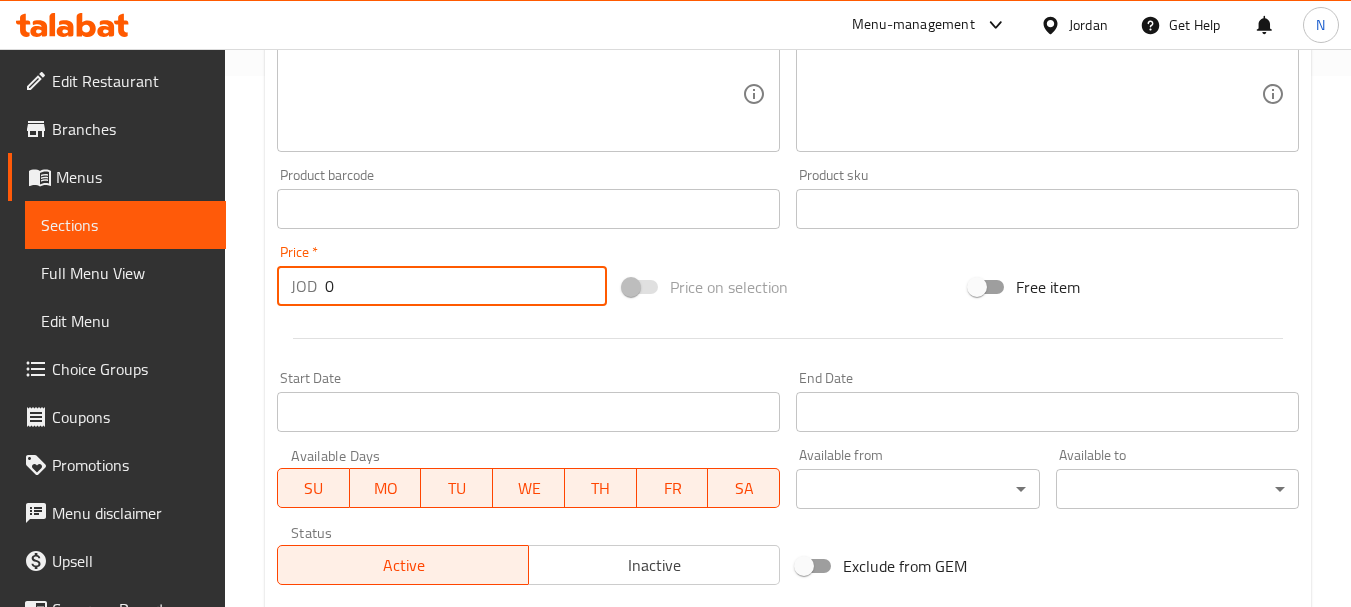 drag, startPoint x: 359, startPoint y: 284, endPoint x: 327, endPoint y: 292, distance: 32.984844 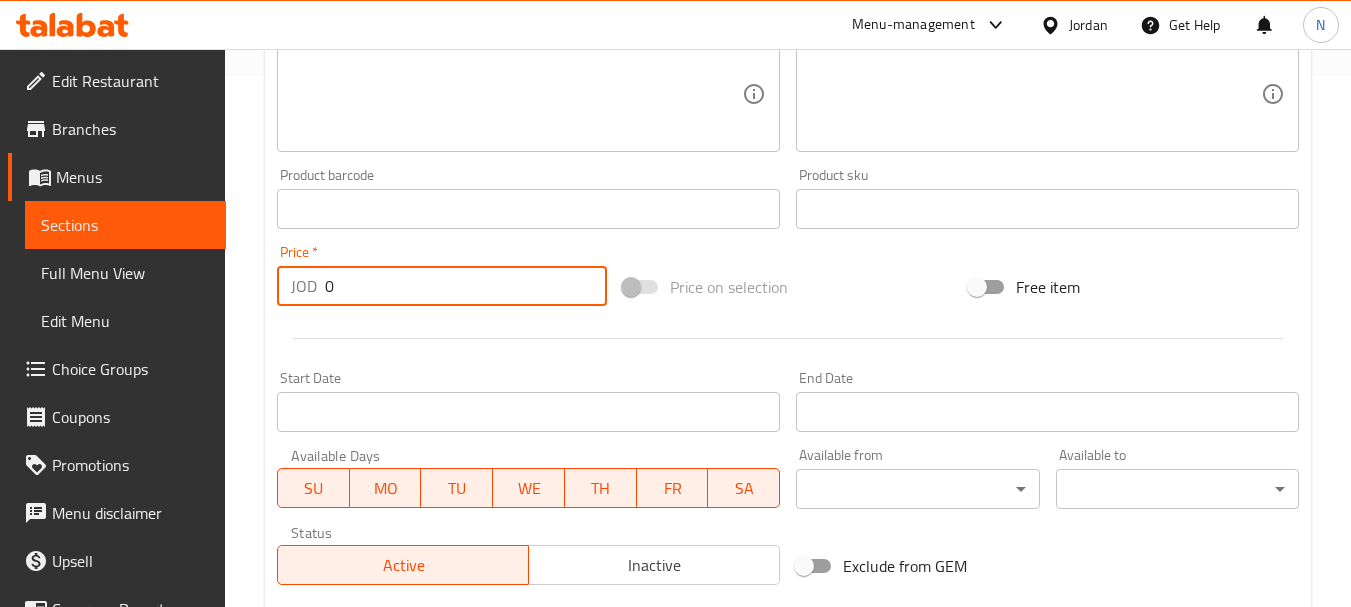 paste on "4.75" 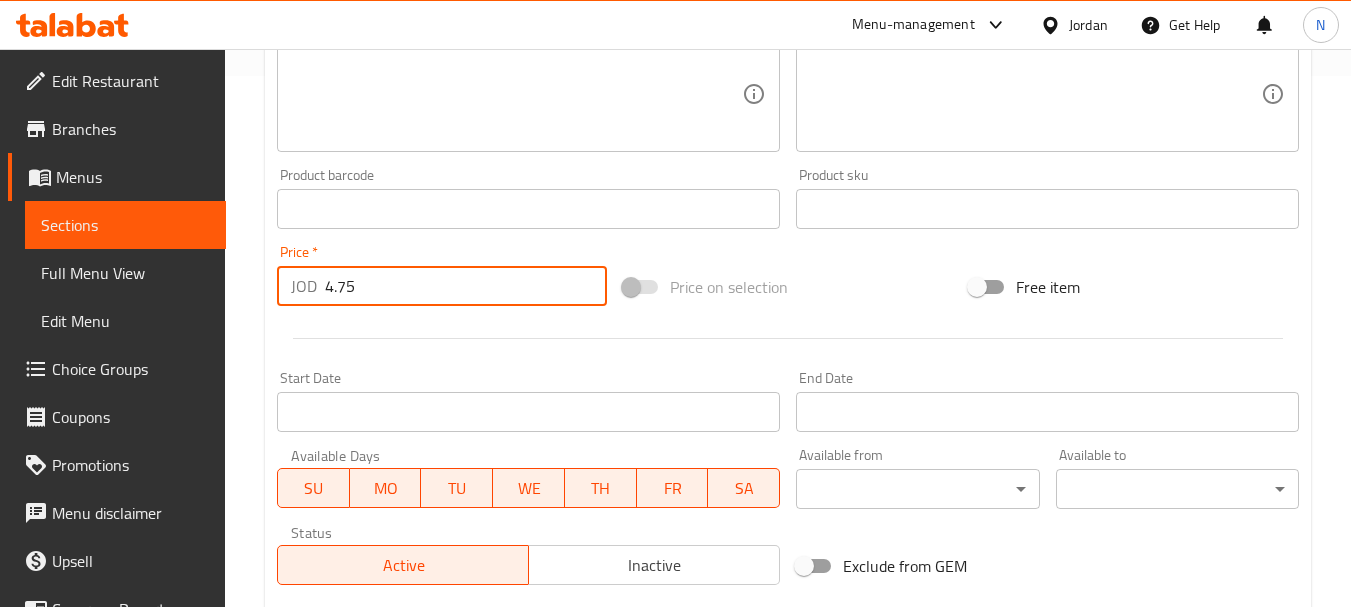 type on "4.75" 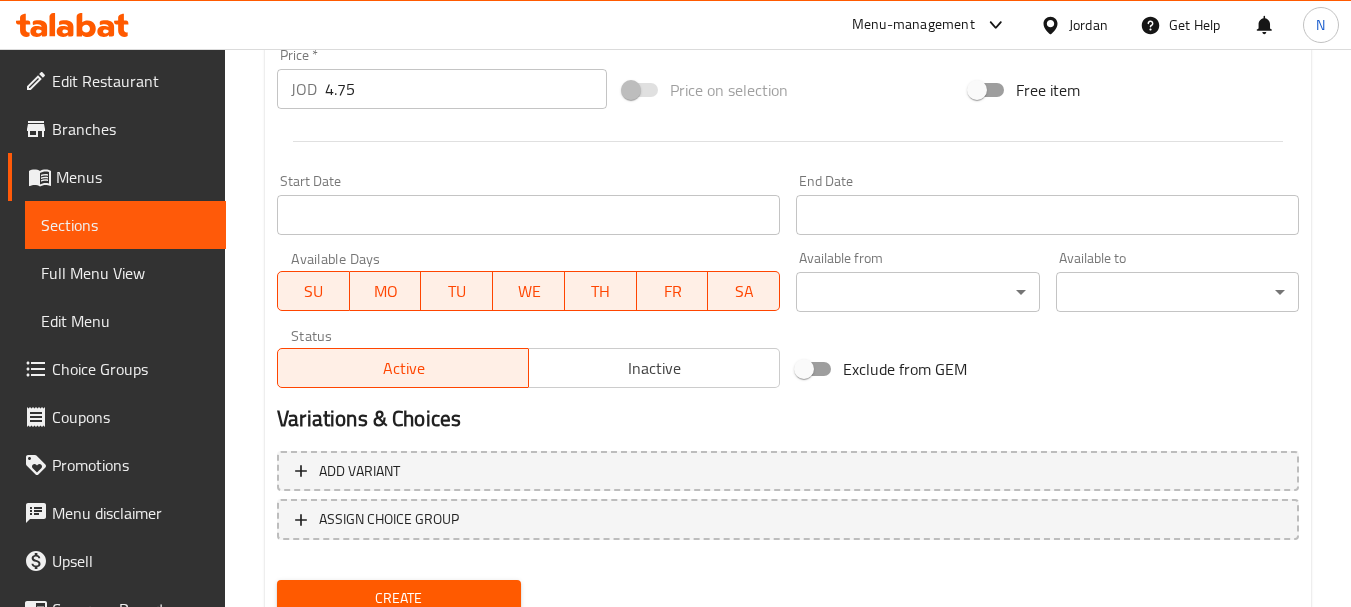 scroll, scrollTop: 806, scrollLeft: 0, axis: vertical 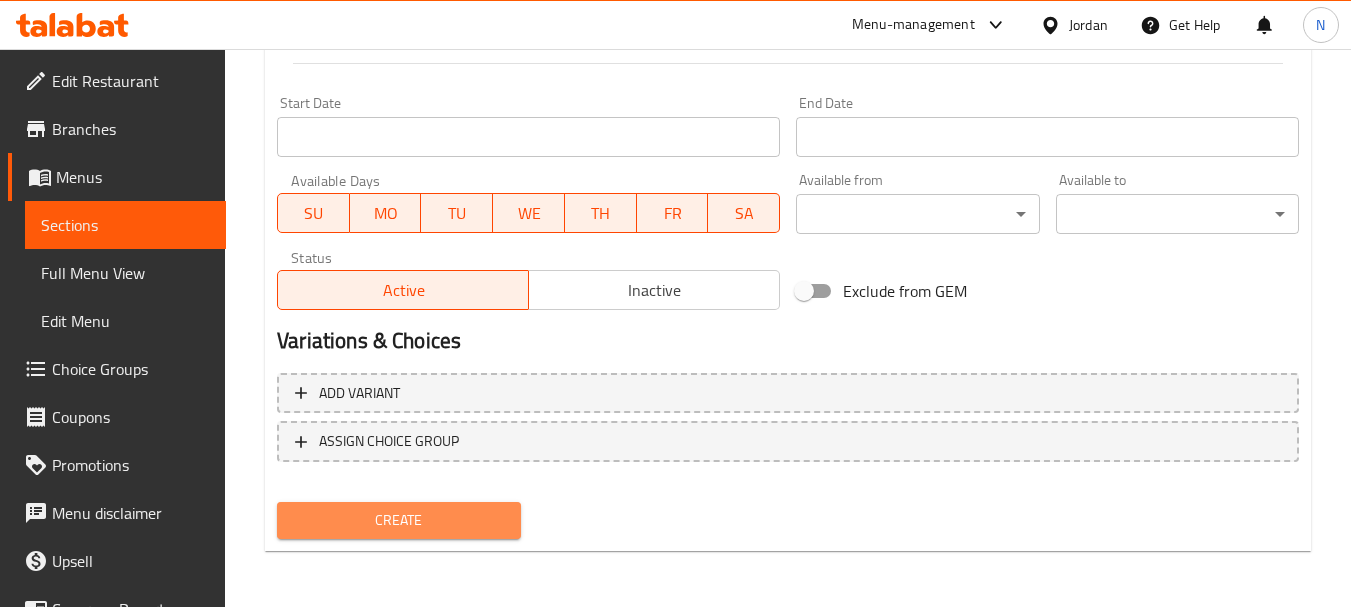click on "Create" at bounding box center [398, 520] 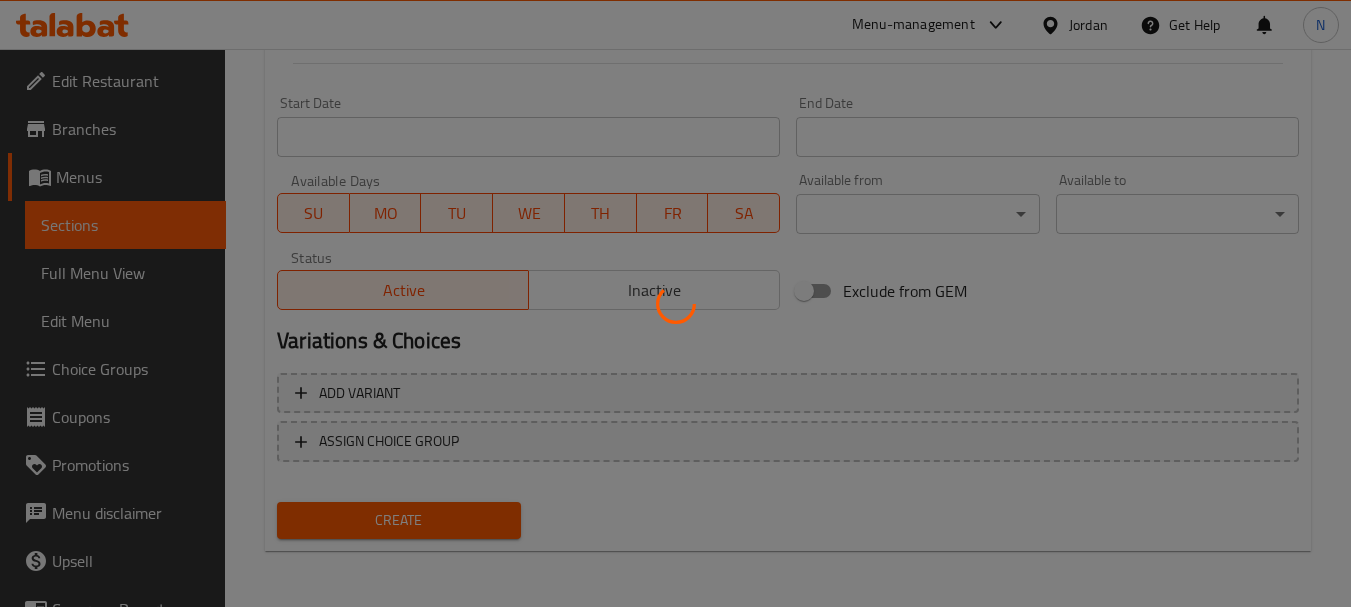 type 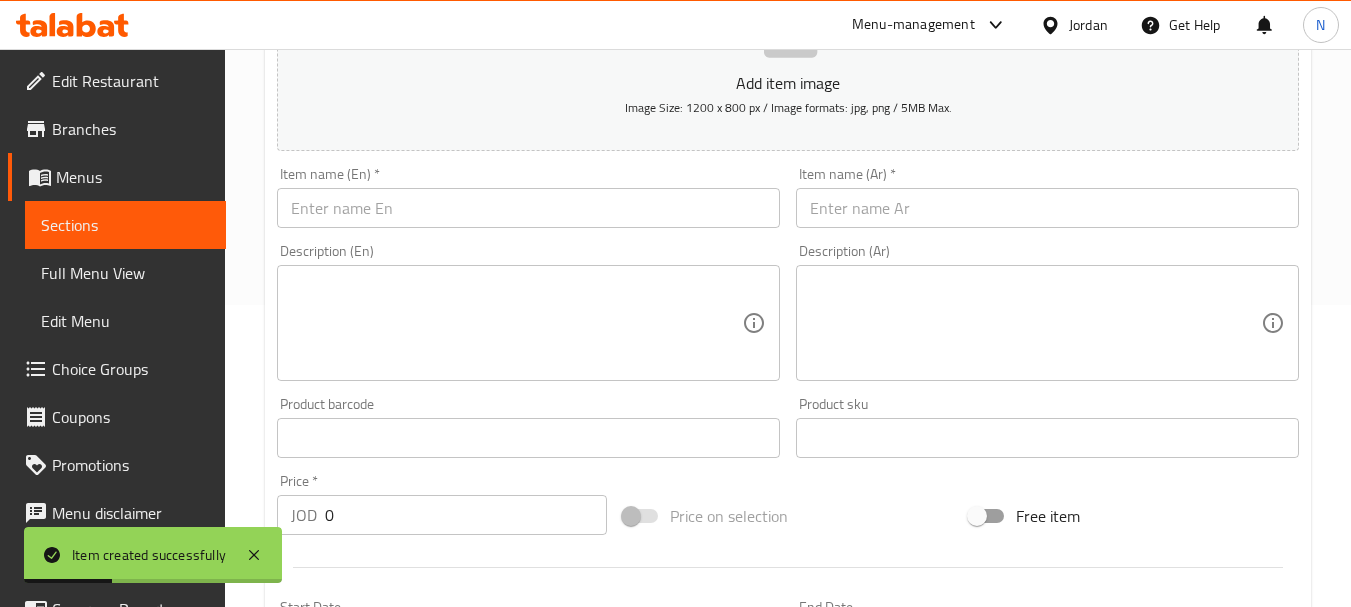 scroll, scrollTop: 275, scrollLeft: 0, axis: vertical 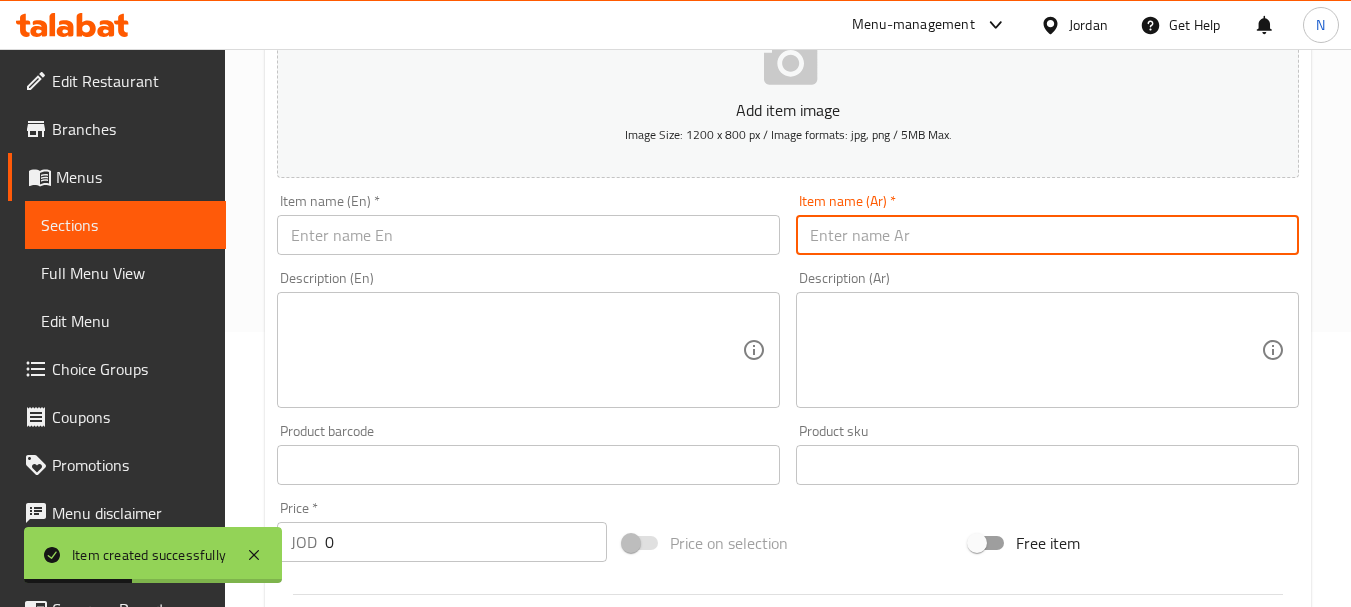 click at bounding box center [1047, 235] 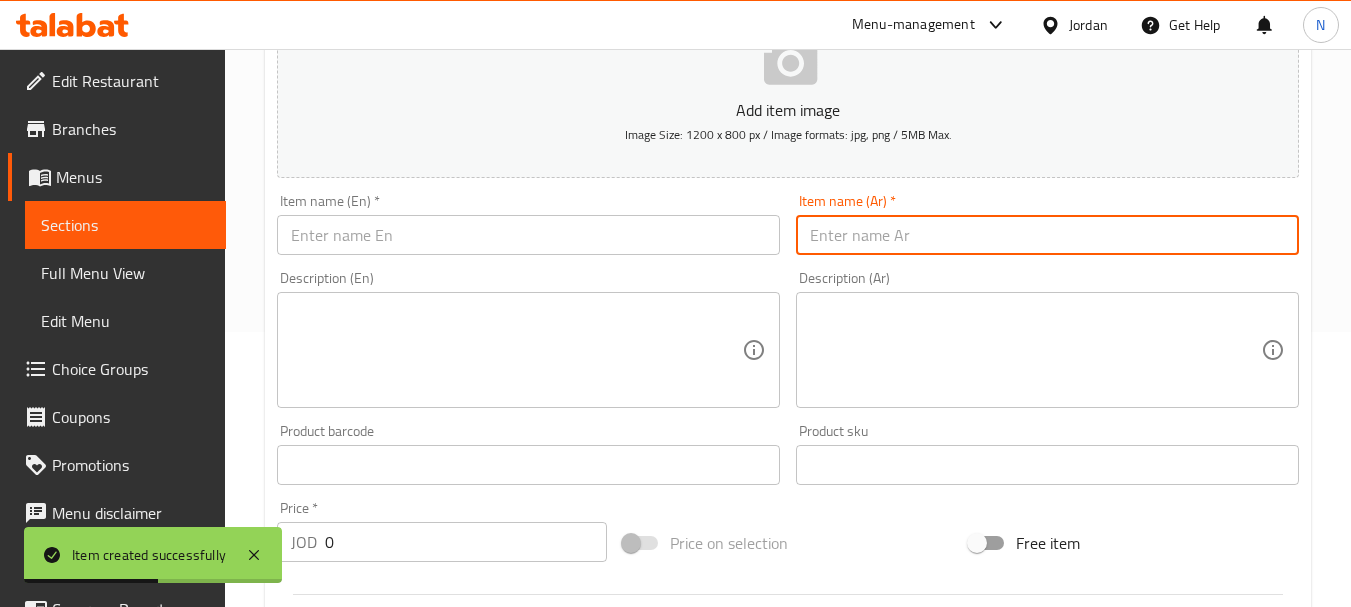 paste on "شاورما شرحات فردية" 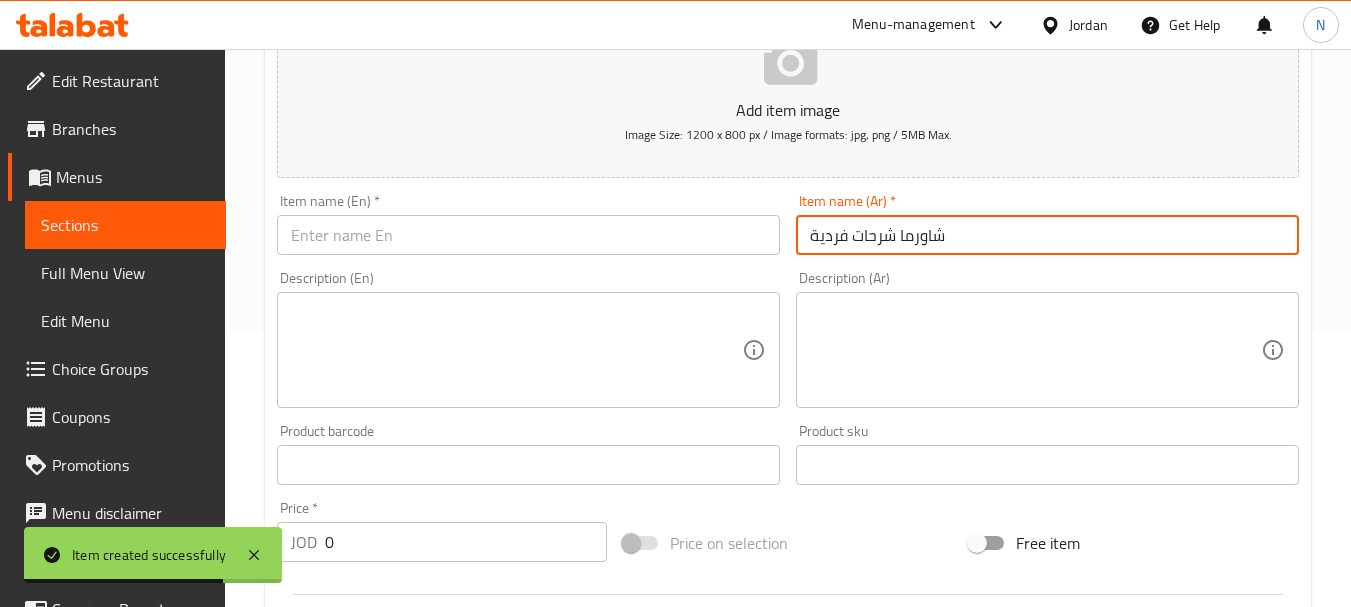 type on "شاورما شرحات فردية" 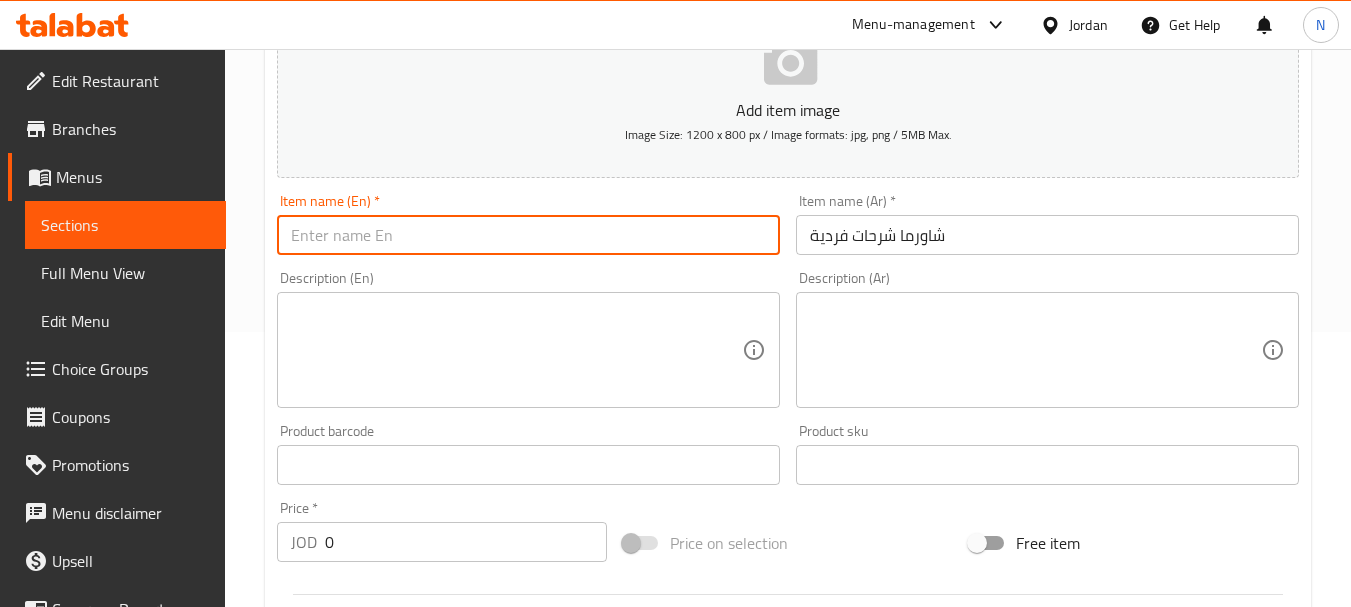 click at bounding box center (528, 235) 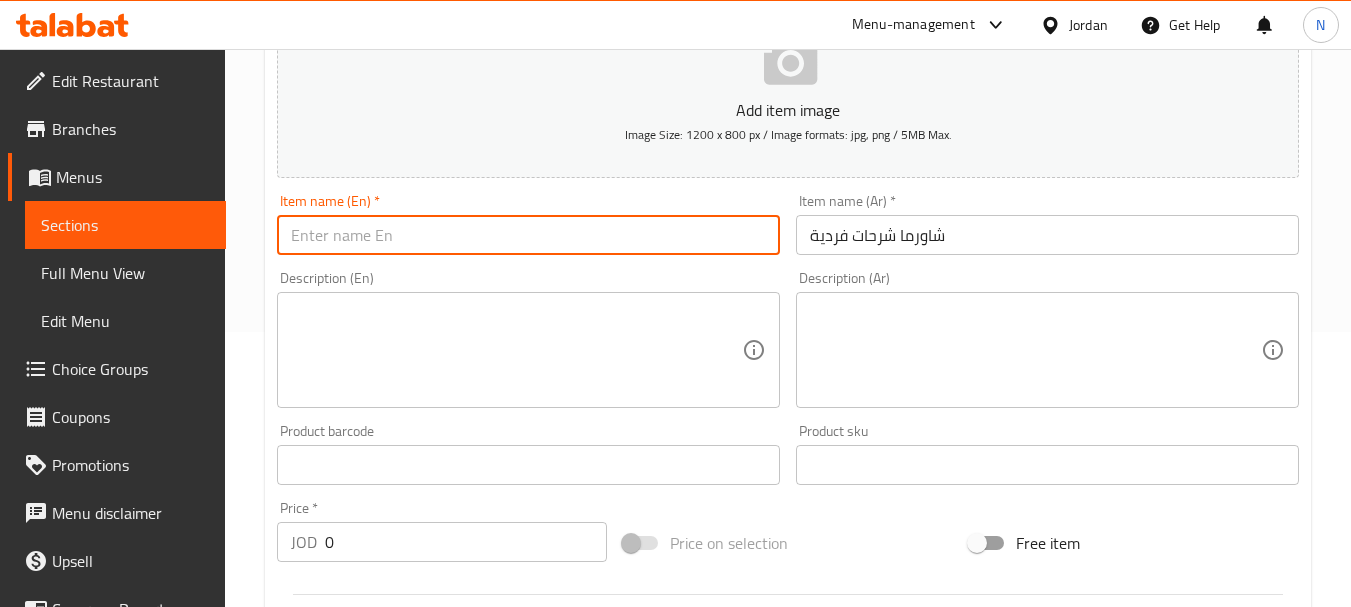 paste on "Individual shawarma slices" 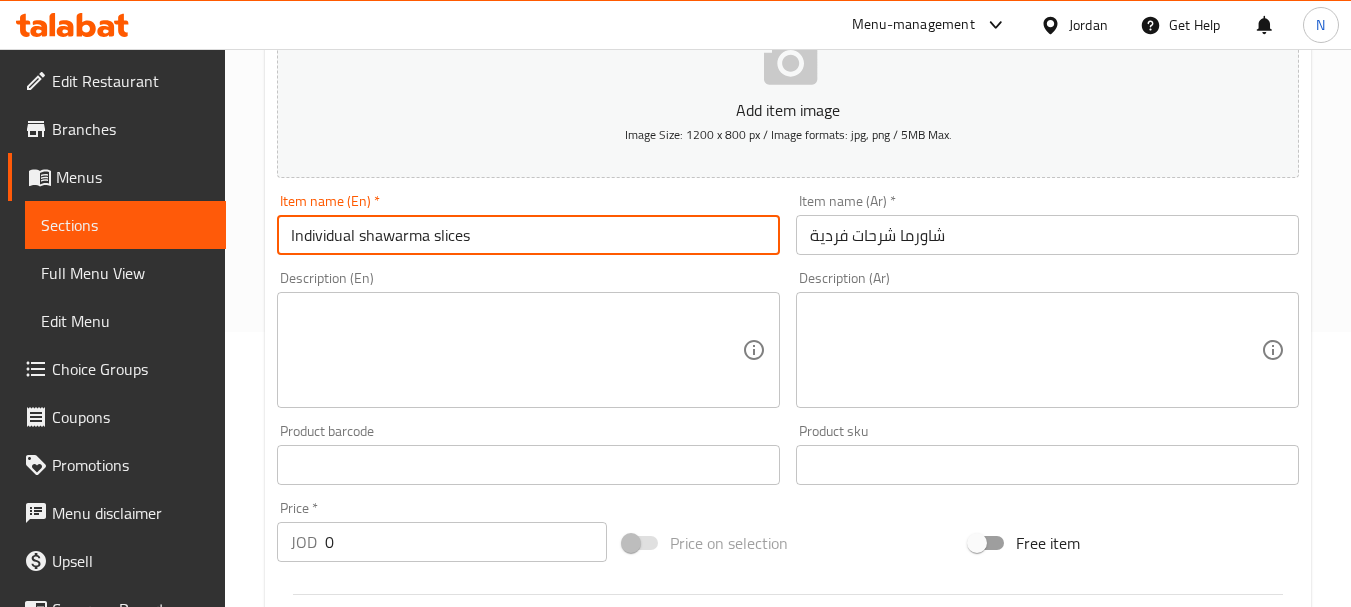 click on "شاورما شرحات فردية" at bounding box center [1047, 235] 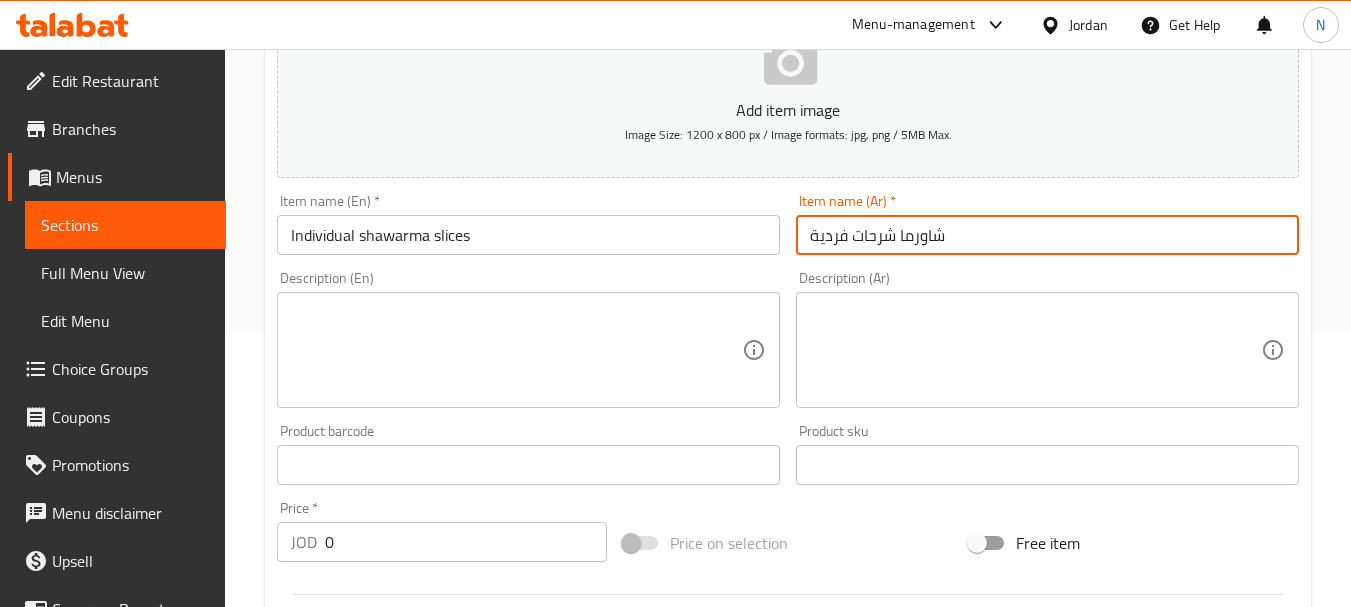 click on "شاورما شرحات فردية" at bounding box center (1047, 235) 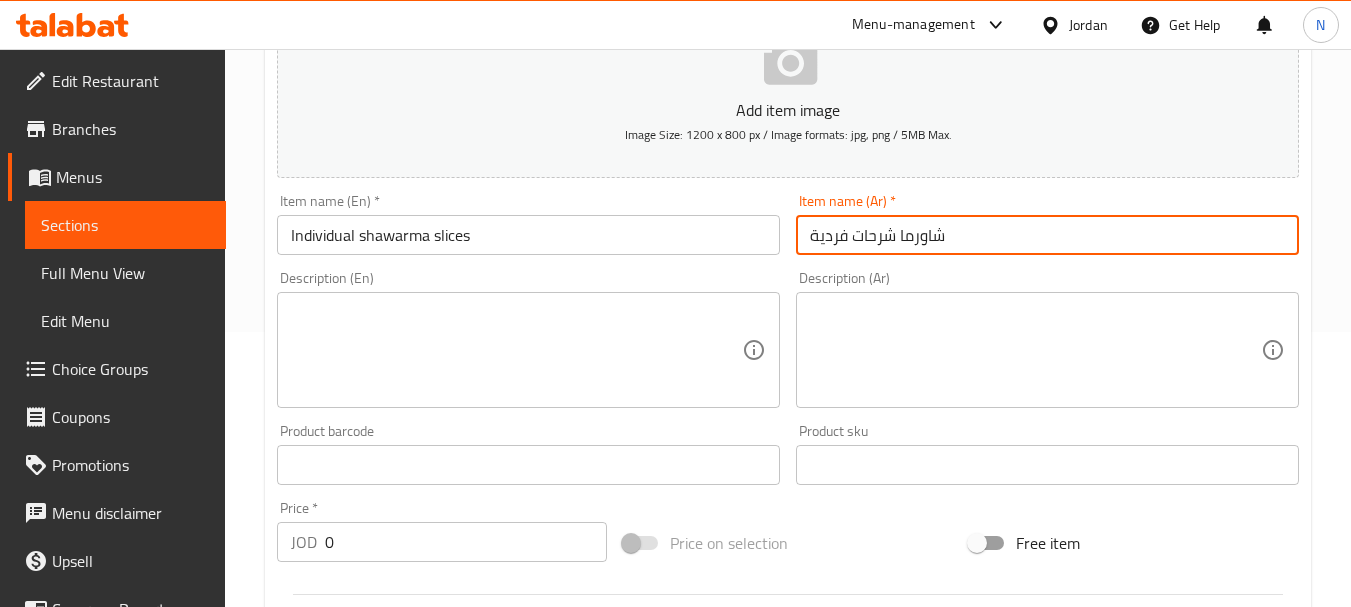 click on "Individual shawarma slices" at bounding box center (528, 235) 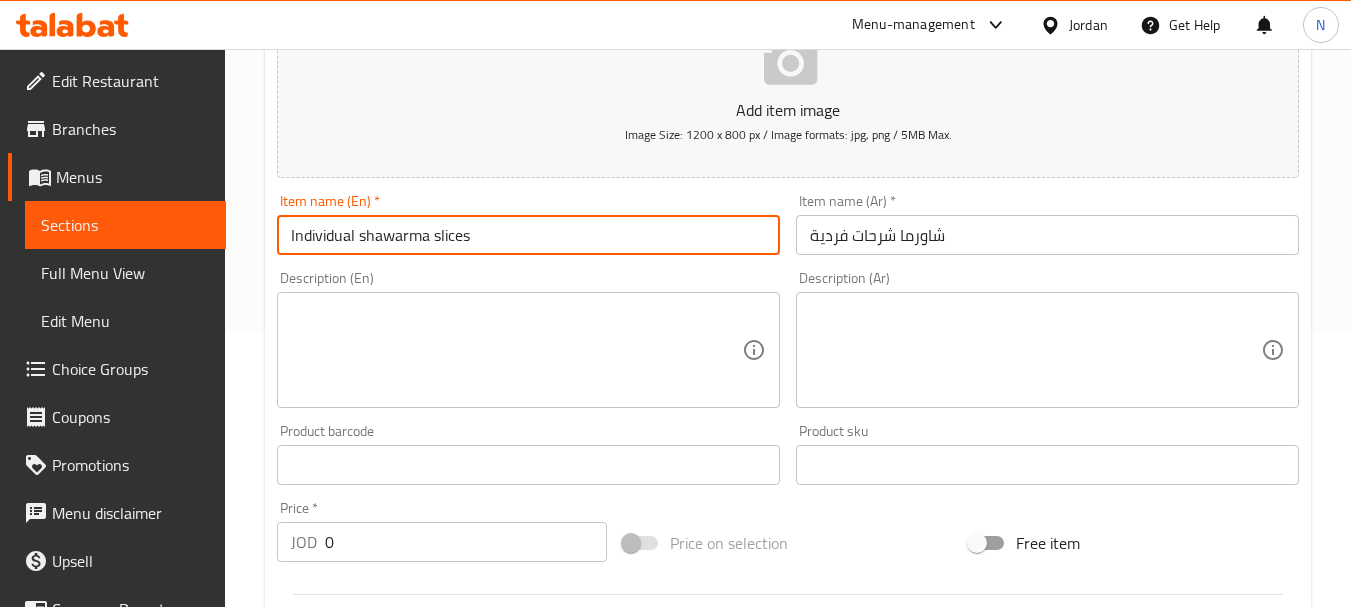 click on "Individual shawarma slices" at bounding box center [528, 235] 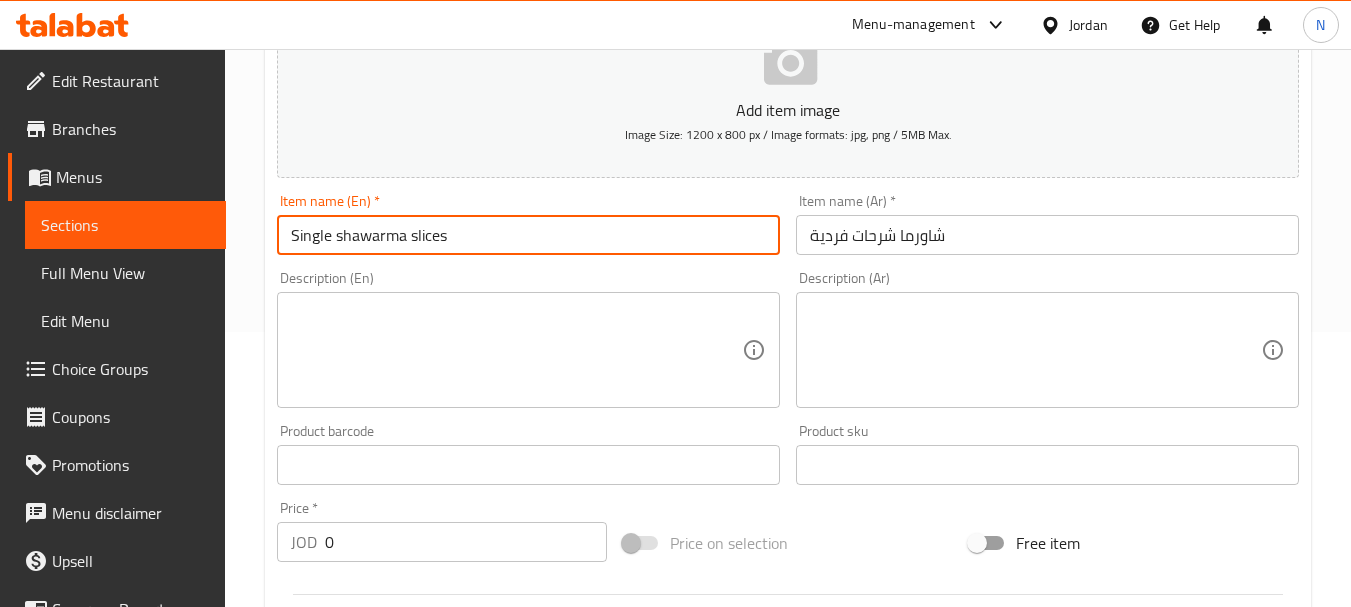 type on "Single shawarma slices" 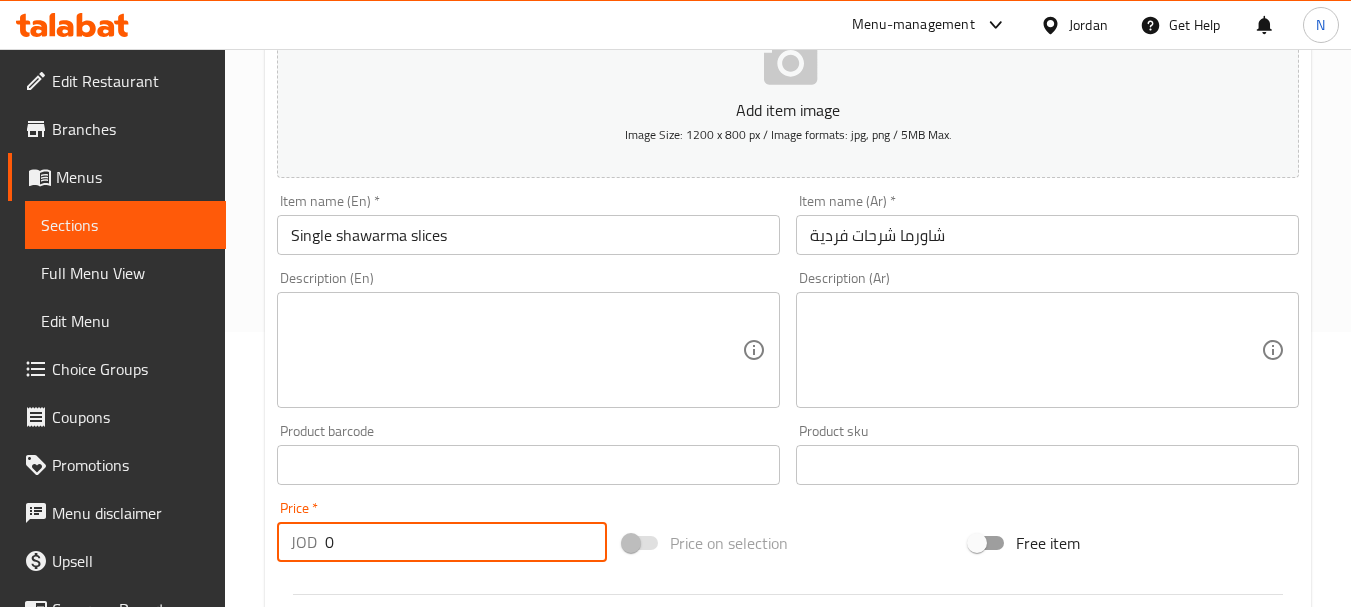 drag, startPoint x: 372, startPoint y: 553, endPoint x: 322, endPoint y: 546, distance: 50.48762 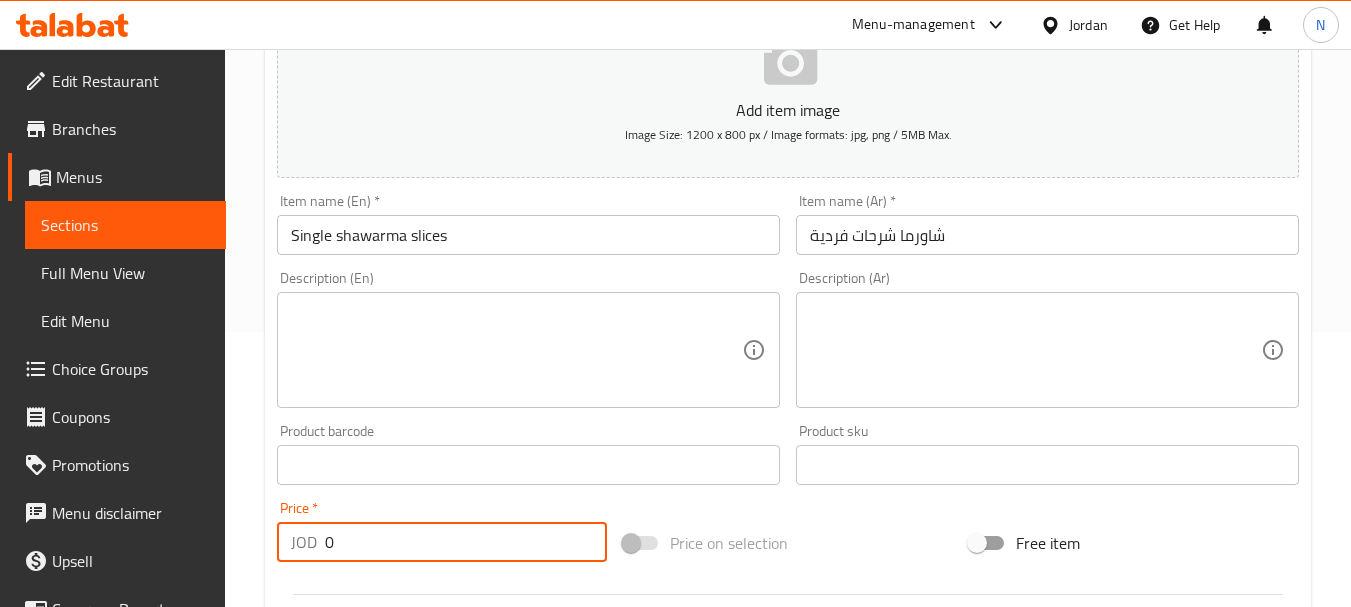paste on "4.5" 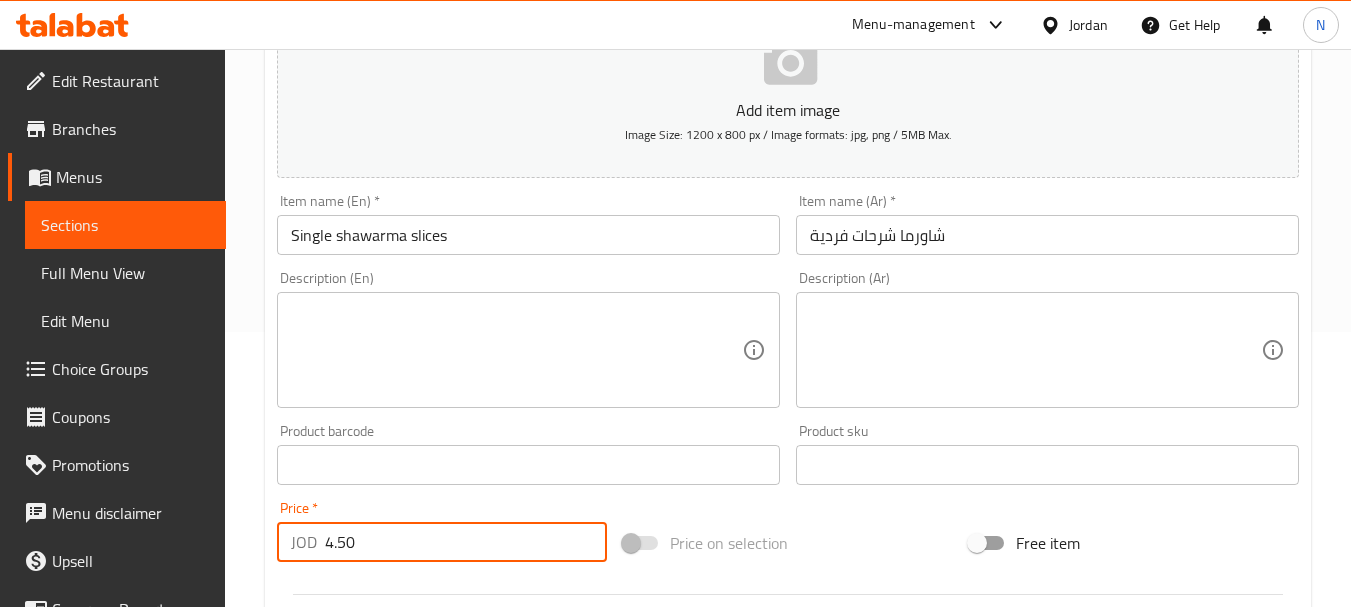 type on "4.50" 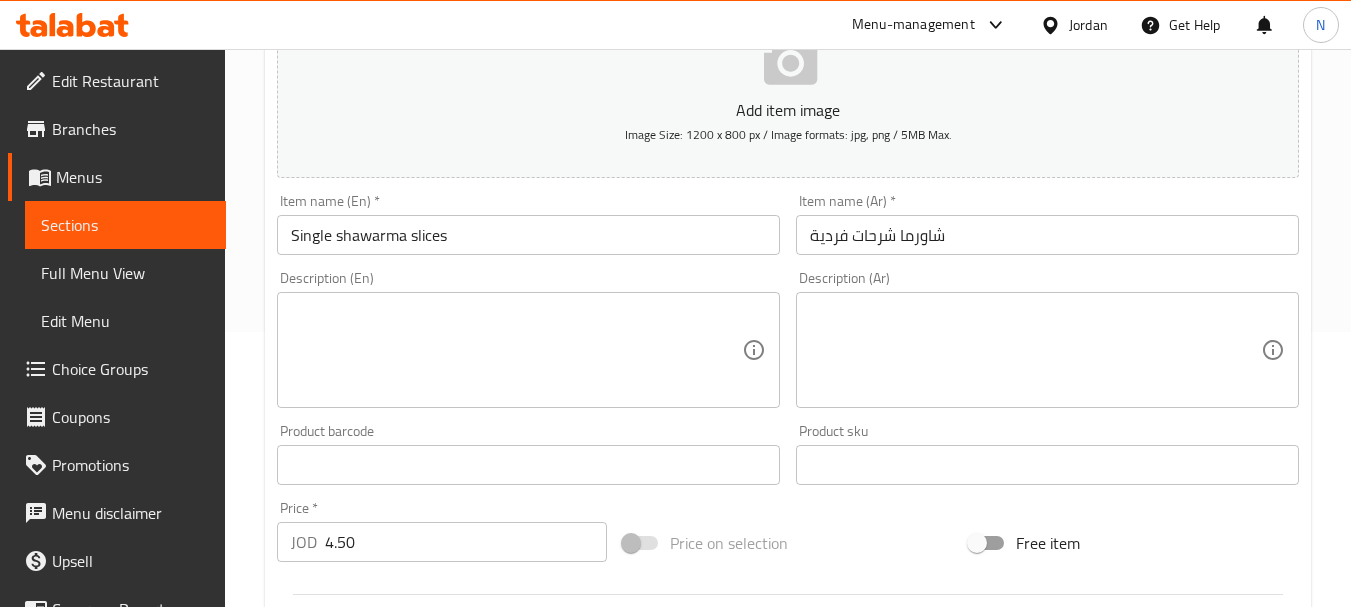 click on "Price on selection" at bounding box center [788, 543] 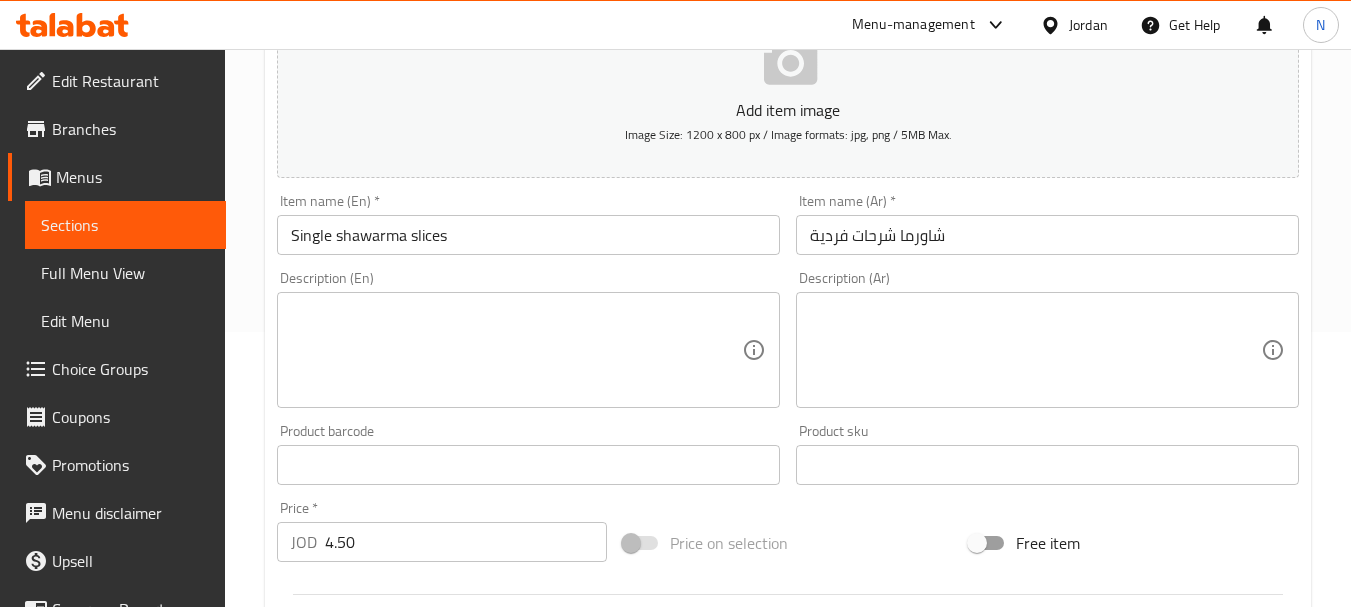 click on "Price on selection" at bounding box center [788, 543] 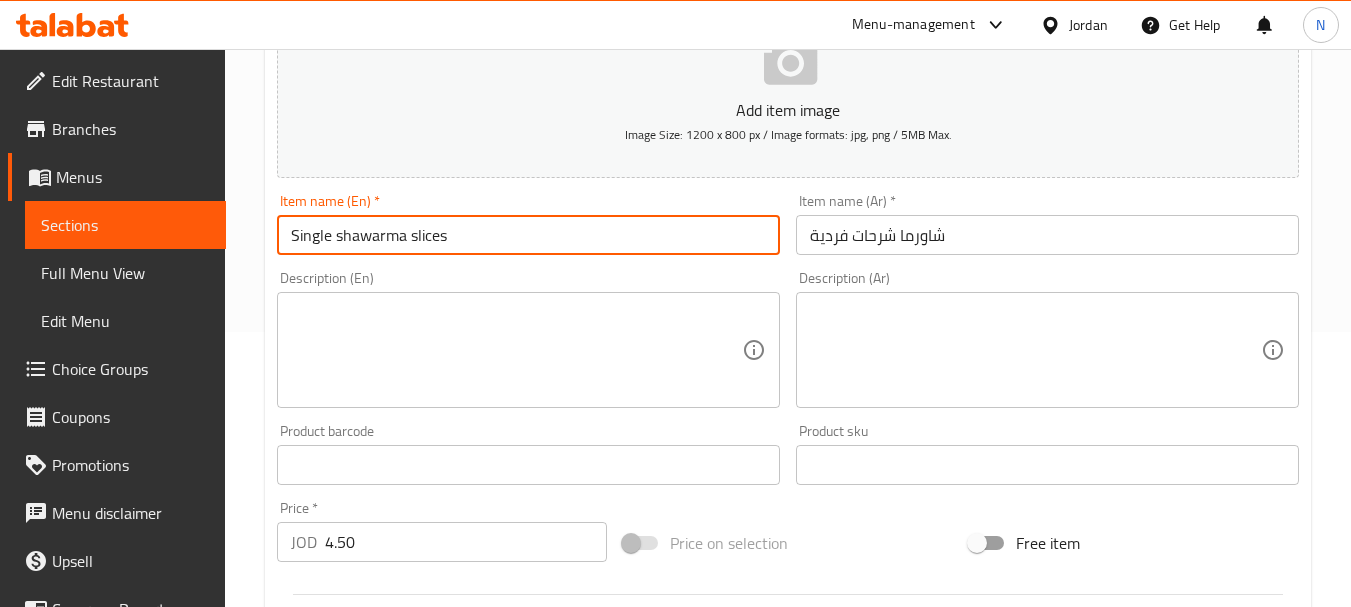 drag, startPoint x: 374, startPoint y: 234, endPoint x: 413, endPoint y: 233, distance: 39.012817 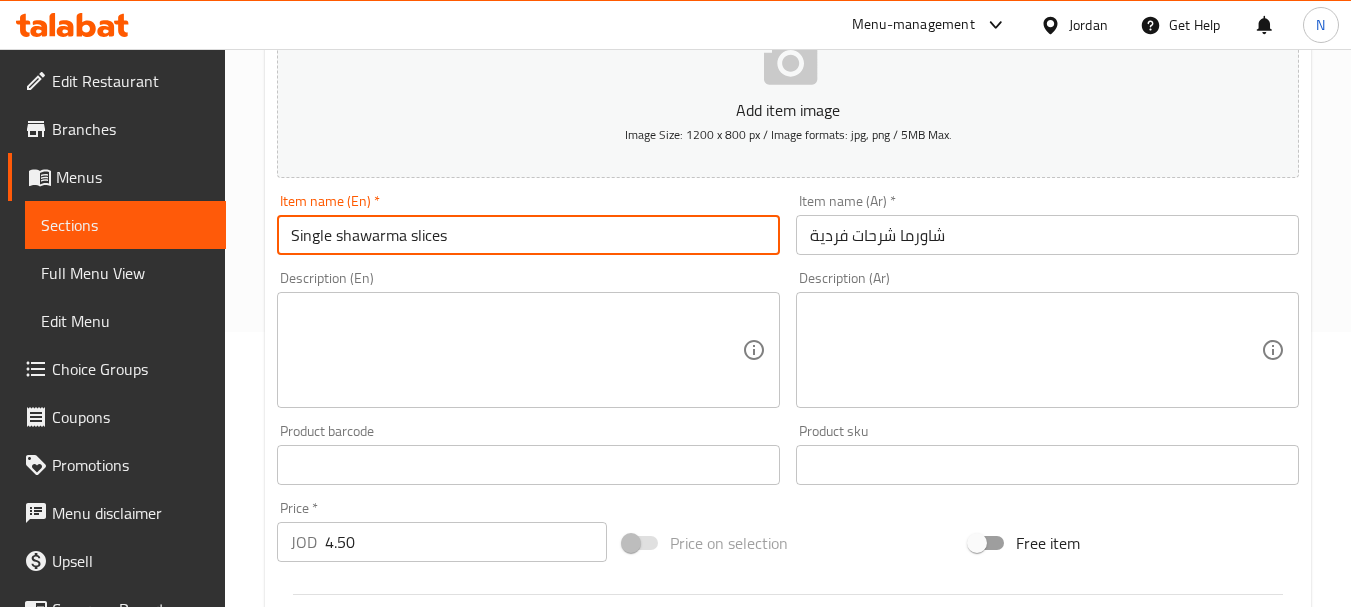 type on "Single Shawarma Slices" 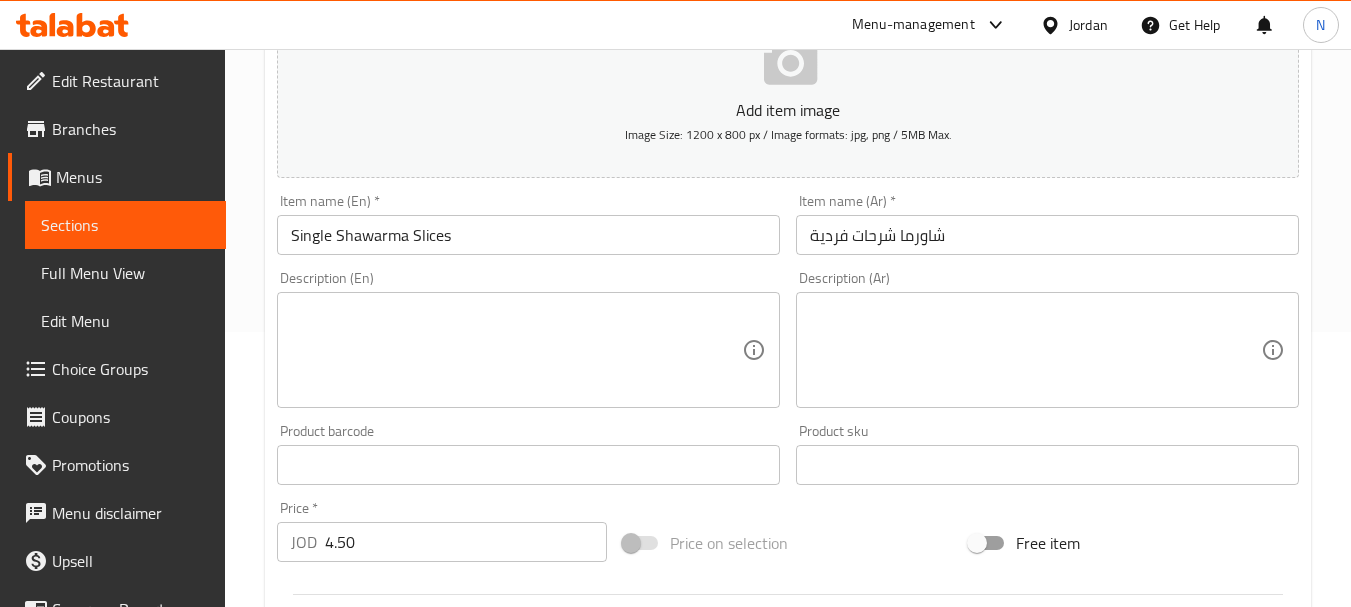 click on "Price on selection" at bounding box center [788, 543] 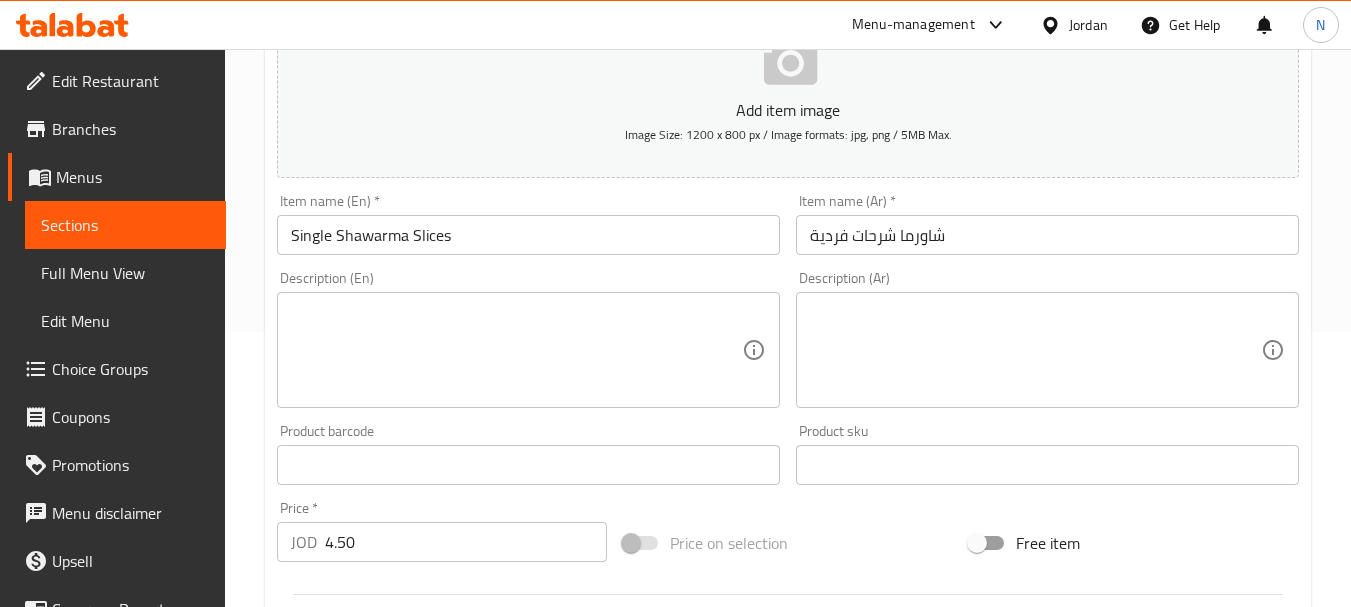 scroll, scrollTop: 806, scrollLeft: 0, axis: vertical 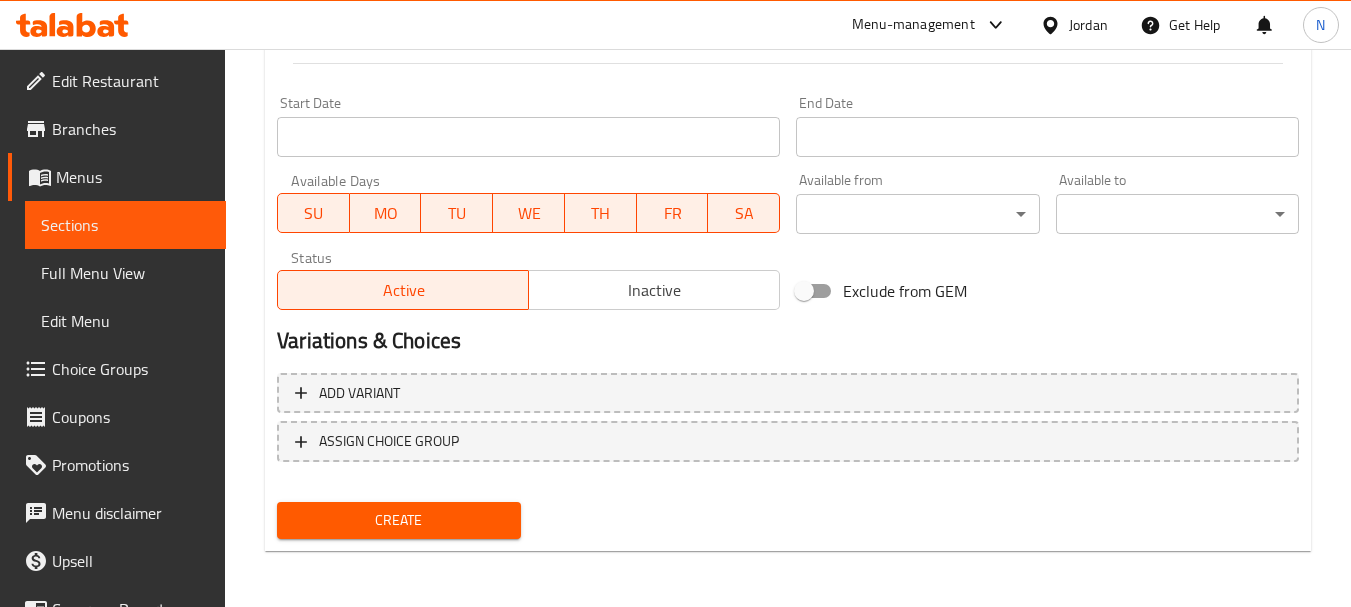 click on "Create" at bounding box center [398, 520] 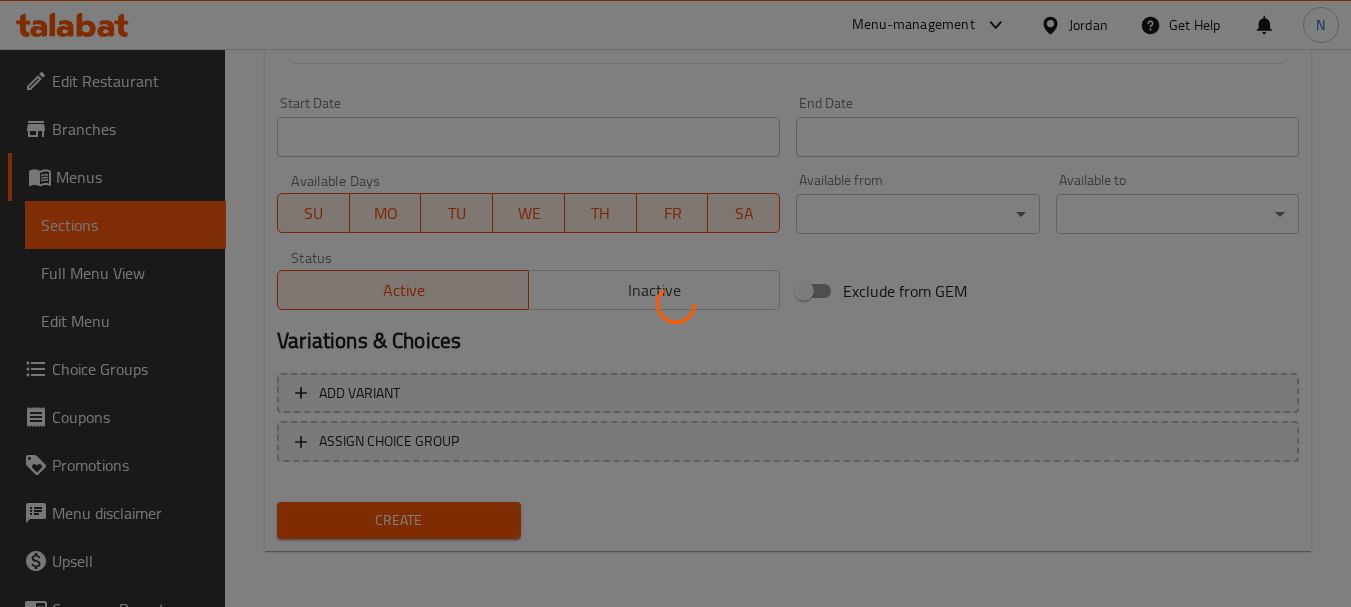 type 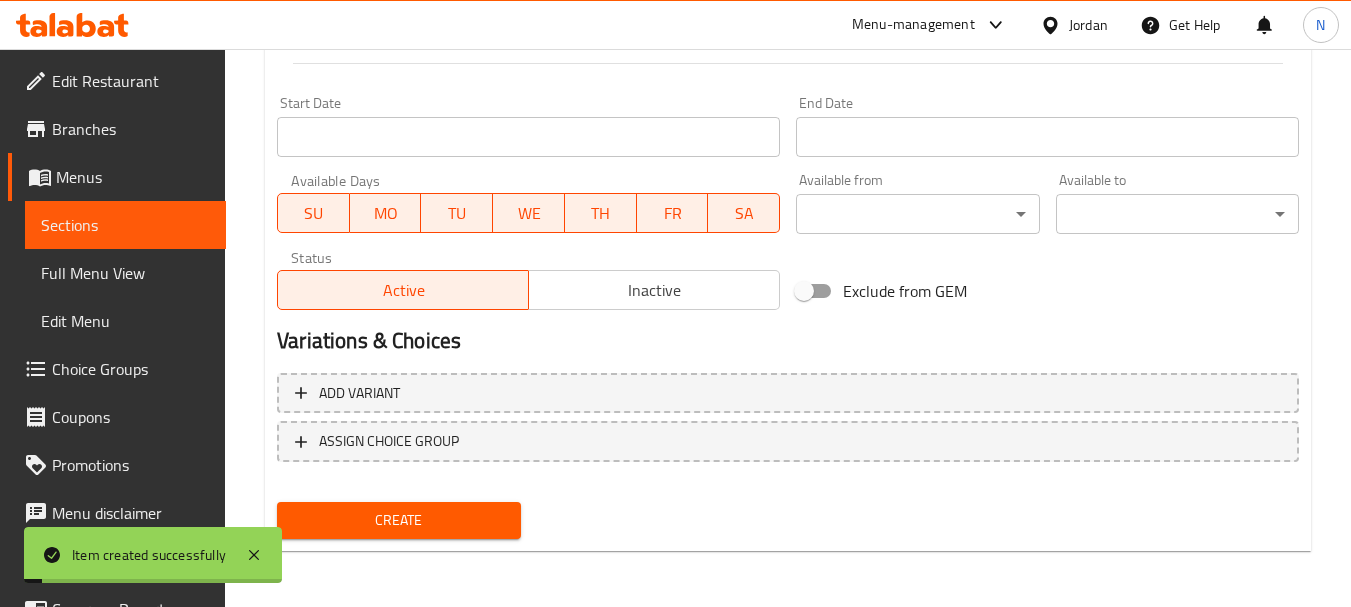 scroll, scrollTop: 275, scrollLeft: 0, axis: vertical 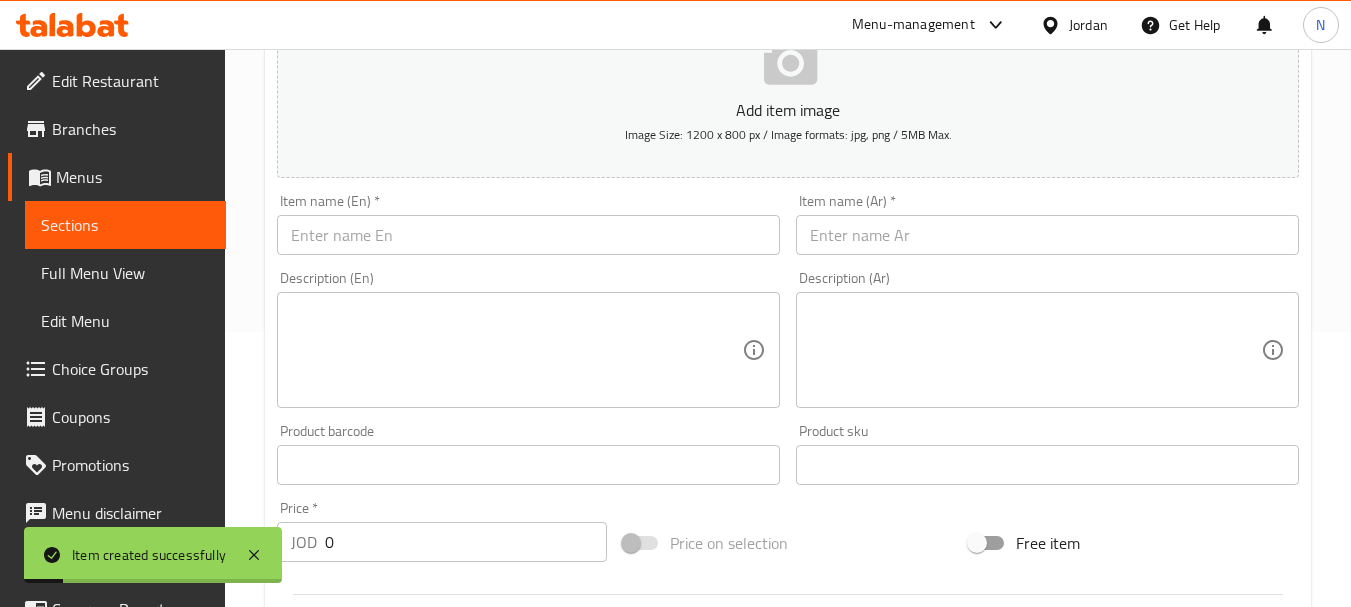 click at bounding box center (1047, 235) 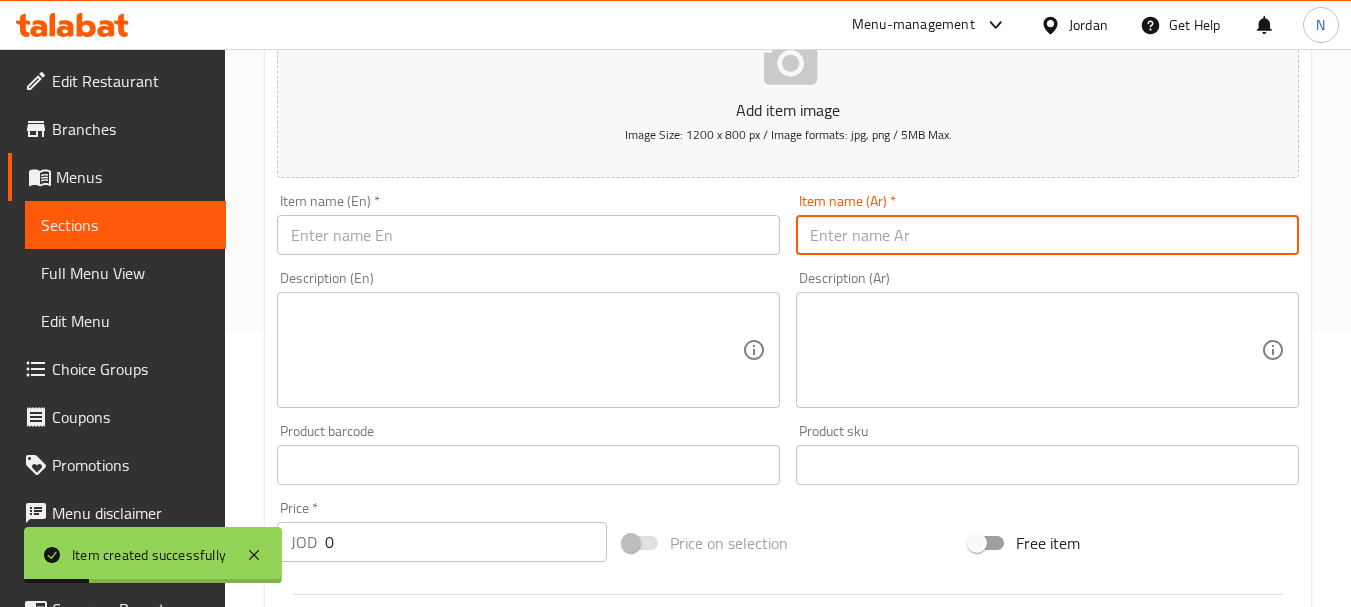 paste on "وجبة اوصال شقف 3 سيخ" 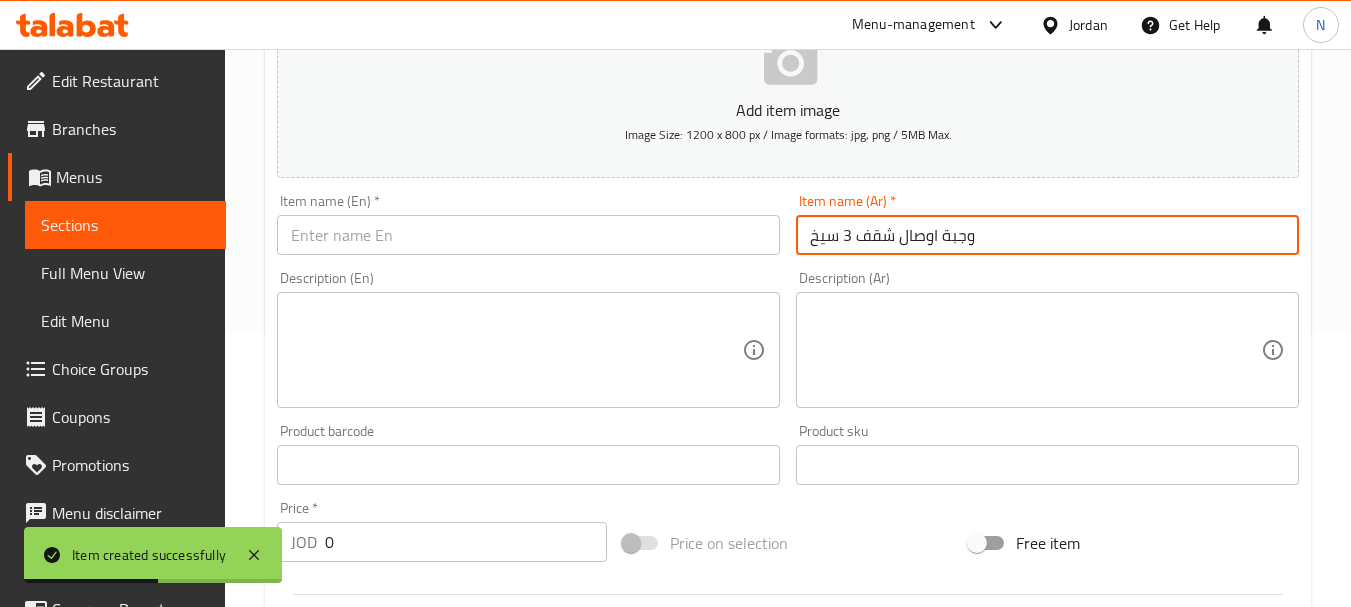 type on "وجبة اوصال شقف 3 سيخ" 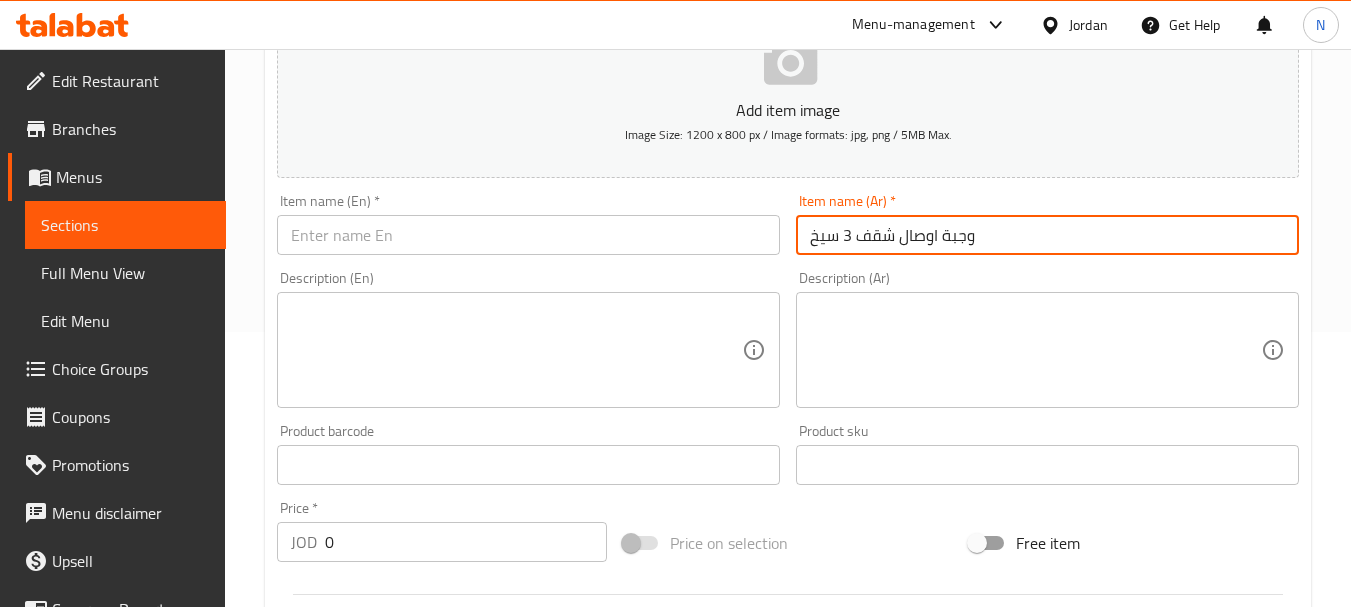 click at bounding box center [528, 235] 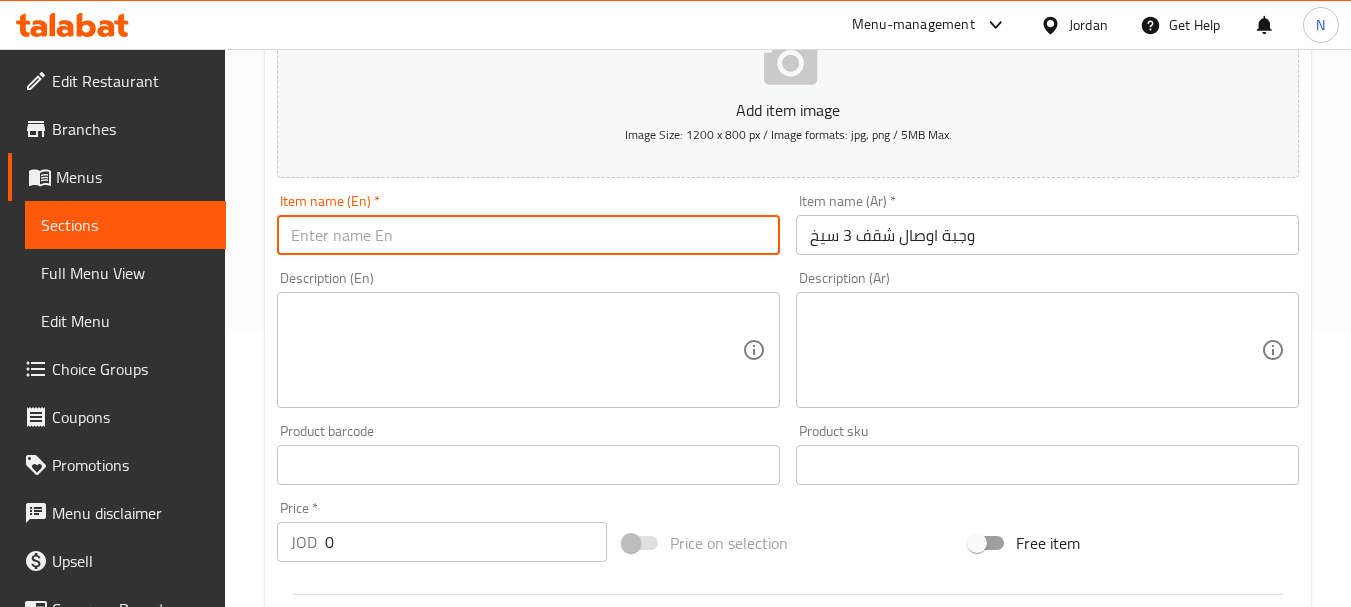 paste on "3 skewers of shaqaf meal" 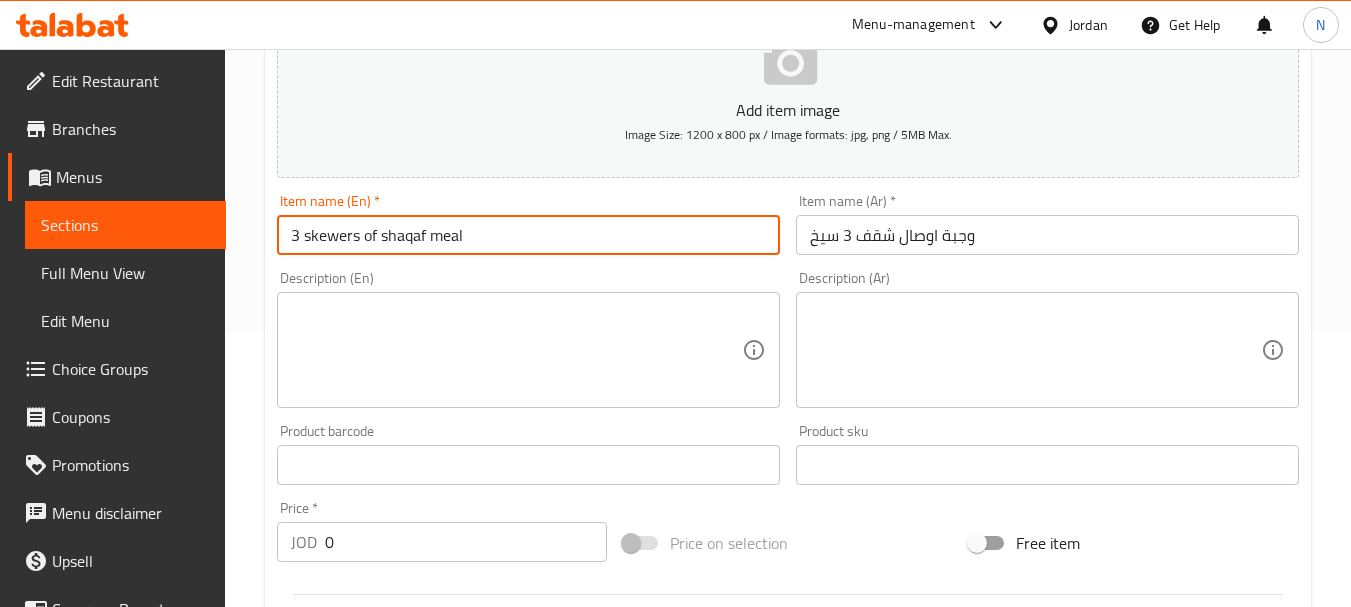 click on "3 skewers of shaqaf meal" at bounding box center [528, 235] 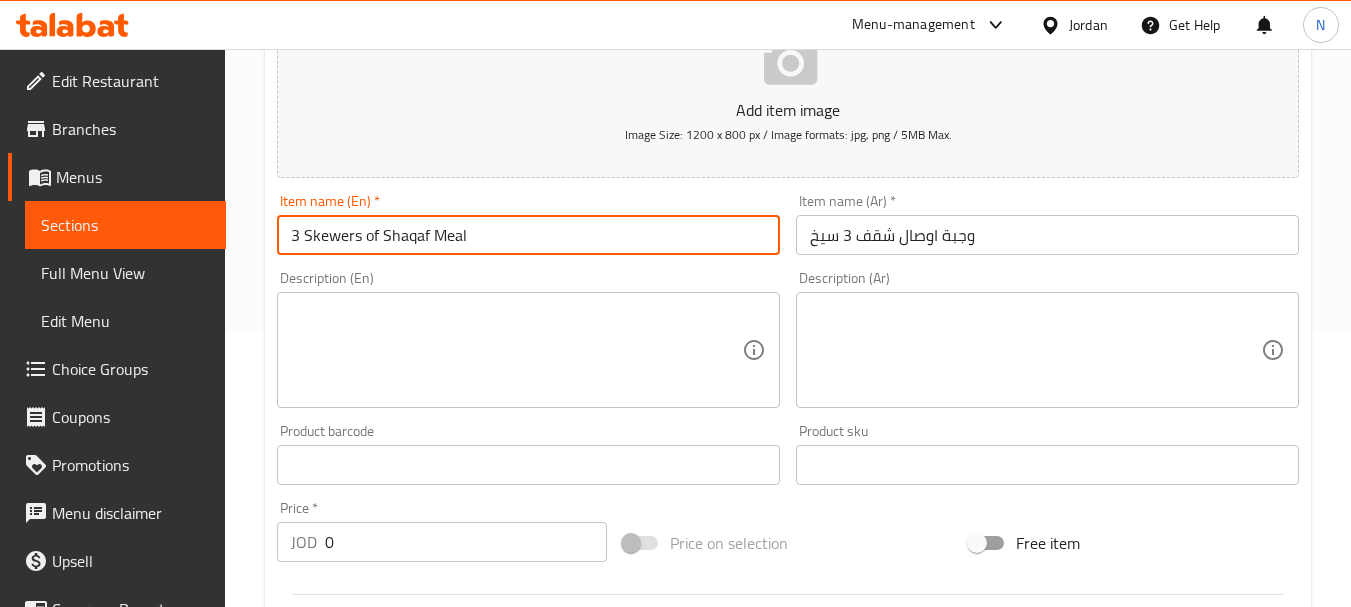 click on "3 Skewers of Shaqaf Meal" at bounding box center (528, 235) 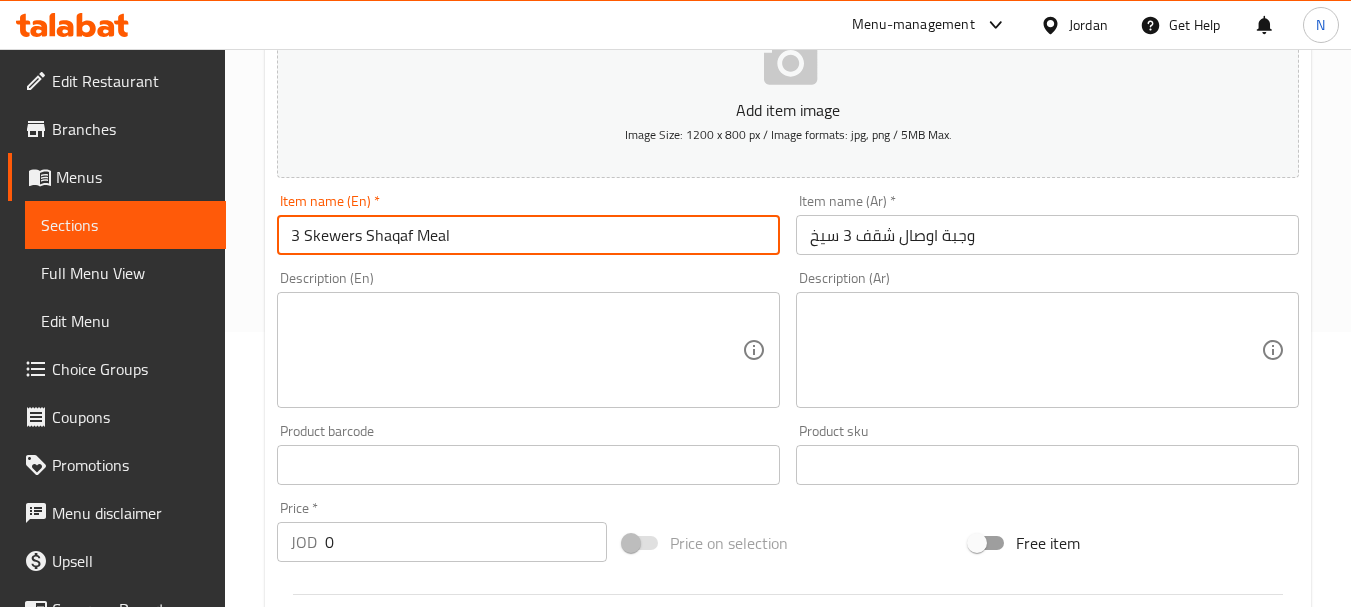 click on "وجبة اوصال شقف 3 سيخ" at bounding box center (1047, 235) 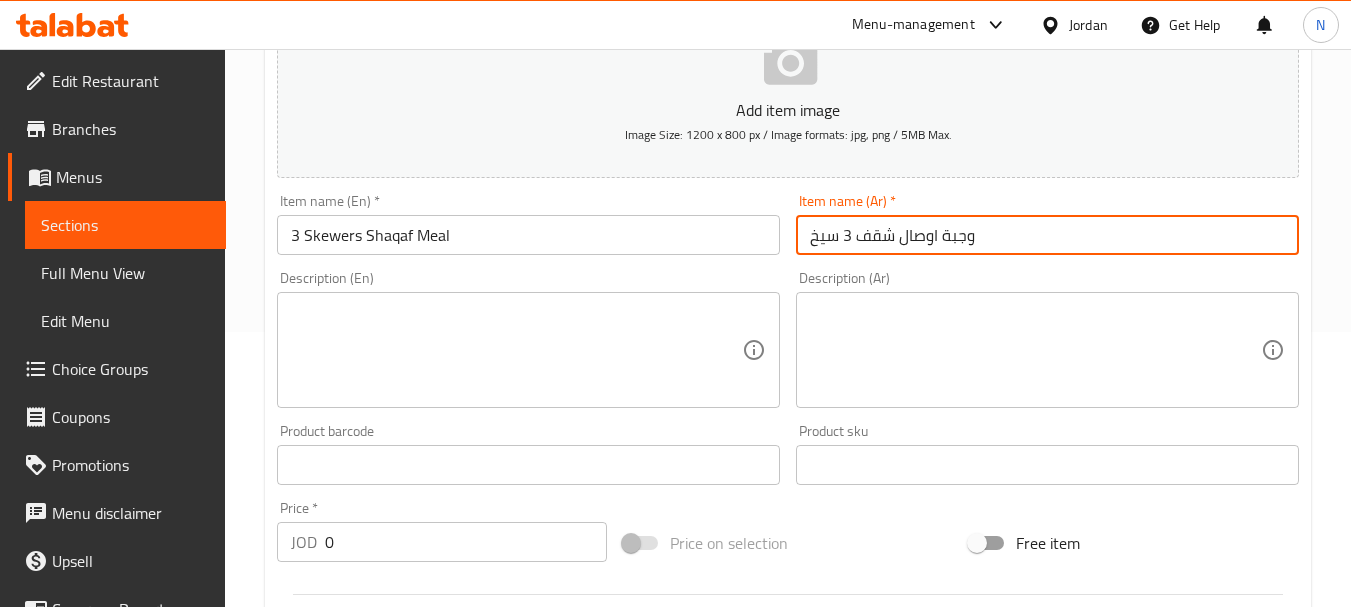 click on "وجبة اوصال شقف 3 سيخ" at bounding box center (1047, 235) 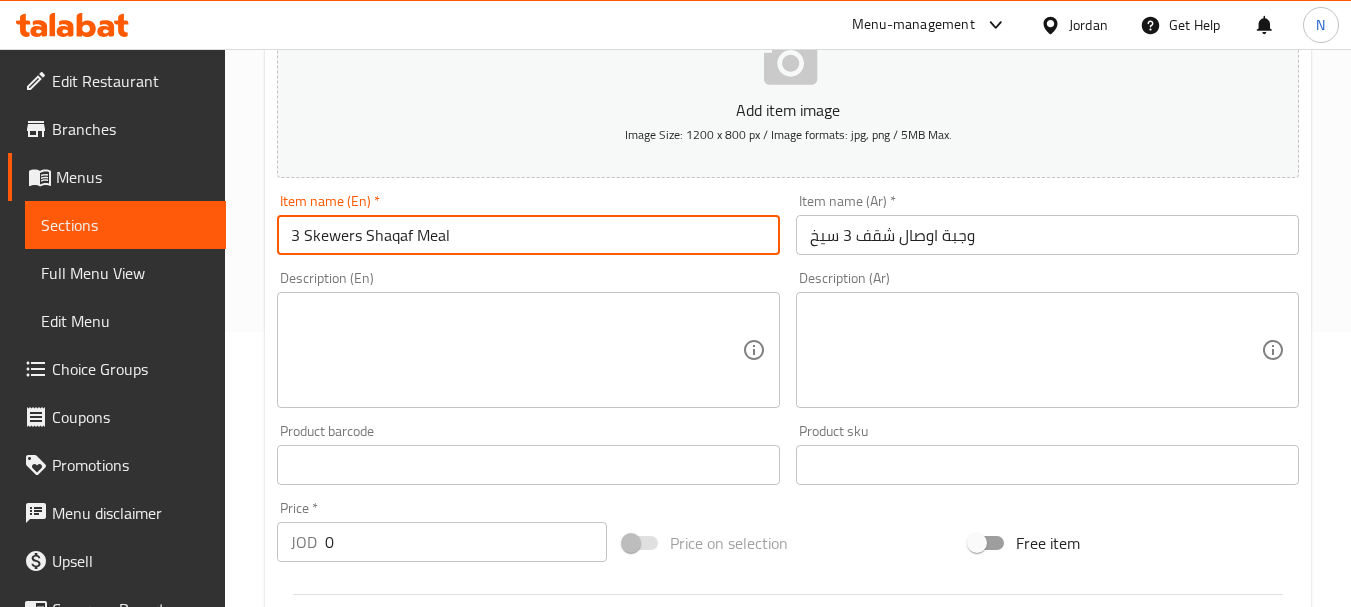 click on "3 Skewers Shaqaf Meal" at bounding box center (528, 235) 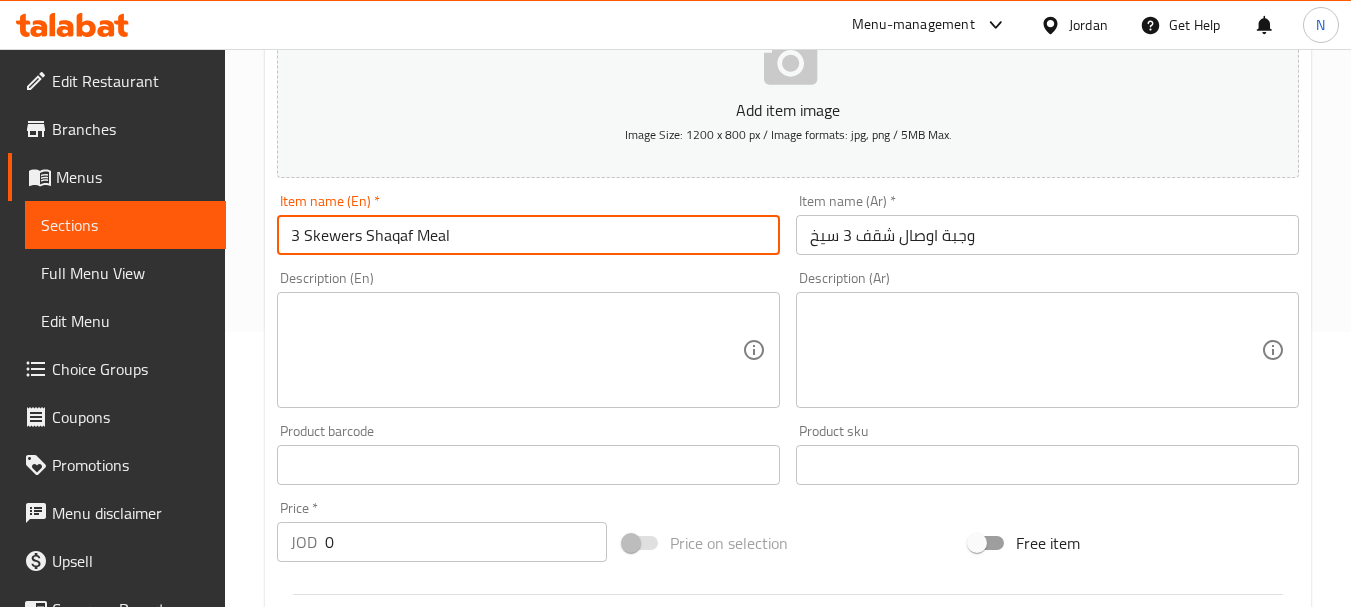 paste on "awsal" 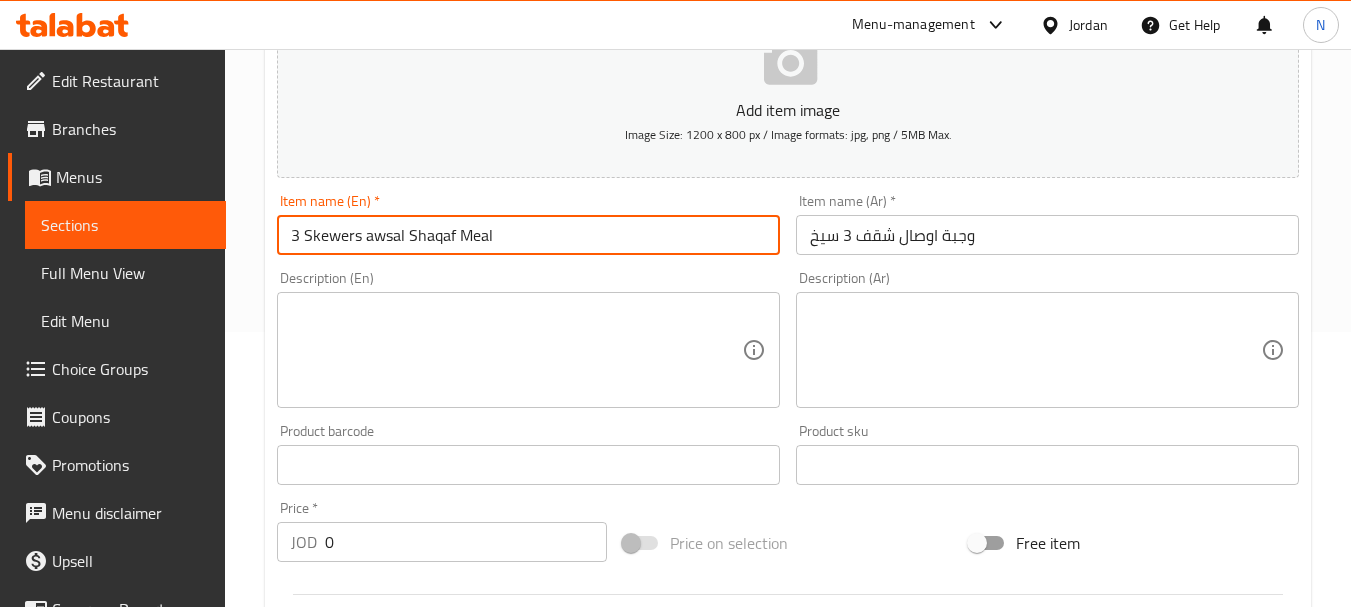 click on "3 Skewers awsal Shaqaf Meal" at bounding box center [528, 235] 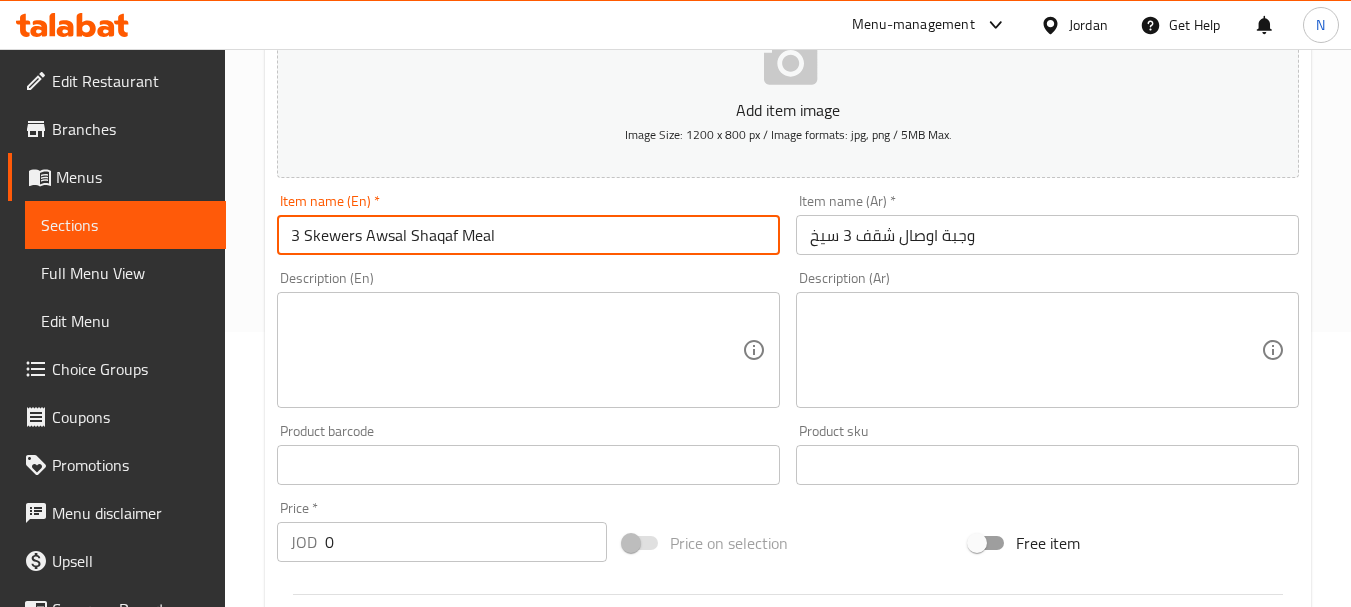 type on "3 Skewers Awsal Shaqaf Meal" 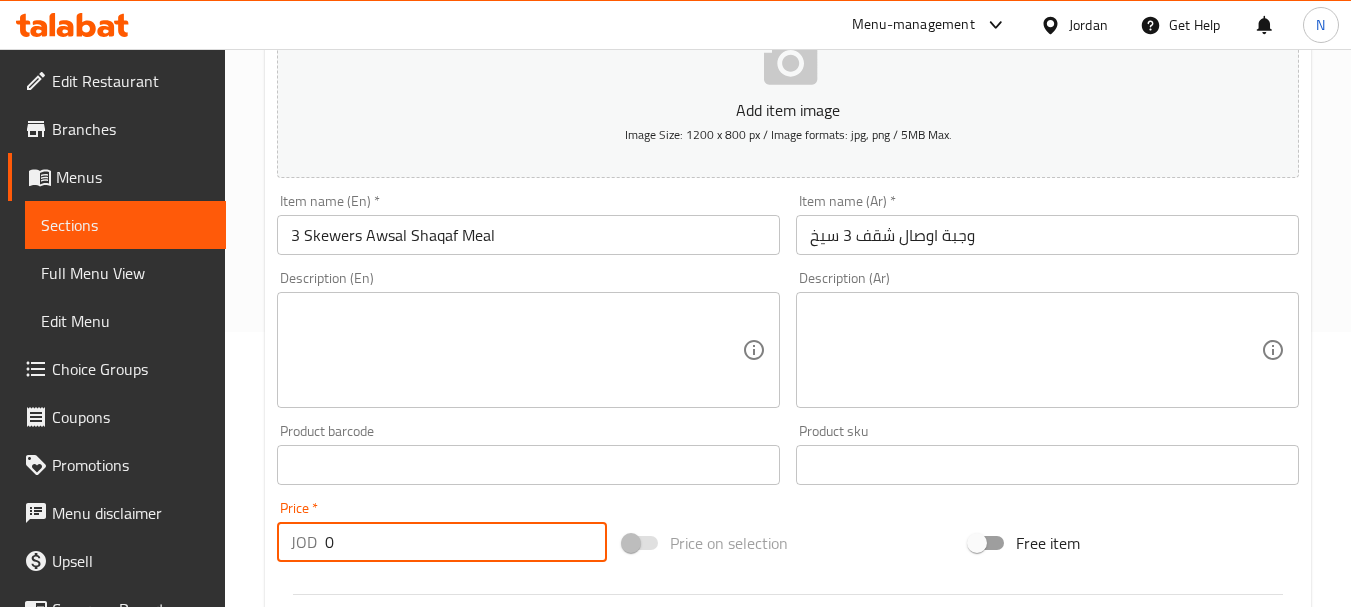 drag, startPoint x: 406, startPoint y: 531, endPoint x: 317, endPoint y: 555, distance: 92.17918 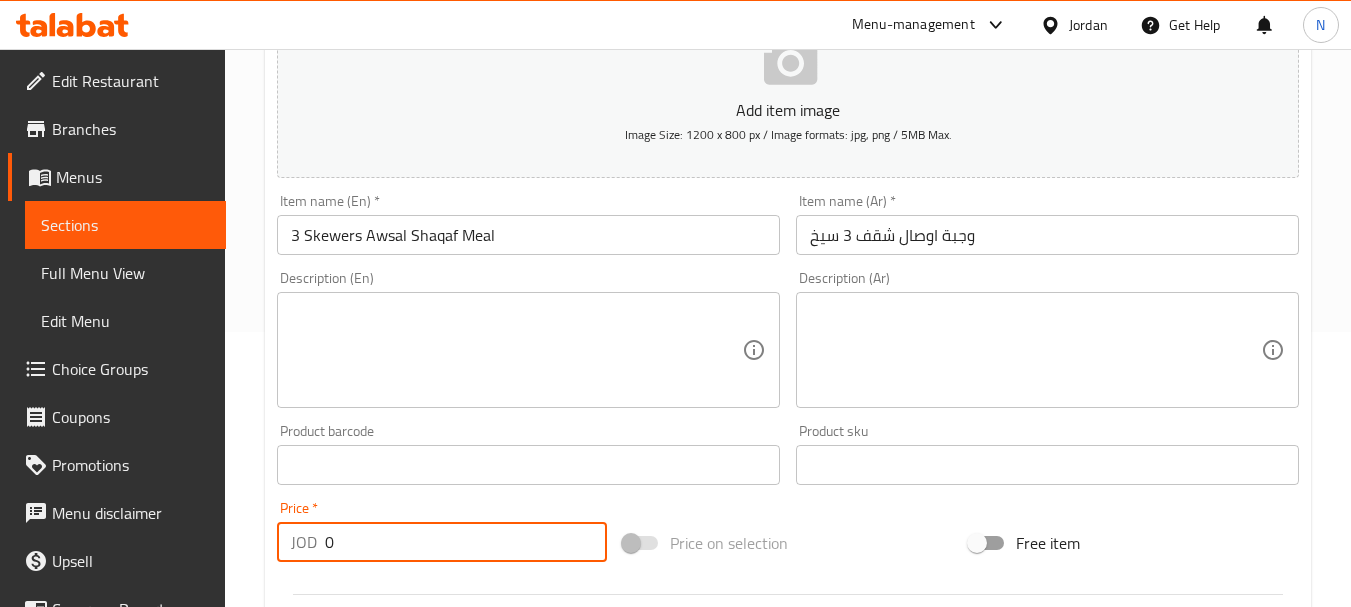 paste on "5.5" 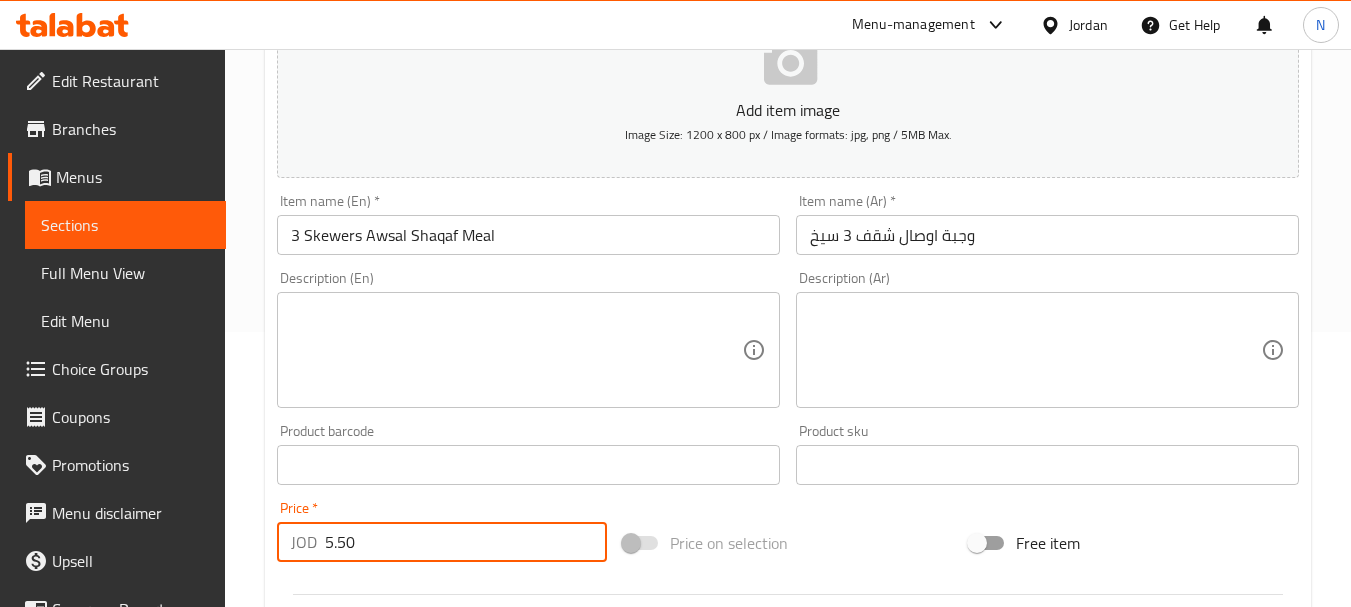 type on "5.50" 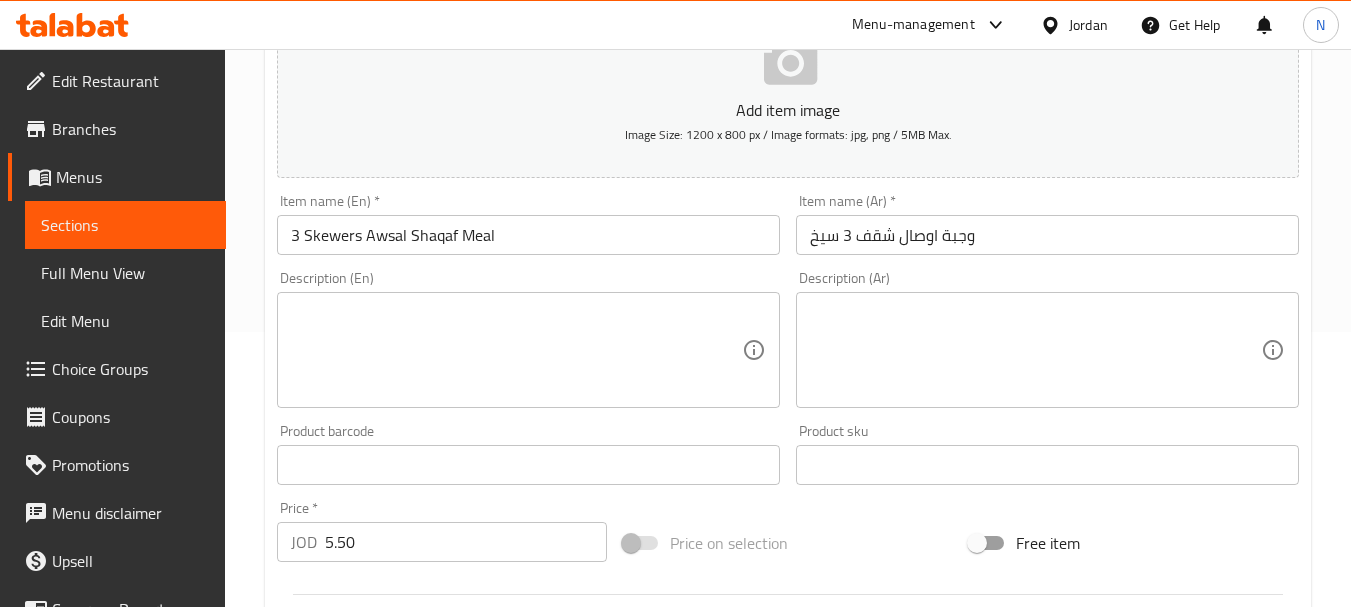 click on "Price on selection" at bounding box center (788, 543) 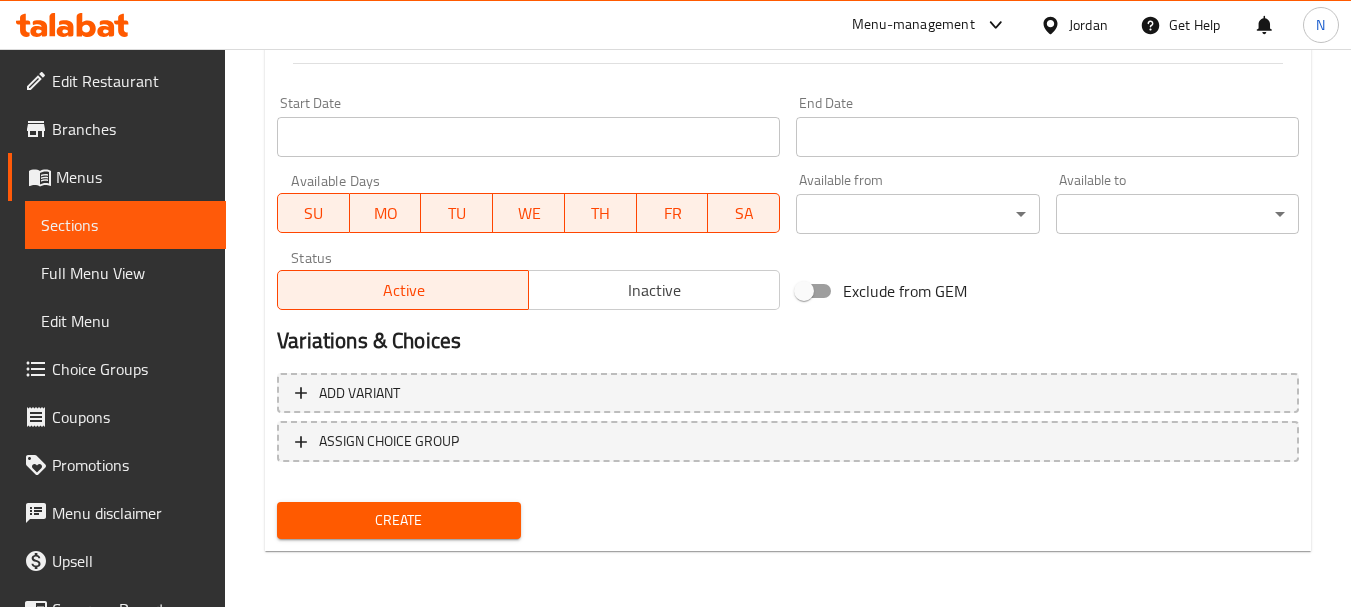 click on "Create" at bounding box center [398, 520] 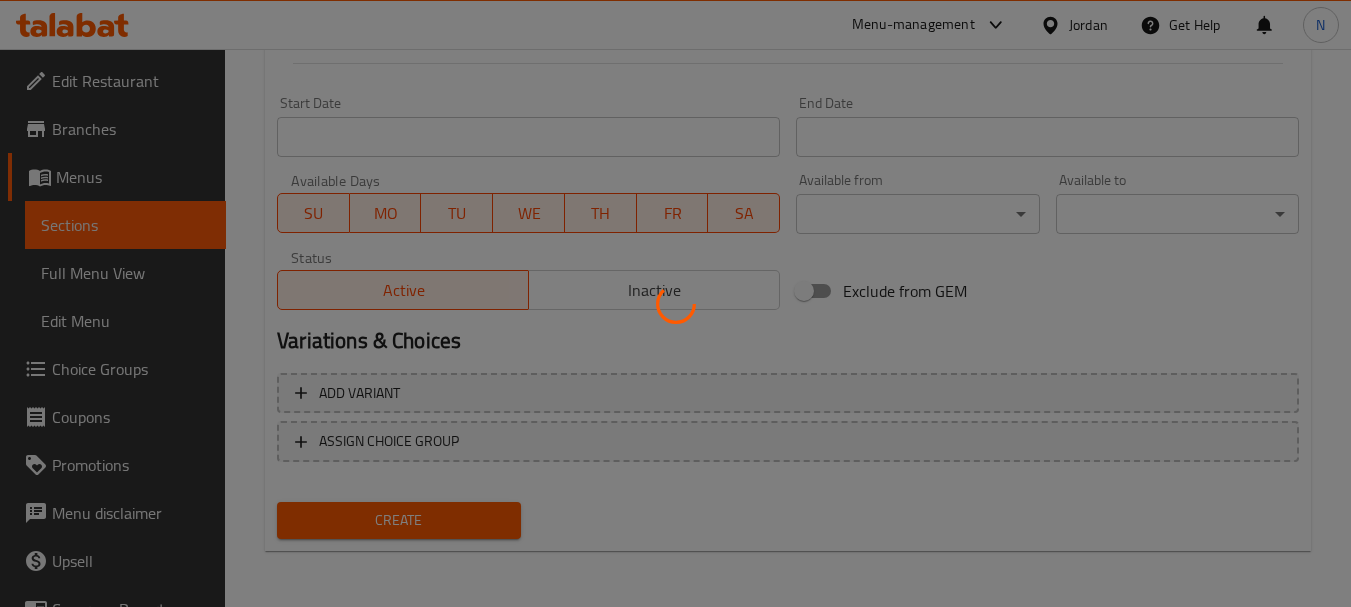 type 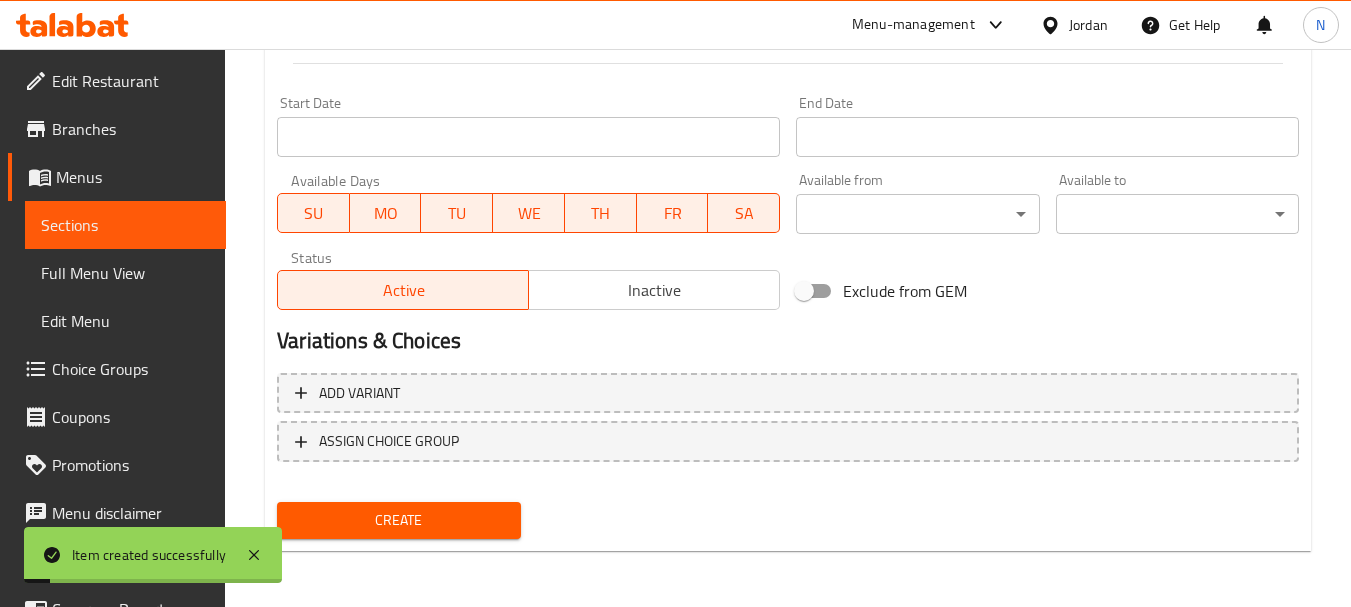 scroll, scrollTop: 275, scrollLeft: 0, axis: vertical 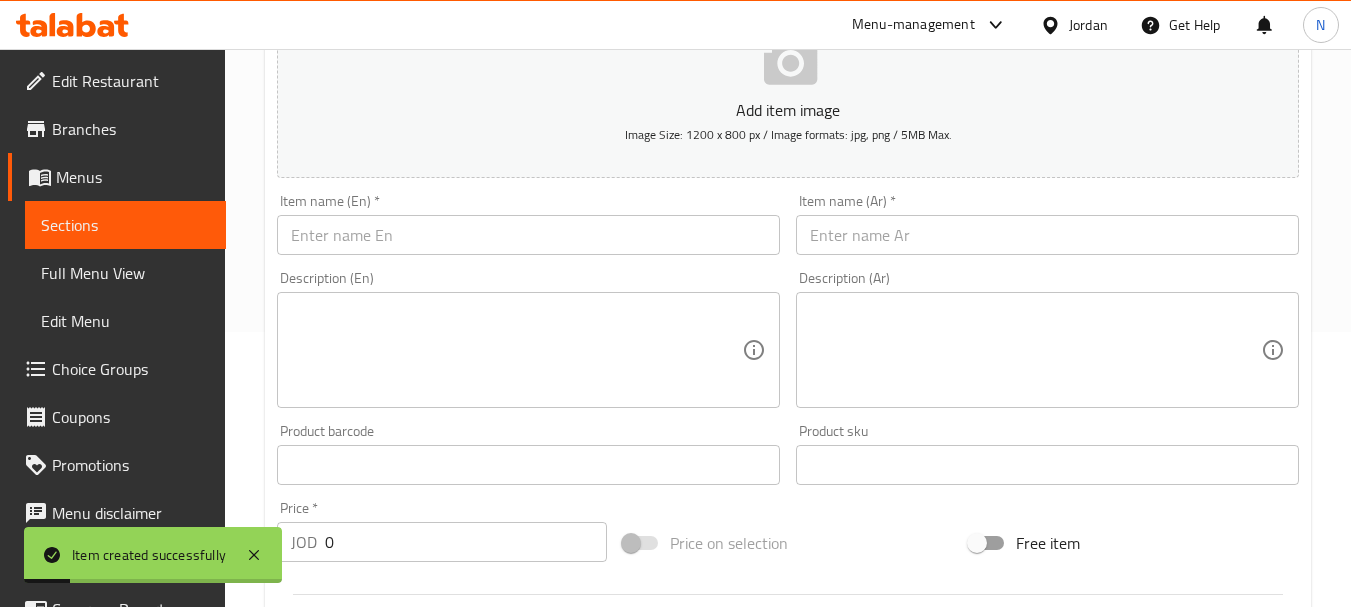 click at bounding box center (1047, 235) 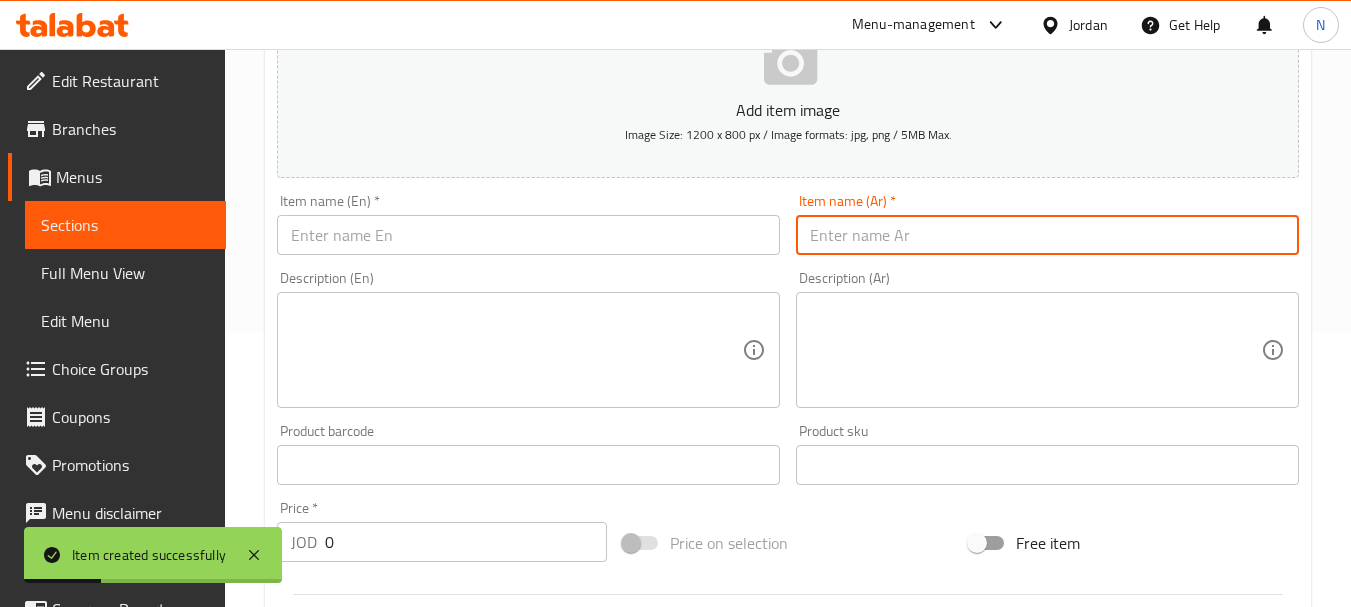 paste on "وجبة شيش طاووق 3 سيخ" 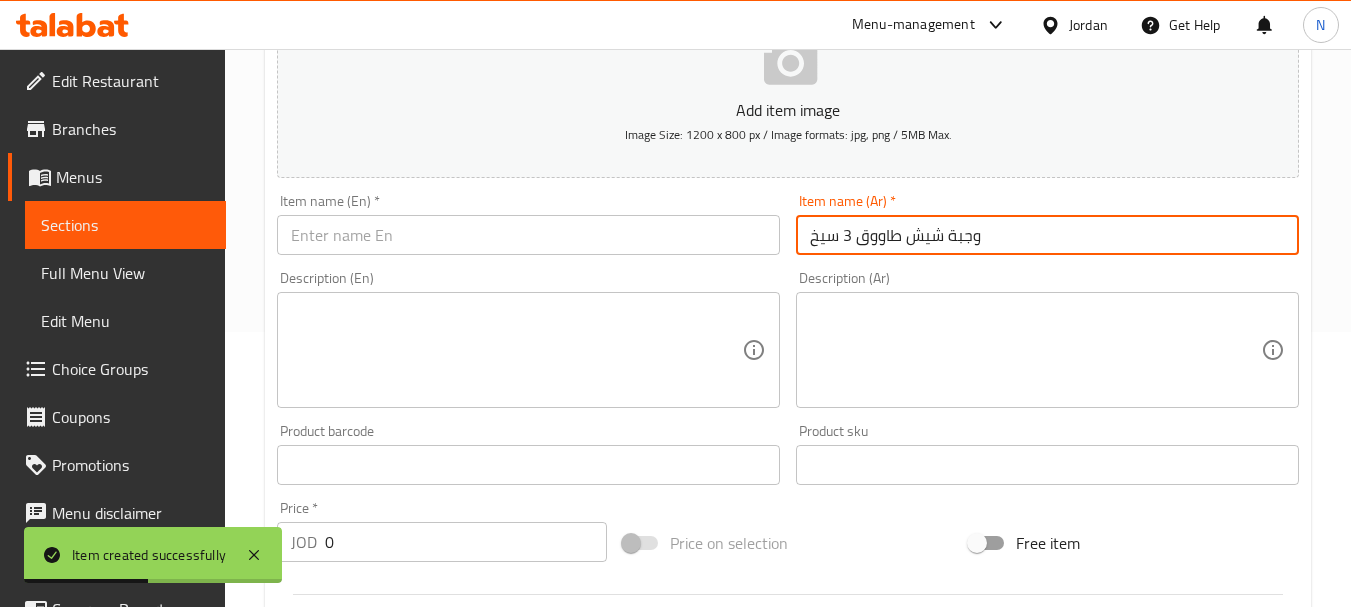 type on "وجبة شيش طاووق 3 سيخ" 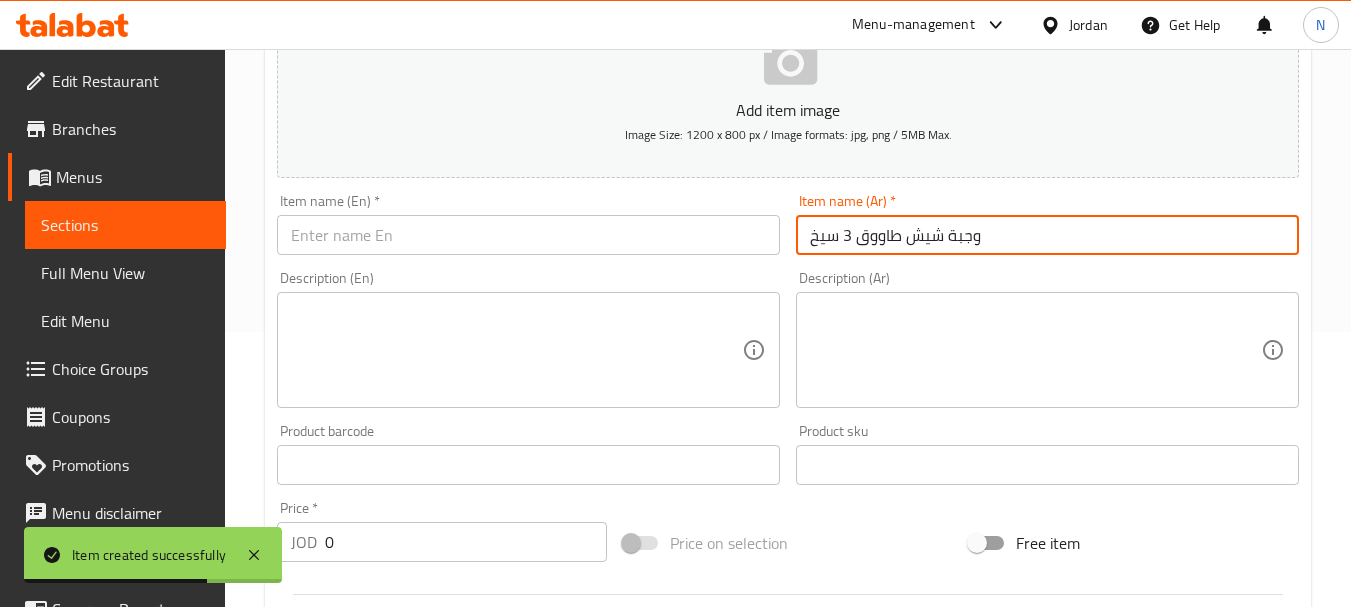 click at bounding box center [528, 235] 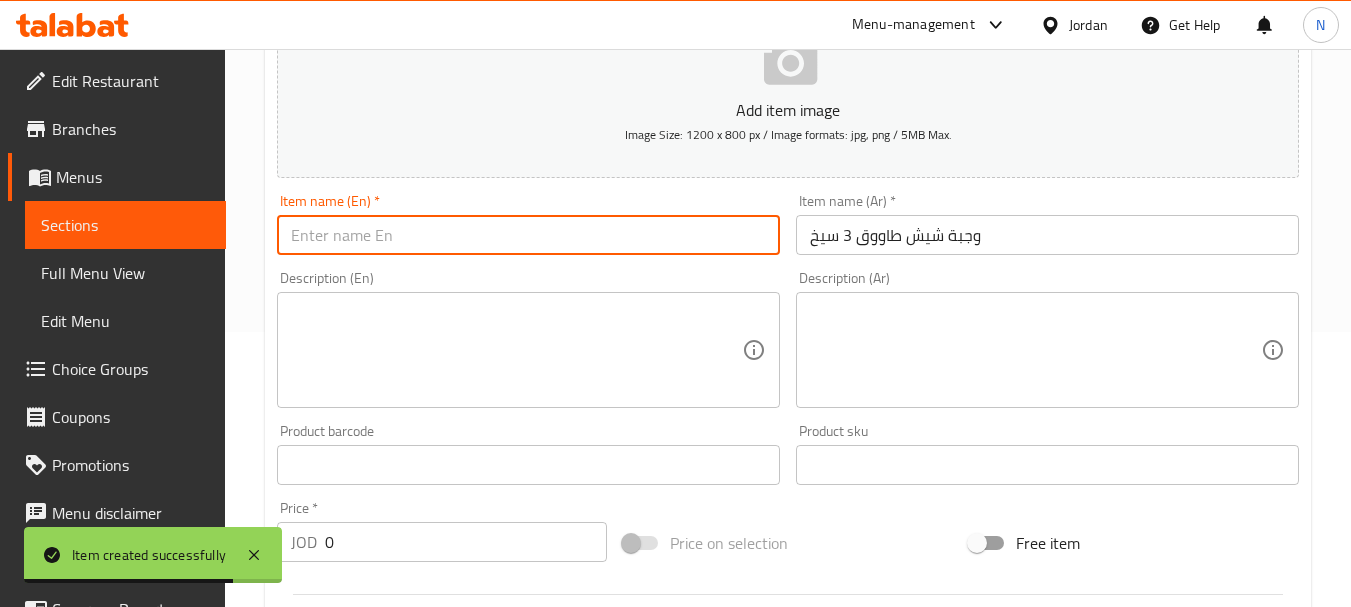 paste on "3 skewers chicken shish meal" 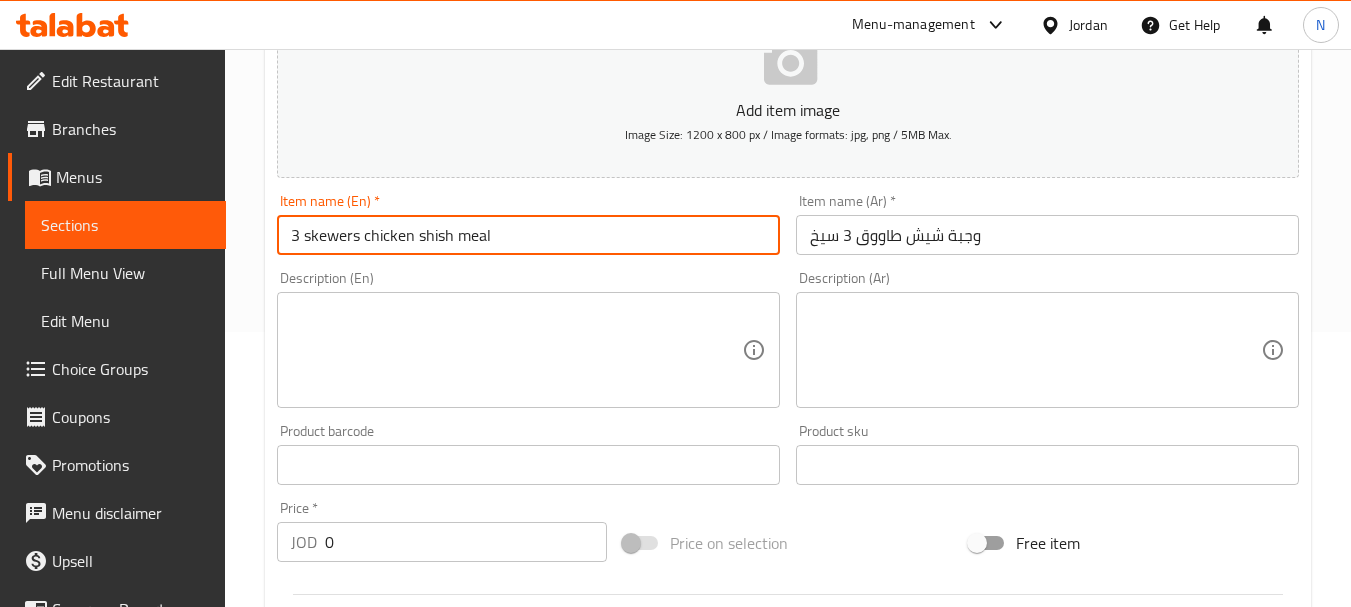 click on "وجبة شيش طاووق 3 سيخ" at bounding box center (1047, 235) 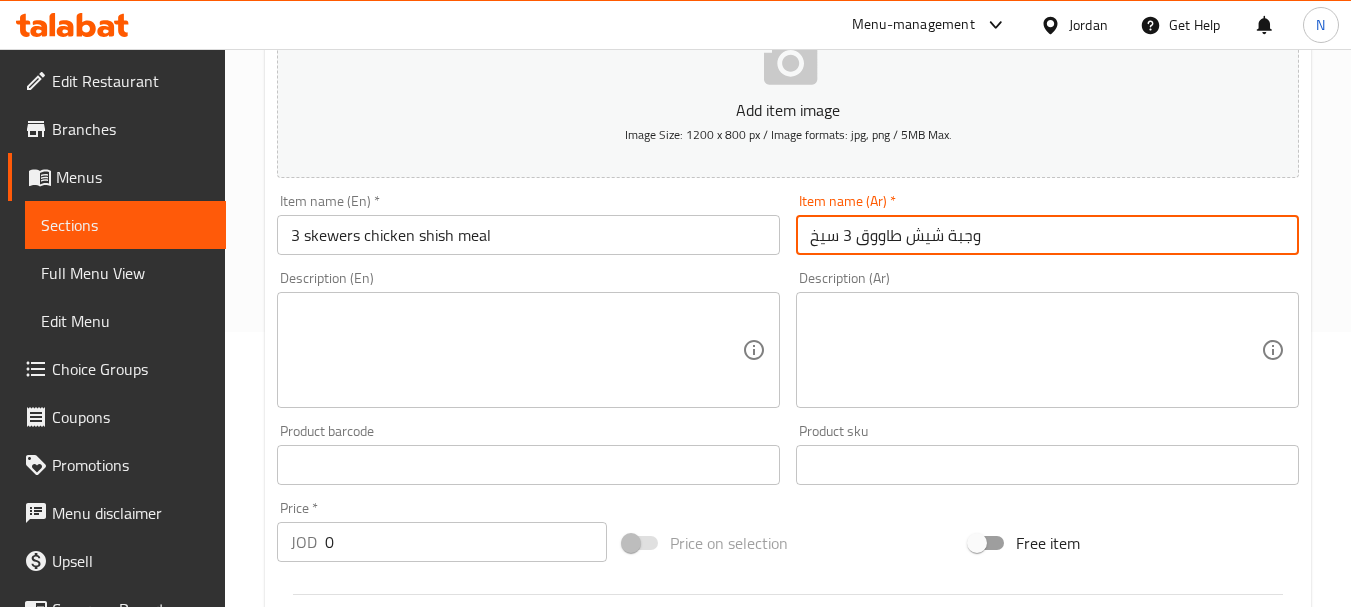 drag, startPoint x: 876, startPoint y: 234, endPoint x: 917, endPoint y: 239, distance: 41.303753 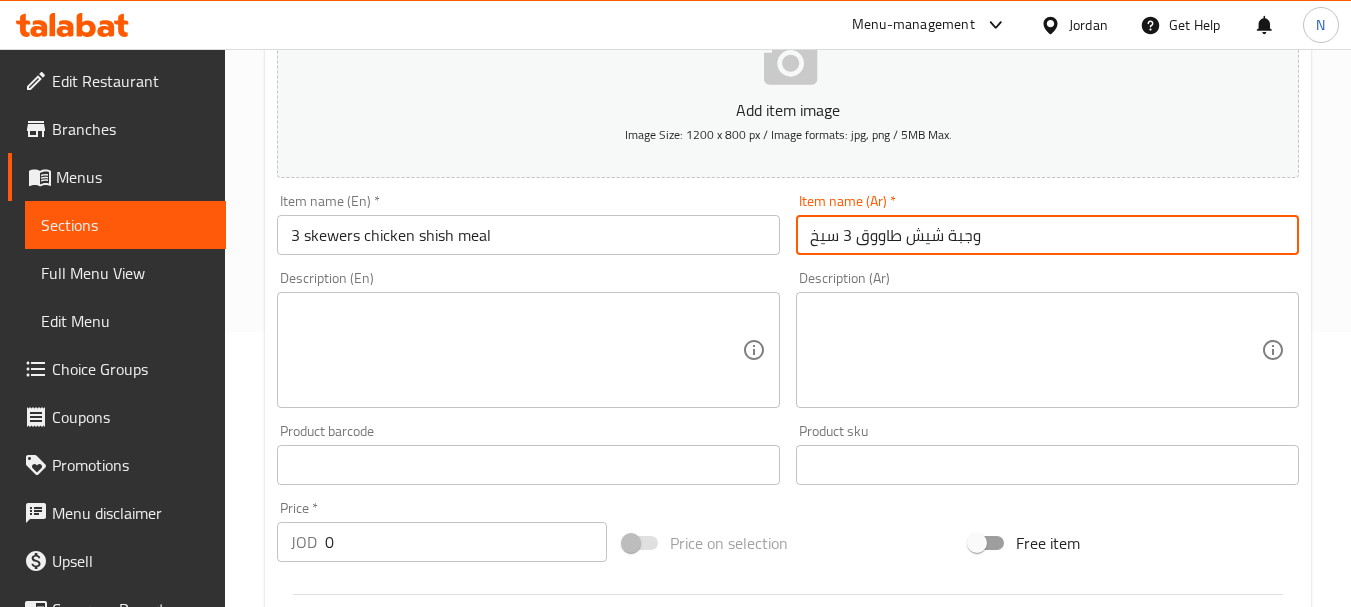 click on "3 skewers chicken shish meal" at bounding box center [528, 235] 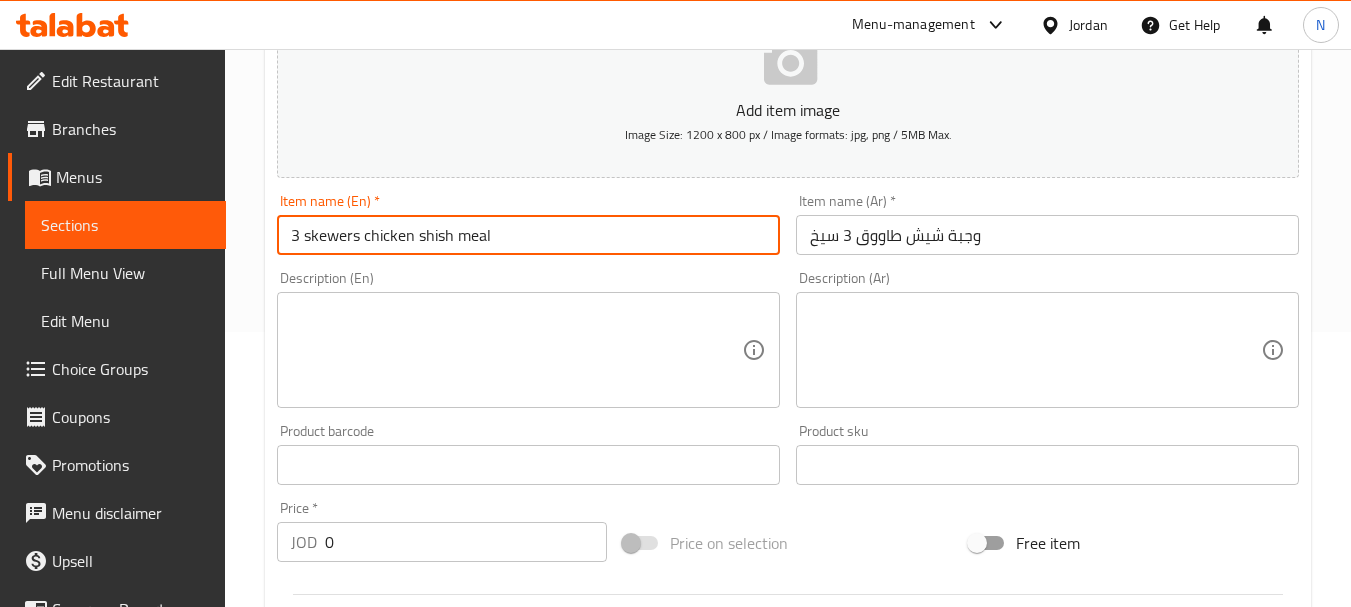 drag, startPoint x: 378, startPoint y: 226, endPoint x: 422, endPoint y: 227, distance: 44.011364 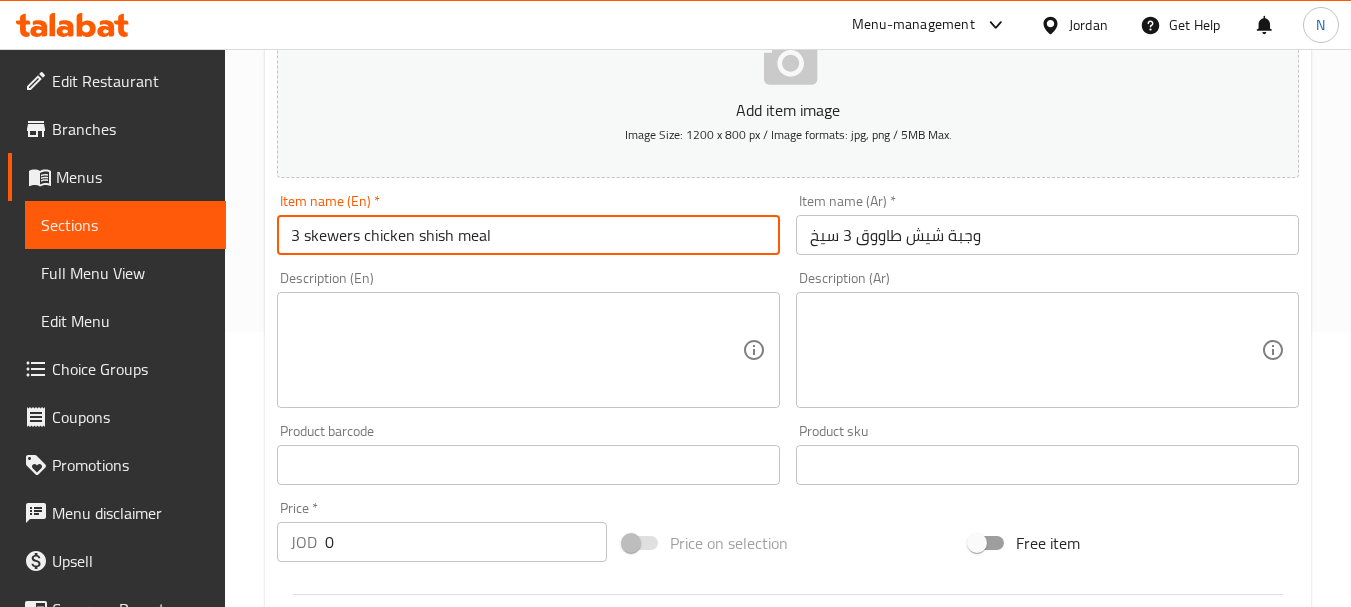 drag, startPoint x: 422, startPoint y: 227, endPoint x: 396, endPoint y: 231, distance: 26.305893 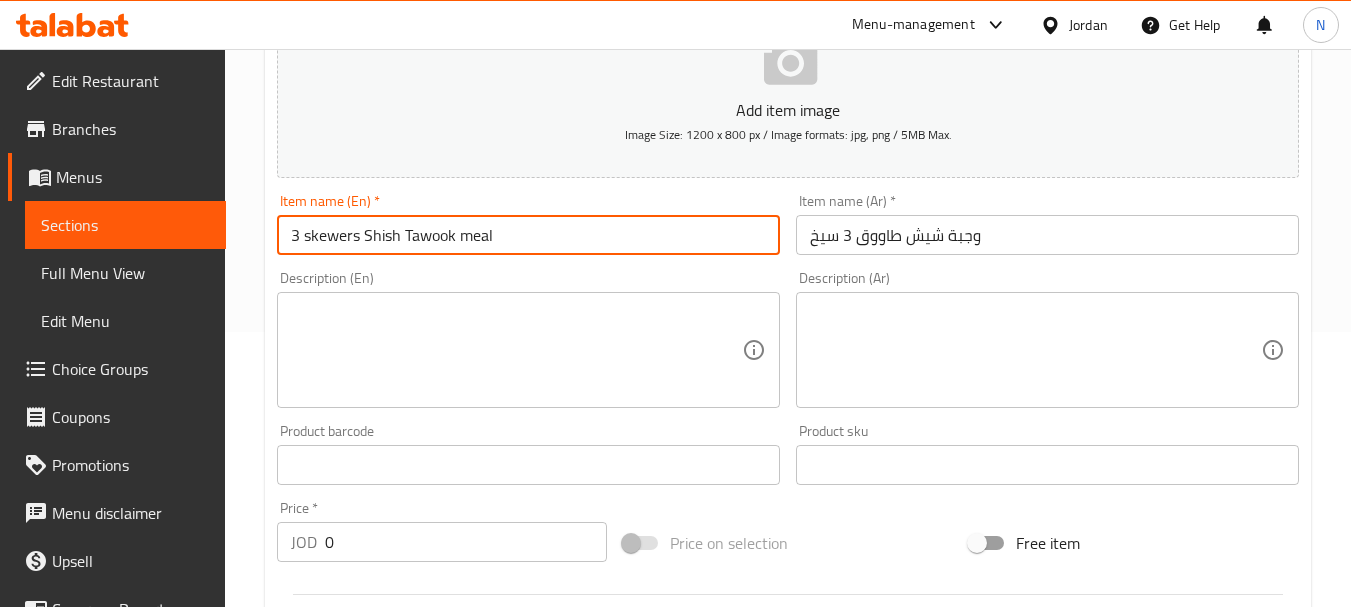 click on "3 skewers Shish Tawook meal" at bounding box center (528, 235) 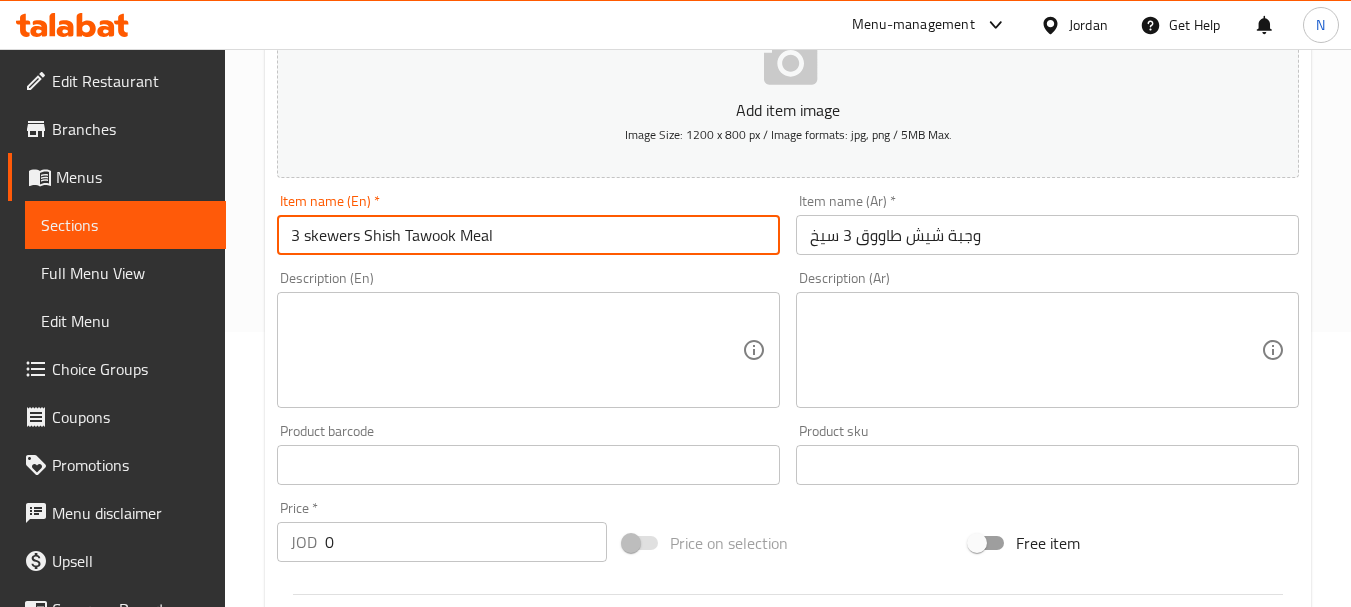 click on "3 skewers Shish Tawook Meal" at bounding box center [528, 235] 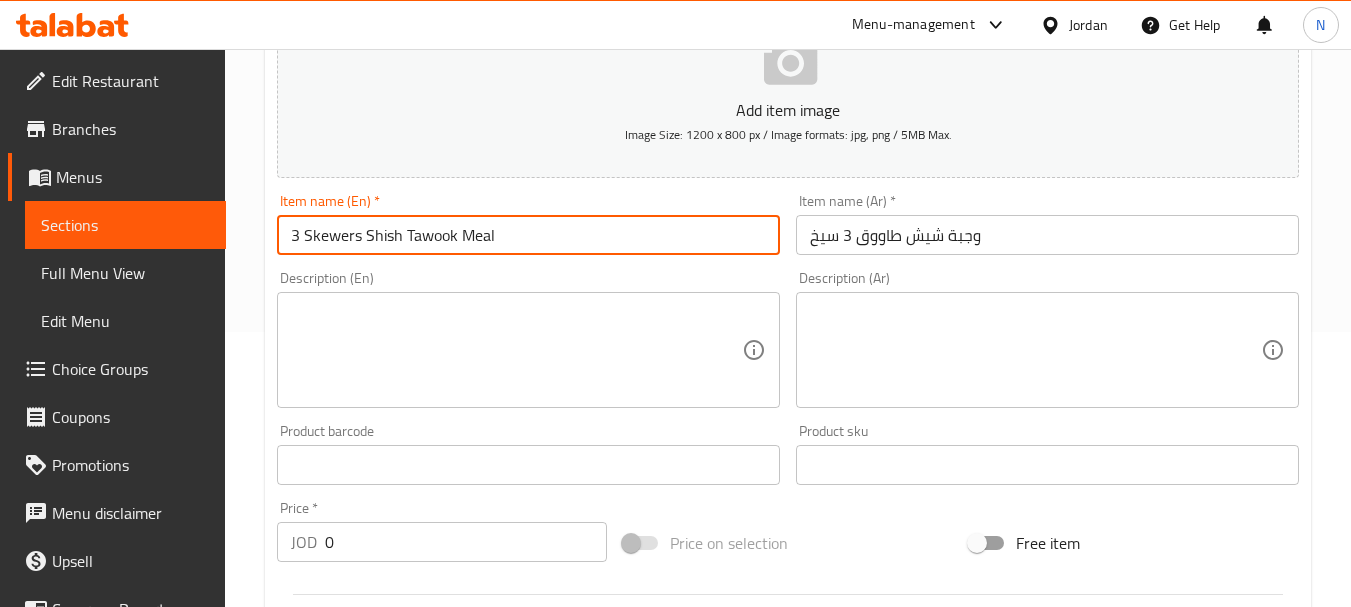 type on "3 Skewers Shish Tawook Meal" 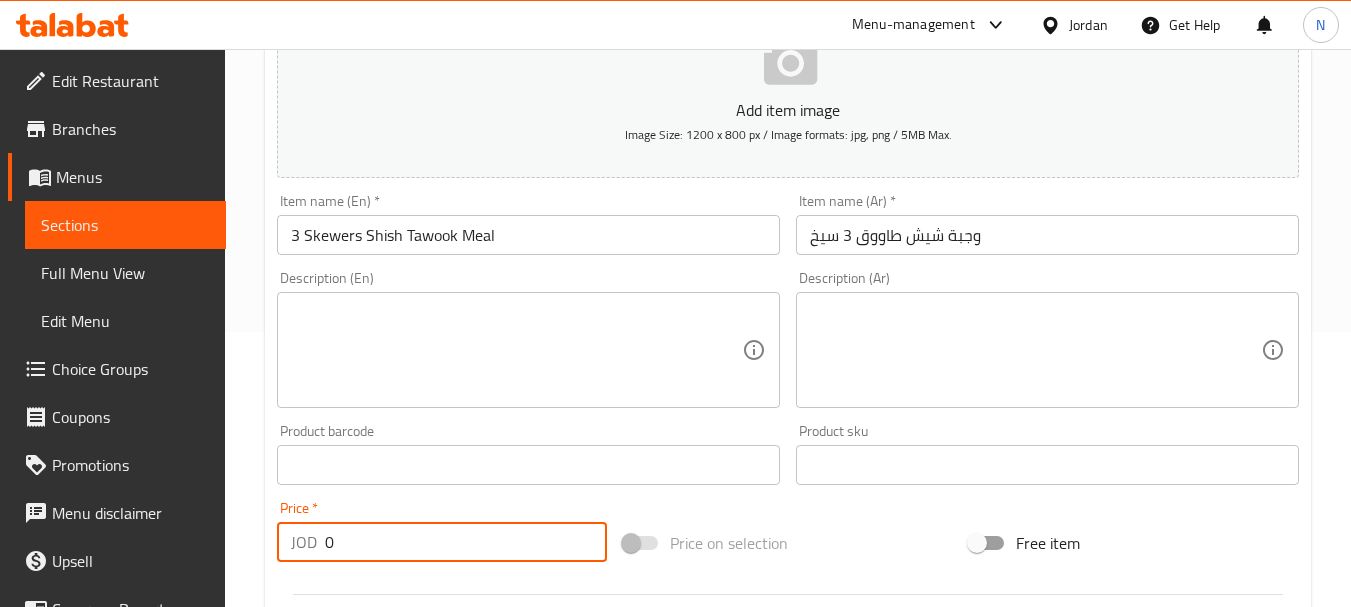 drag, startPoint x: 497, startPoint y: 533, endPoint x: 320, endPoint y: 545, distance: 177.40631 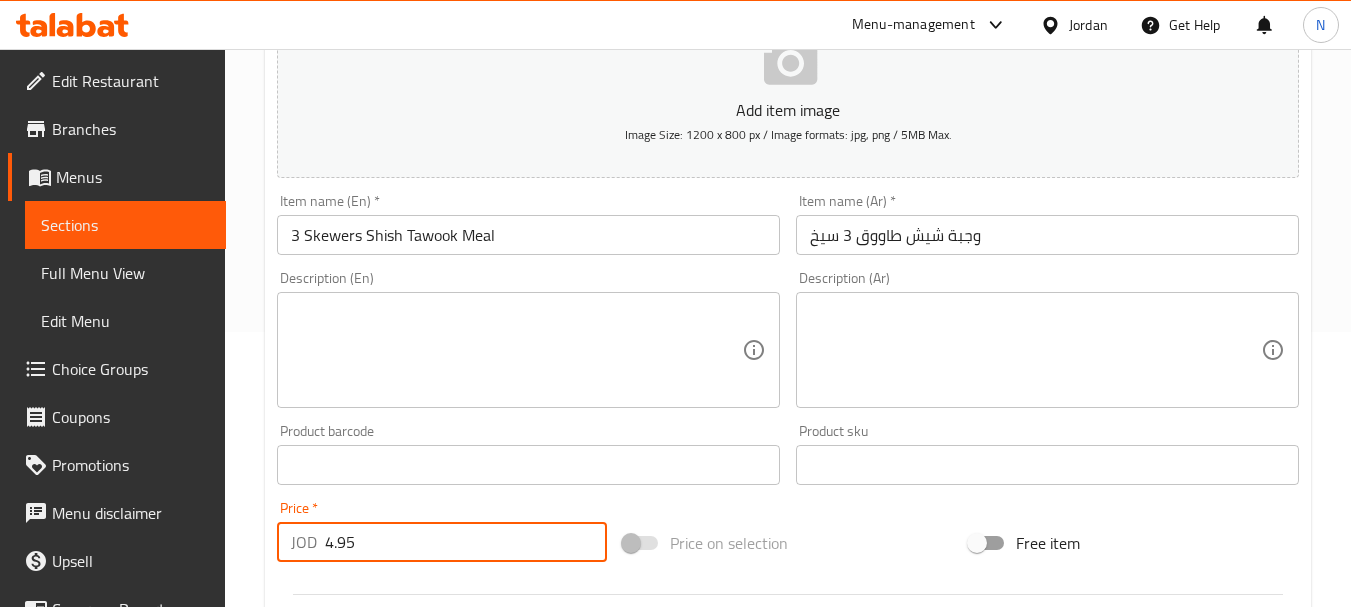 type on "4.95" 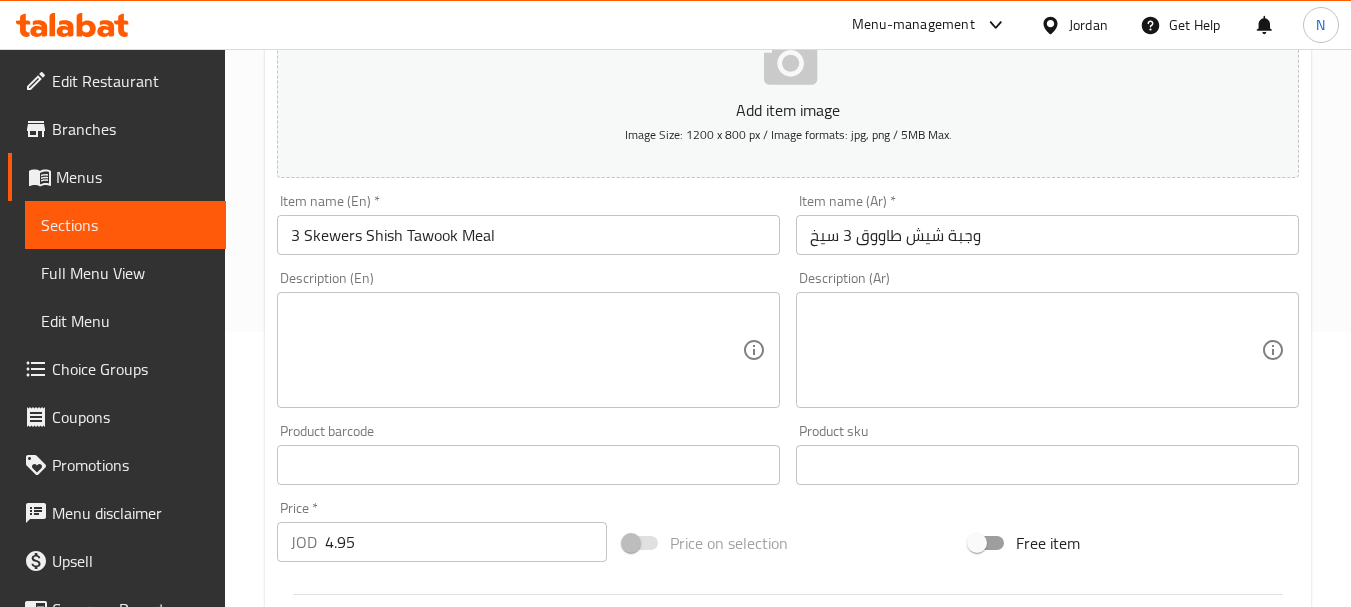 scroll, scrollTop: 806, scrollLeft: 0, axis: vertical 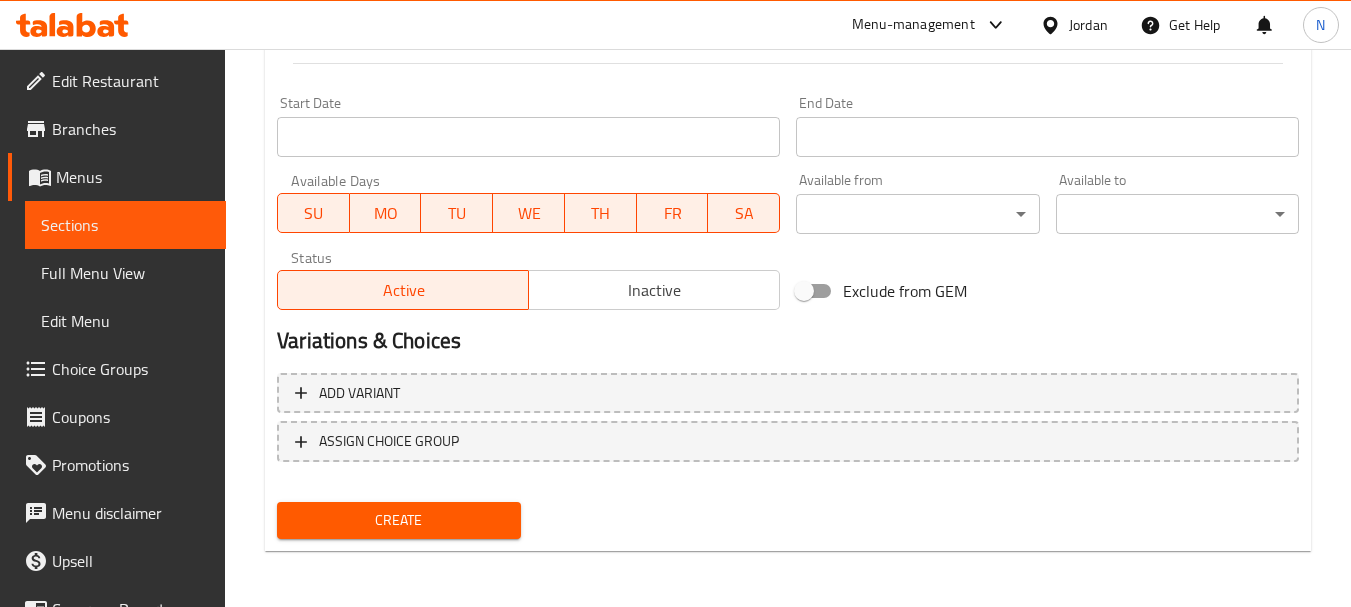 click on "Create" at bounding box center [398, 520] 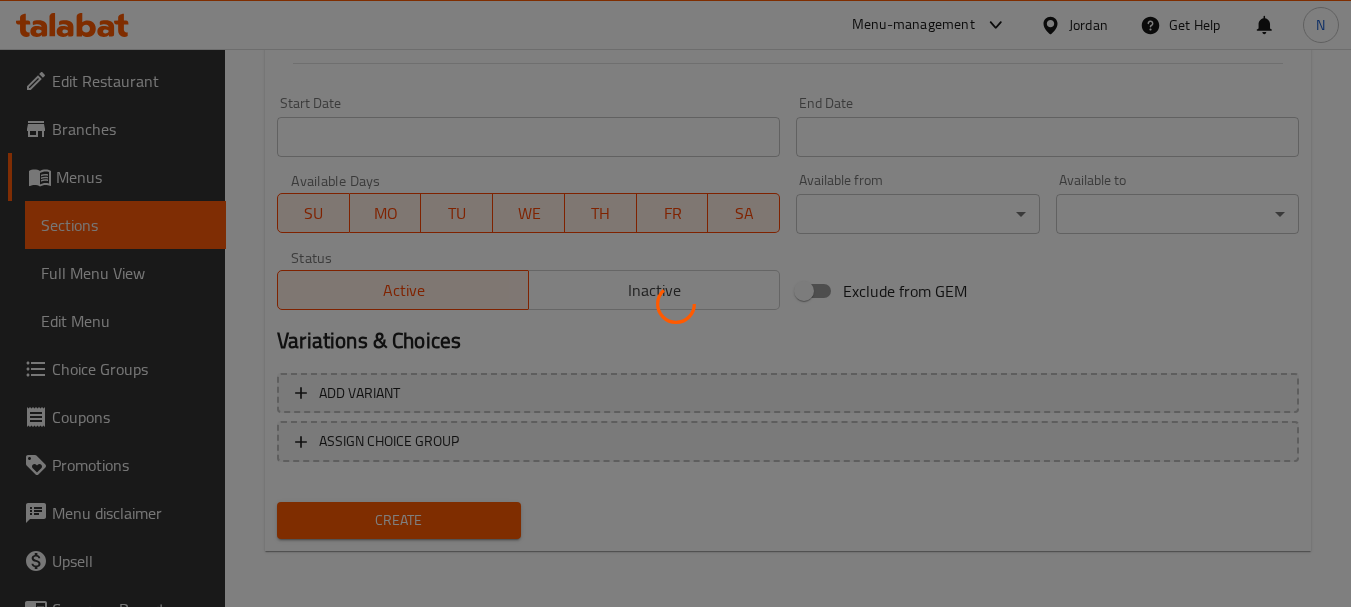 type 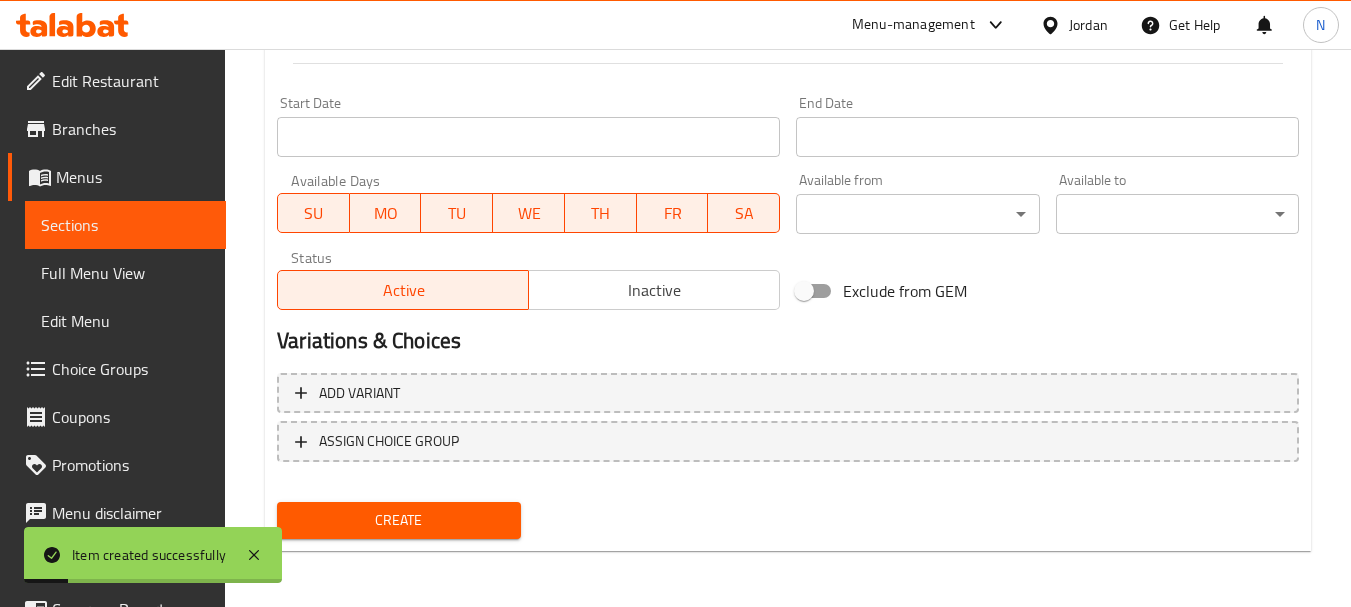 scroll, scrollTop: 275, scrollLeft: 0, axis: vertical 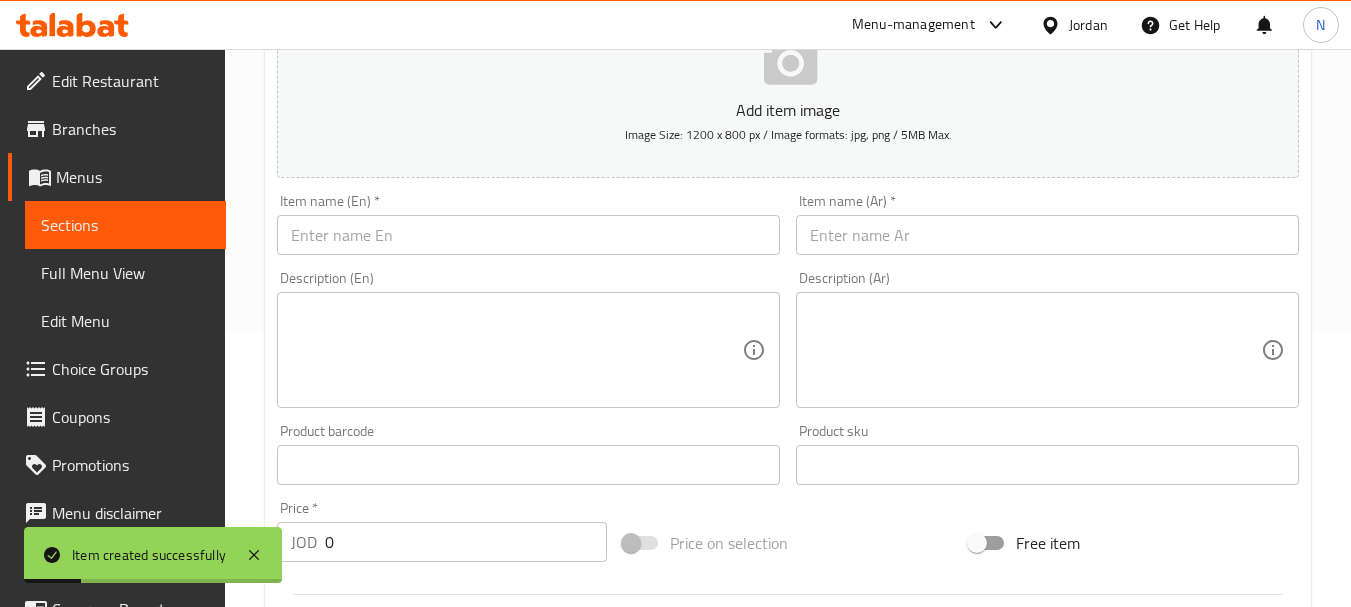 click at bounding box center (1047, 235) 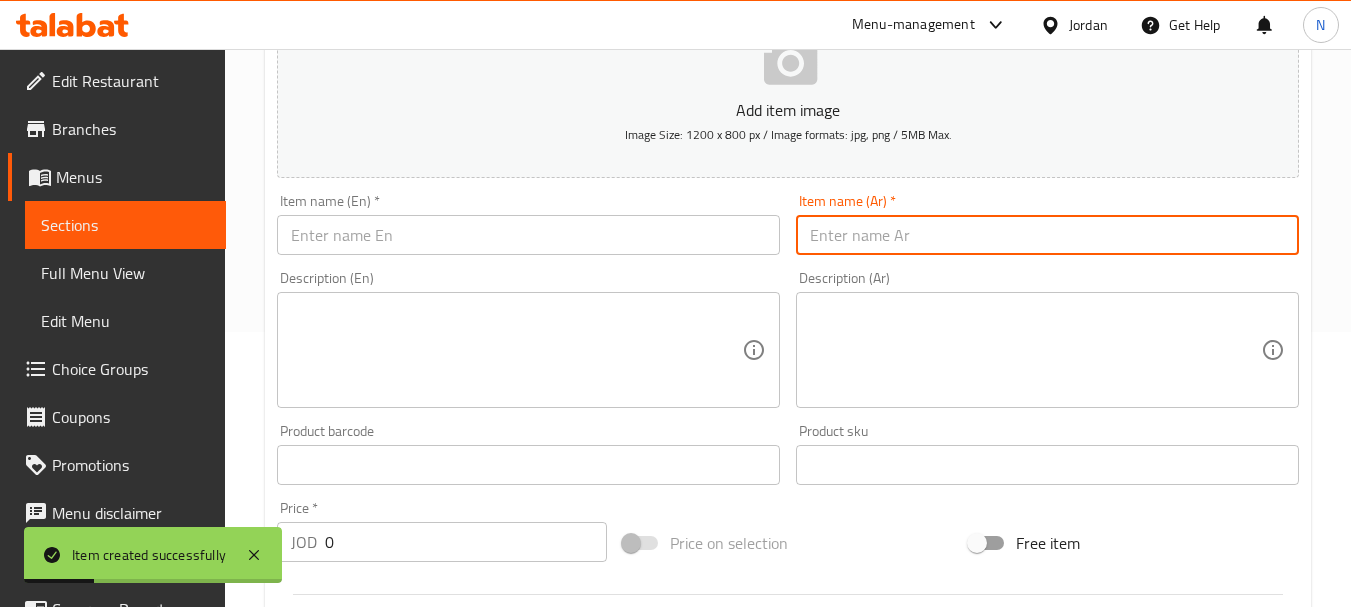 paste on "وجبة شاورما فرط نص كيلو" 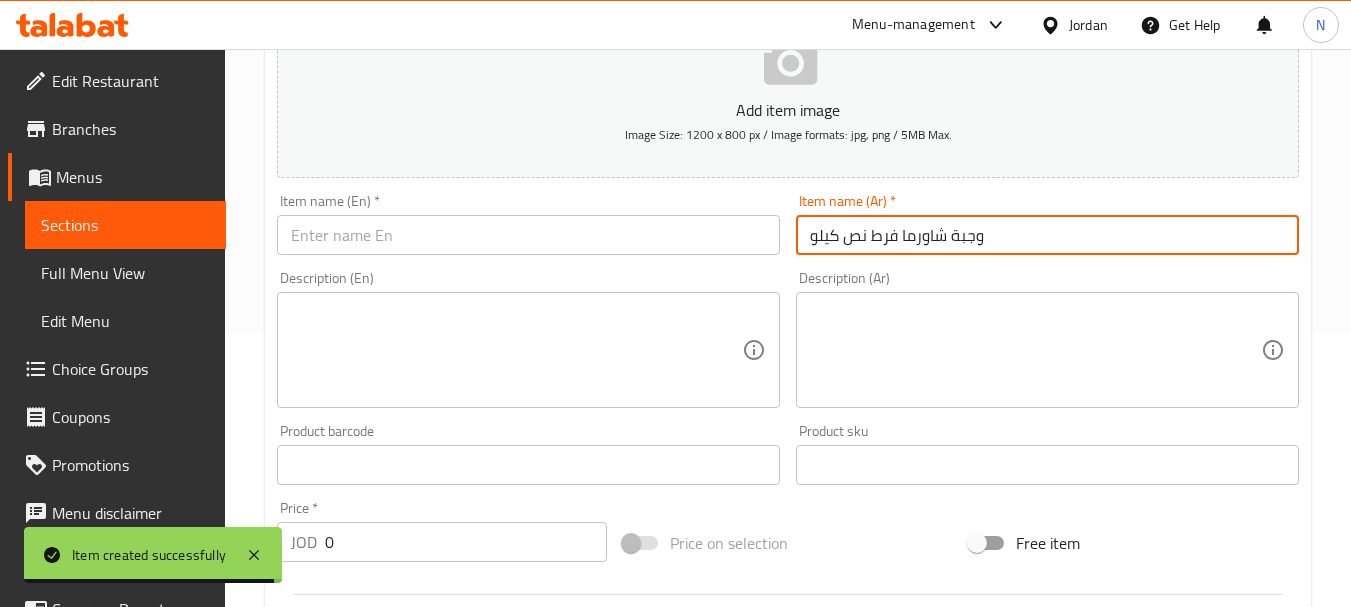 type on "وجبة شاورما فرط نص كيلو" 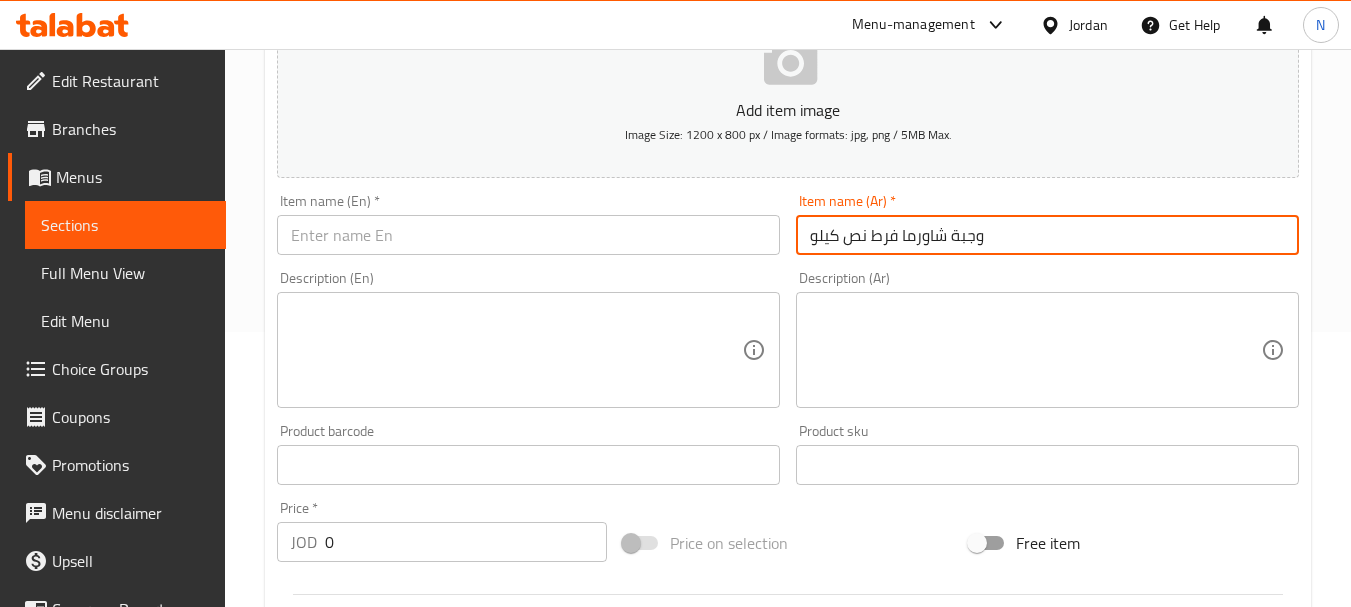 click at bounding box center (528, 235) 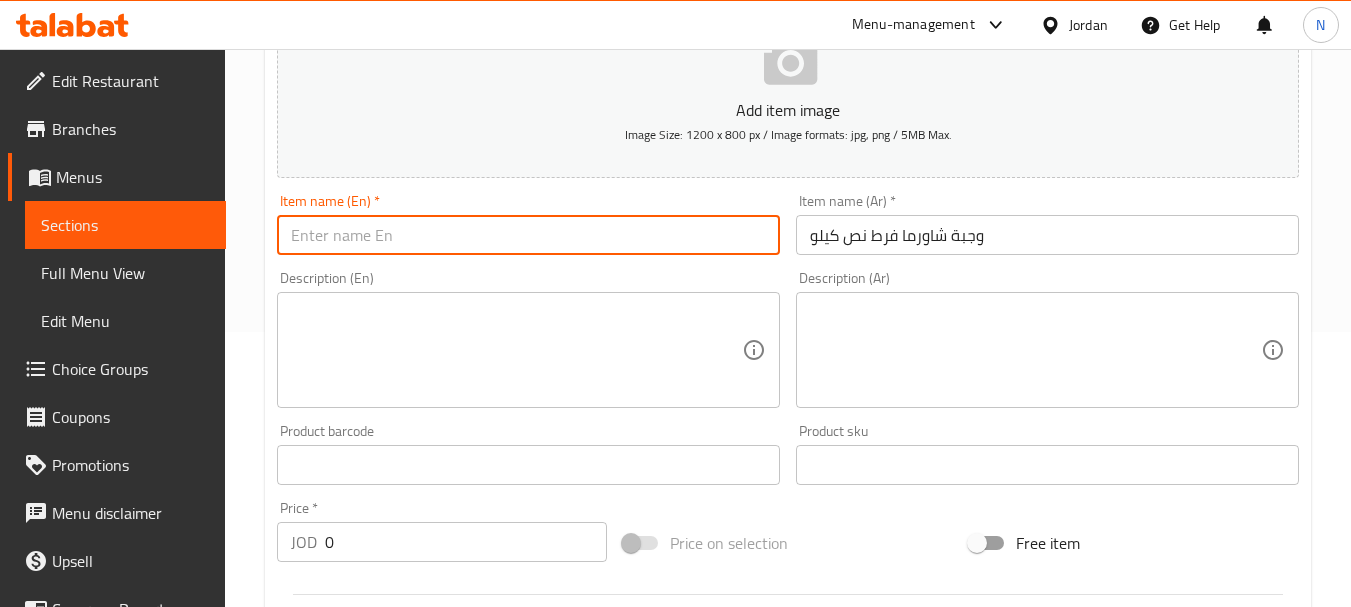 paste on "Half a kilo shawarma meal" 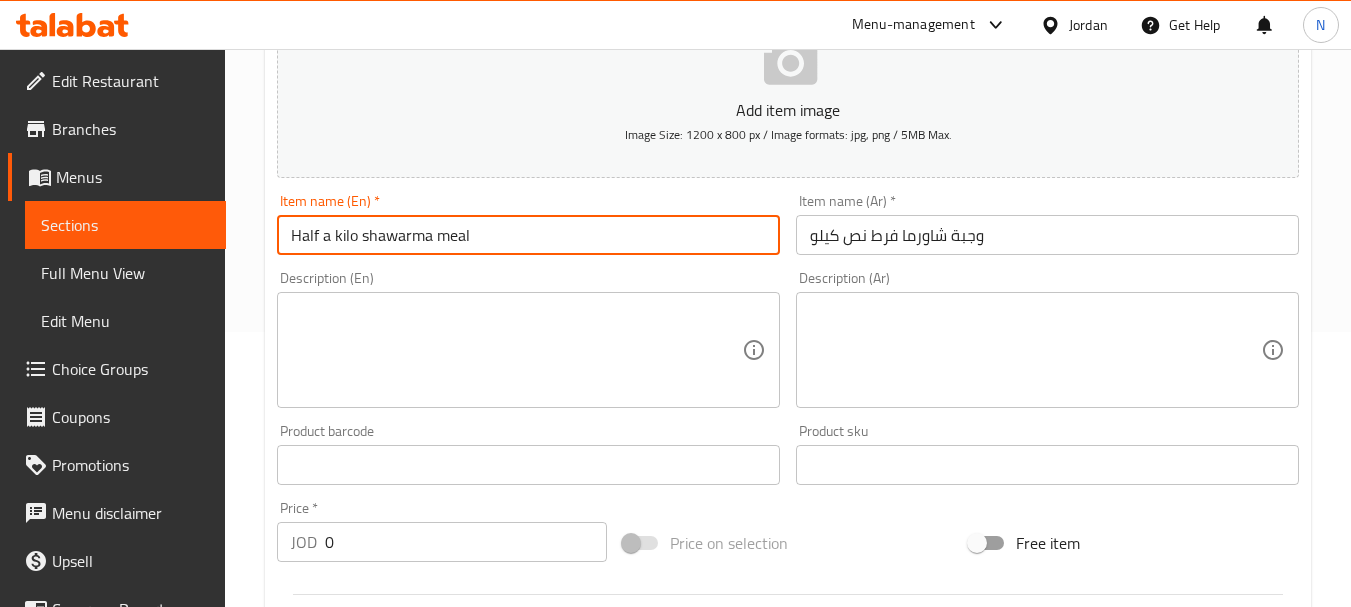 click on "وجبة شاورما فرط نص كيلو" at bounding box center (1047, 235) 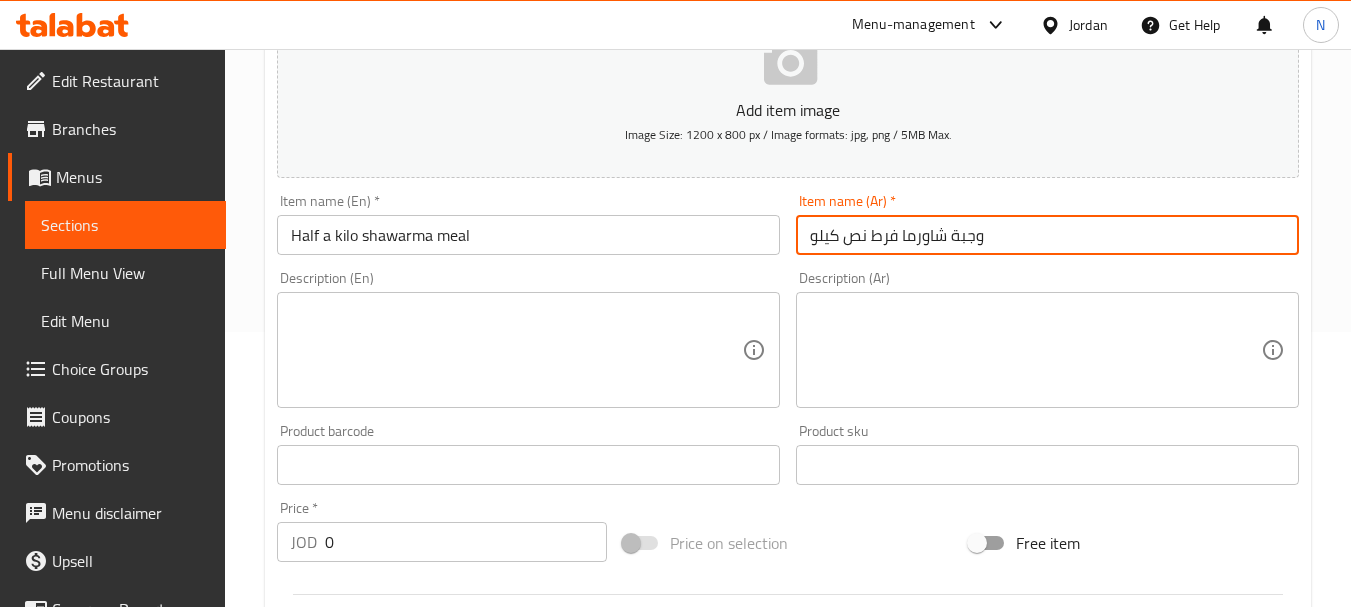 click on "وجبة شاورما فرط نص كيلو" at bounding box center [1047, 235] 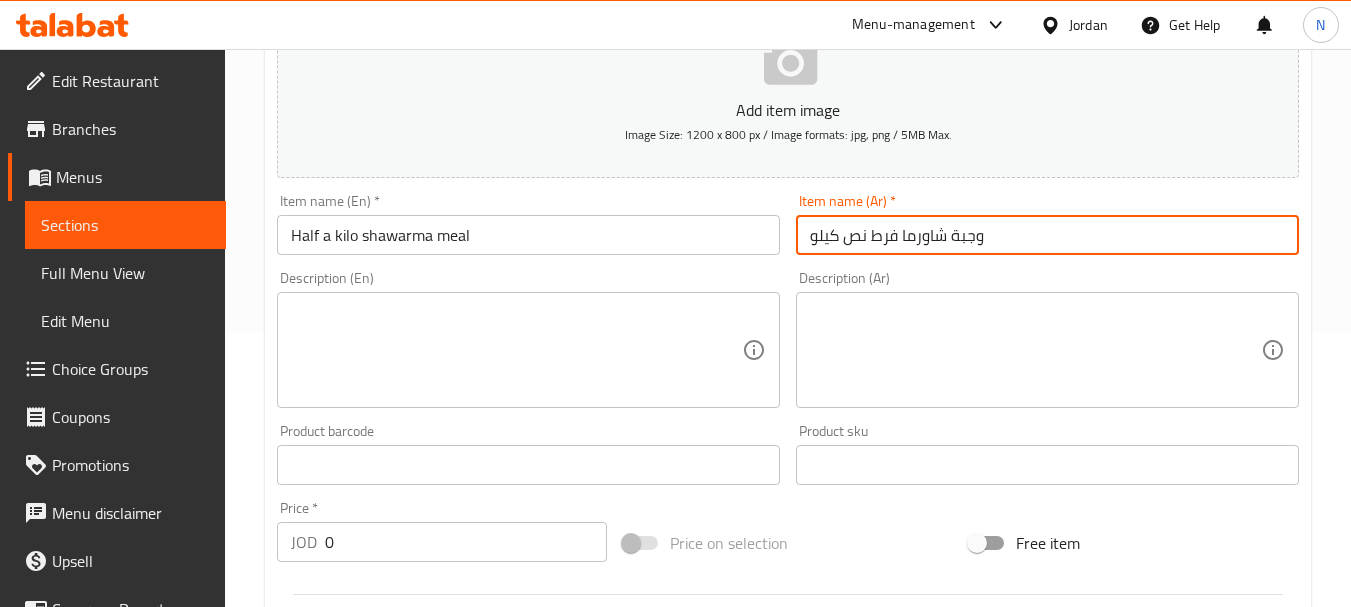 click on "وجبة شاورما فرط نص كيلو" at bounding box center (1047, 235) 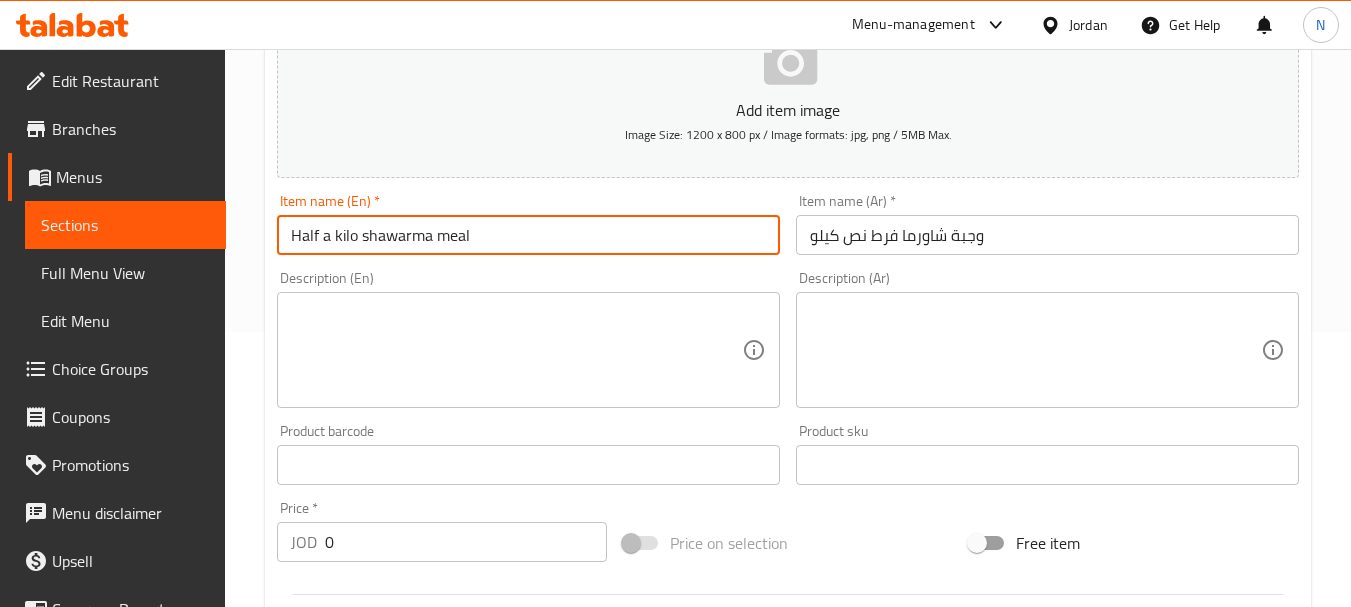 click on "Half a kilo shawarma meal" at bounding box center (528, 235) 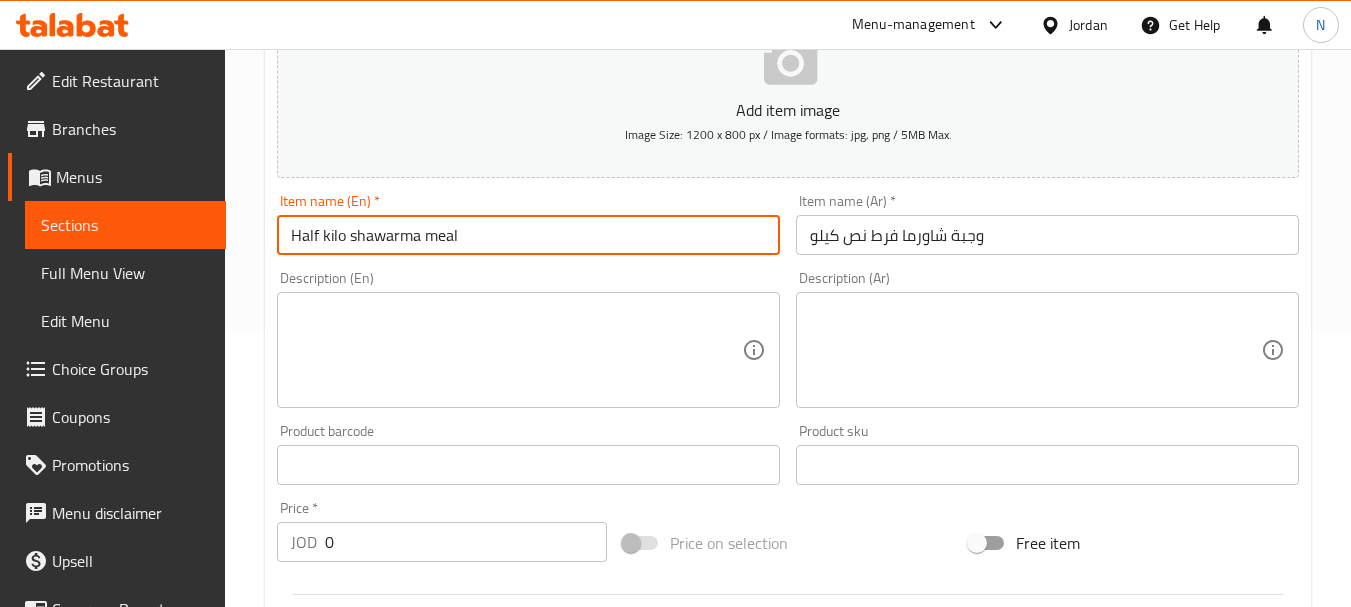 click on "Half kilo shawarma meal" at bounding box center [528, 235] 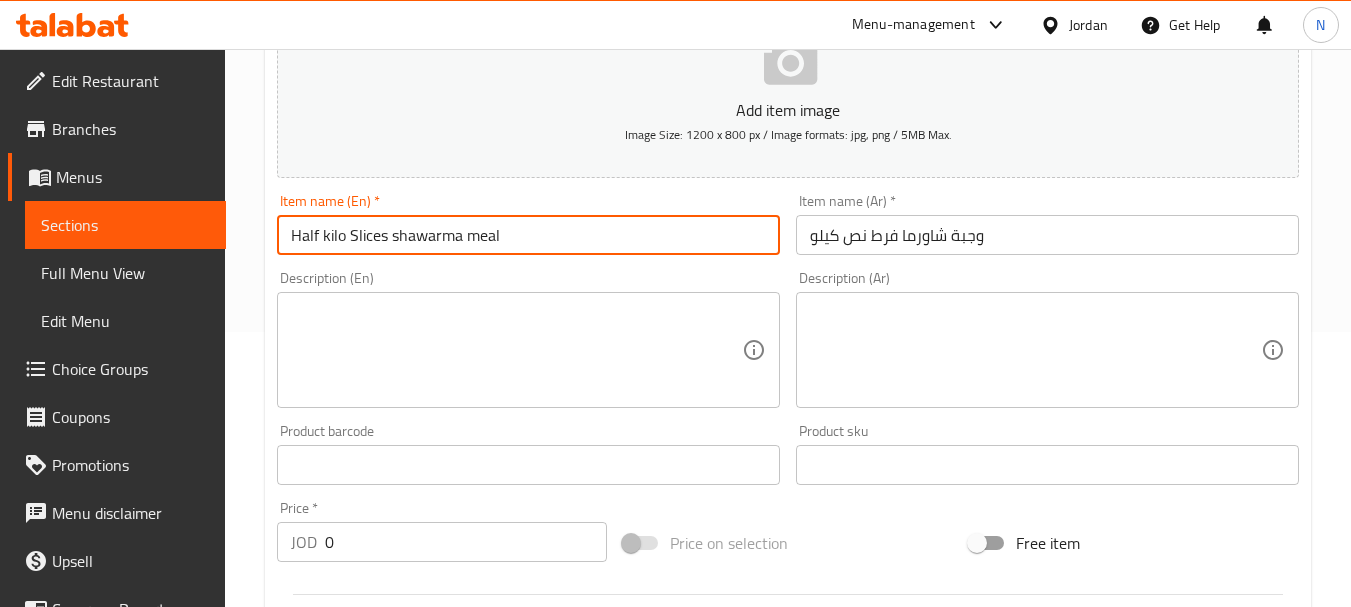 click on "Half kilo Slices shawarma meal" at bounding box center (528, 235) 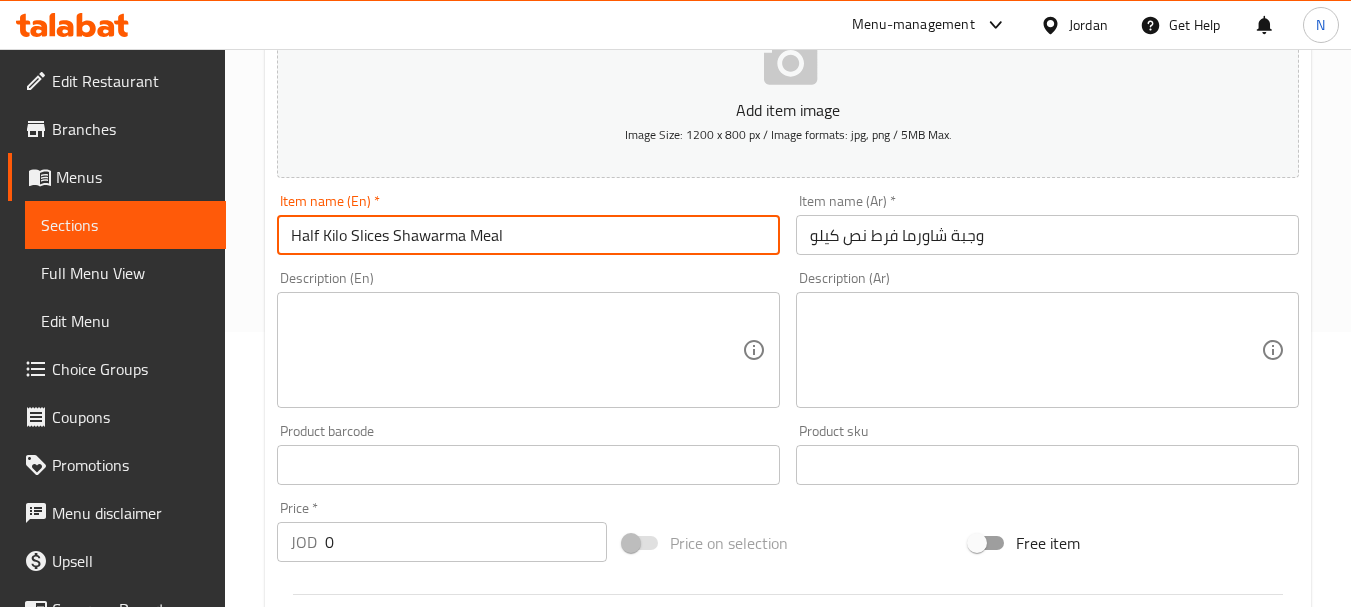 type on "Half Kilo Slices Shawarma Meal" 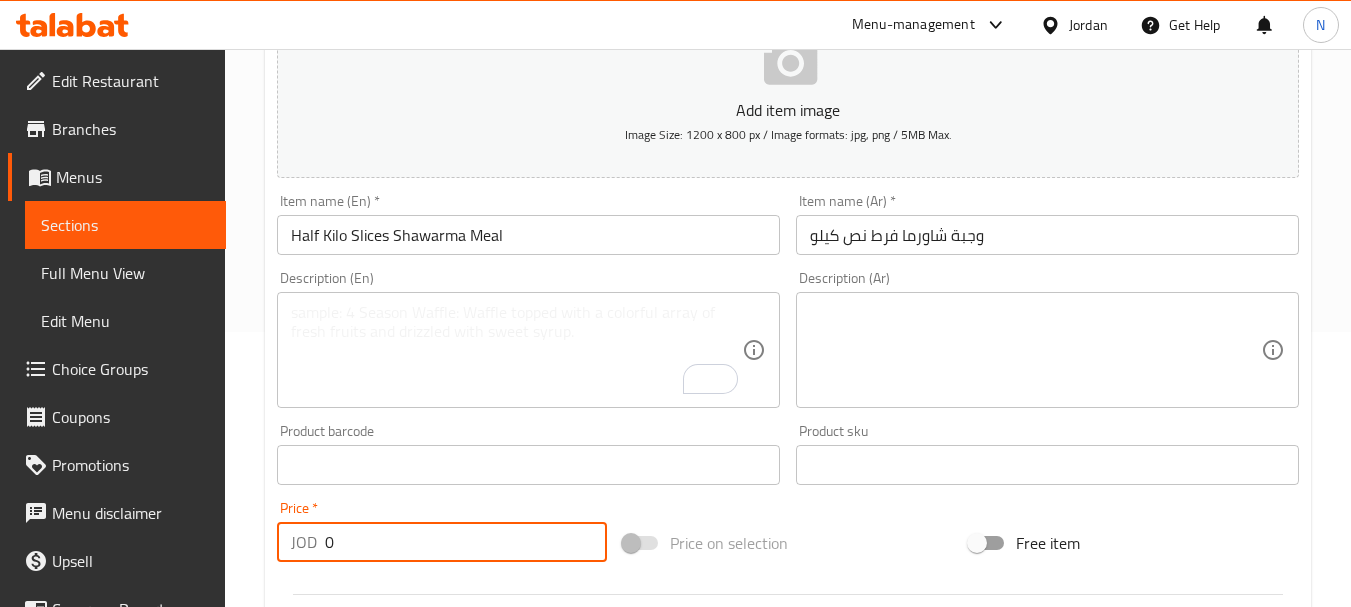 drag, startPoint x: 456, startPoint y: 562, endPoint x: 320, endPoint y: 569, distance: 136.18002 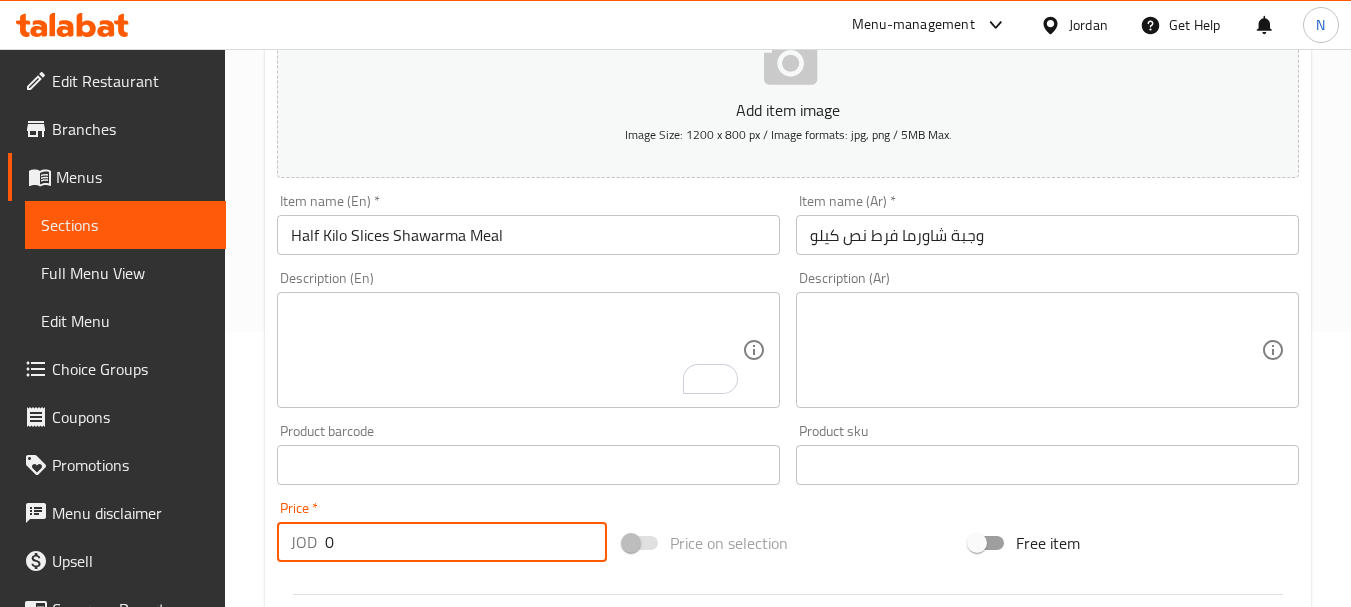 click on "Price   * JOD 0 Price  *" at bounding box center [442, 531] 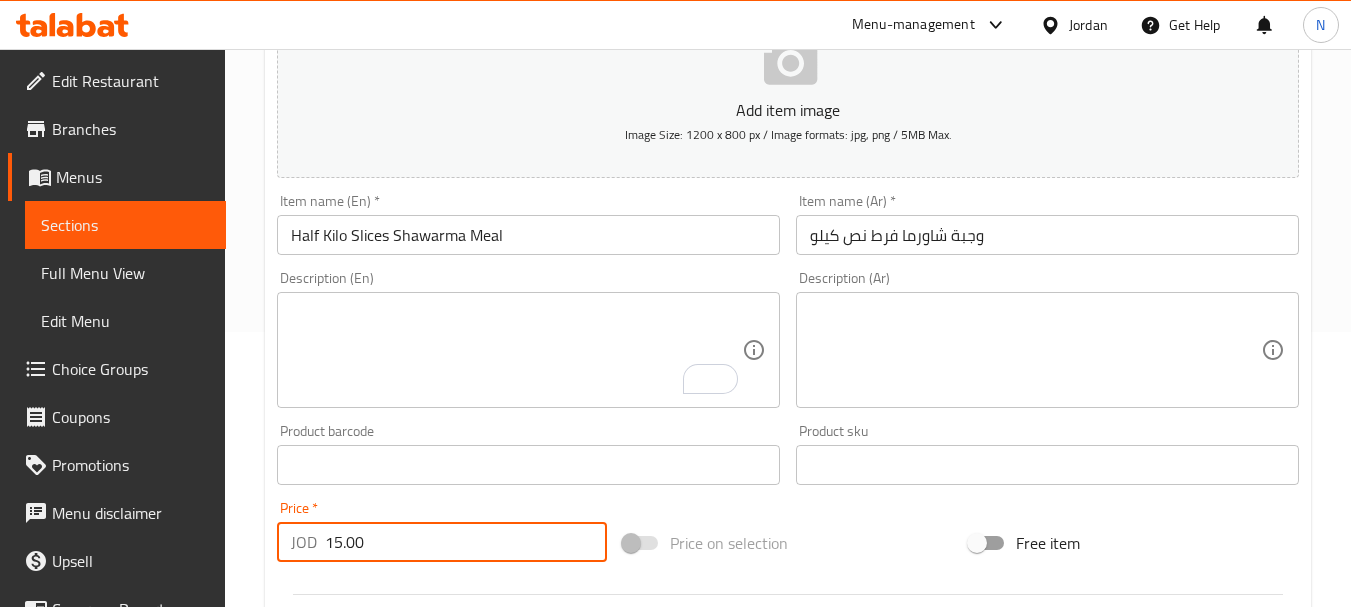 type on "15.00" 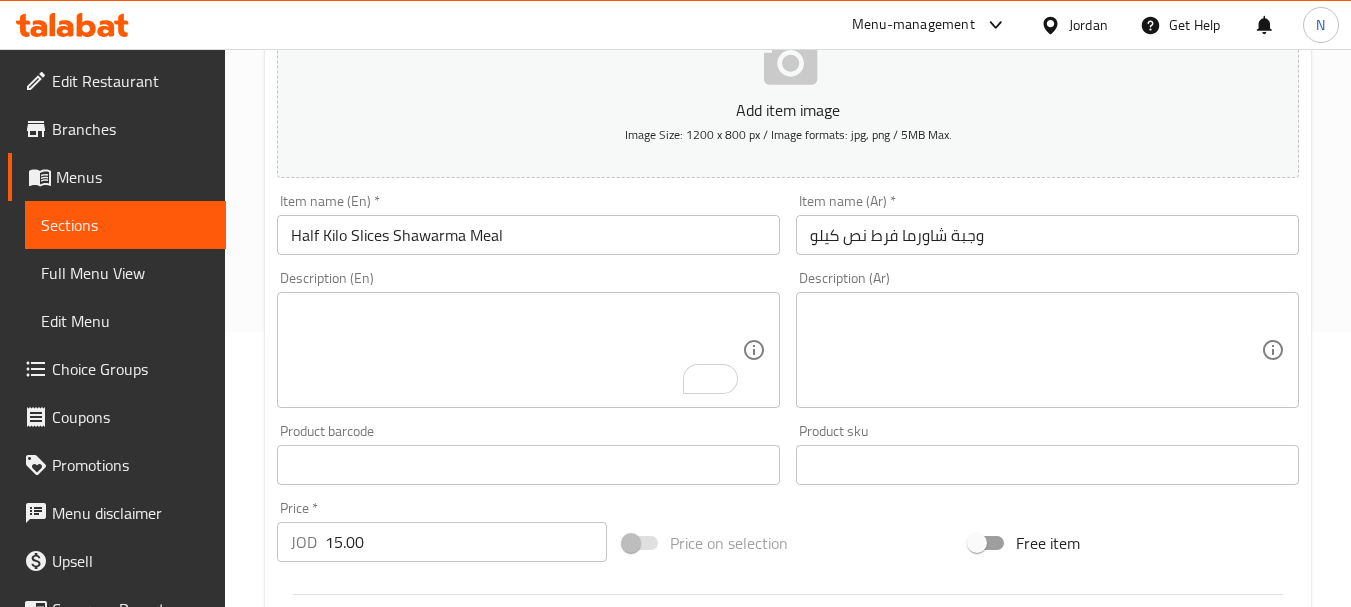 click on "Price on selection" at bounding box center [788, 543] 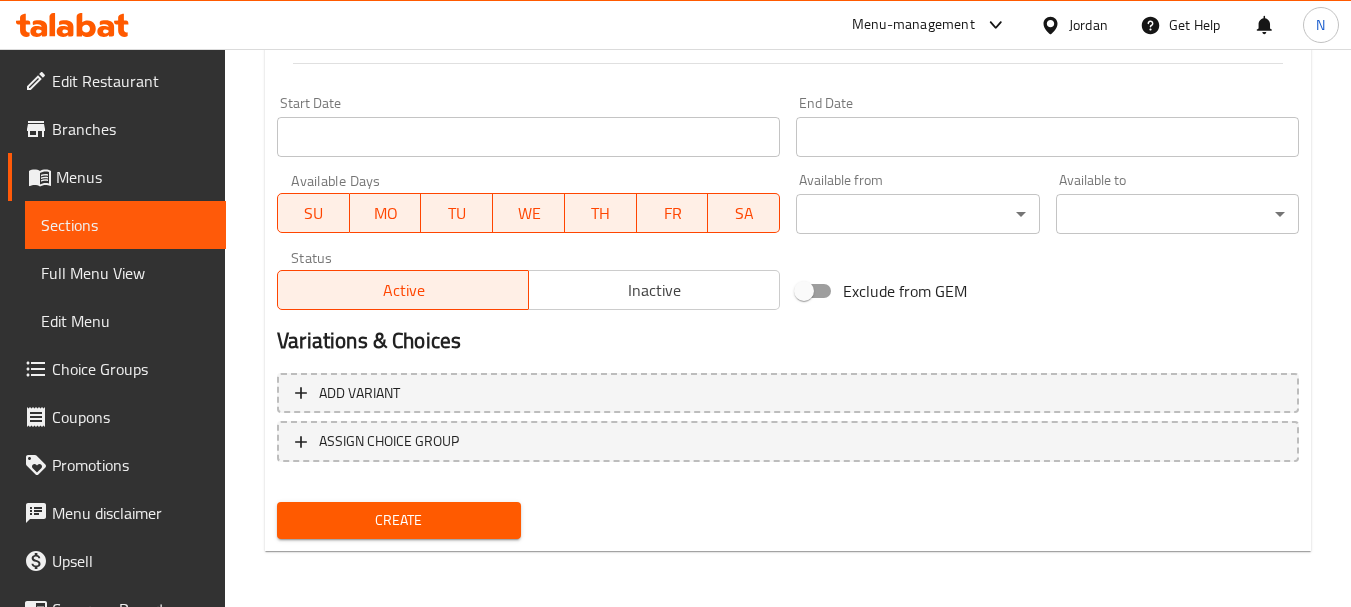click on "Create" at bounding box center (398, 520) 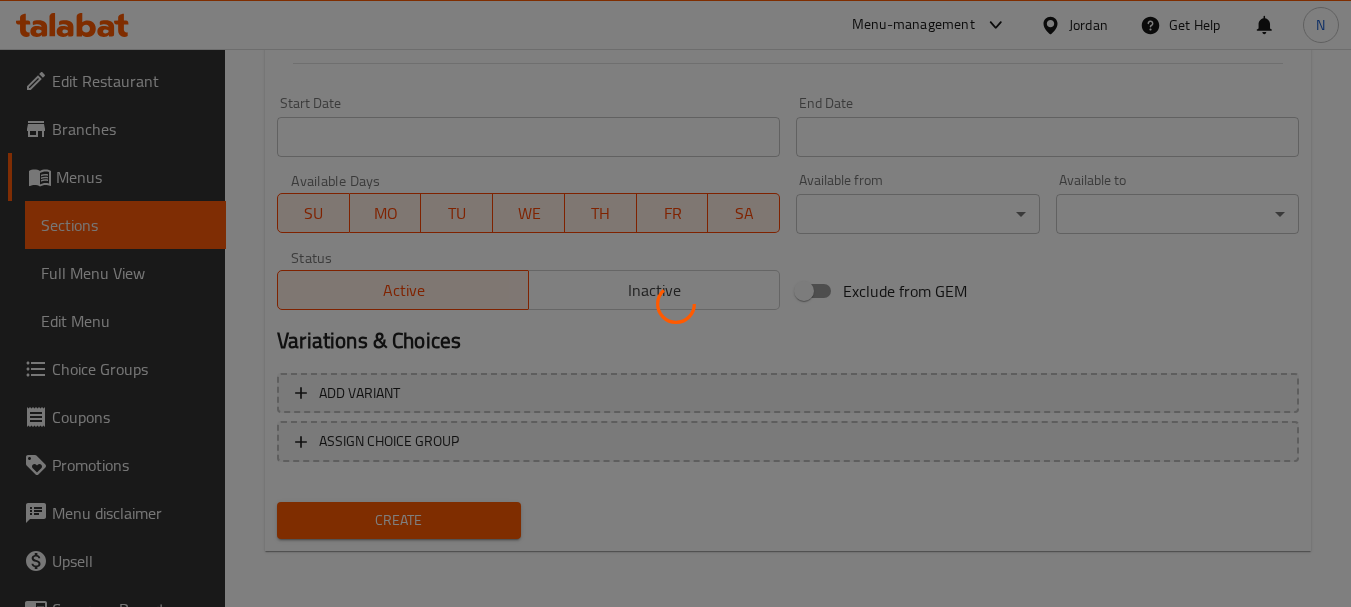type 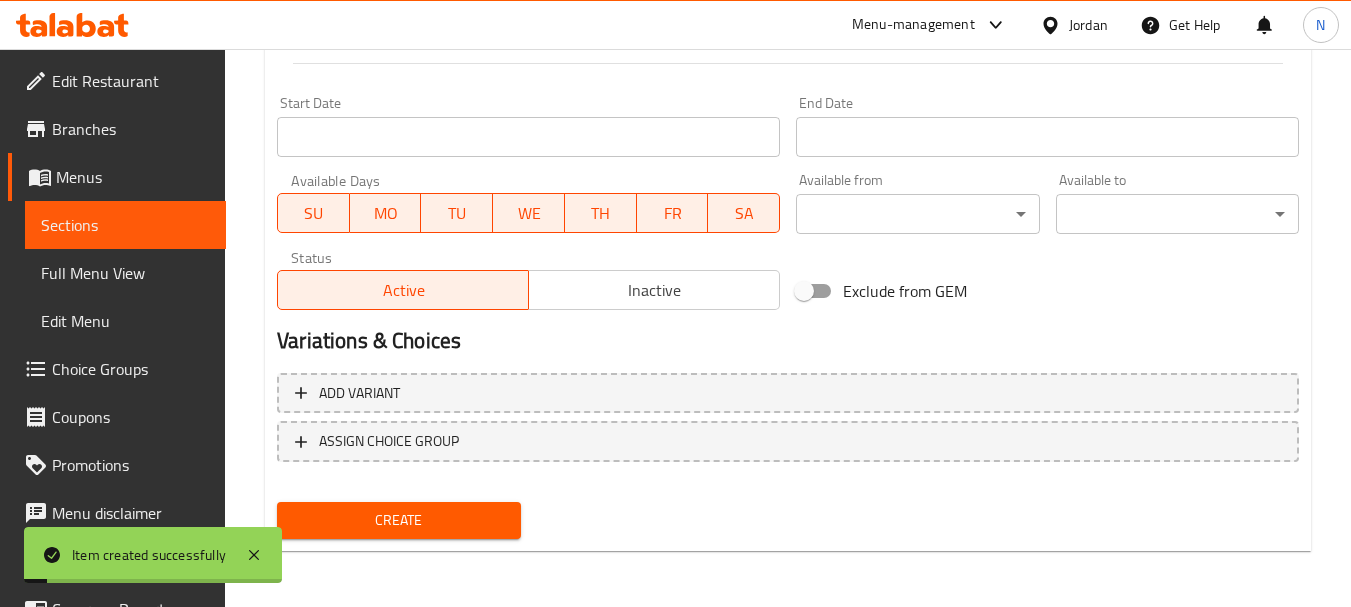 scroll, scrollTop: 275, scrollLeft: 0, axis: vertical 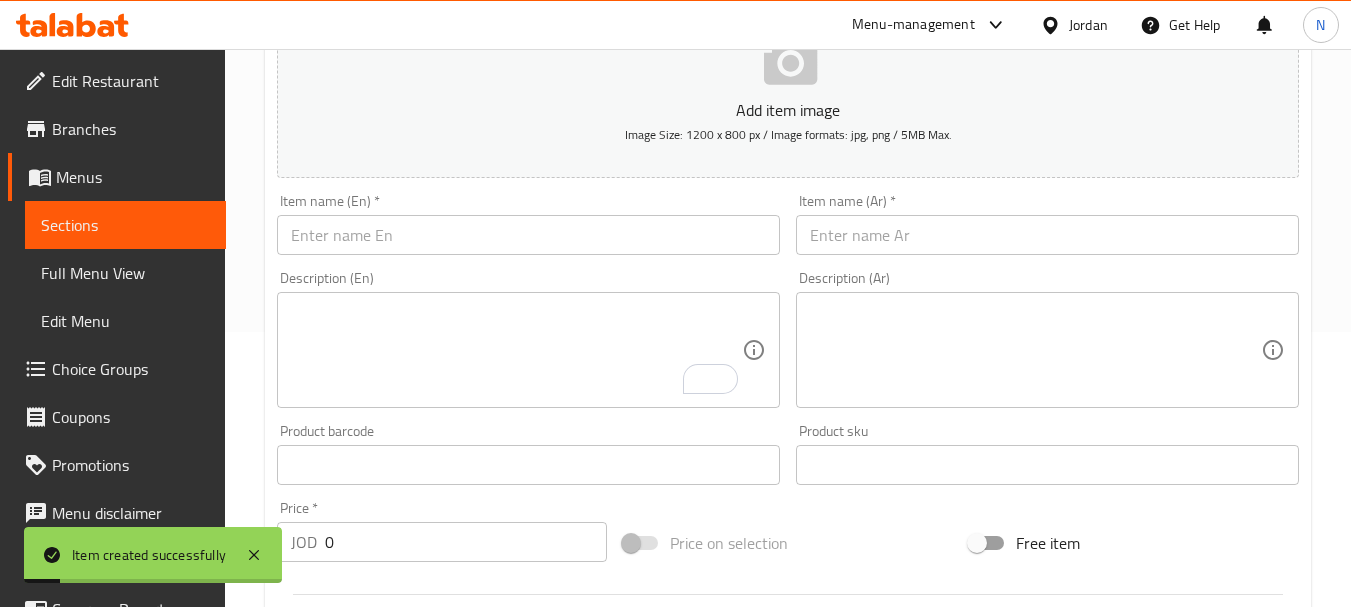click at bounding box center (1047, 235) 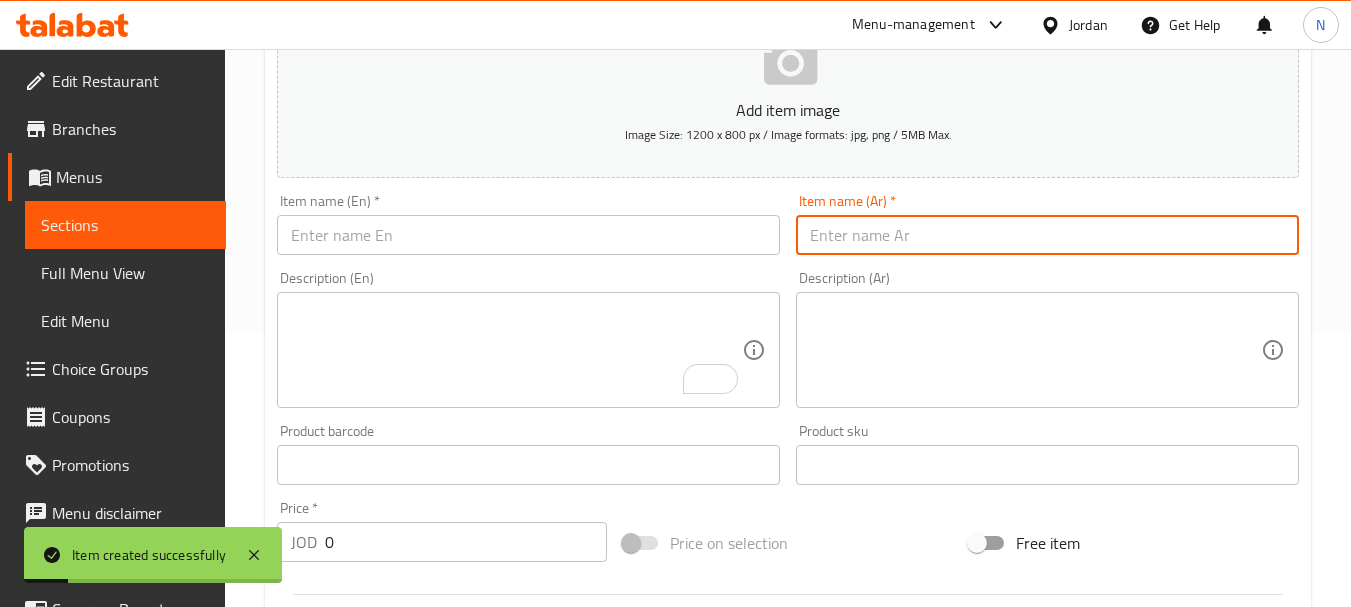 paste on "وجبة شاورما فرط كيلو" 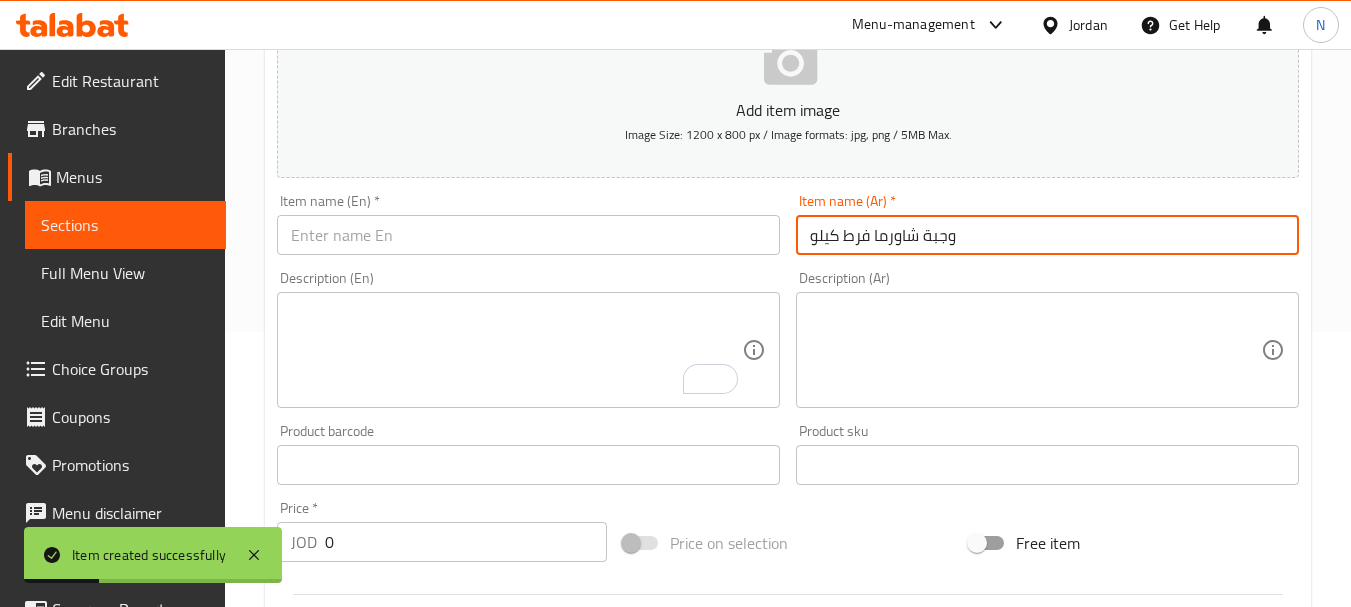type on "وجبة شاورما فرط كيلو" 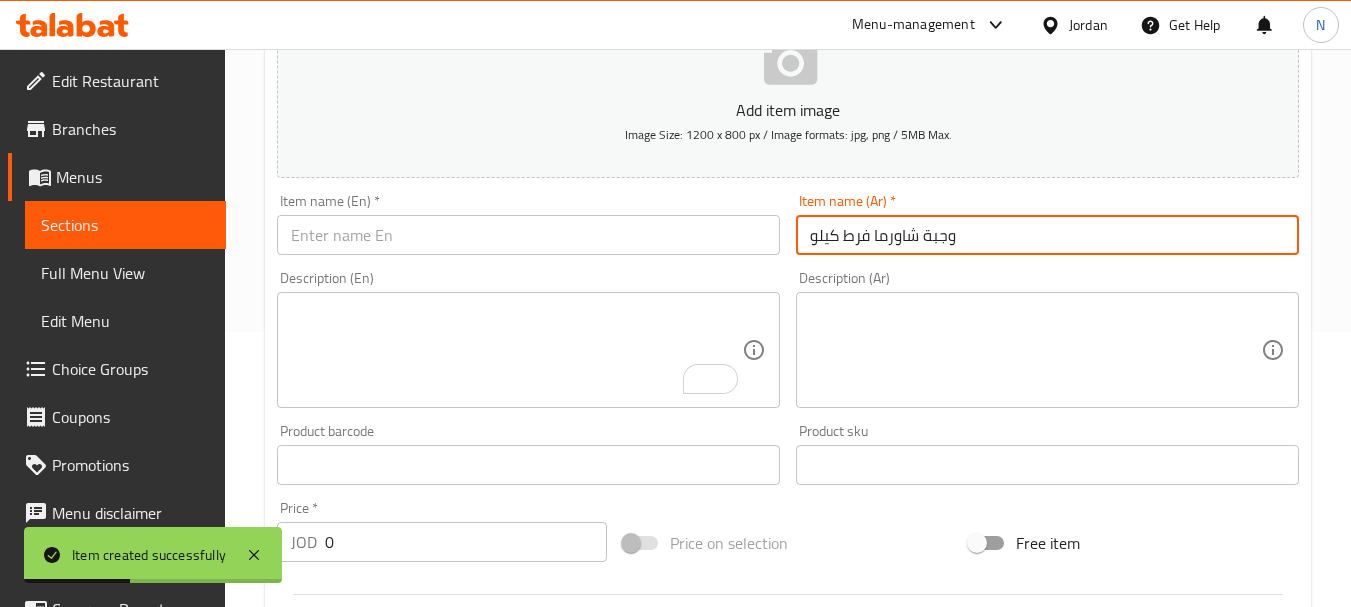 click at bounding box center (528, 235) 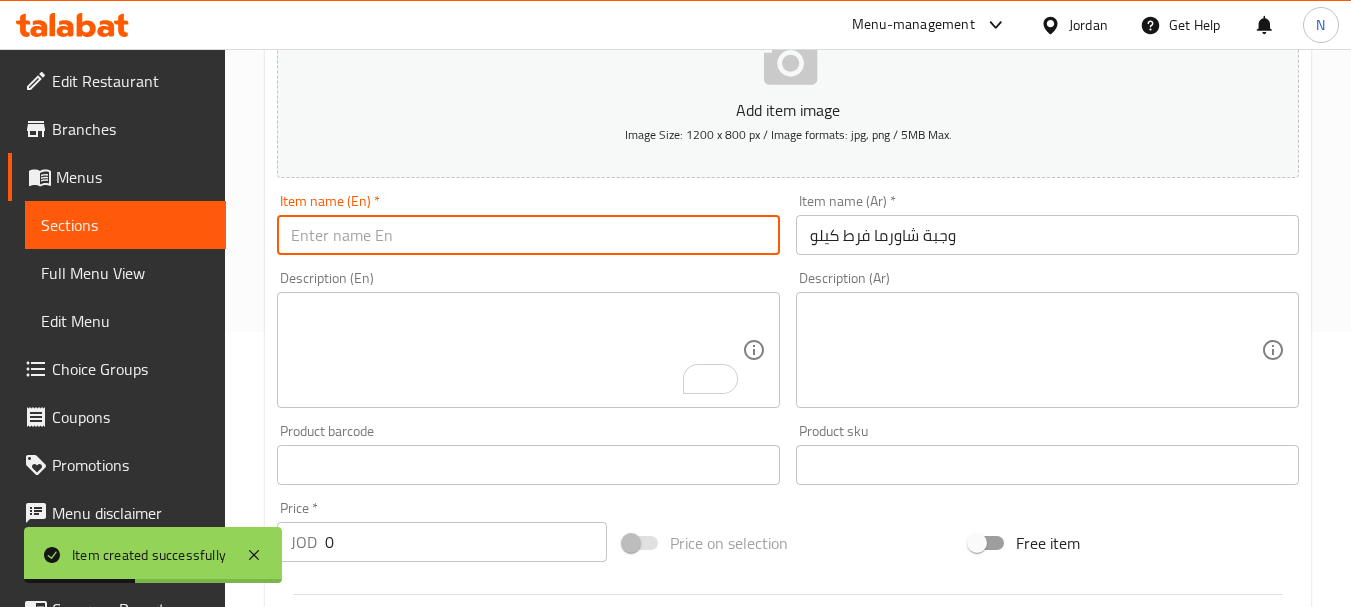 paste on "One kilo shawarma meal" 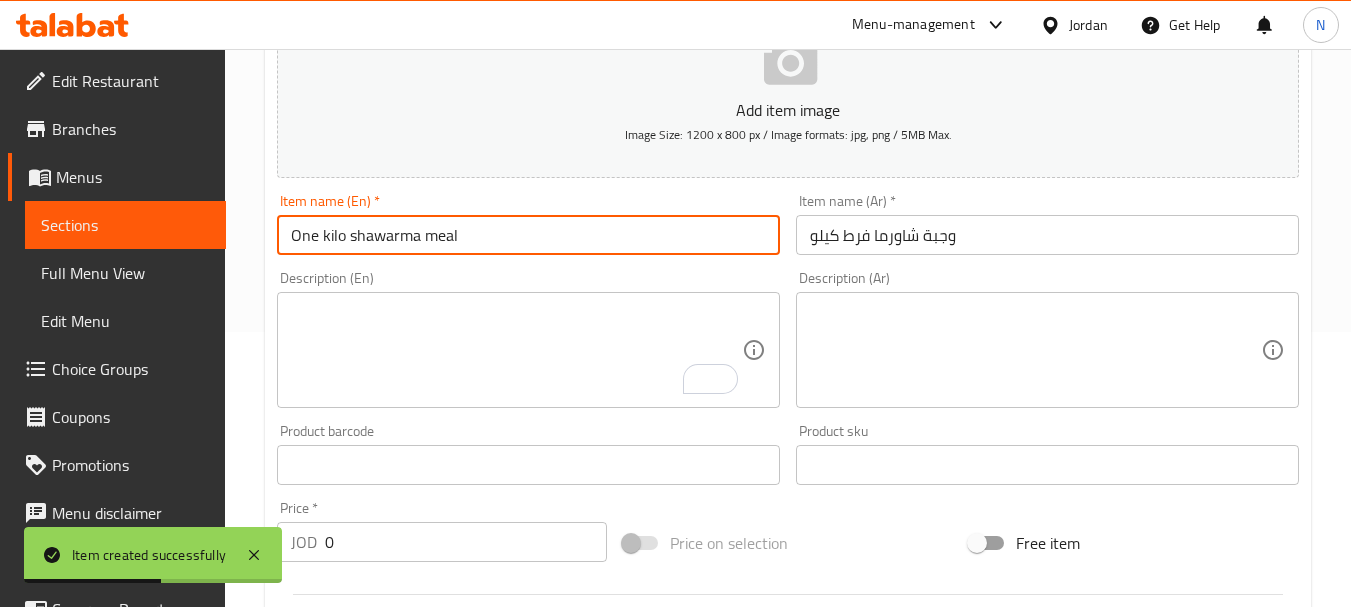 click on "One kilo shawarma meal" at bounding box center (528, 235) 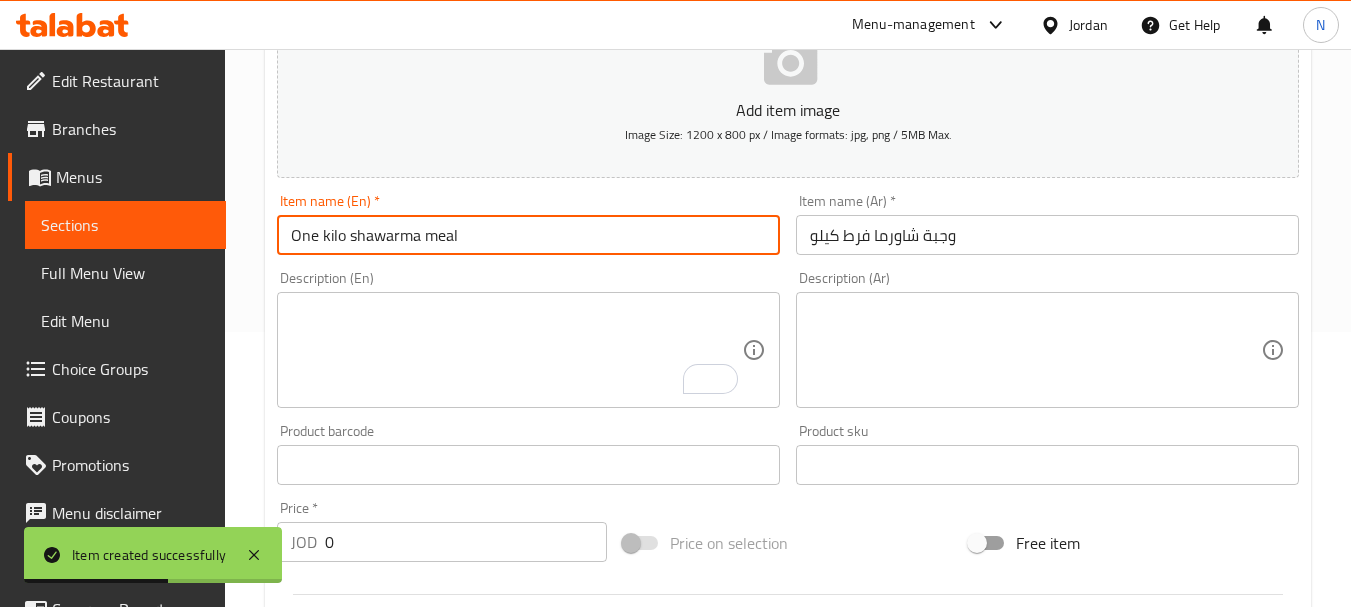 click on "One kilo shawarma meal" at bounding box center (528, 235) 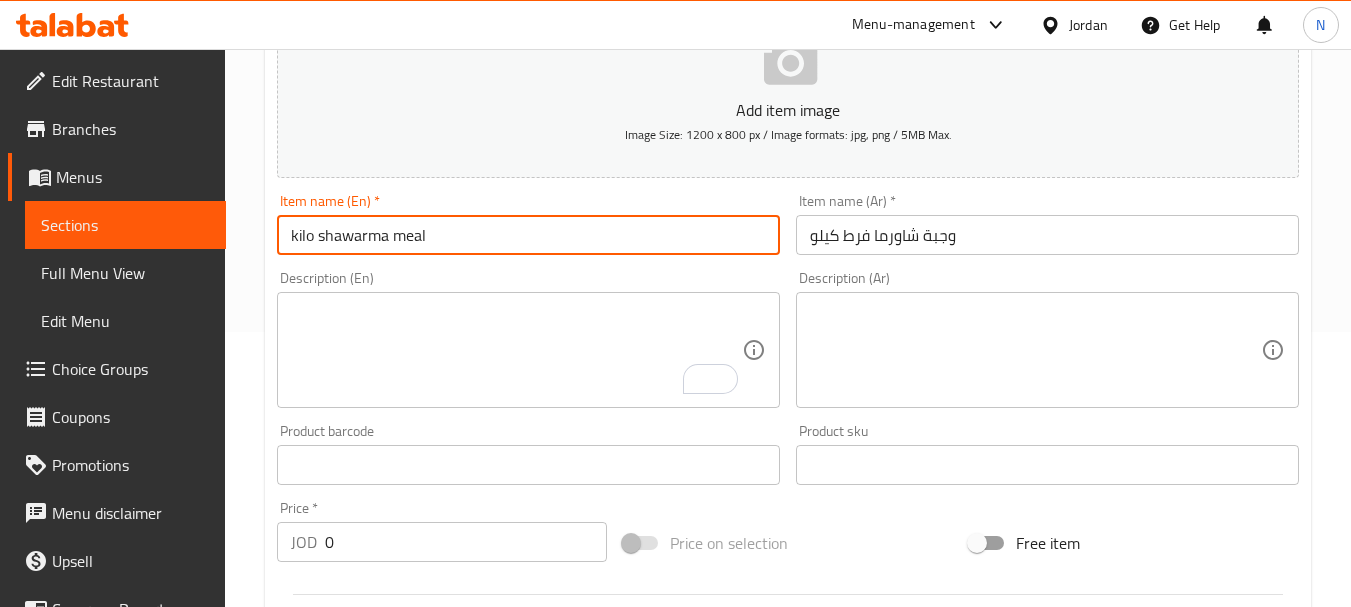 click on "kilo shawarma meal" at bounding box center [528, 235] 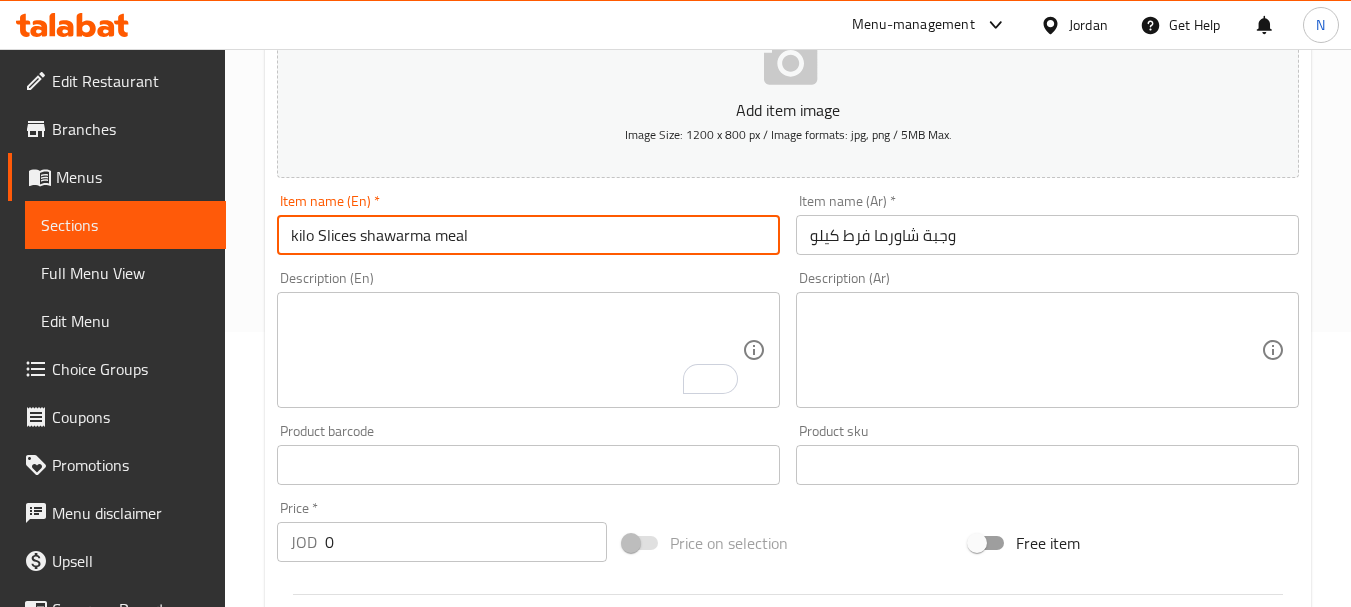 click on "kilo Slices shawarma meal" at bounding box center (528, 235) 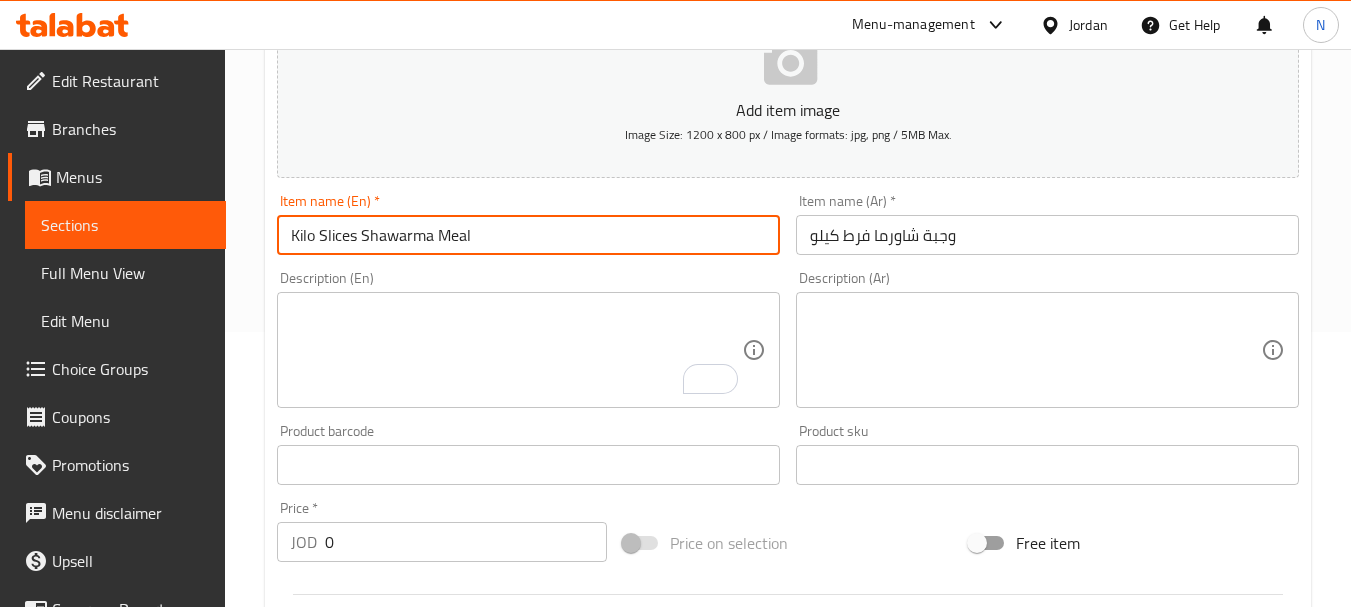 type on "Kilo Slices Shawarma Meal" 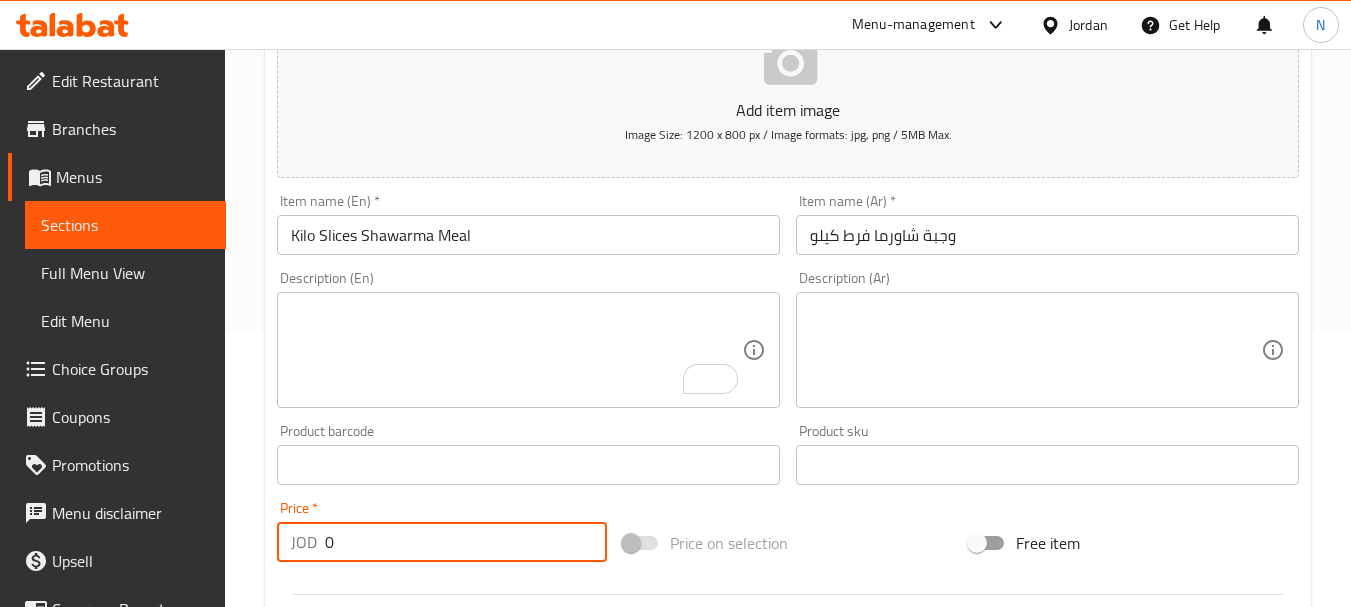 drag, startPoint x: 316, startPoint y: 535, endPoint x: 264, endPoint y: 534, distance: 52.009613 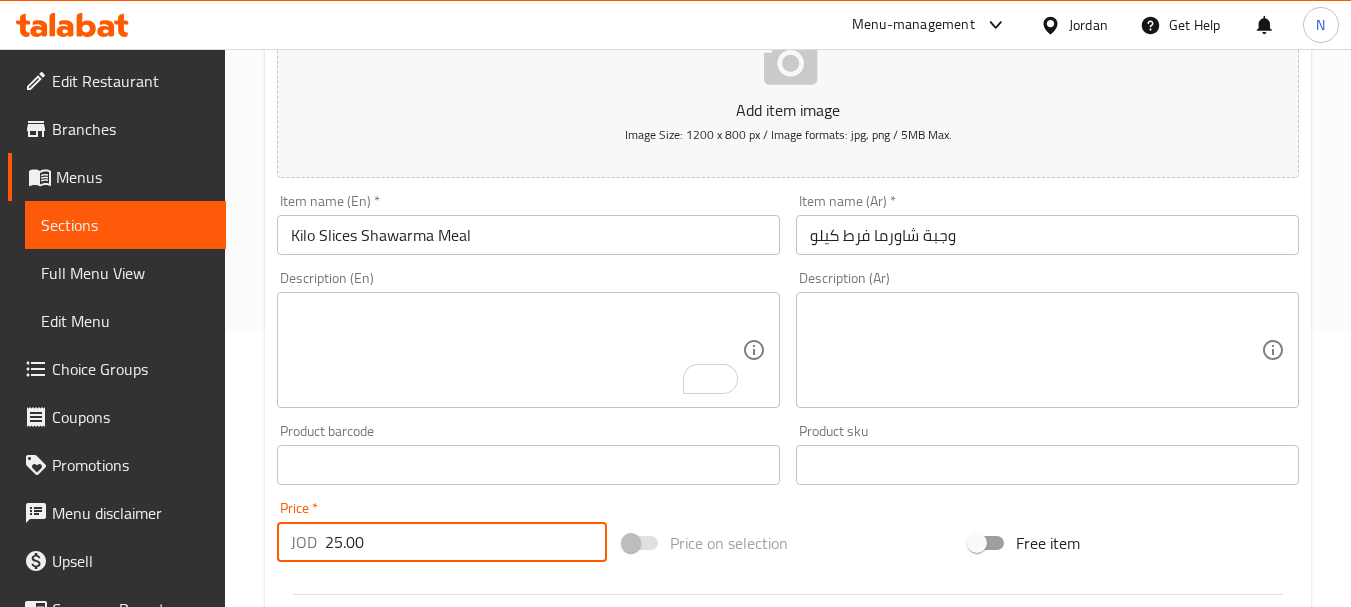 type on "25.00" 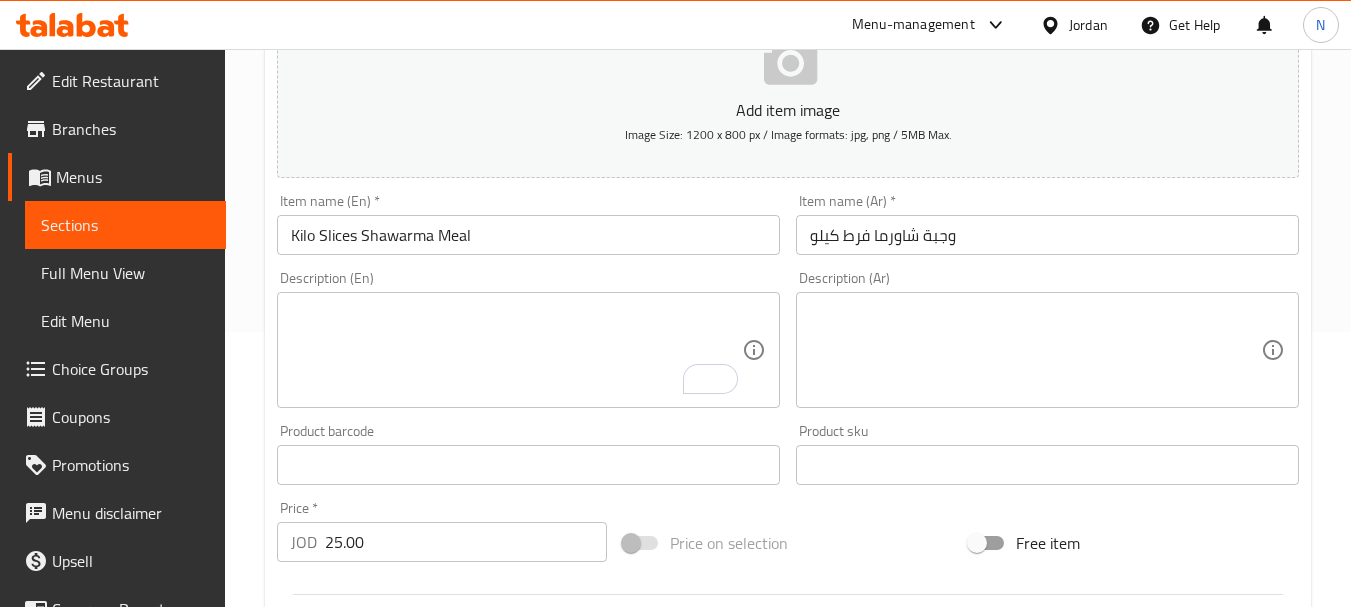 scroll, scrollTop: 806, scrollLeft: 0, axis: vertical 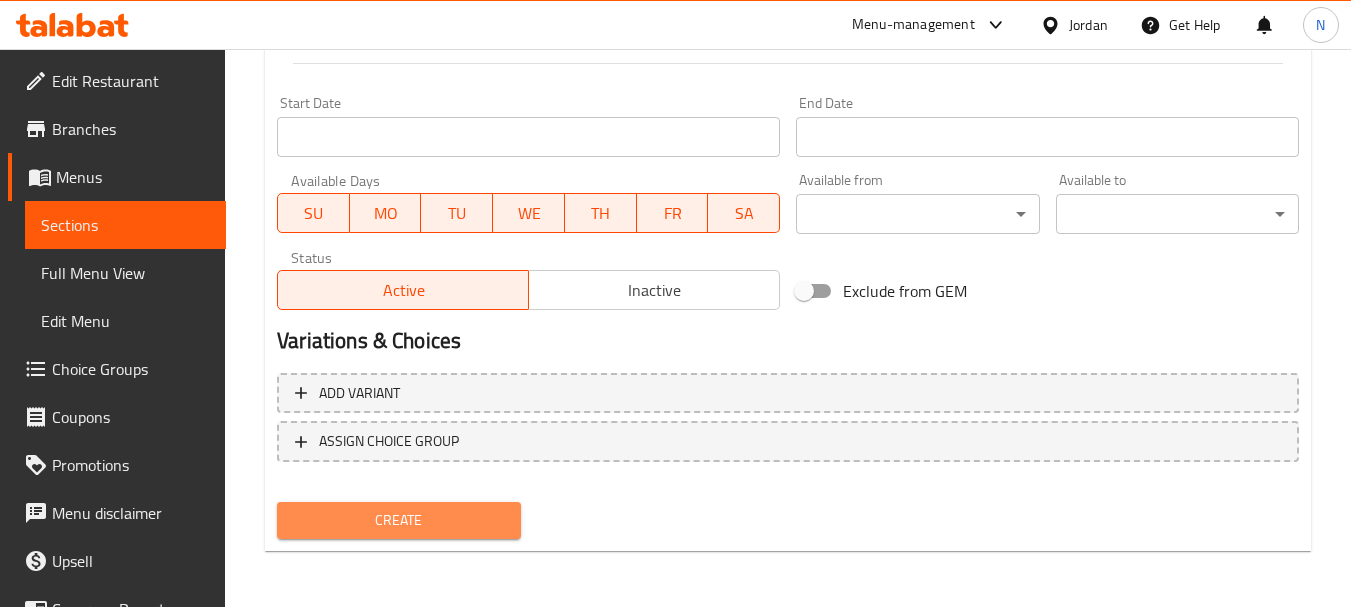 click on "Create" at bounding box center [398, 520] 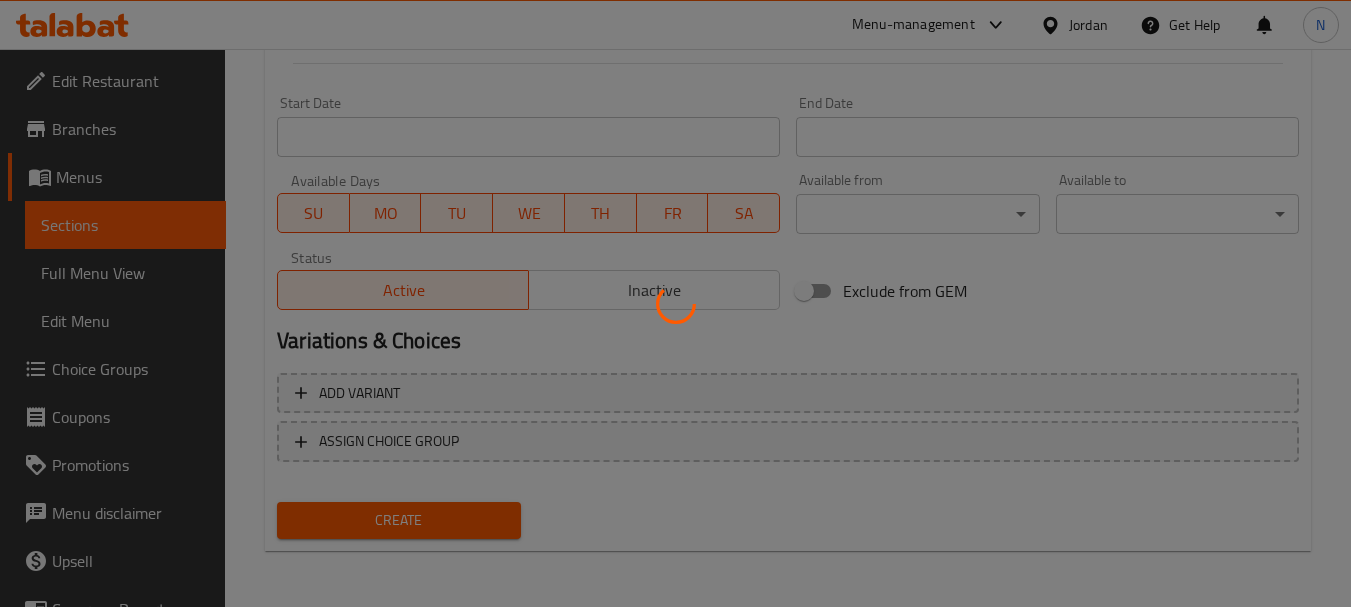 type 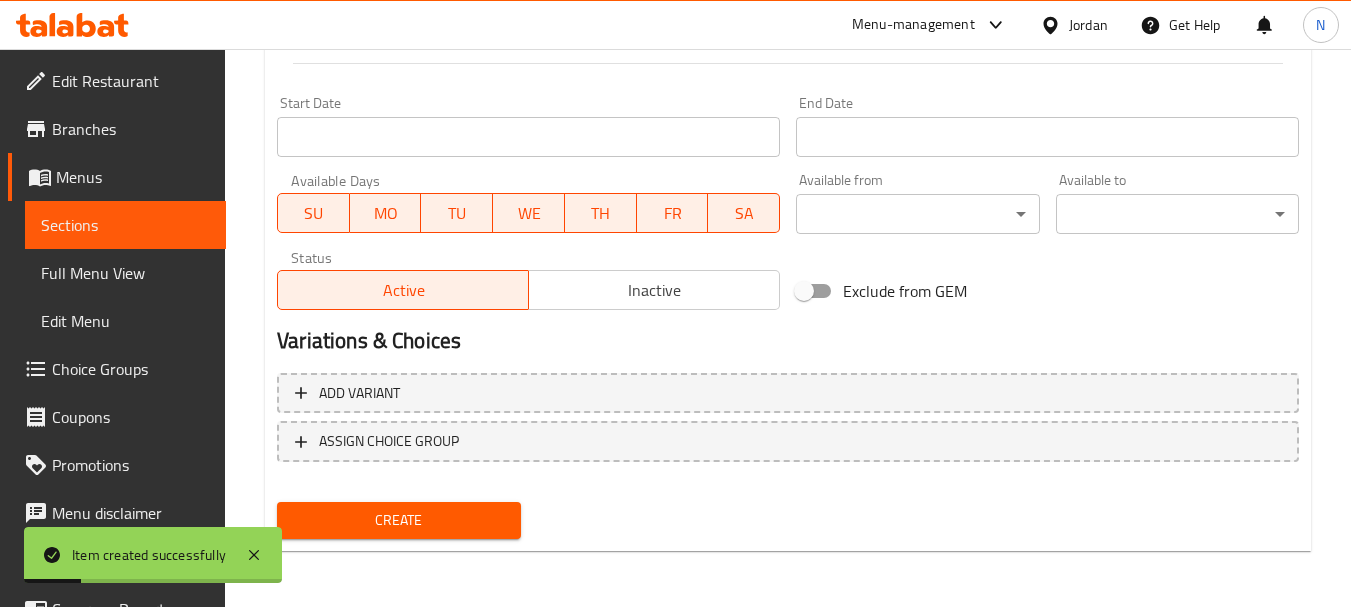 scroll, scrollTop: 275, scrollLeft: 0, axis: vertical 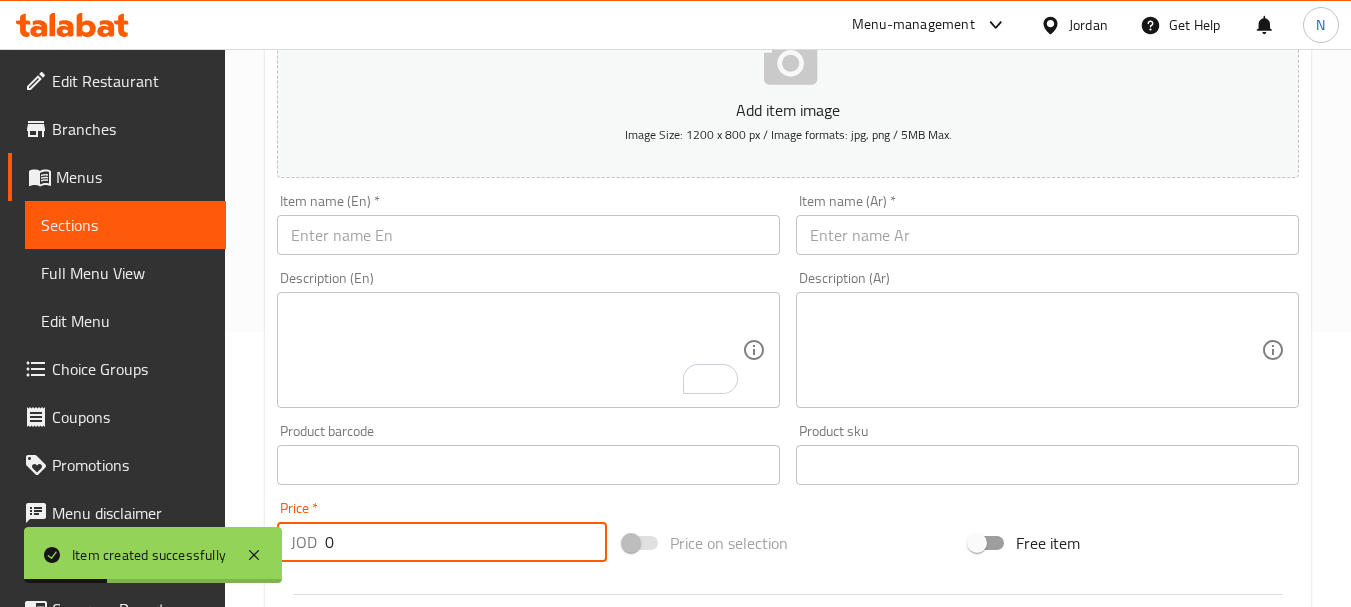 drag, startPoint x: 364, startPoint y: 559, endPoint x: 307, endPoint y: 549, distance: 57.870544 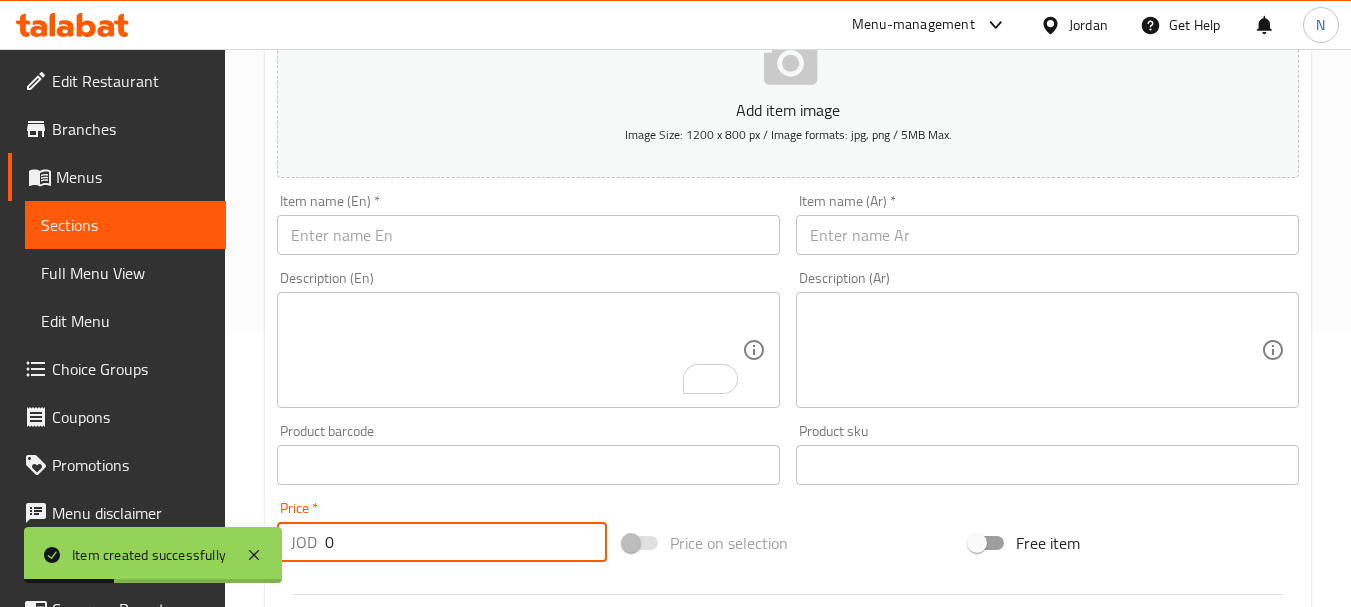 paste on "9.0" 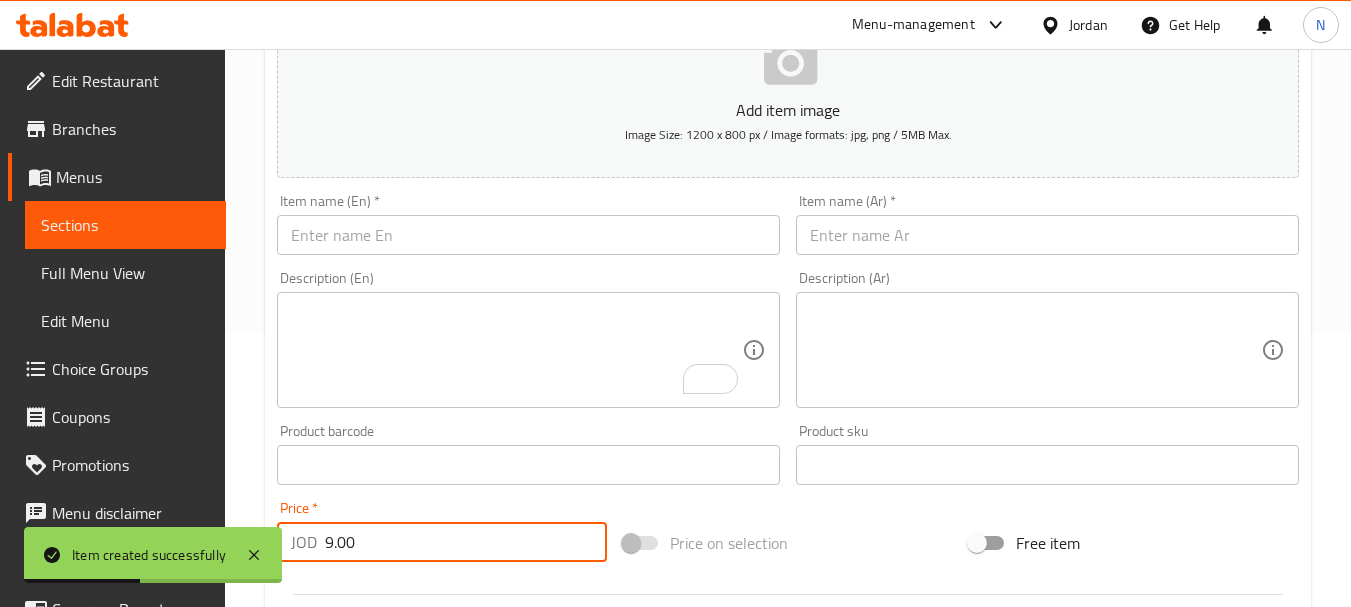 type on "9.00" 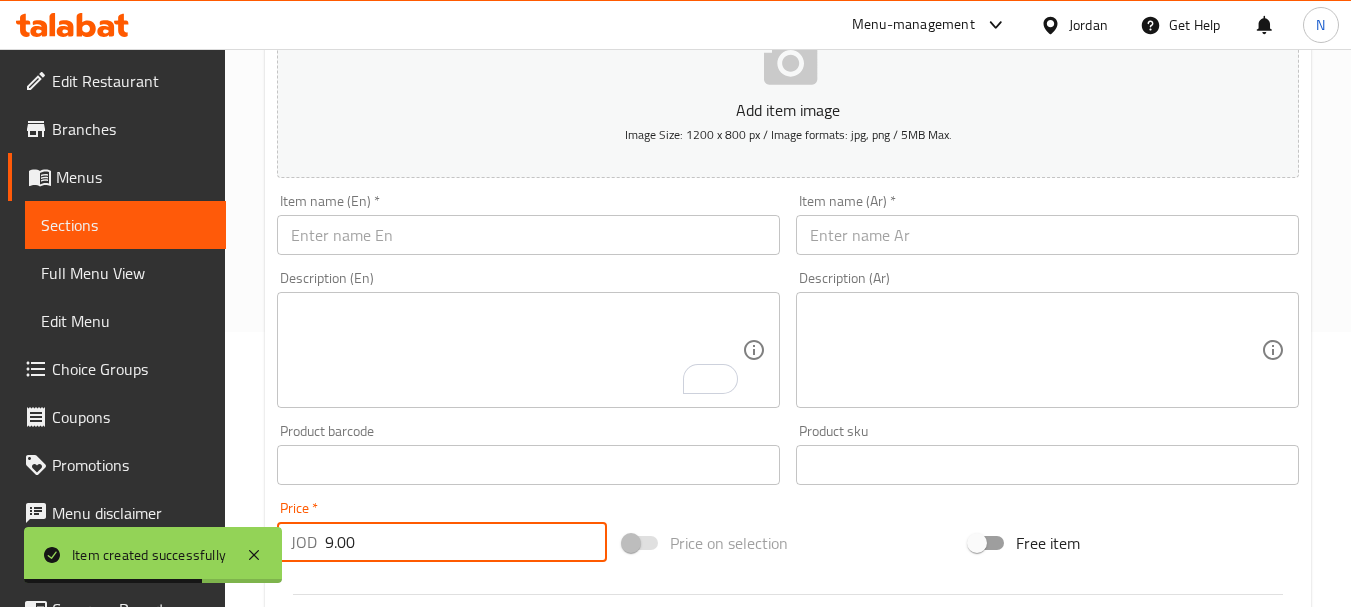 click at bounding box center [1047, 235] 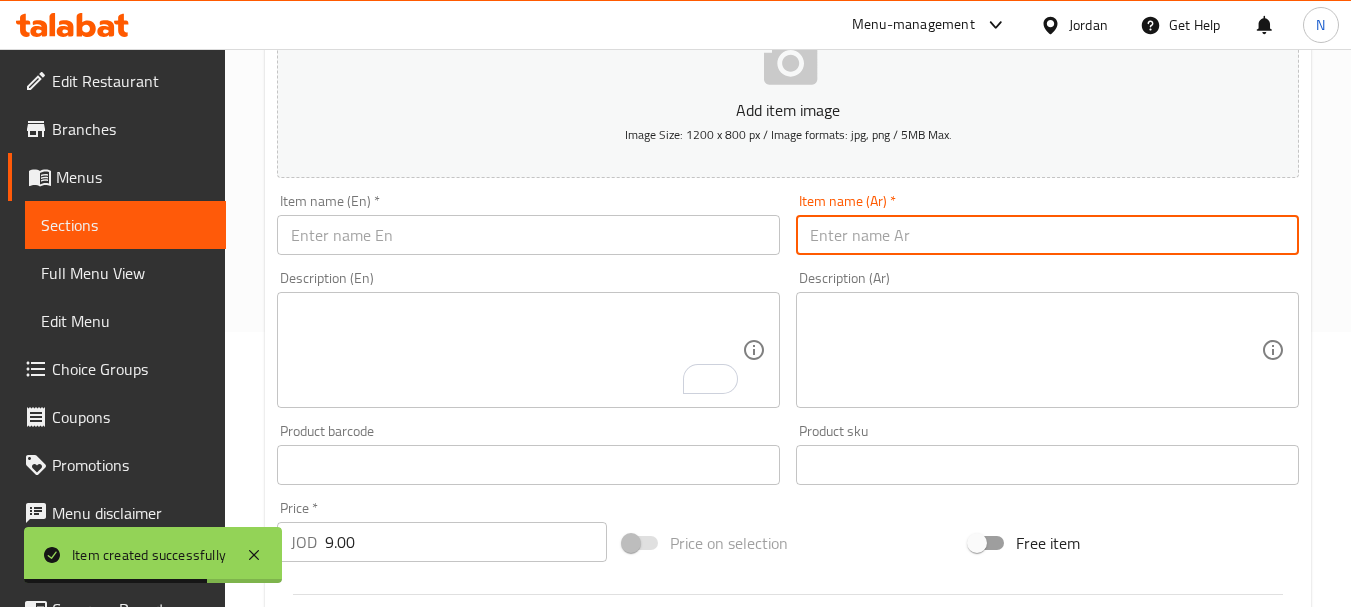 paste on "كباب نص كيلو" 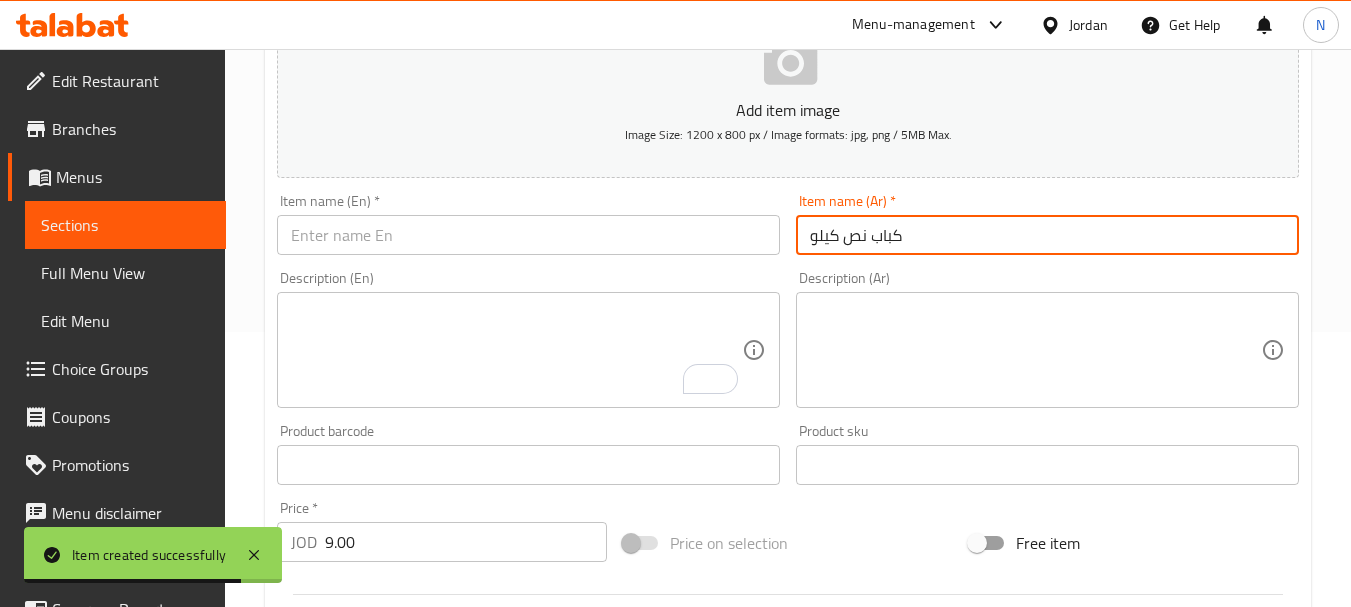 type on "كباب نص كيلو" 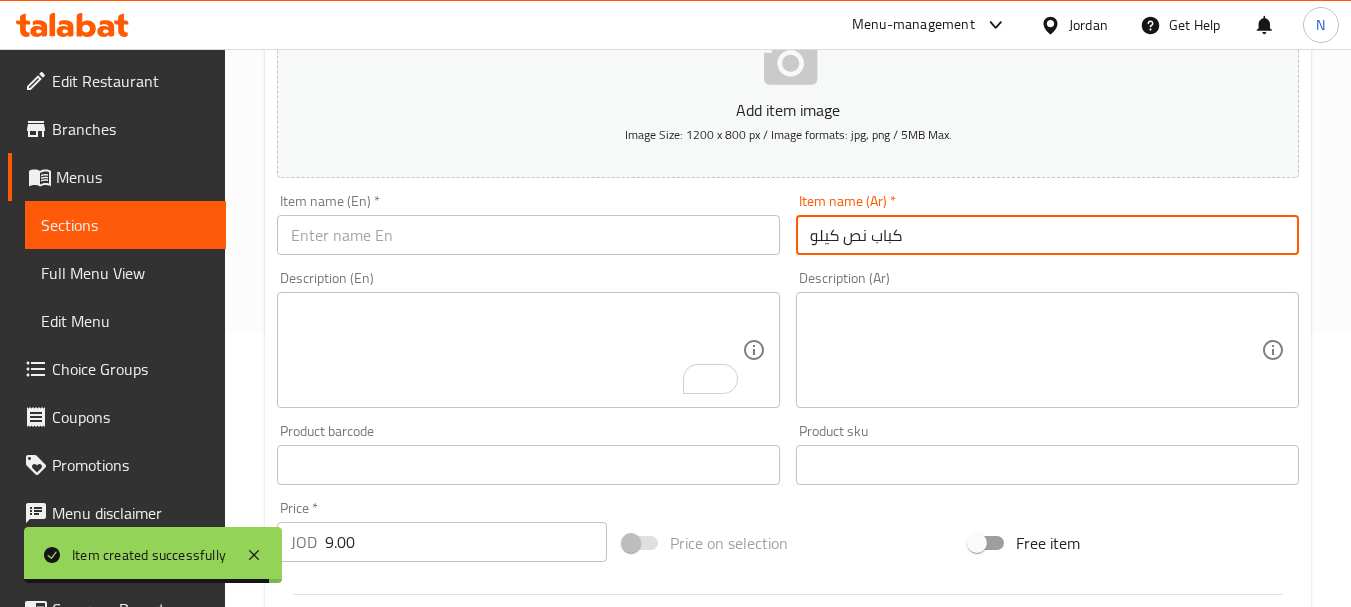 click at bounding box center [528, 235] 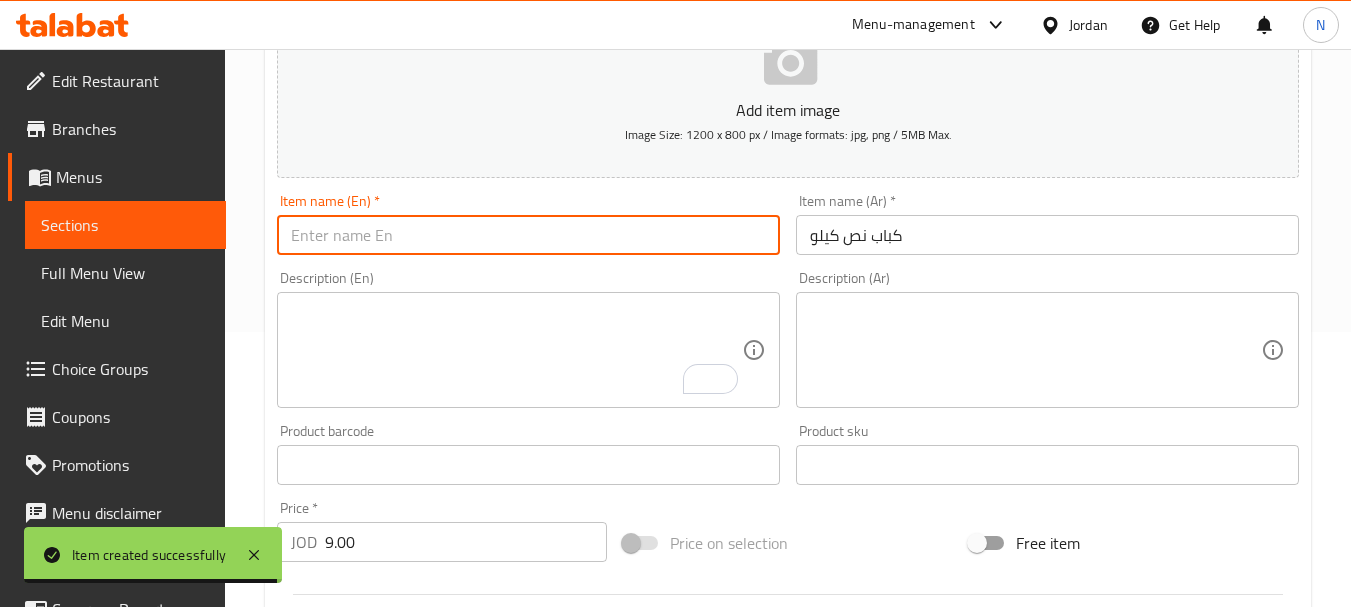 paste on "Half a kilo kebab" 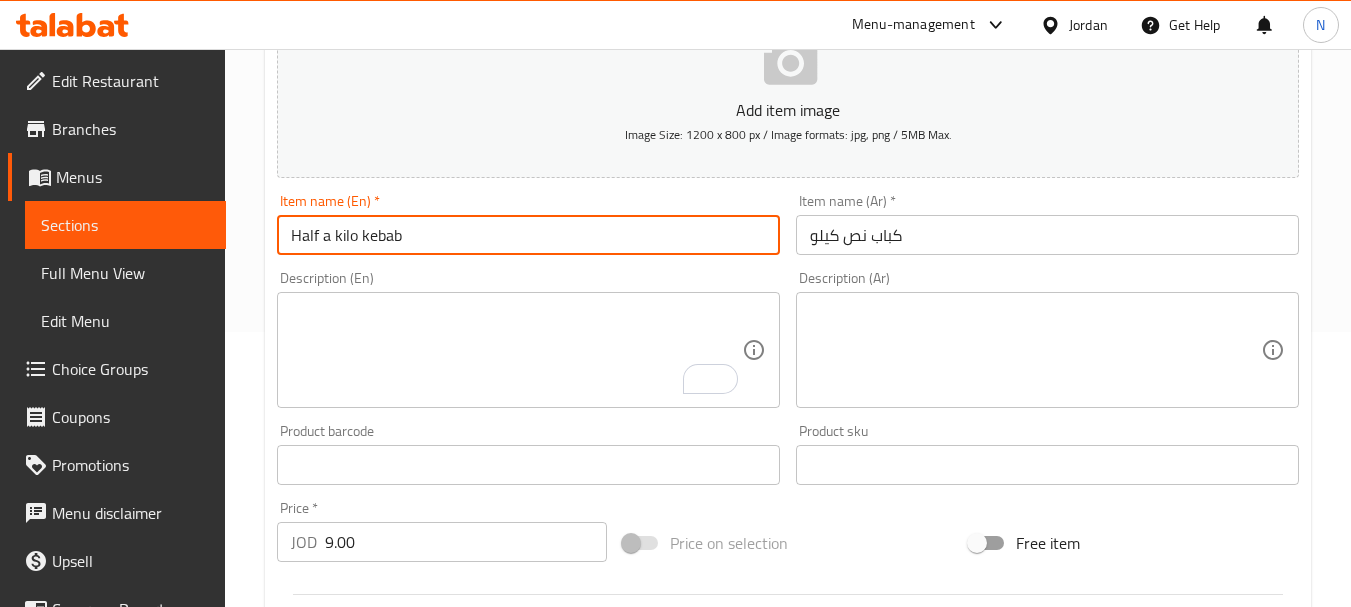 click on "Half a kilo kebab" at bounding box center (528, 235) 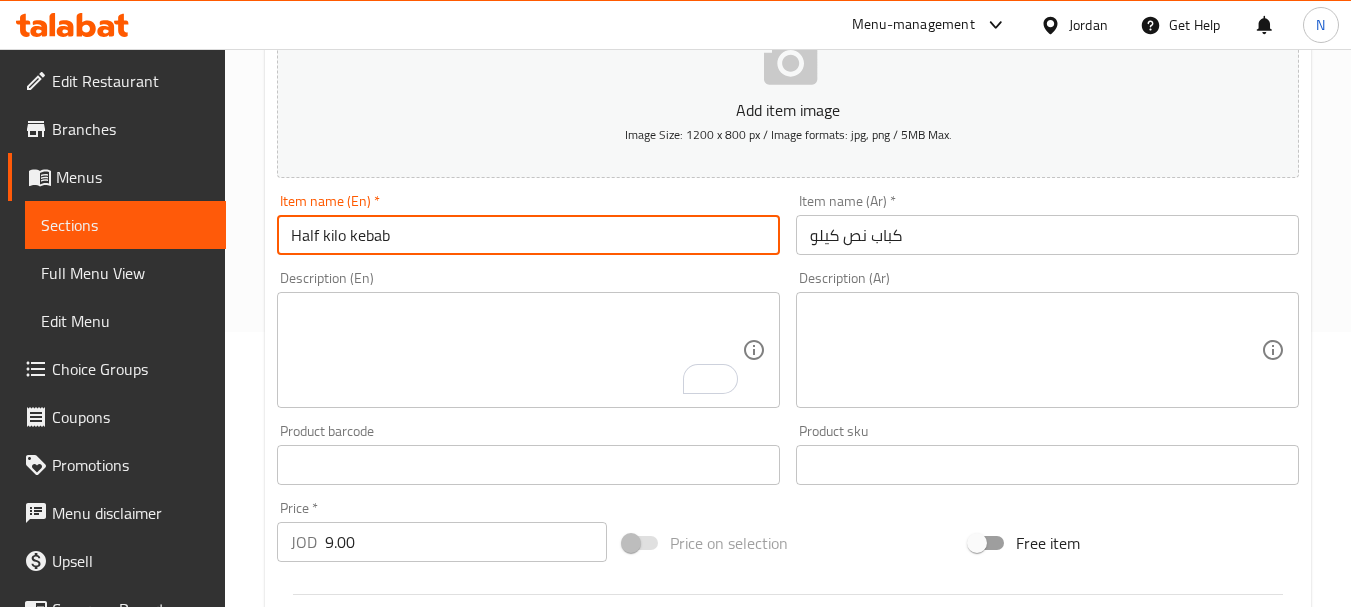 click on "Half kilo kebab" at bounding box center (528, 235) 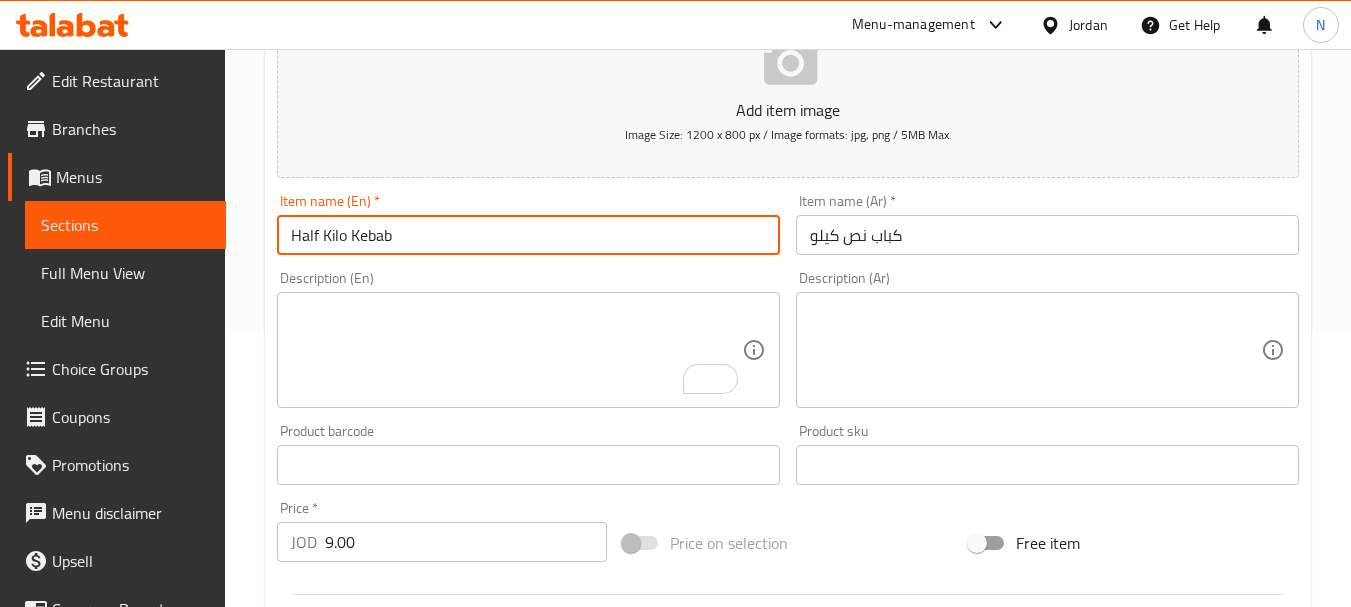type on "Half Kilo Kebab" 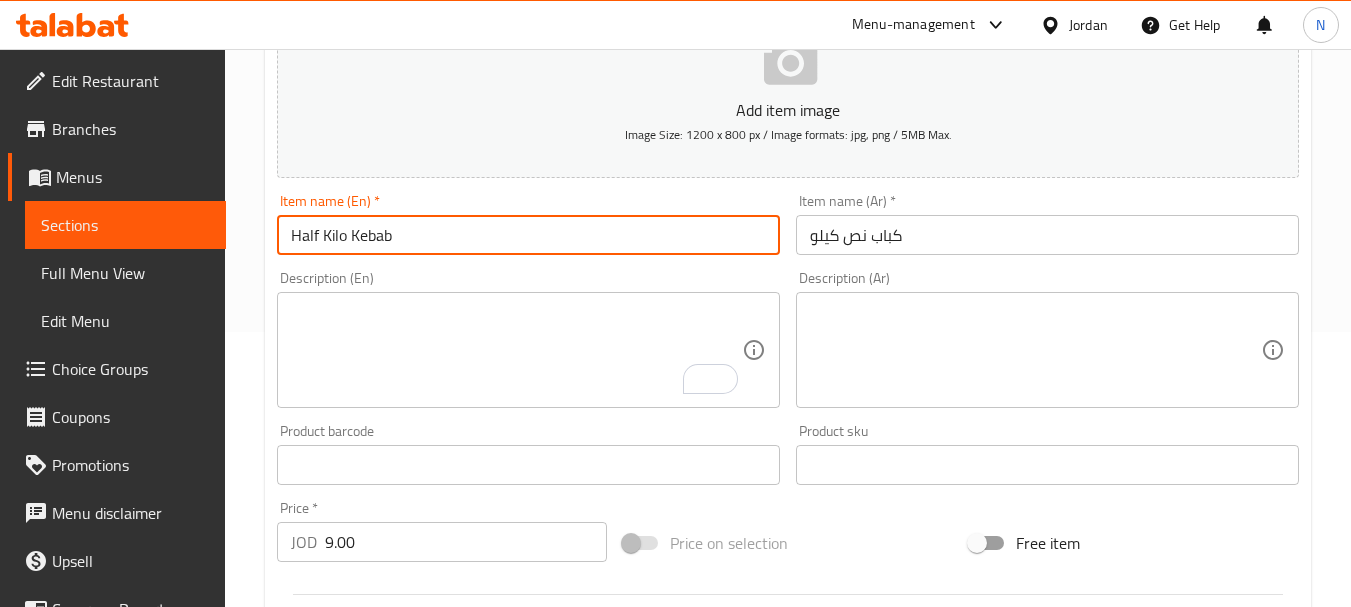 click on "Price on selection" at bounding box center (788, 543) 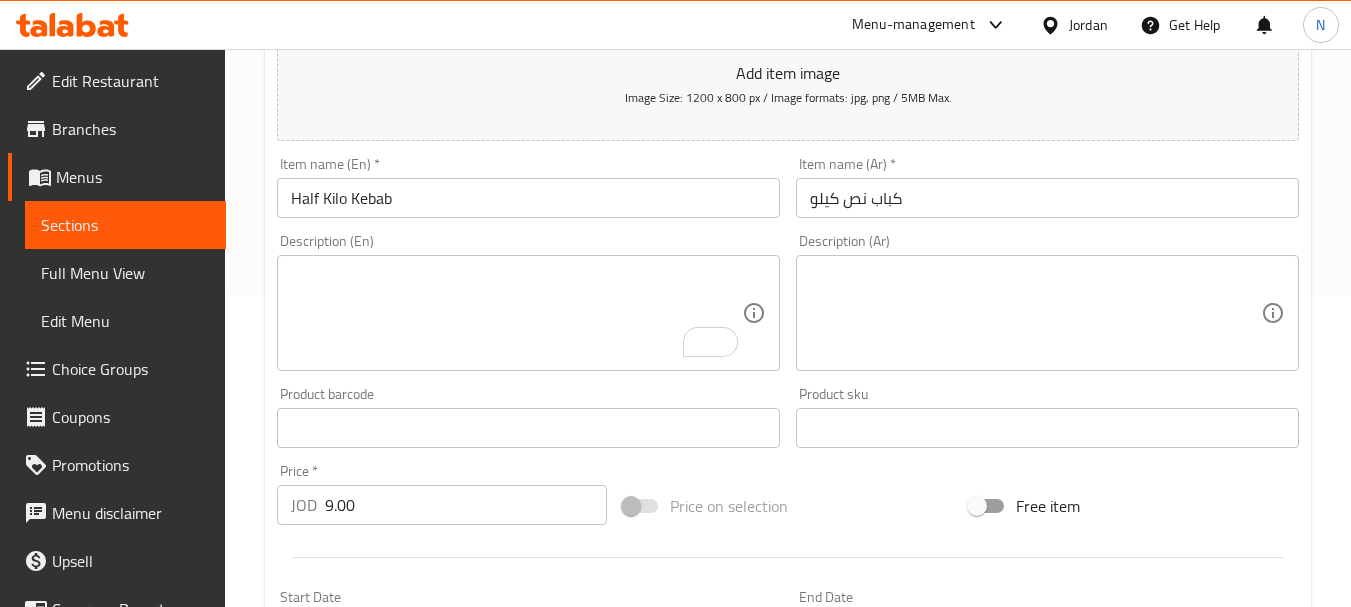 scroll, scrollTop: 806, scrollLeft: 0, axis: vertical 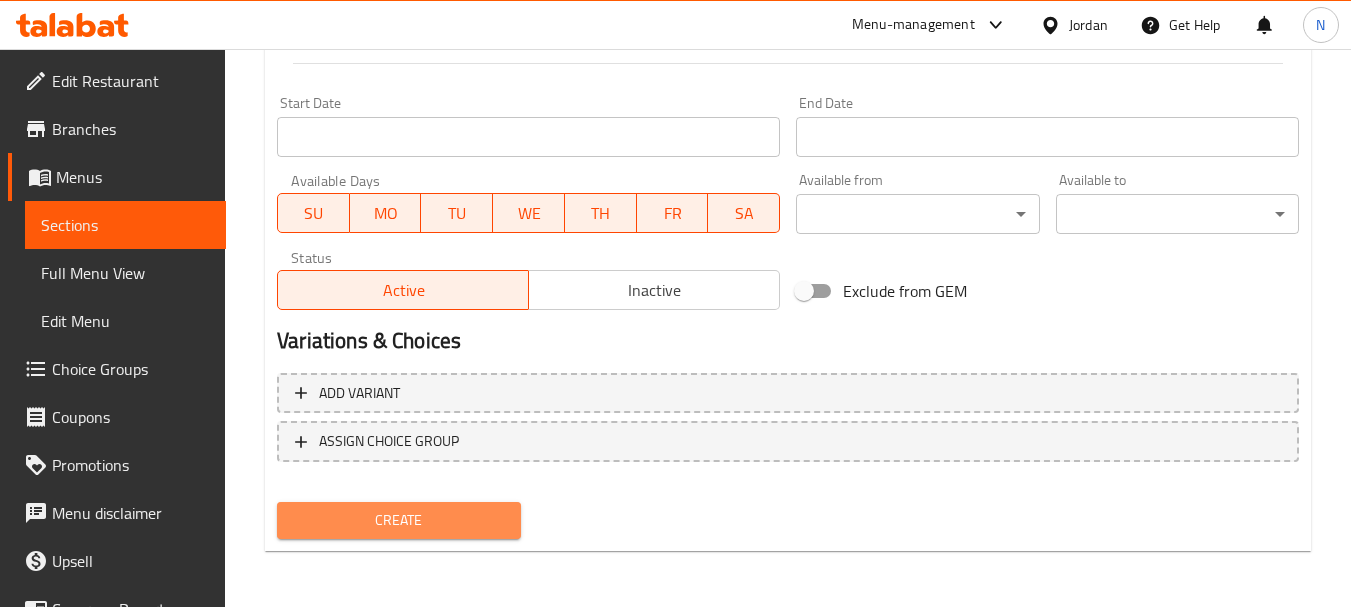 click on "Create" at bounding box center [398, 520] 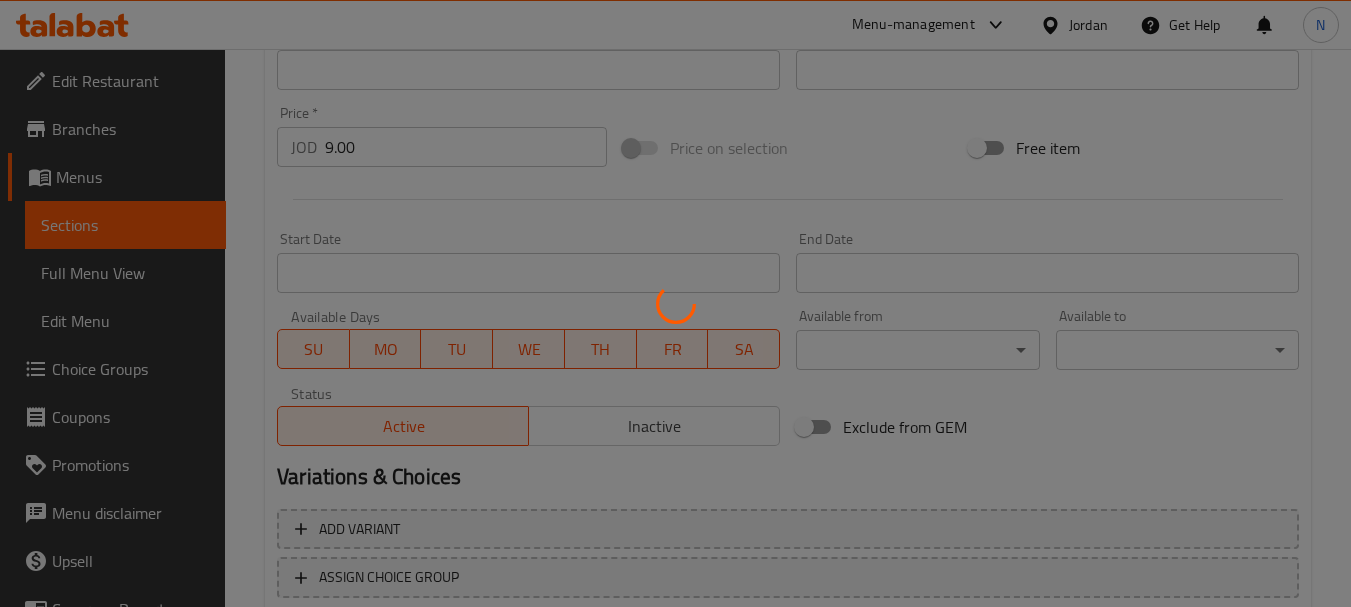 scroll, scrollTop: 0, scrollLeft: 0, axis: both 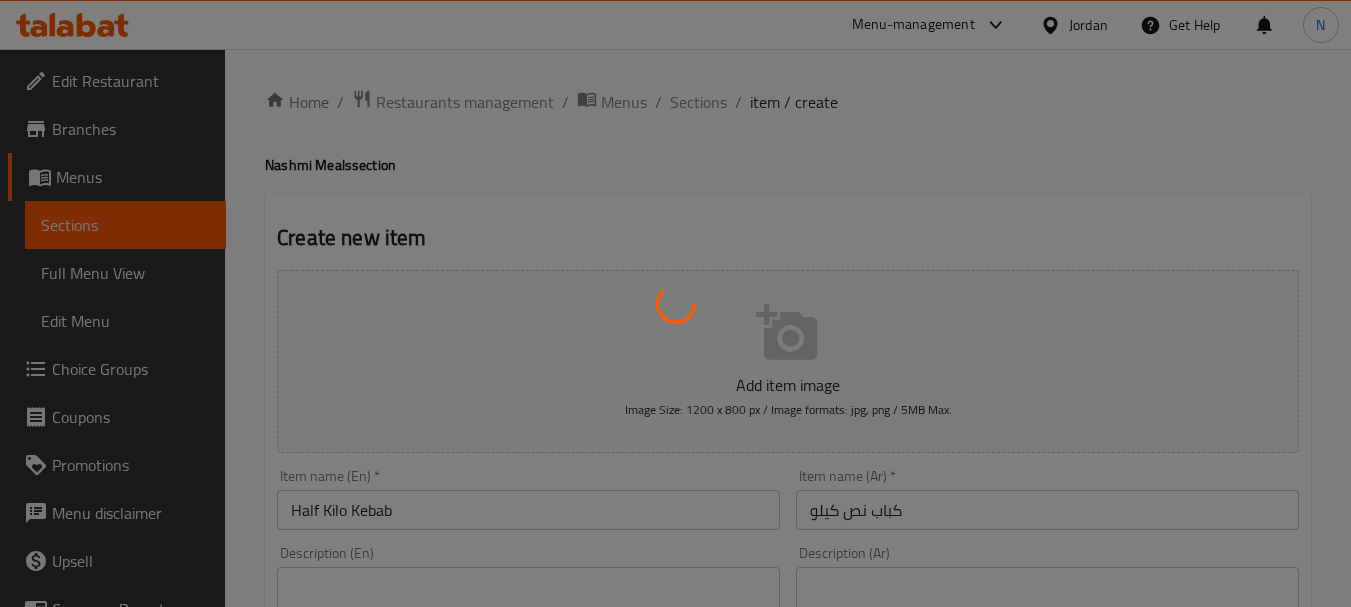 type 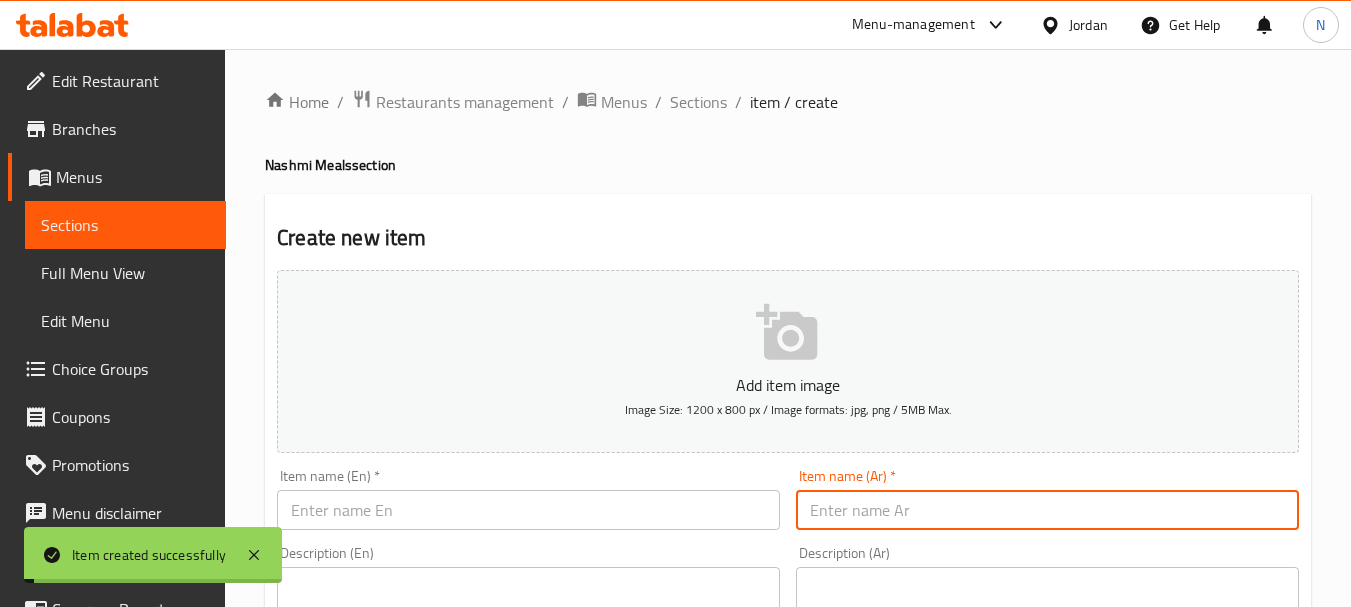 click at bounding box center (1047, 510) 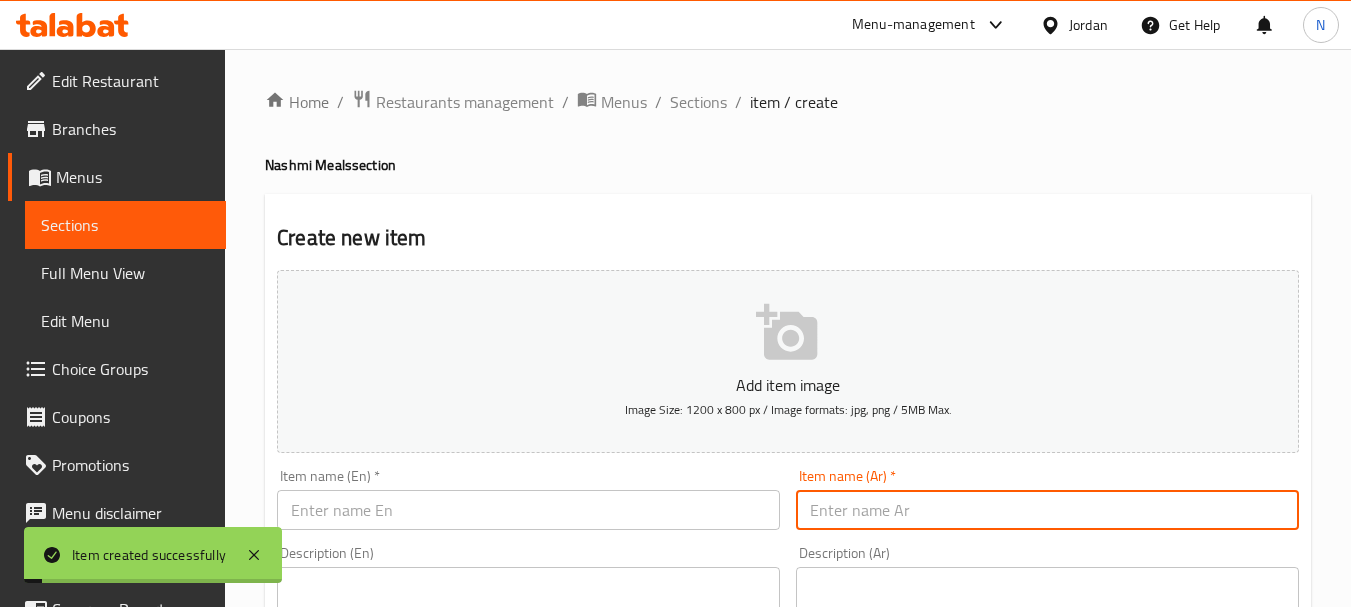 paste on "1 كباب كيلو" 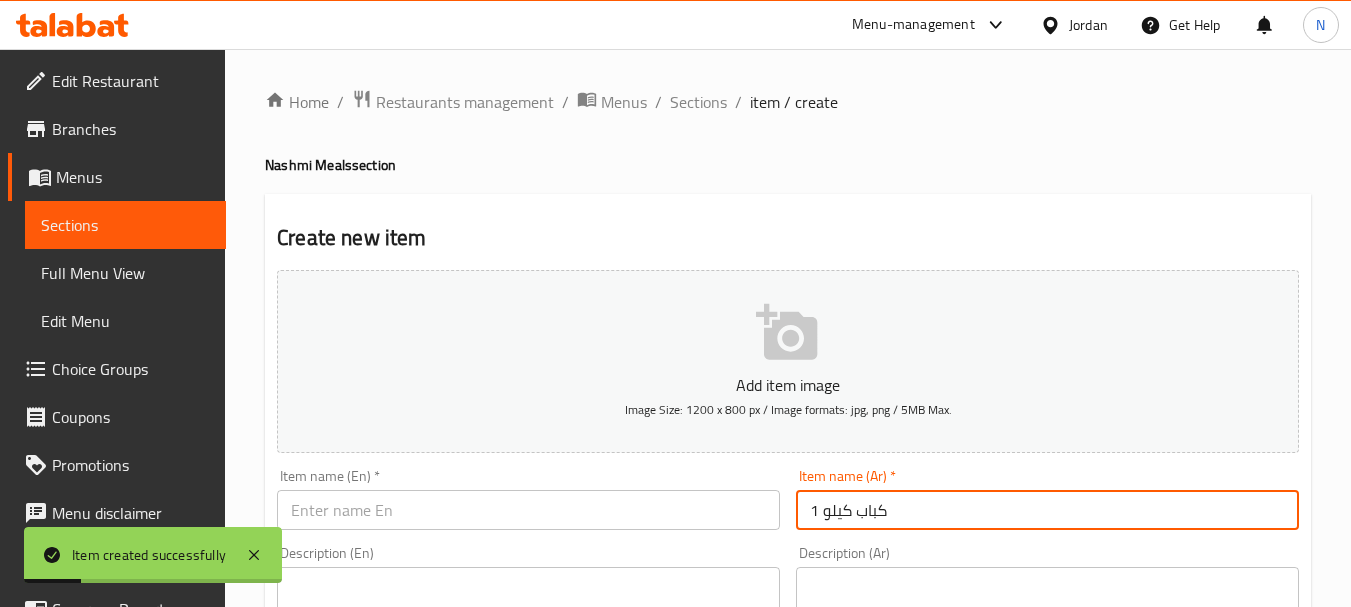 type on "1 كباب كيلو" 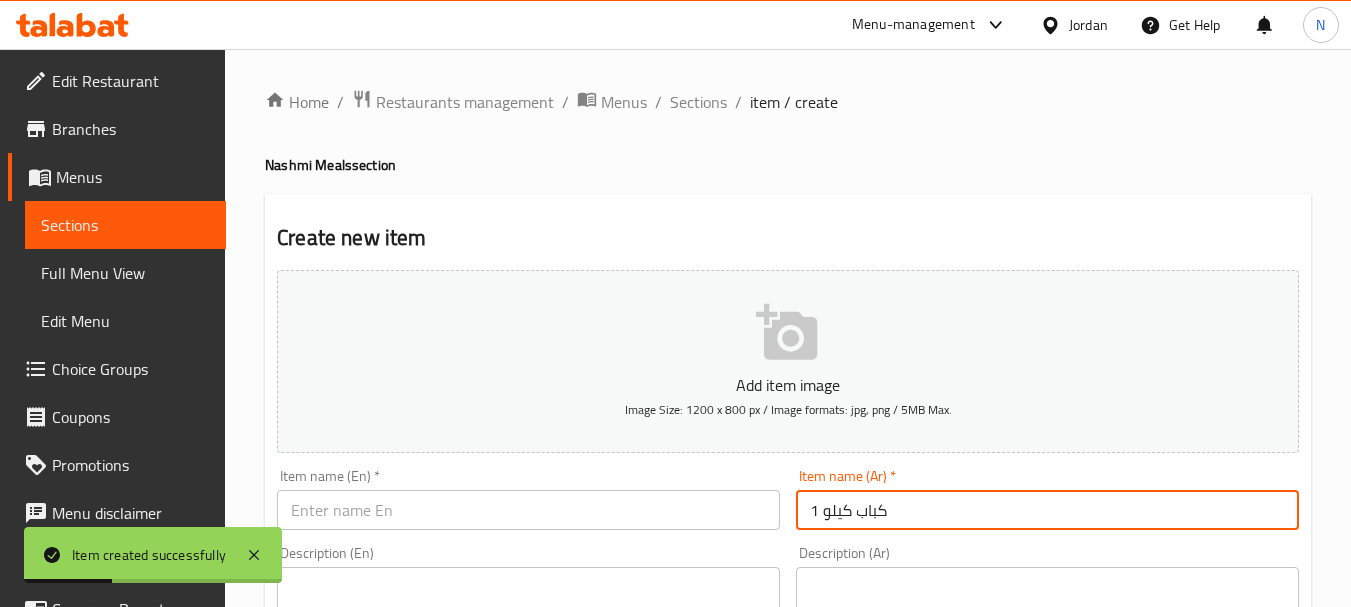 click at bounding box center (528, 510) 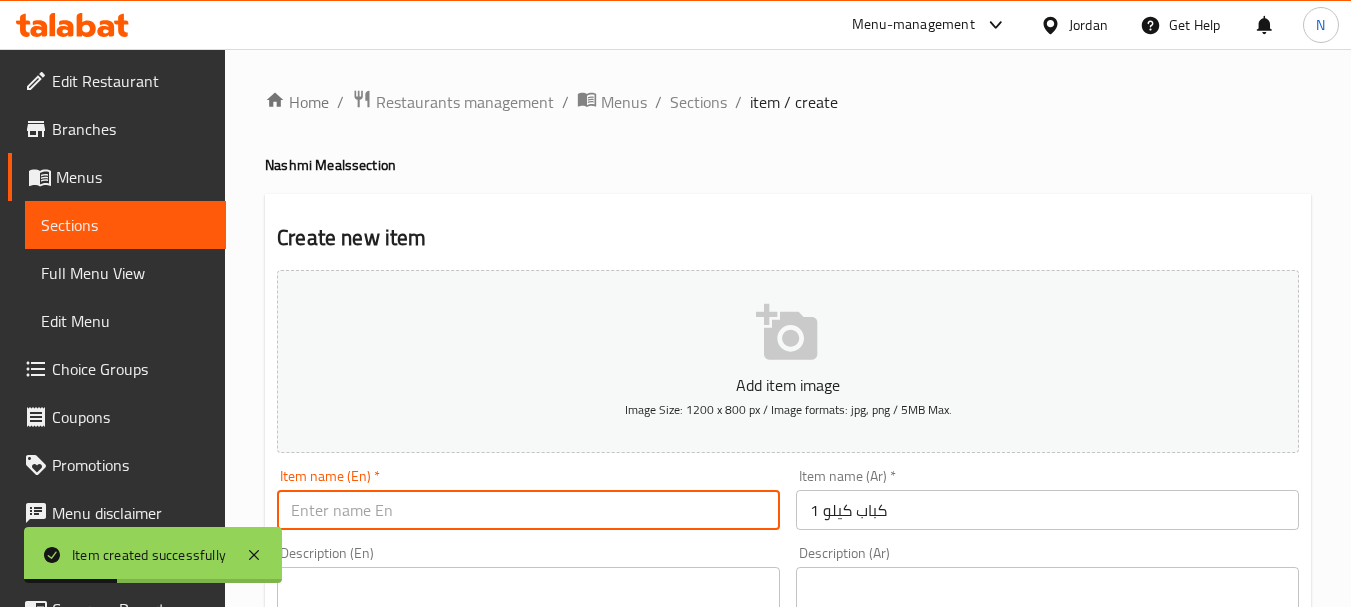 paste on "1 kg kebab" 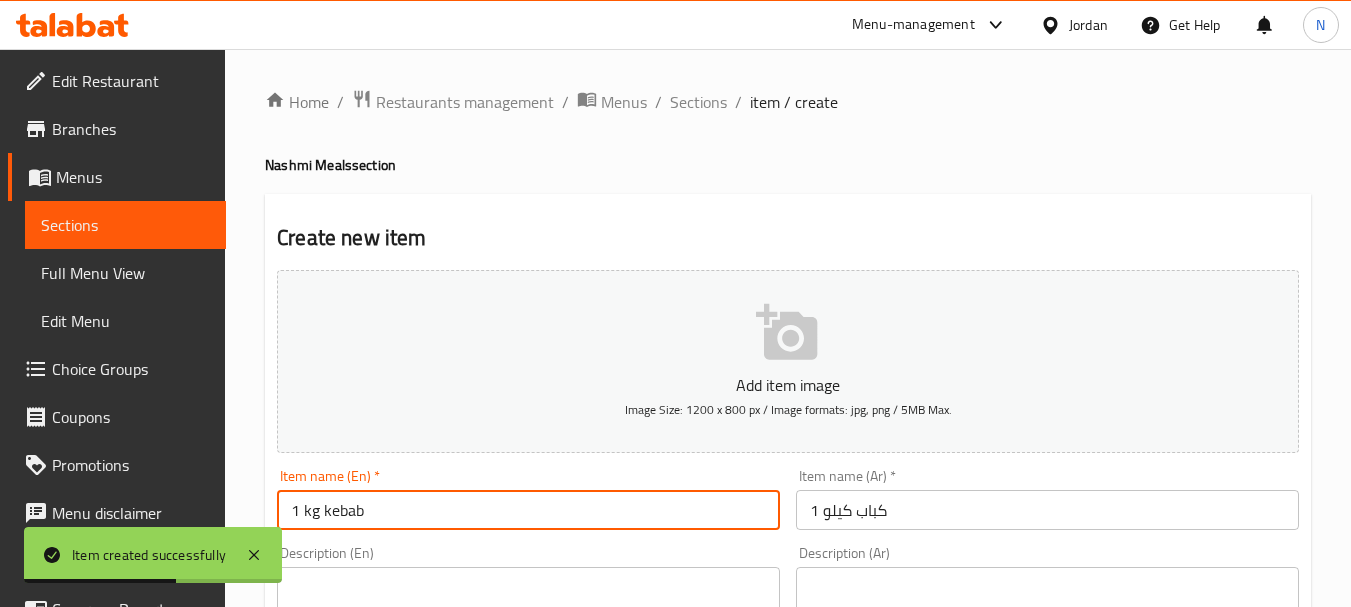 click on "1 kg kebab" at bounding box center (528, 510) 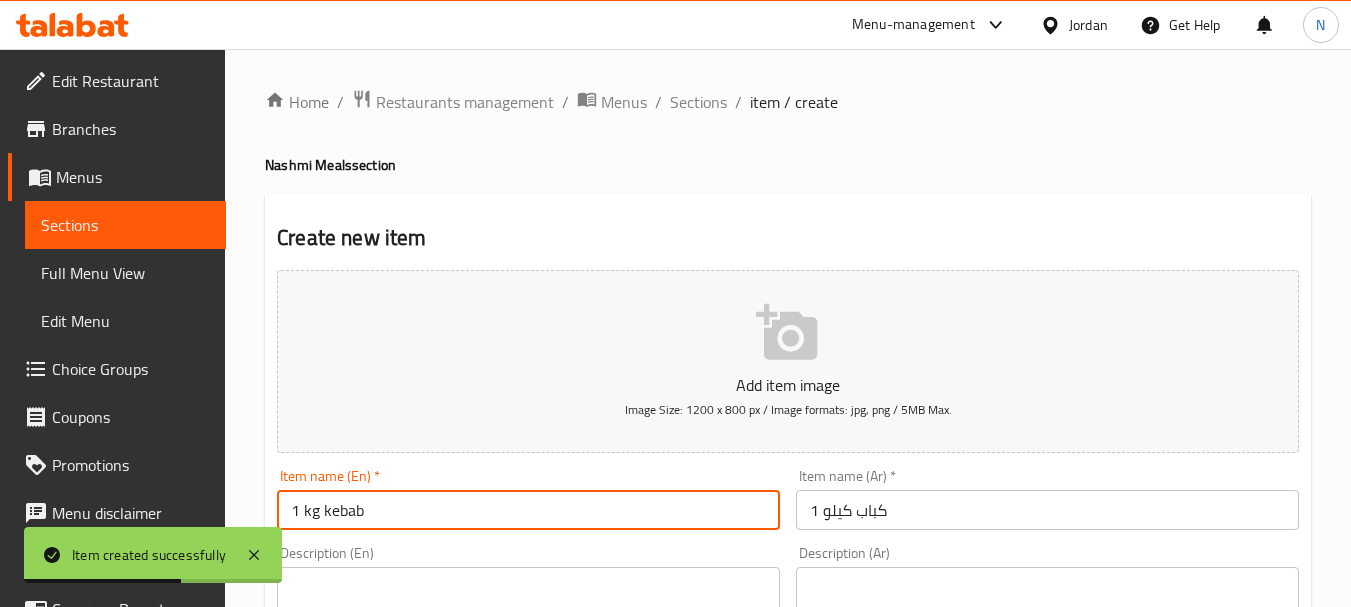 click on "1 kg kebab" at bounding box center (528, 510) 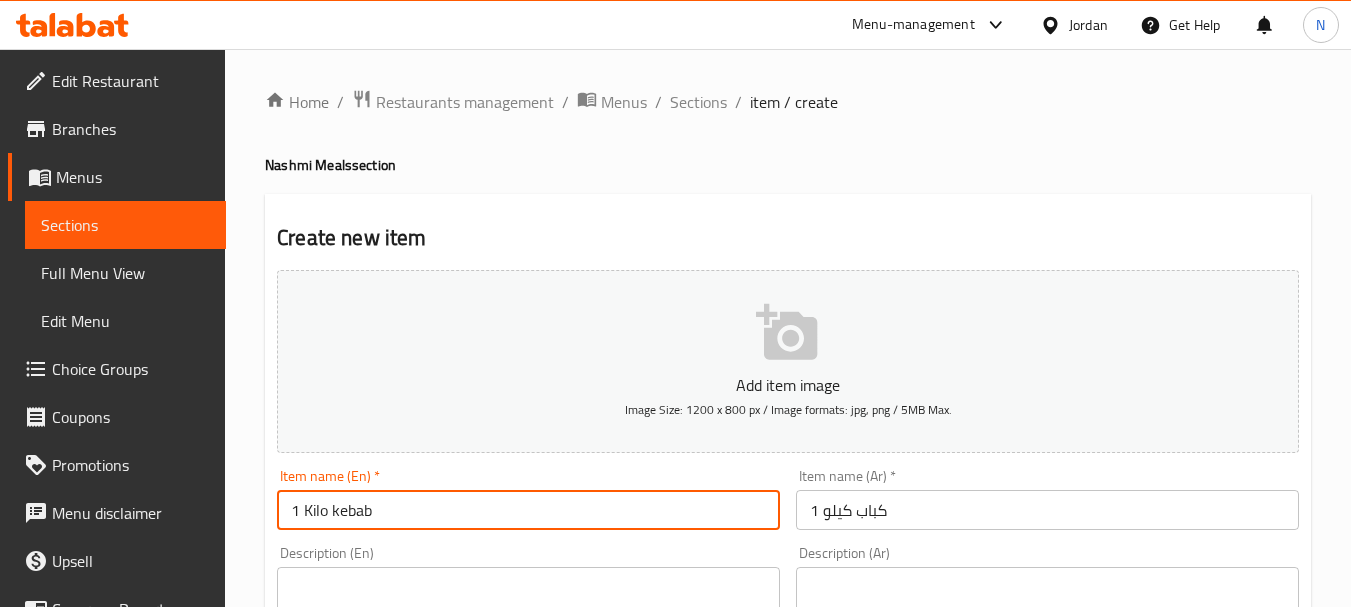 click on "1 Kilo kebab" at bounding box center [528, 510] 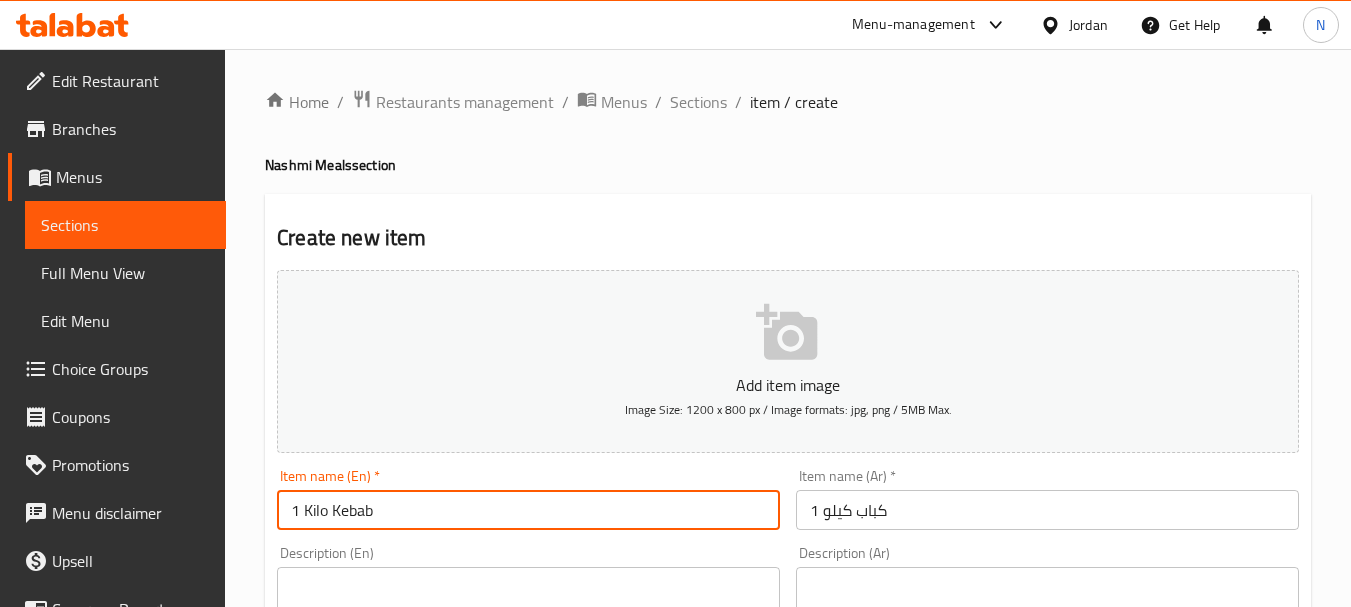 type on "1 Kilo Kebab" 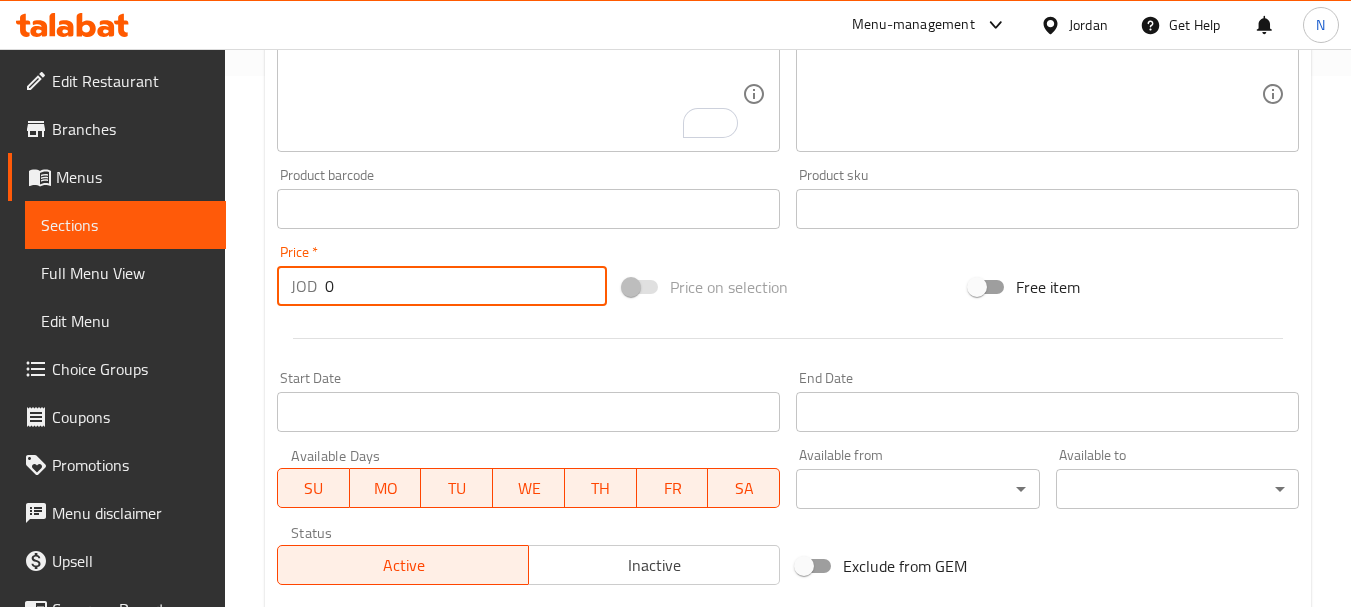 drag, startPoint x: 359, startPoint y: 299, endPoint x: 297, endPoint y: 296, distance: 62.072536 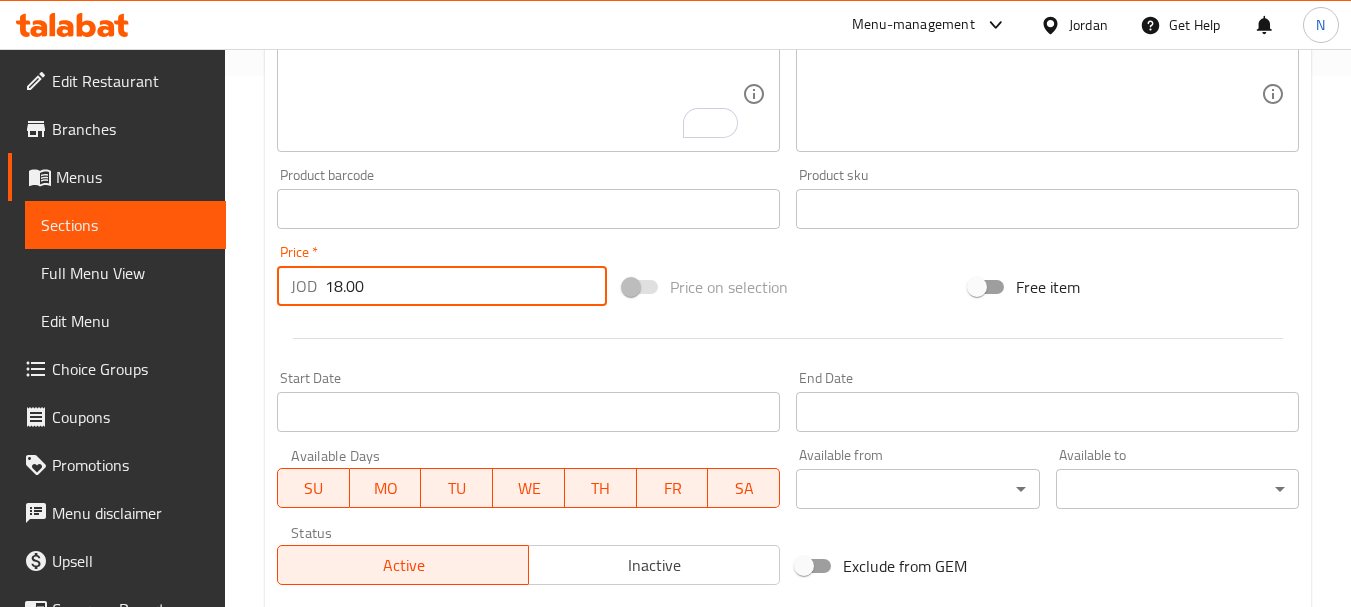 type on "18.00" 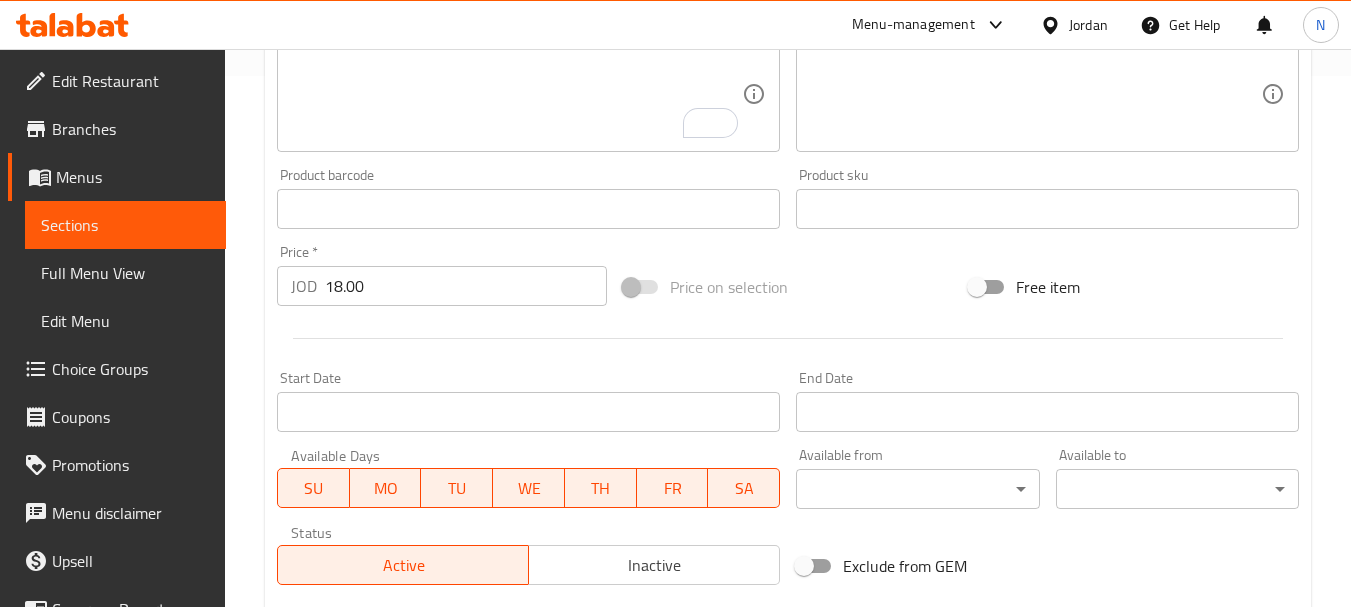 click on "Price on selection" at bounding box center (788, 287) 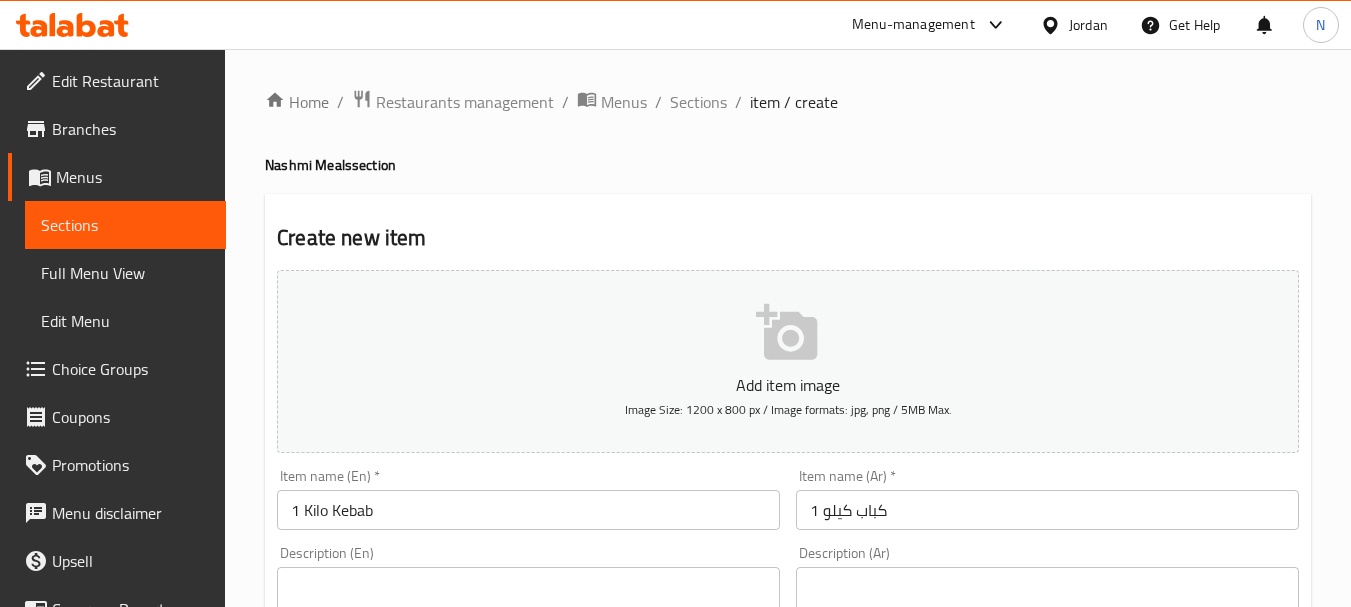 scroll, scrollTop: 806, scrollLeft: 0, axis: vertical 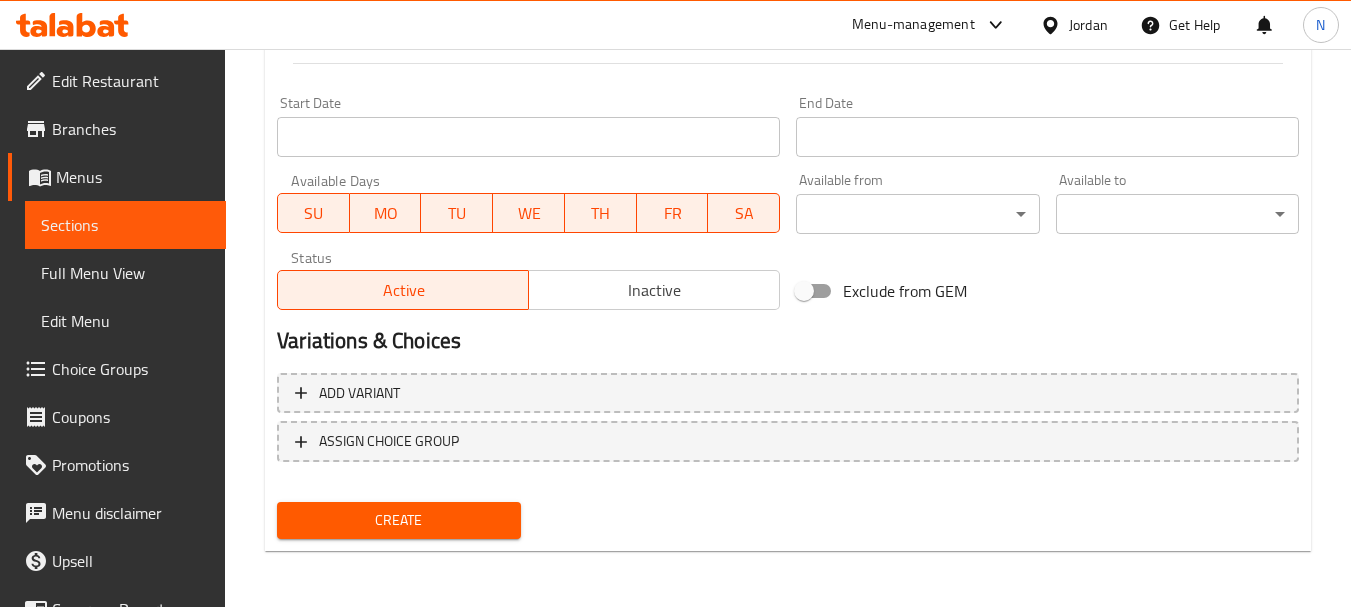 click on "Create" at bounding box center (398, 520) 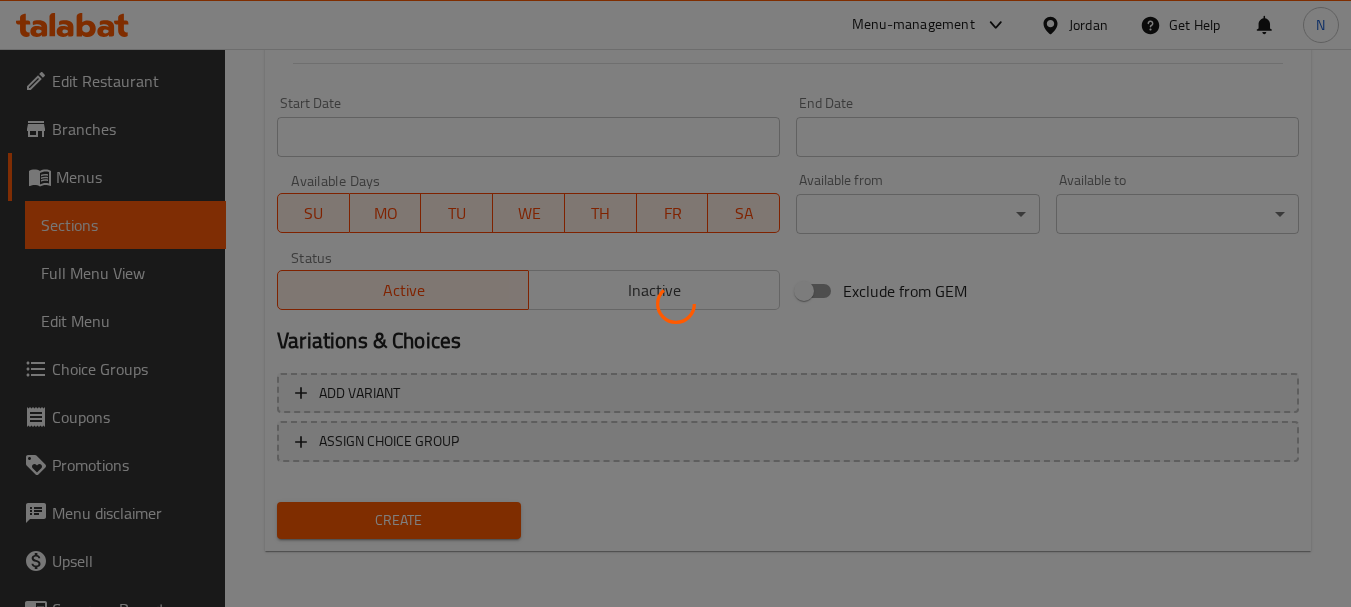 type 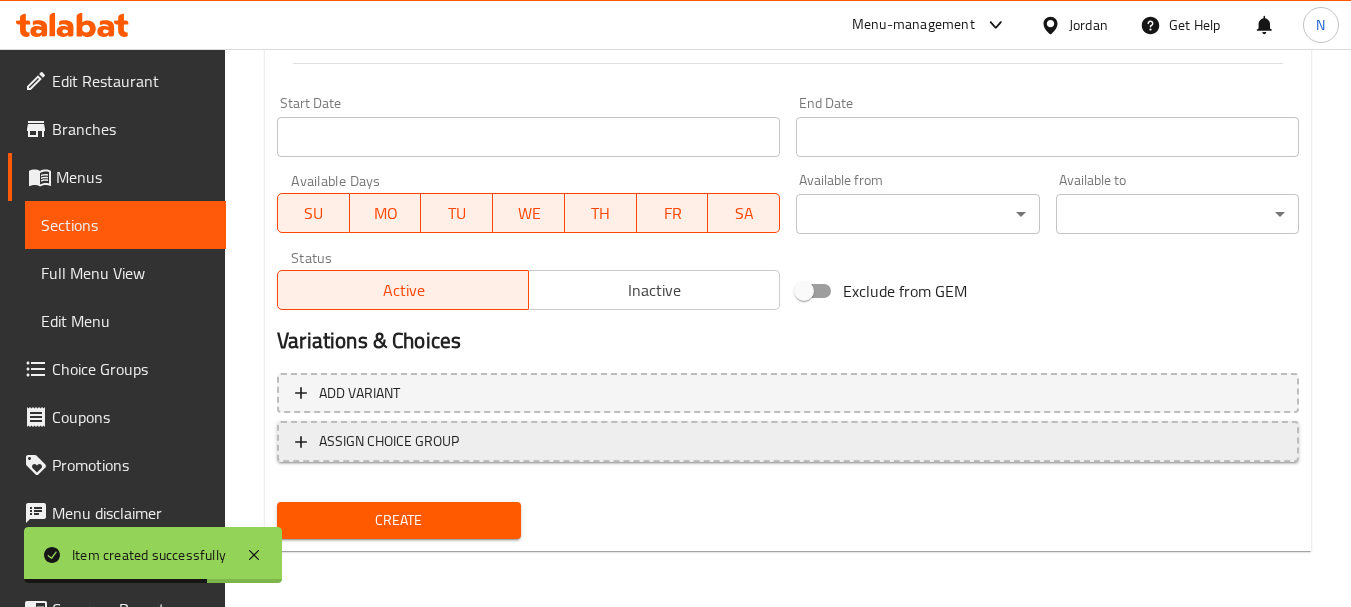 scroll, scrollTop: 0, scrollLeft: 0, axis: both 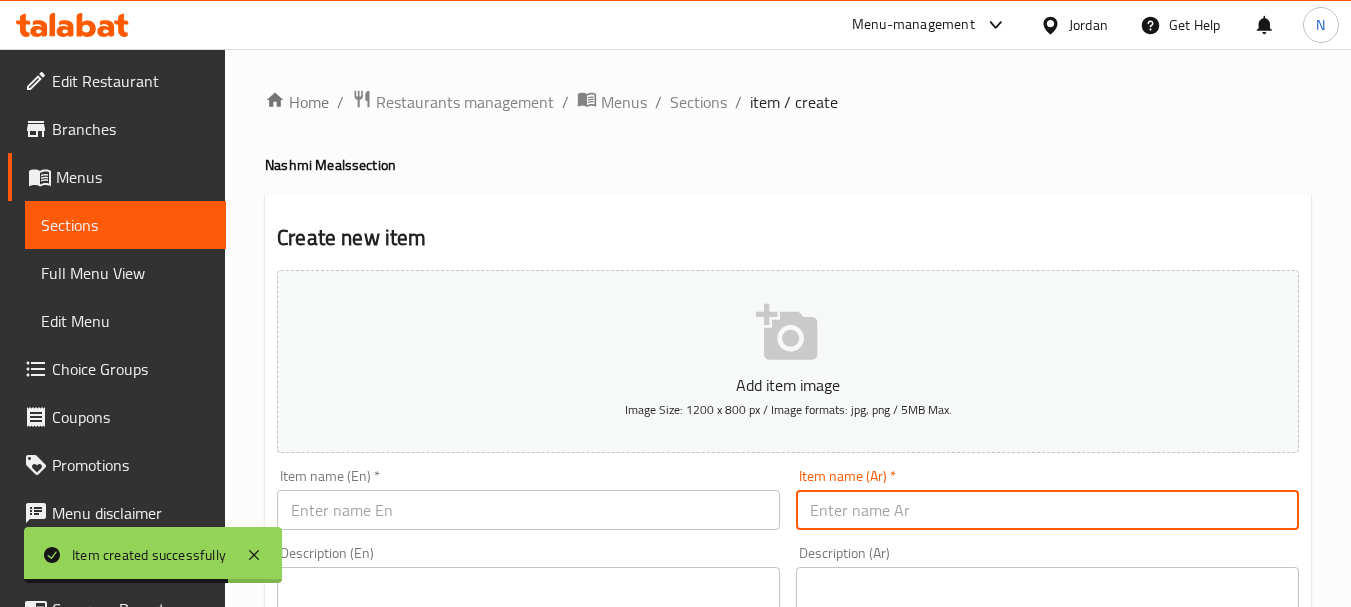 click at bounding box center (1047, 510) 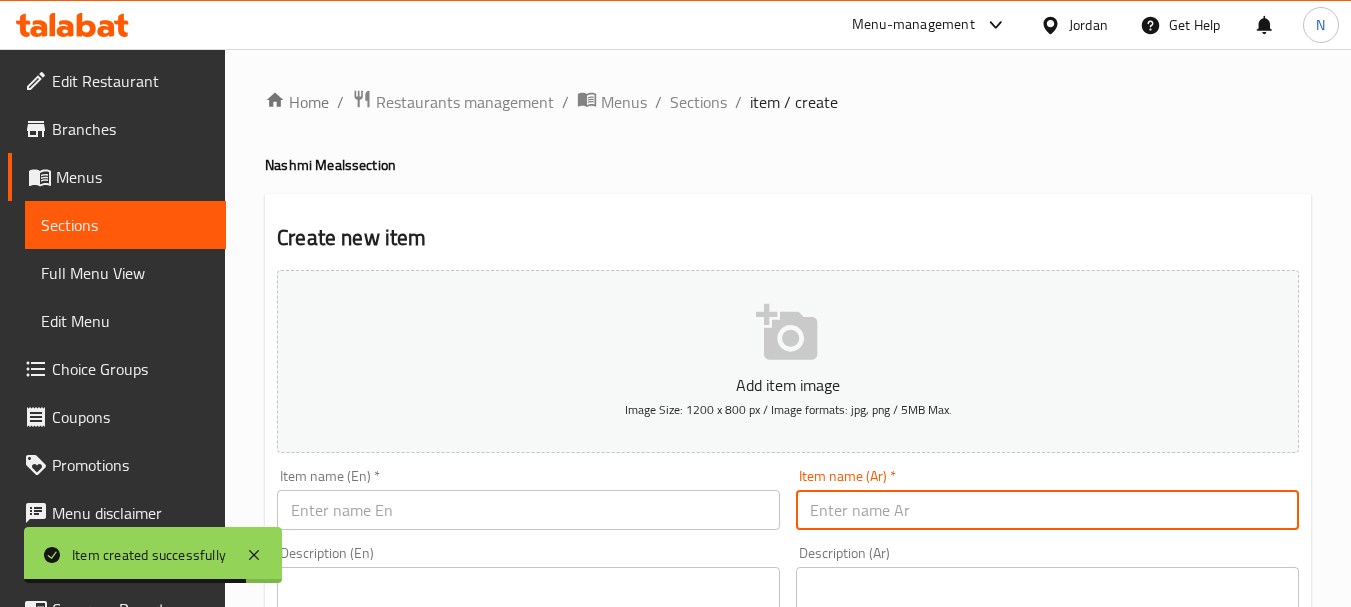 paste on "وجبة اوصال شقف نص كيلو" 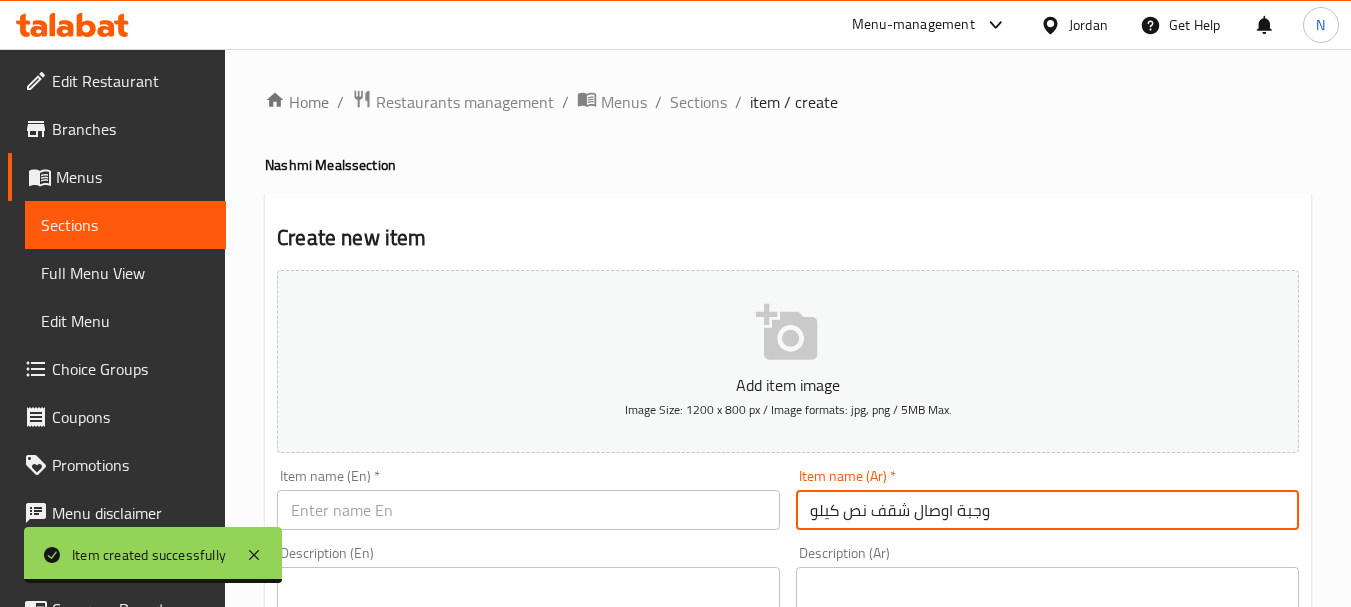 type on "وجبة اوصال شقف نص كيلو" 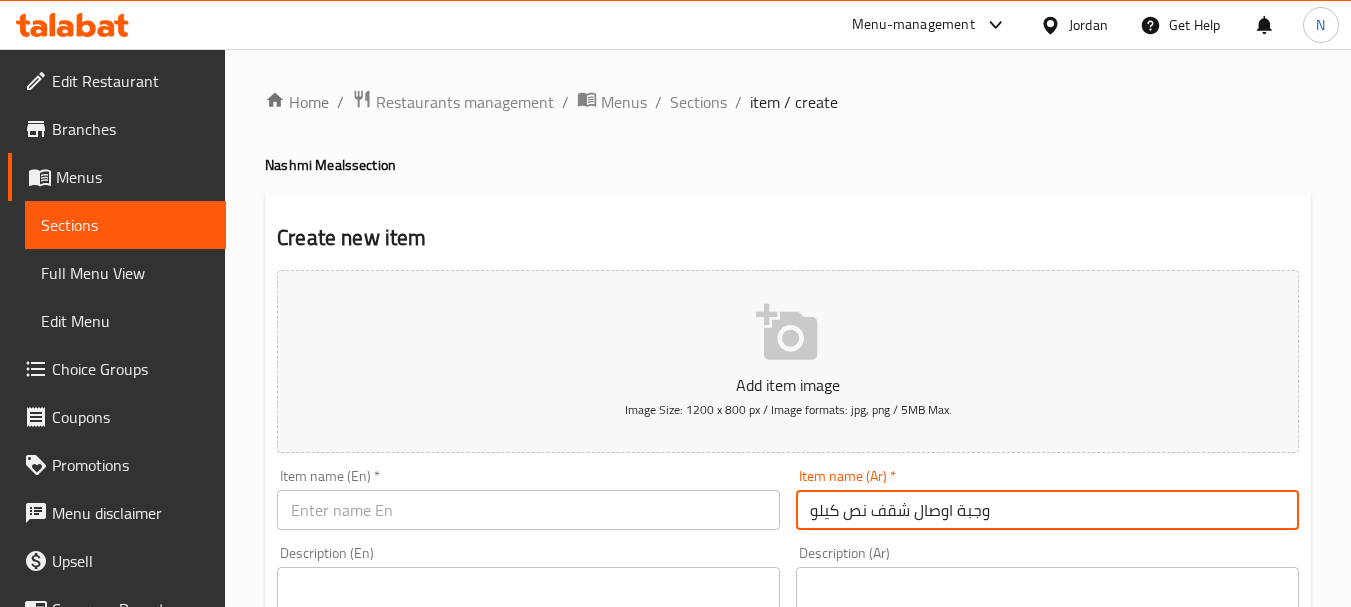 click at bounding box center [528, 510] 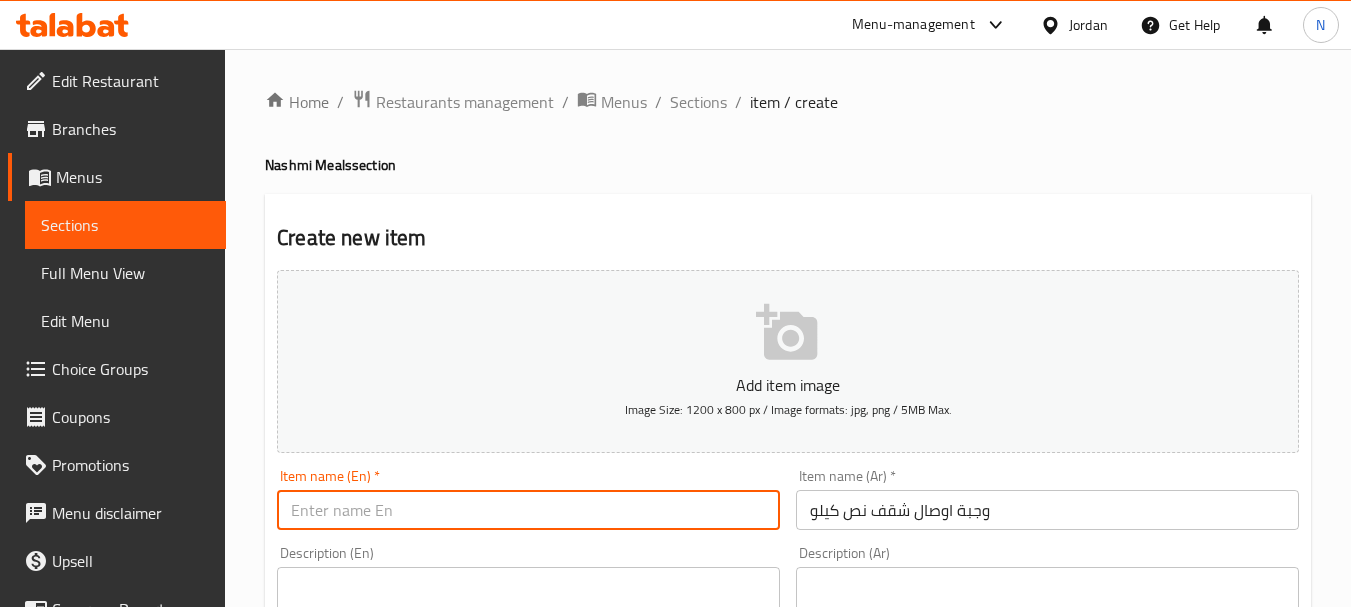 paste on "Half a kilo of lamb shanks meal" 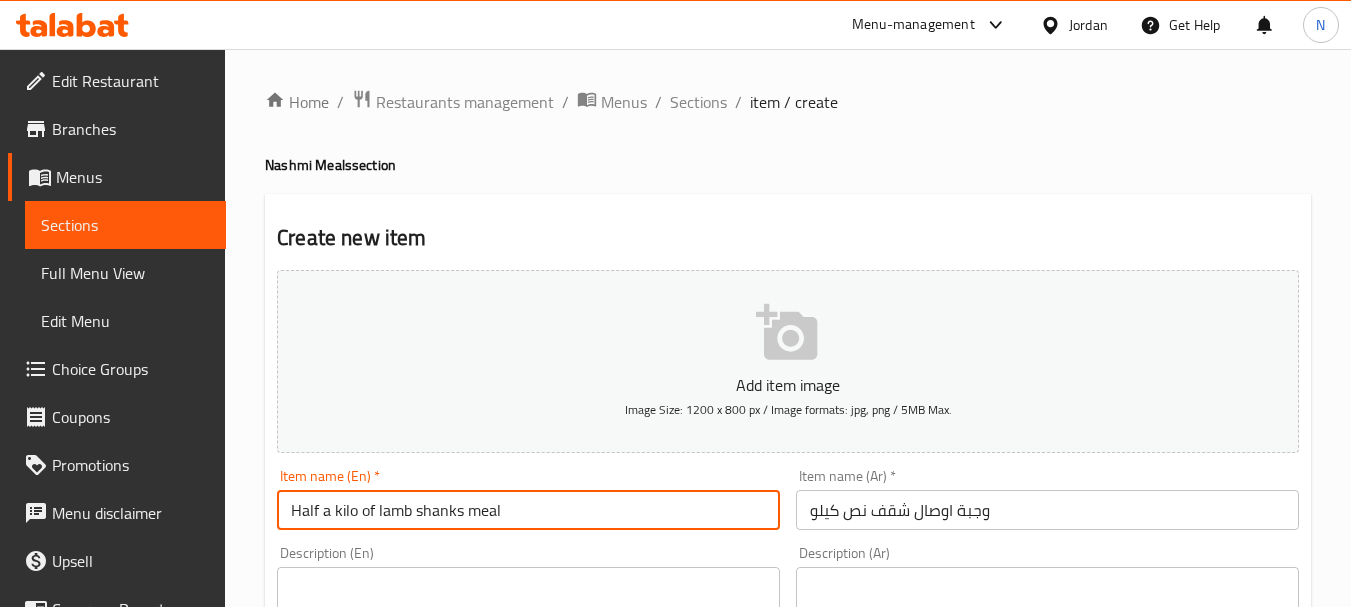 click on "Half a kilo of lamb shanks meal" at bounding box center (528, 510) 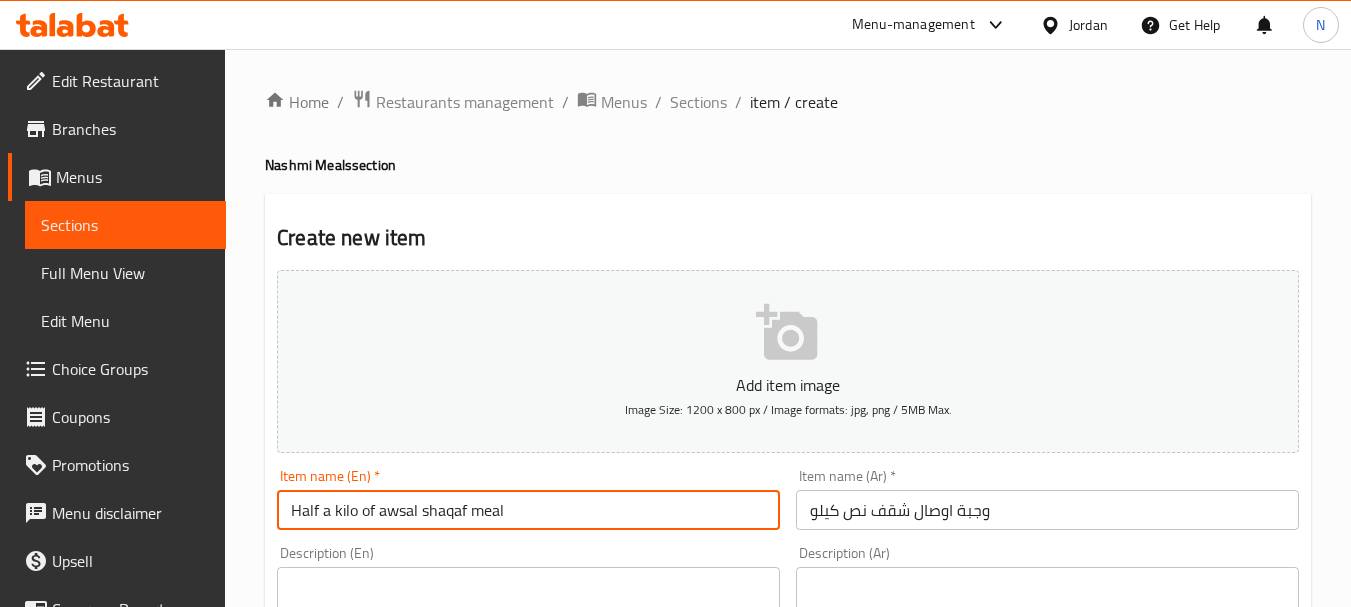 click on "Half a kilo of awsal shaqaf meal" at bounding box center [528, 510] 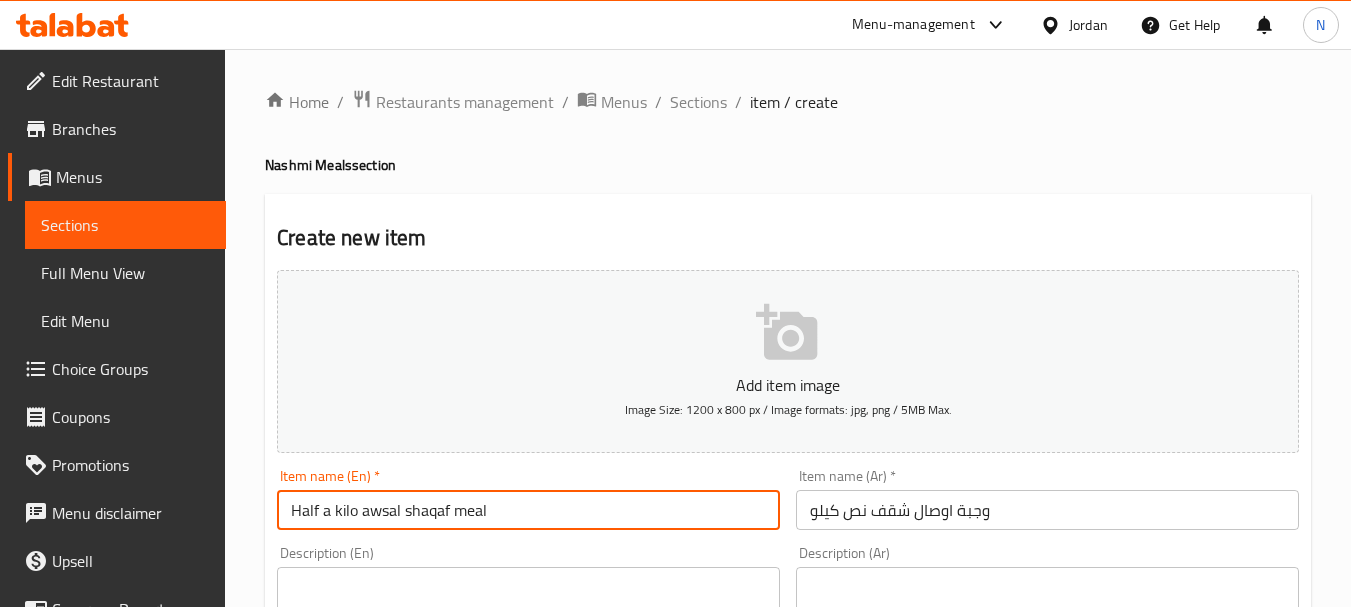 click on "Half a kilo awsal shaqaf meal" at bounding box center (528, 510) 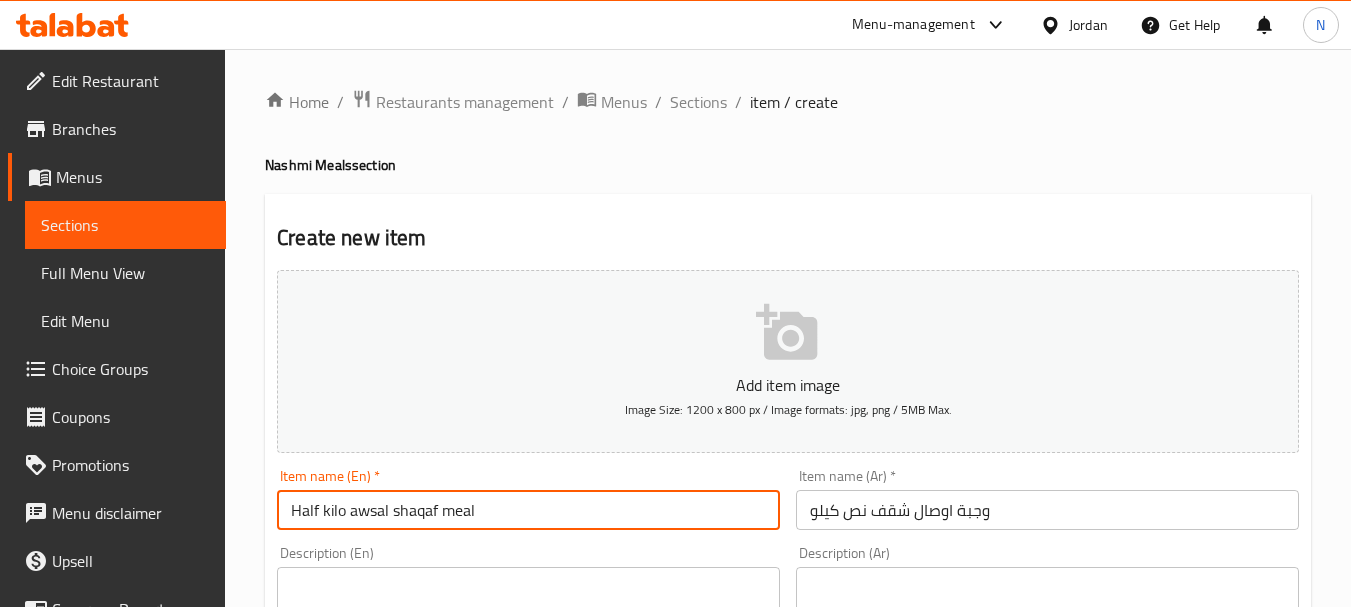click on "Half kilo awsal shaqaf meal" at bounding box center [528, 510] 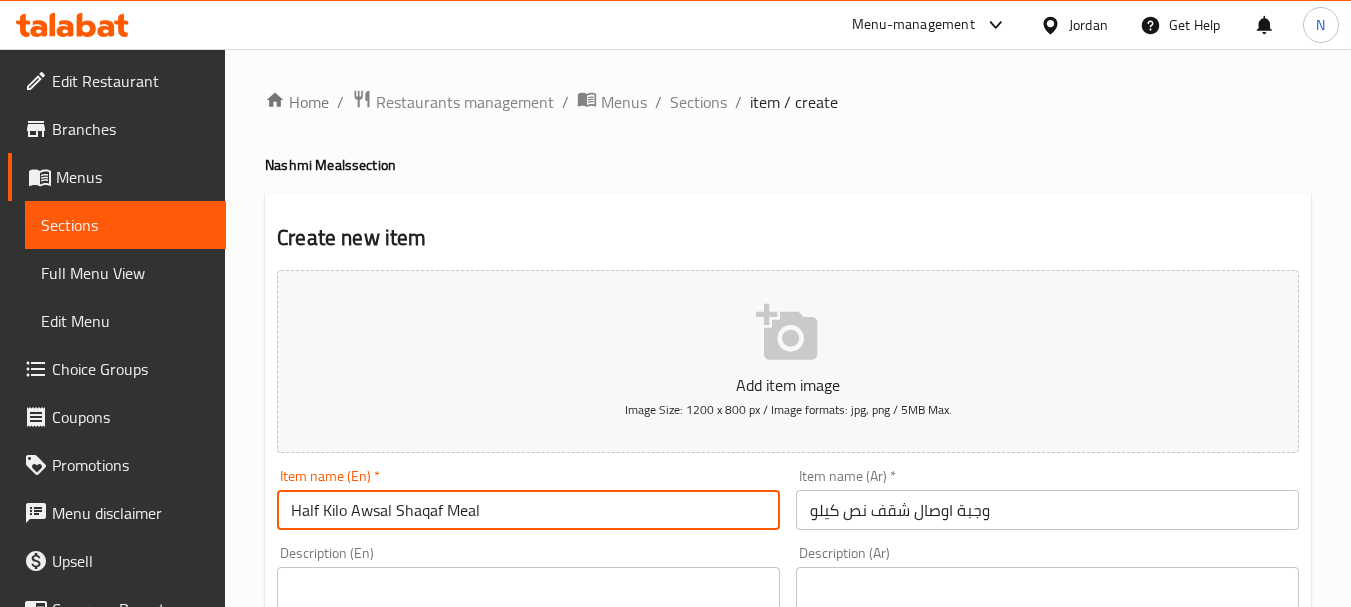 type on "Half Kilo Awsal Shaqaf Meal" 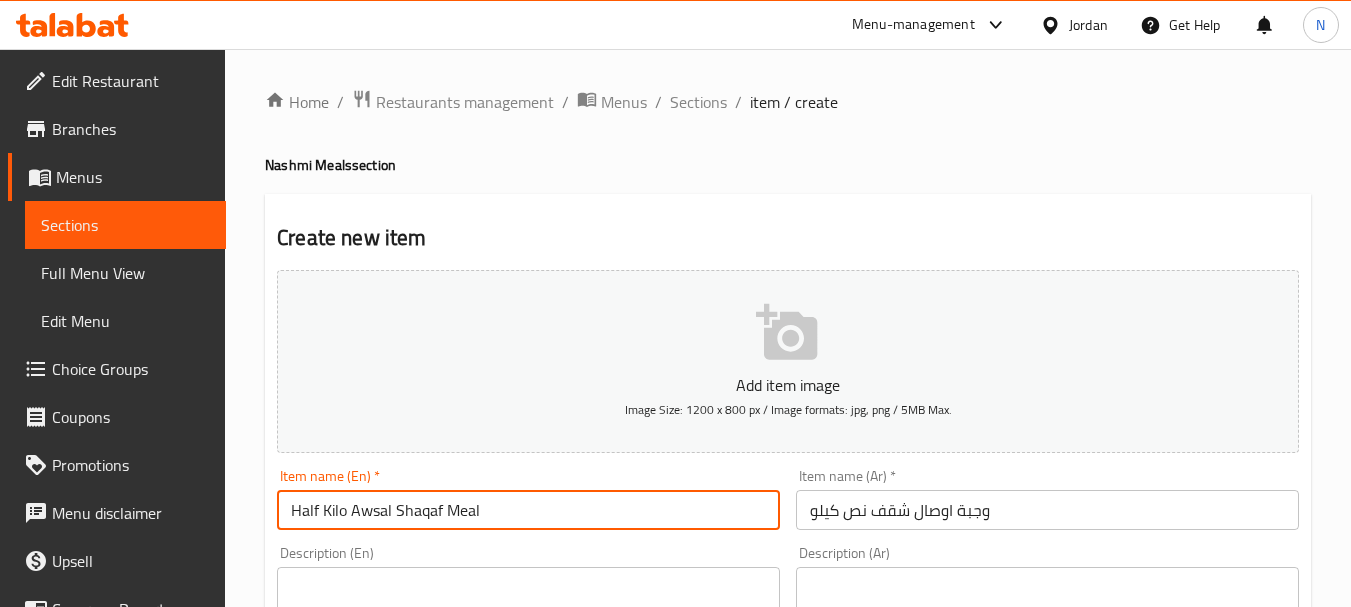 scroll, scrollTop: 531, scrollLeft: 0, axis: vertical 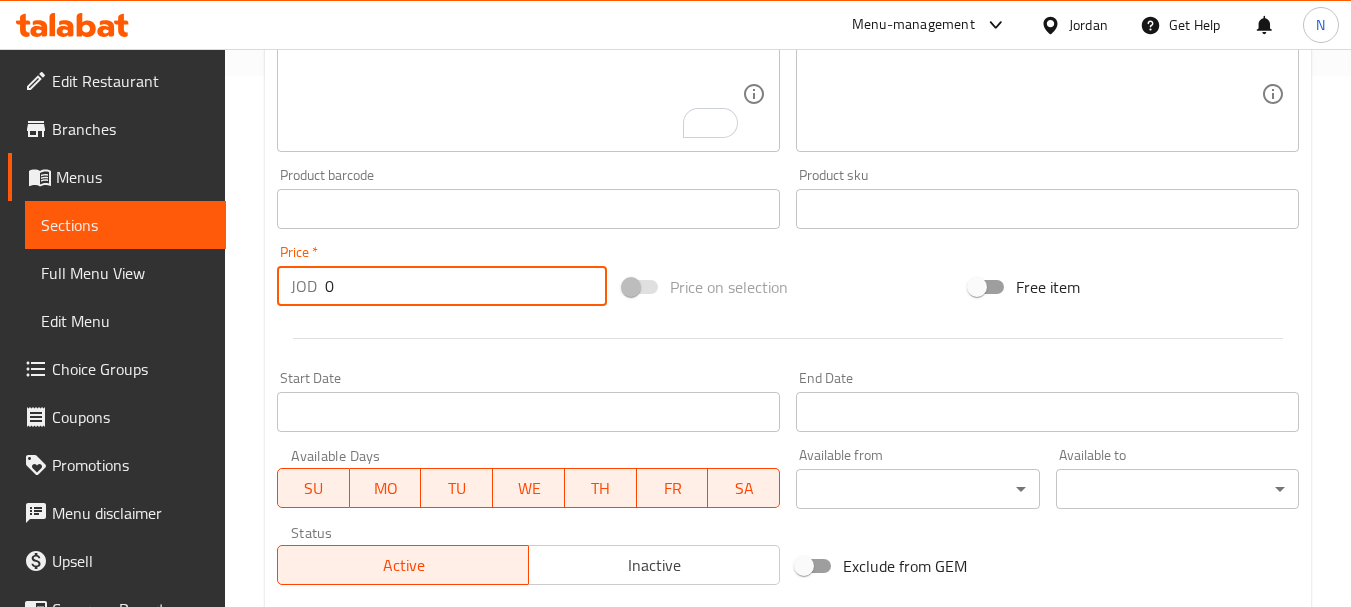 drag, startPoint x: 388, startPoint y: 278, endPoint x: 302, endPoint y: 296, distance: 87.86353 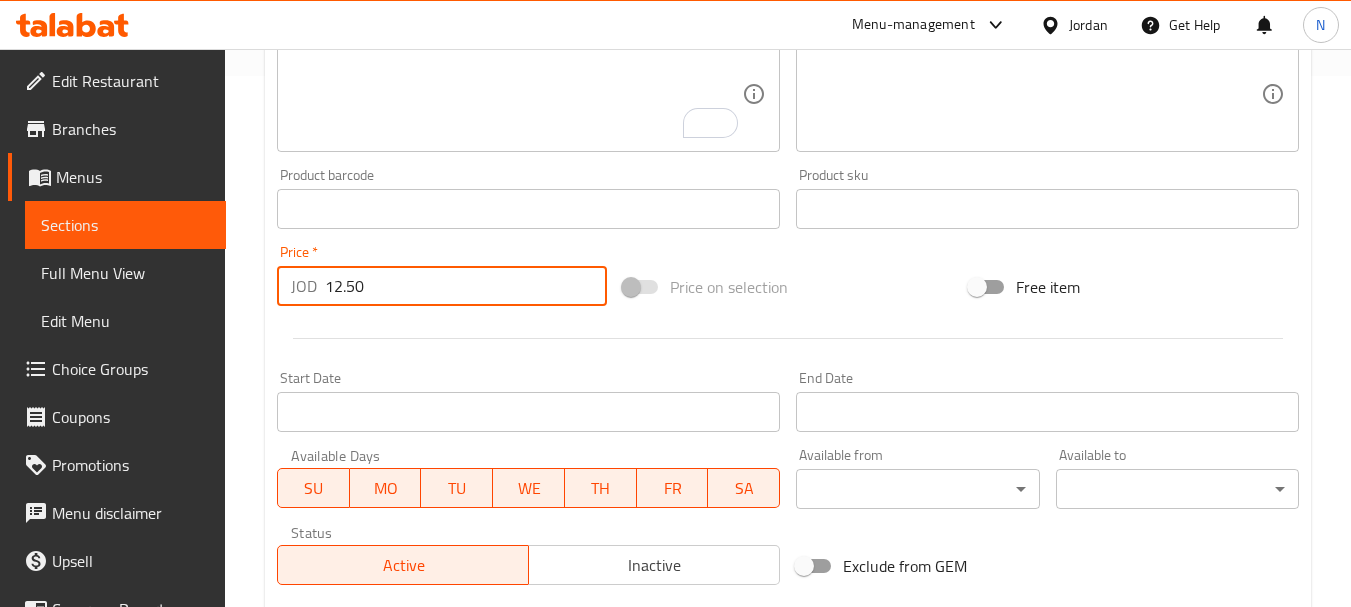 type on "12.50" 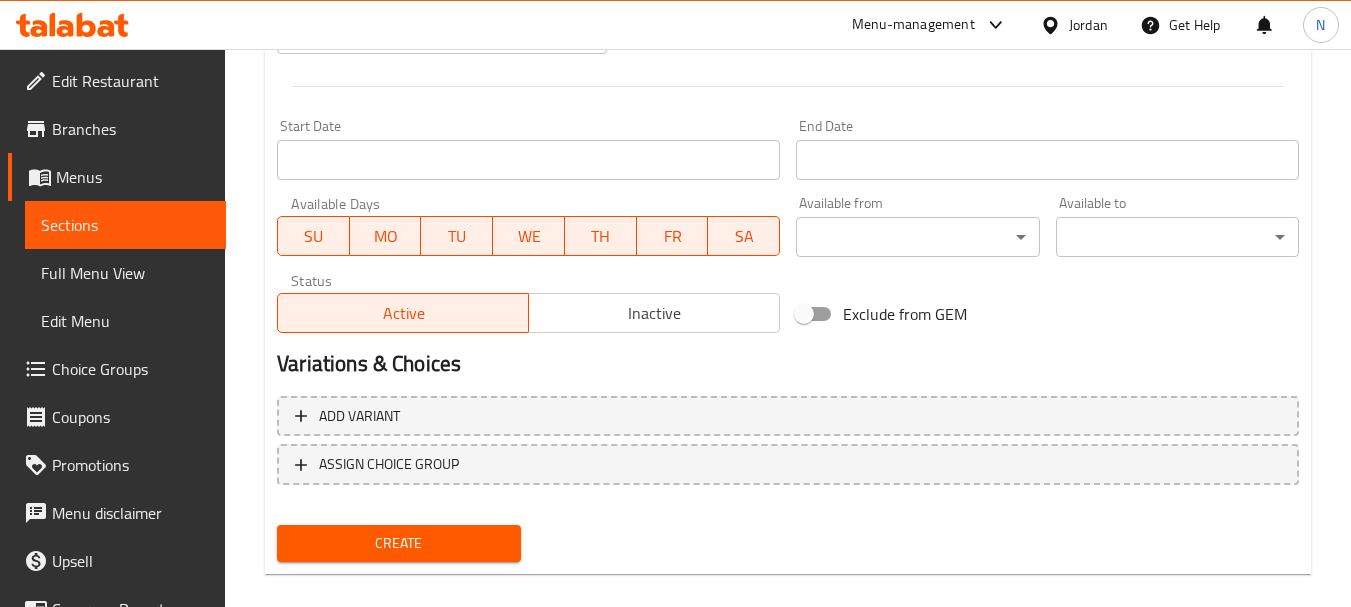 scroll, scrollTop: 806, scrollLeft: 0, axis: vertical 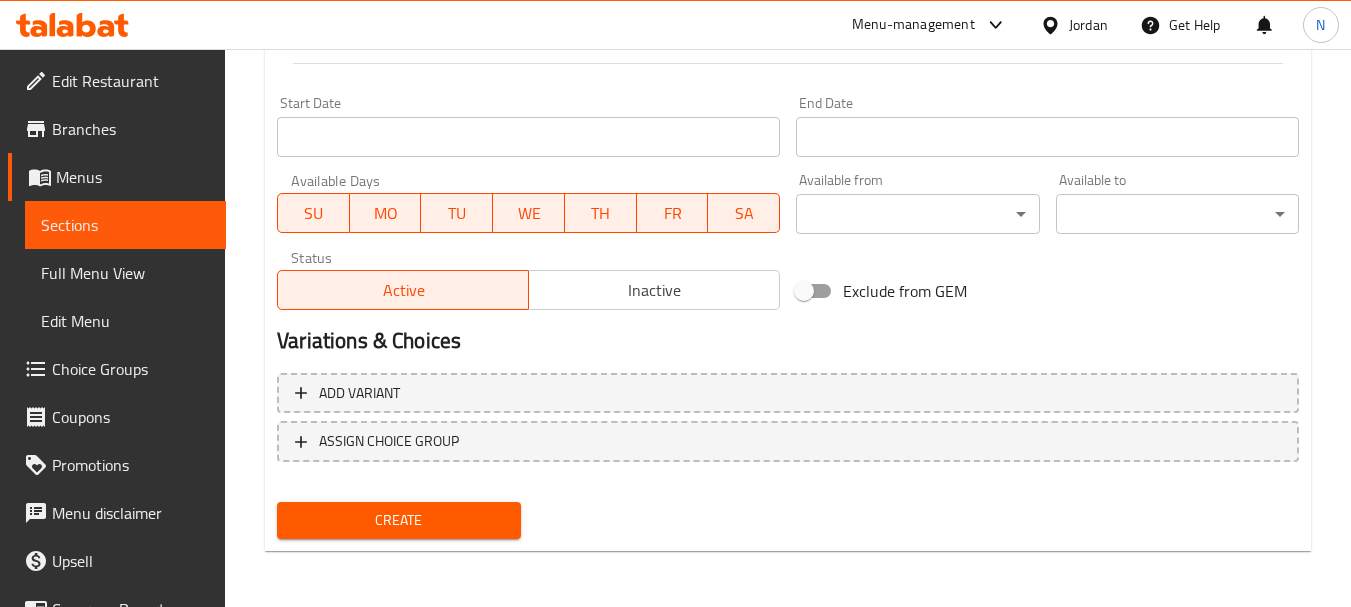 click on "Create" at bounding box center (398, 520) 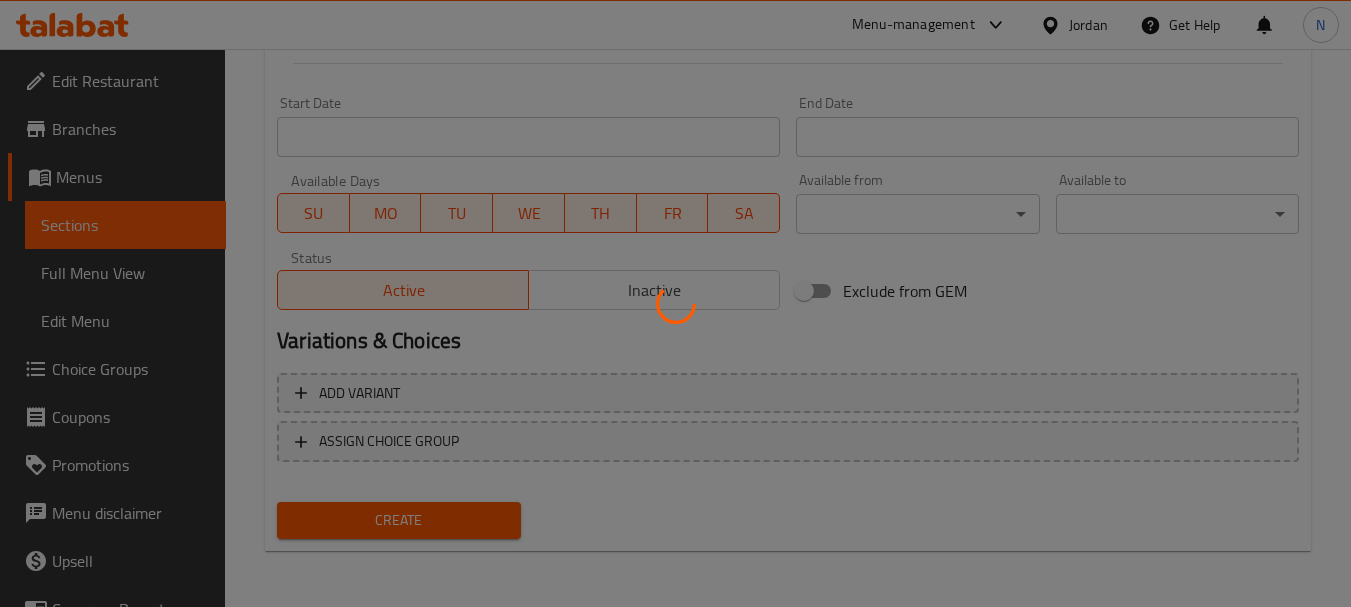 type 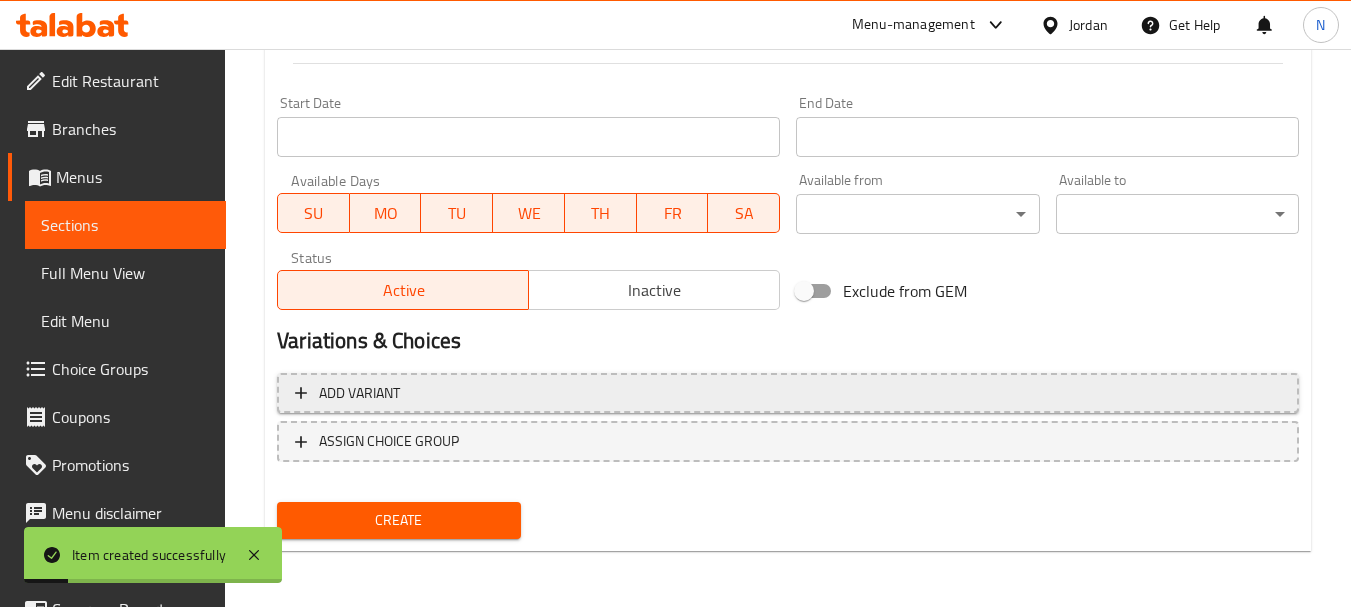 scroll, scrollTop: 275, scrollLeft: 0, axis: vertical 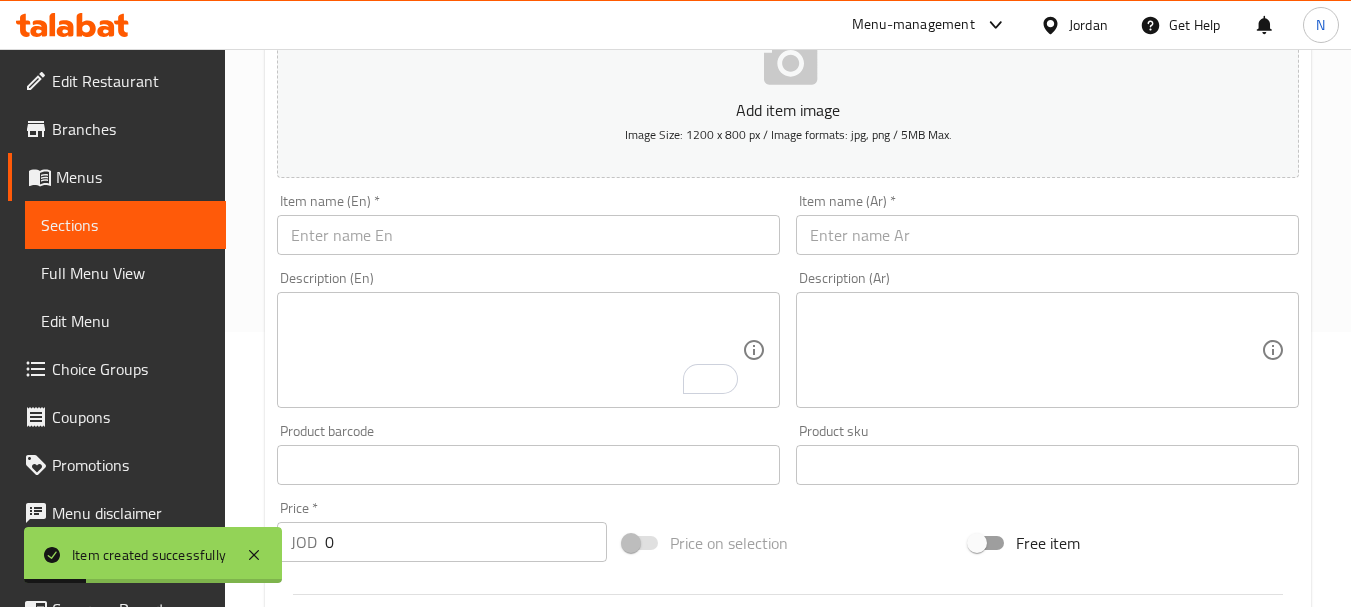click at bounding box center [1047, 235] 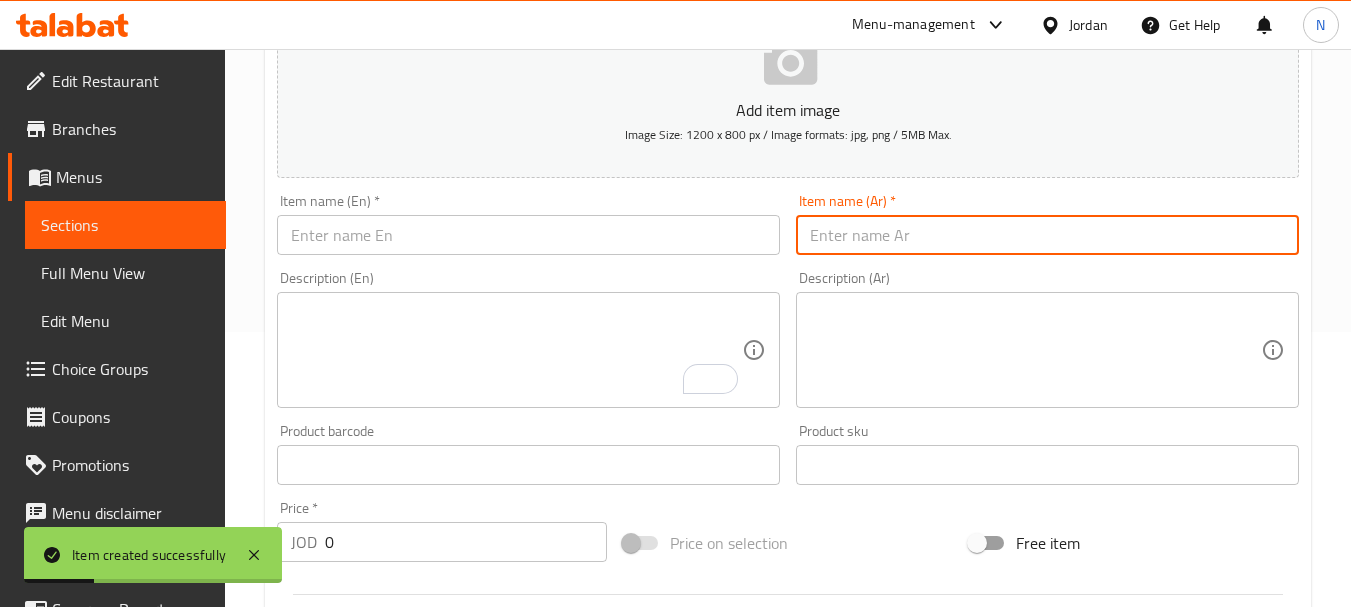 paste on "وجبة اوصال شقف كيلو" 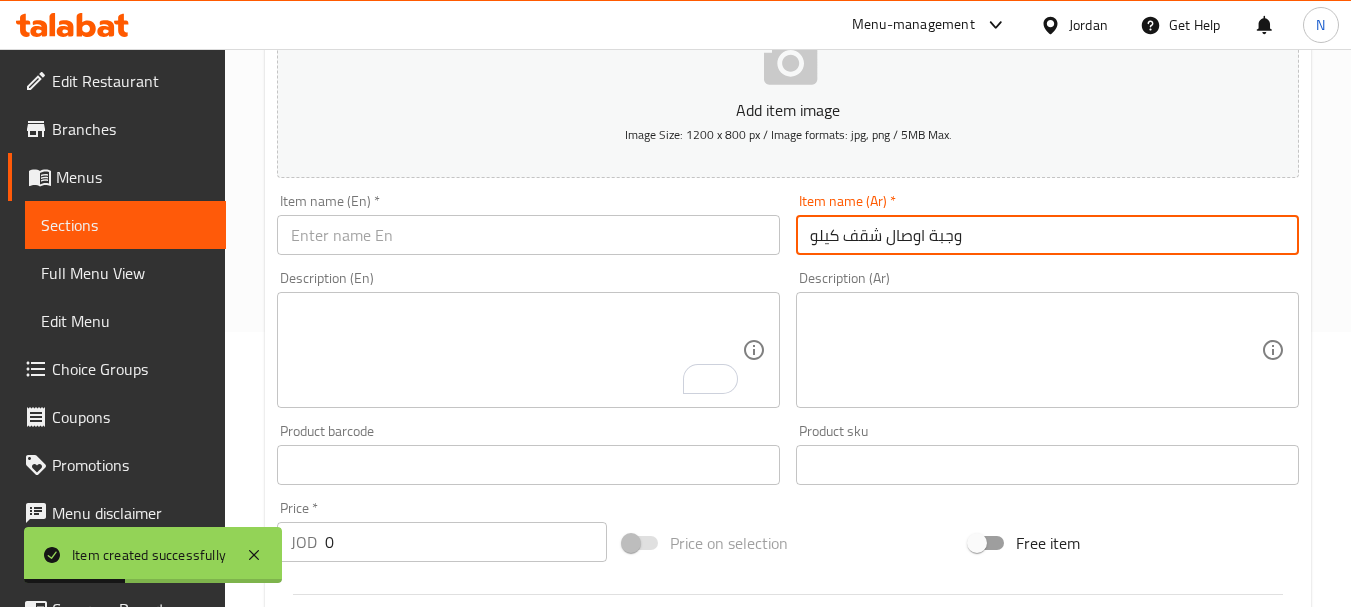 type on "وجبة اوصال شقف كيلو" 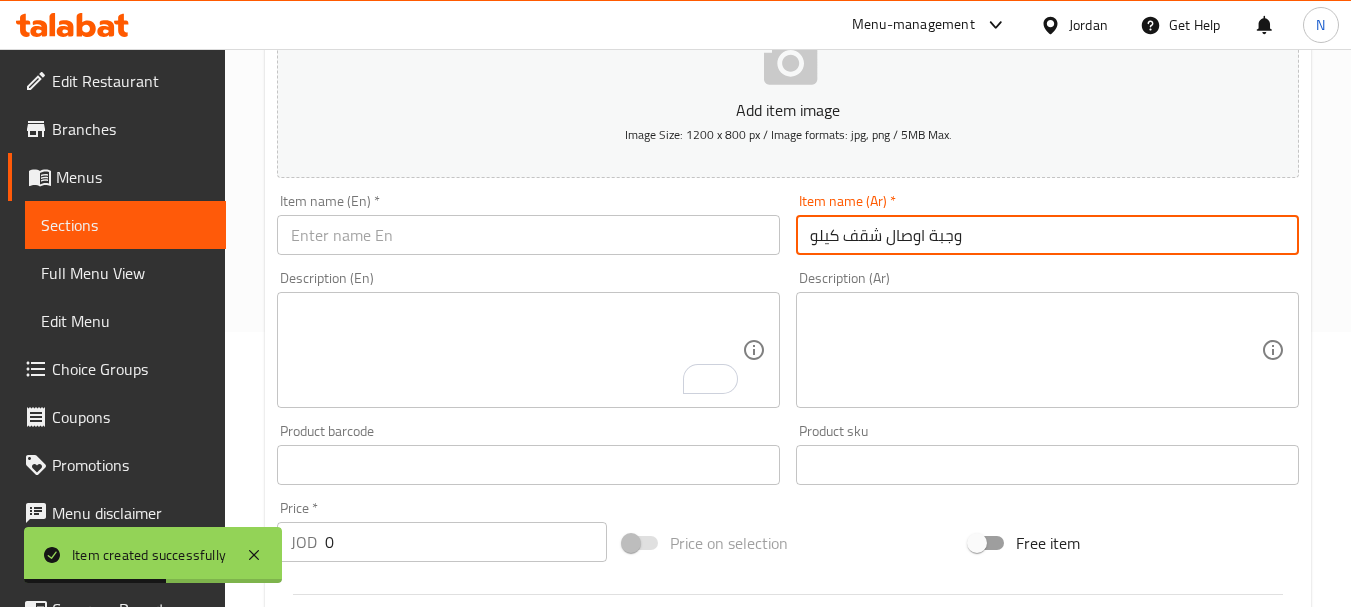 click at bounding box center [528, 235] 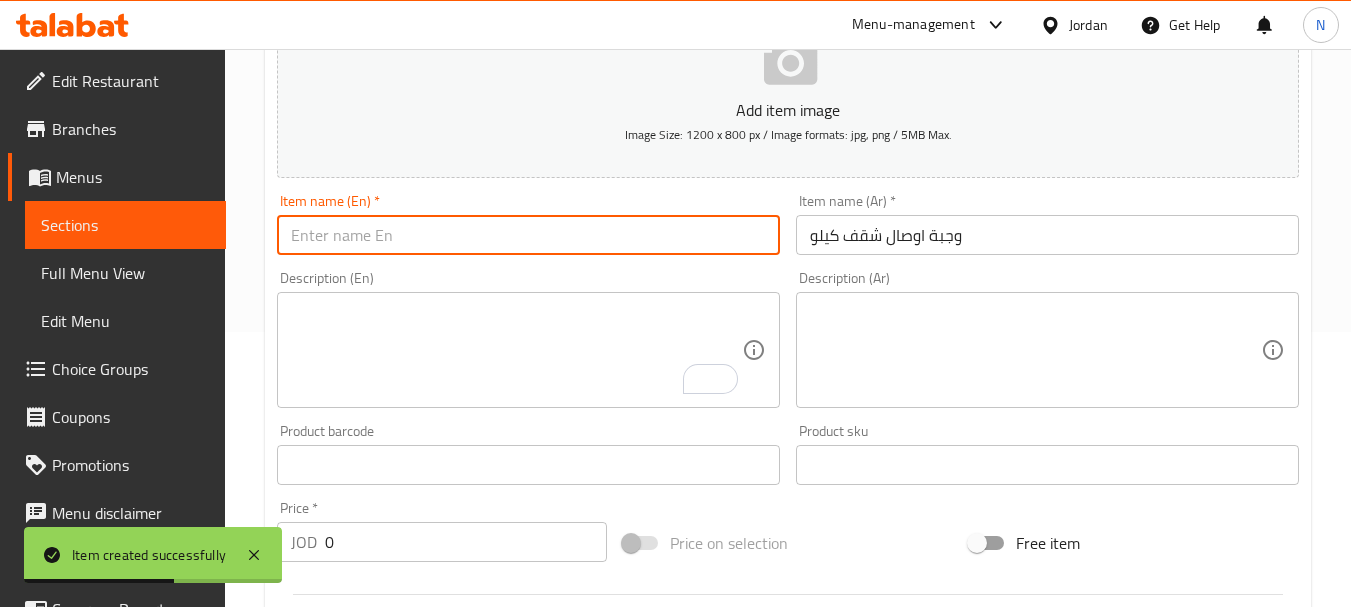 paste on "A meal of one kilo of shredded meat" 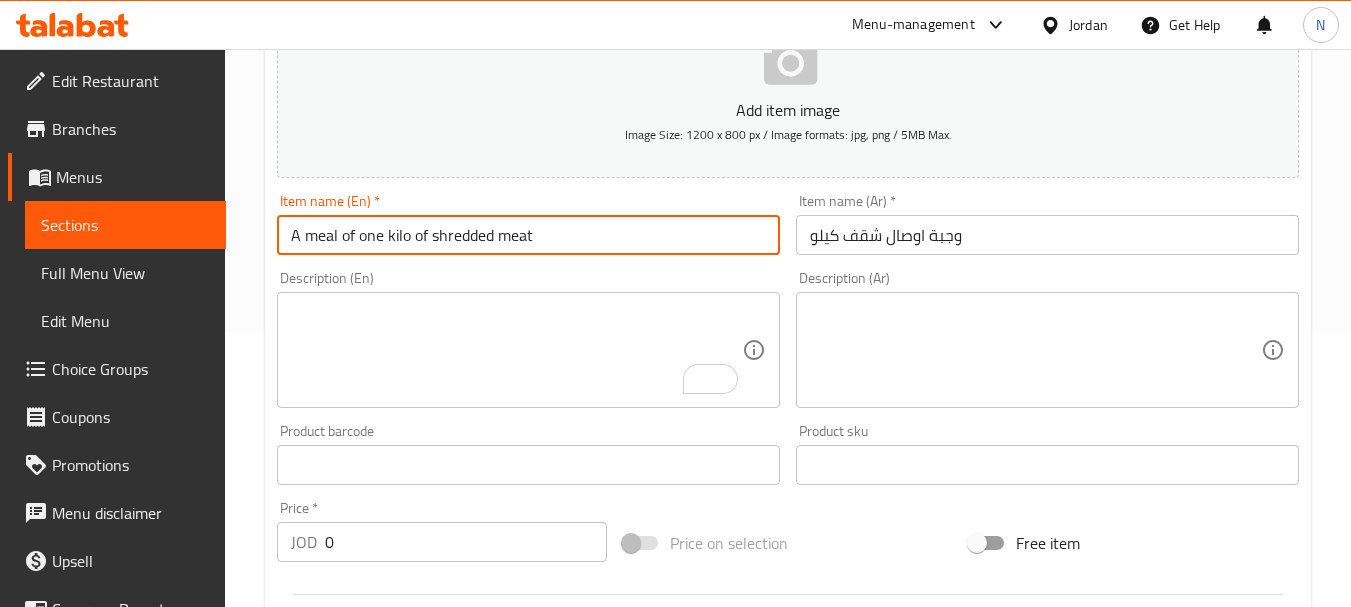 click on "A meal of one kilo of shredded meat" at bounding box center (528, 235) 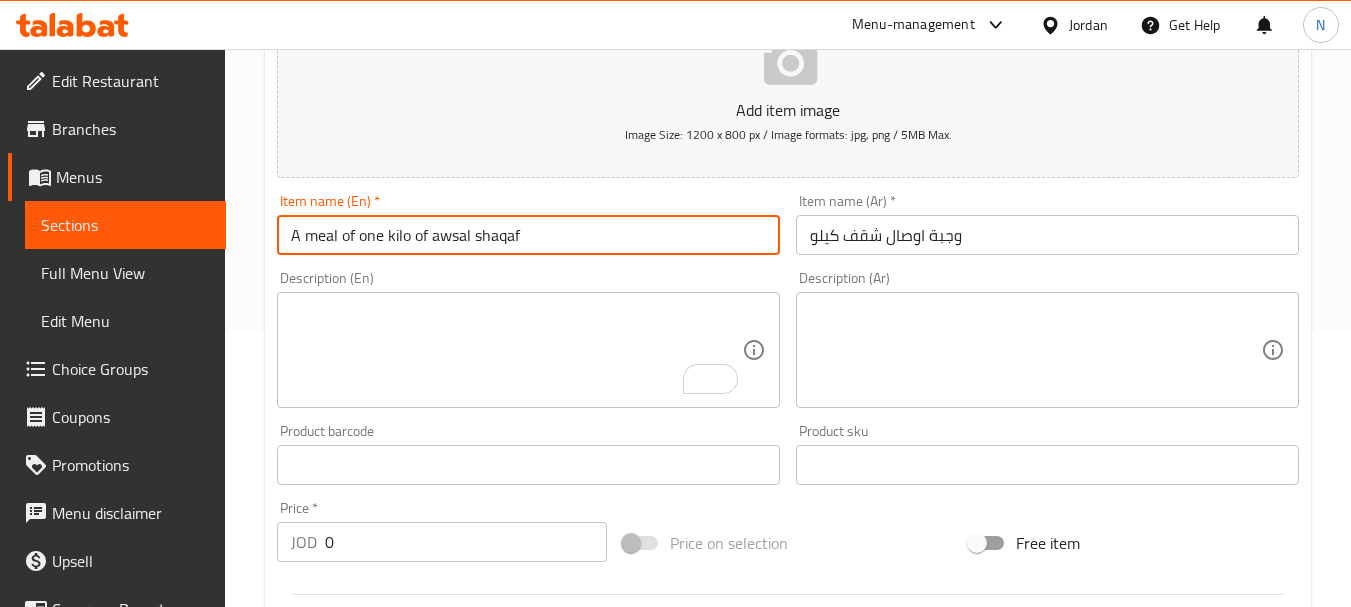 click on "A meal of one kilo of awsal shaqaf" at bounding box center (528, 235) 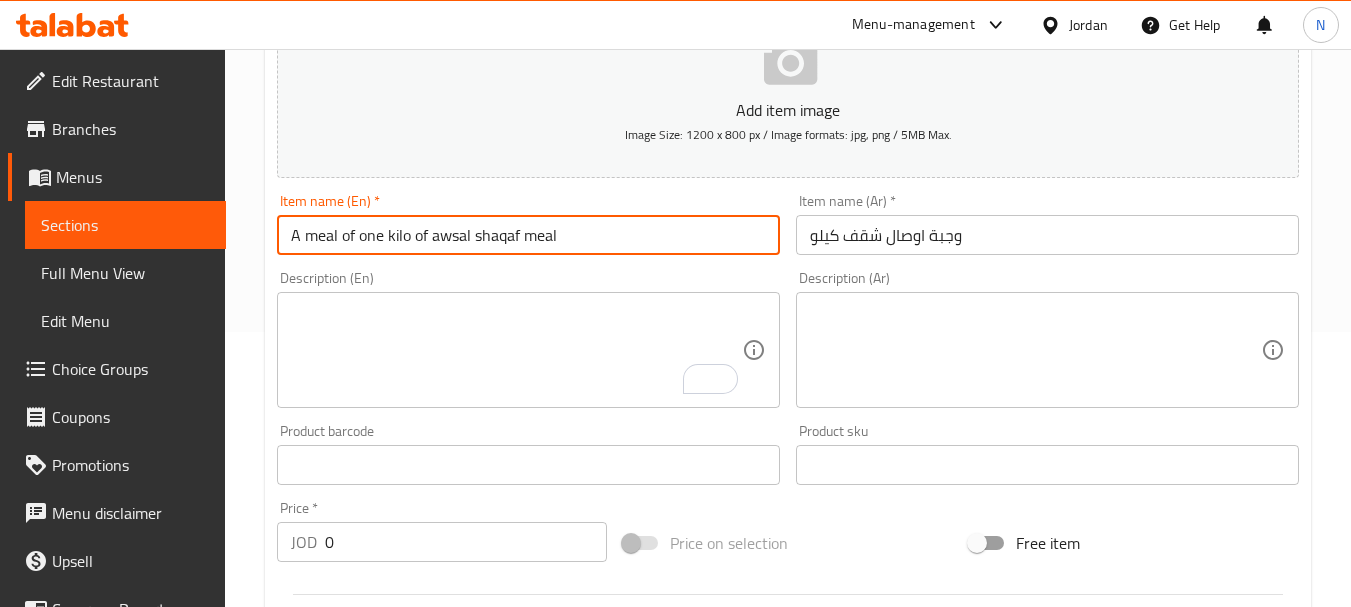 click on "A meal of one kilo of awsal shaqaf meal" at bounding box center (528, 235) 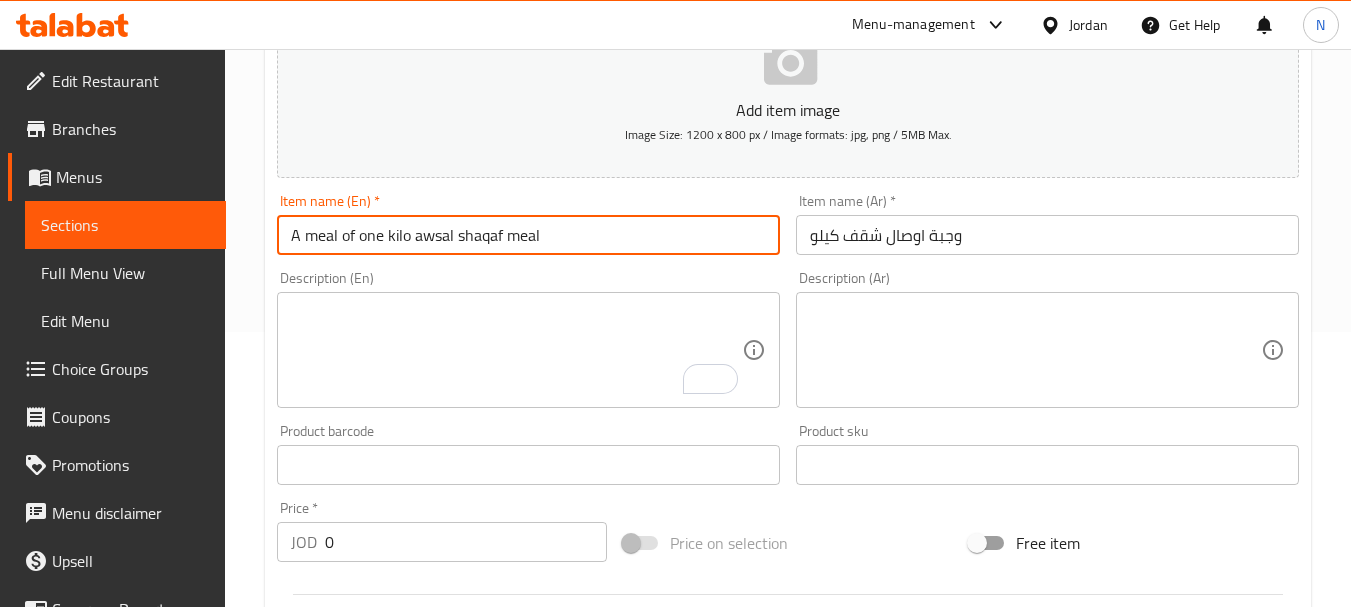 click on "A meal of one kilo awsal shaqaf meal" at bounding box center [528, 235] 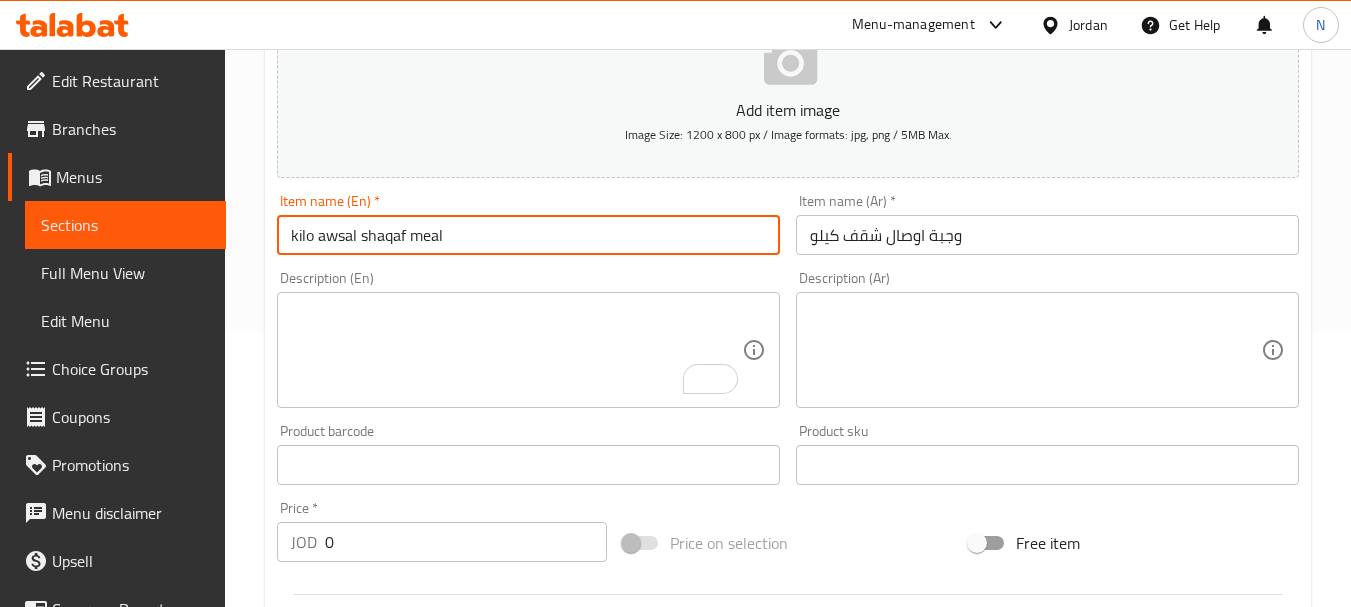 click on "kilo awsal shaqaf meal" at bounding box center (528, 235) 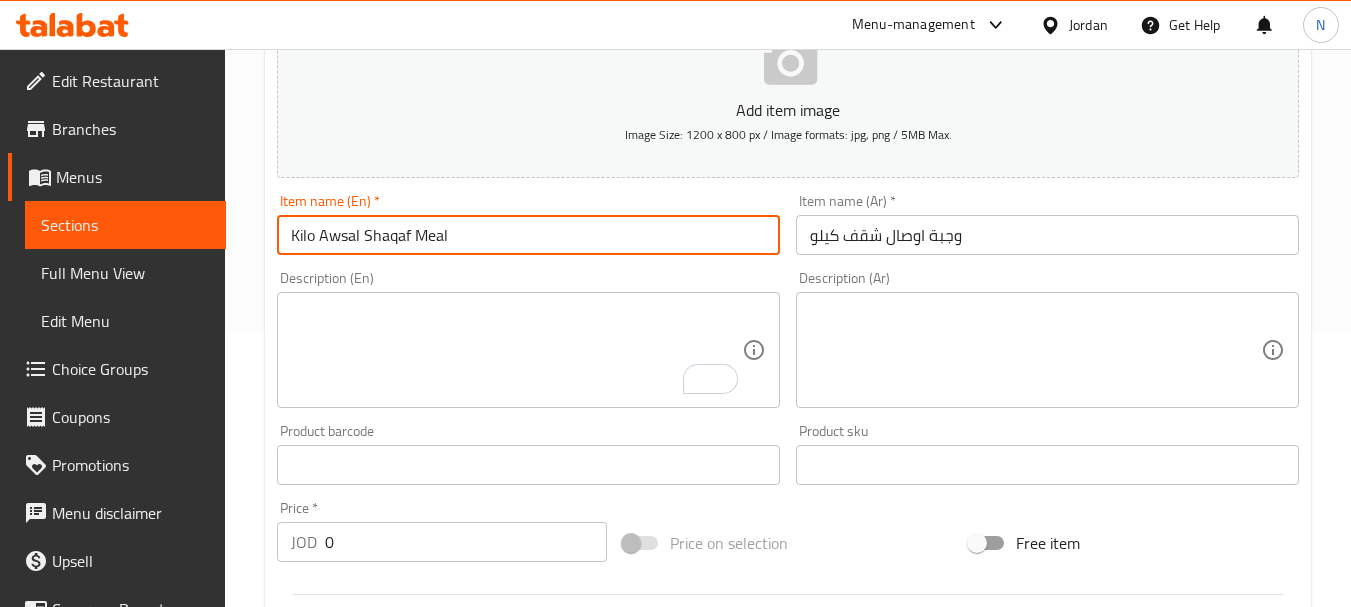 type on "Kilo Awsal Shaqaf Meal" 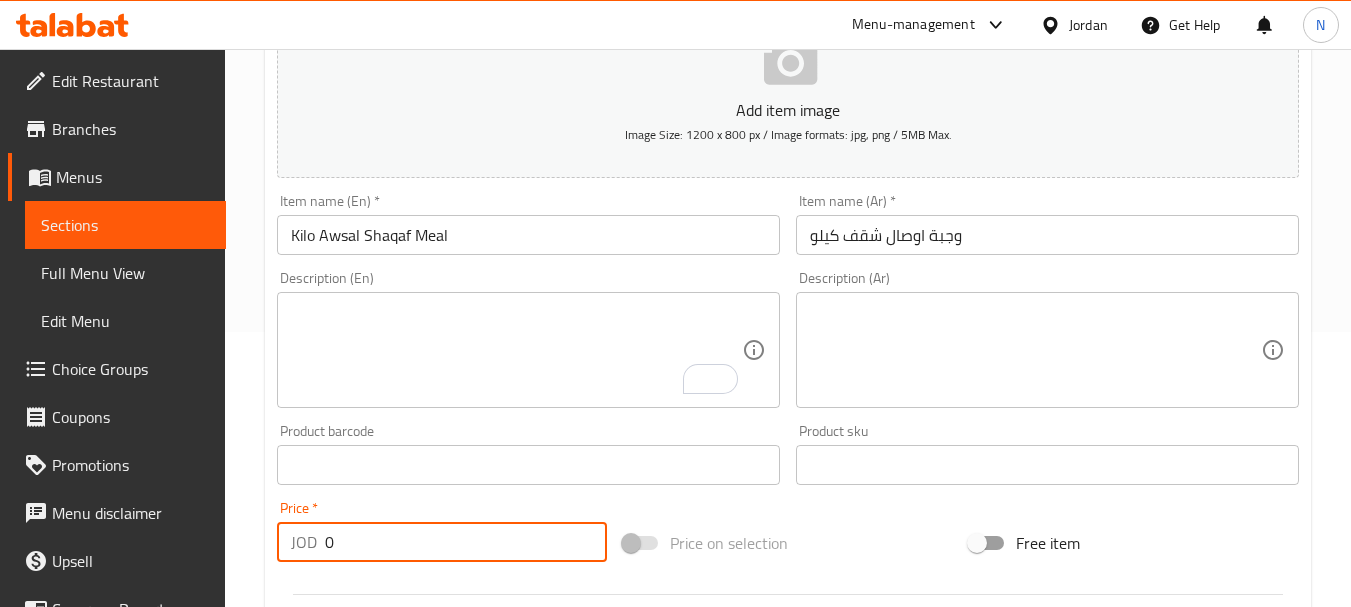 drag, startPoint x: 358, startPoint y: 553, endPoint x: 310, endPoint y: 568, distance: 50.289165 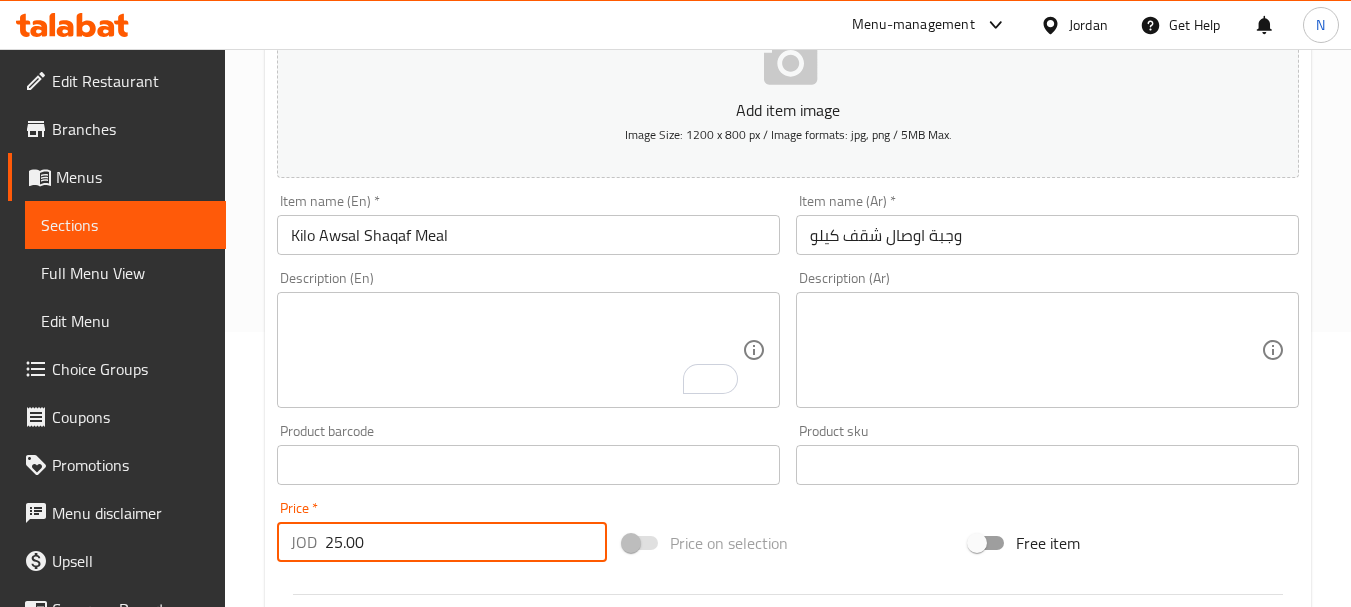 type on "25.00" 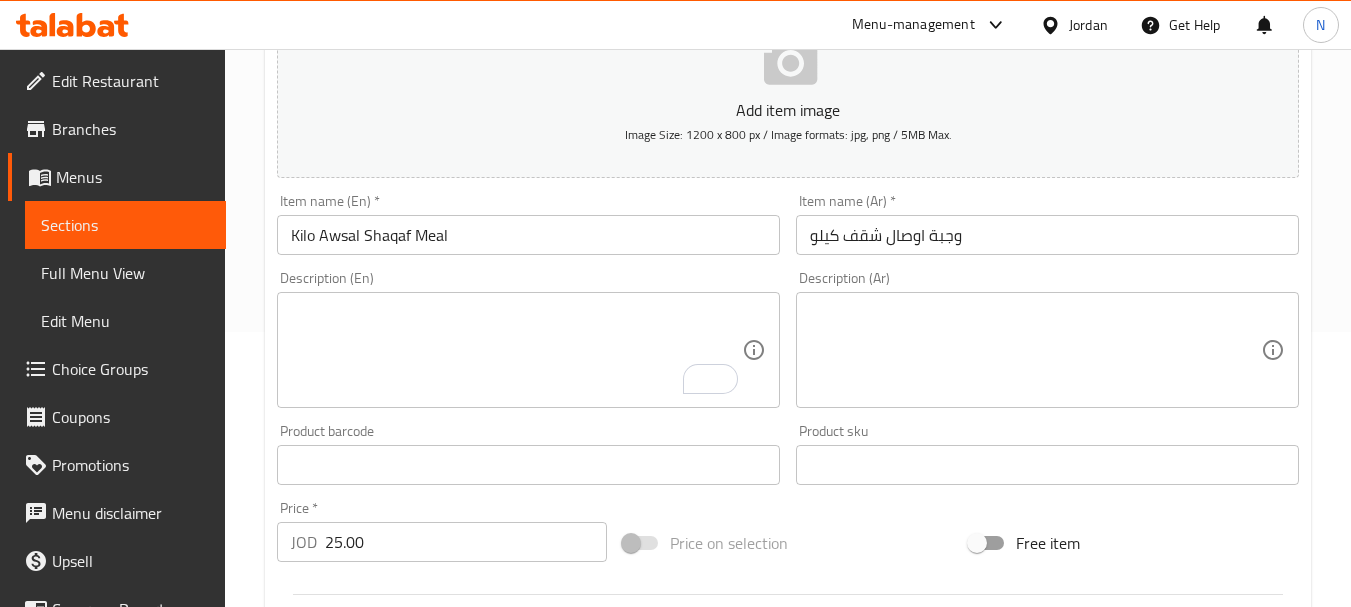 scroll, scrollTop: 806, scrollLeft: 0, axis: vertical 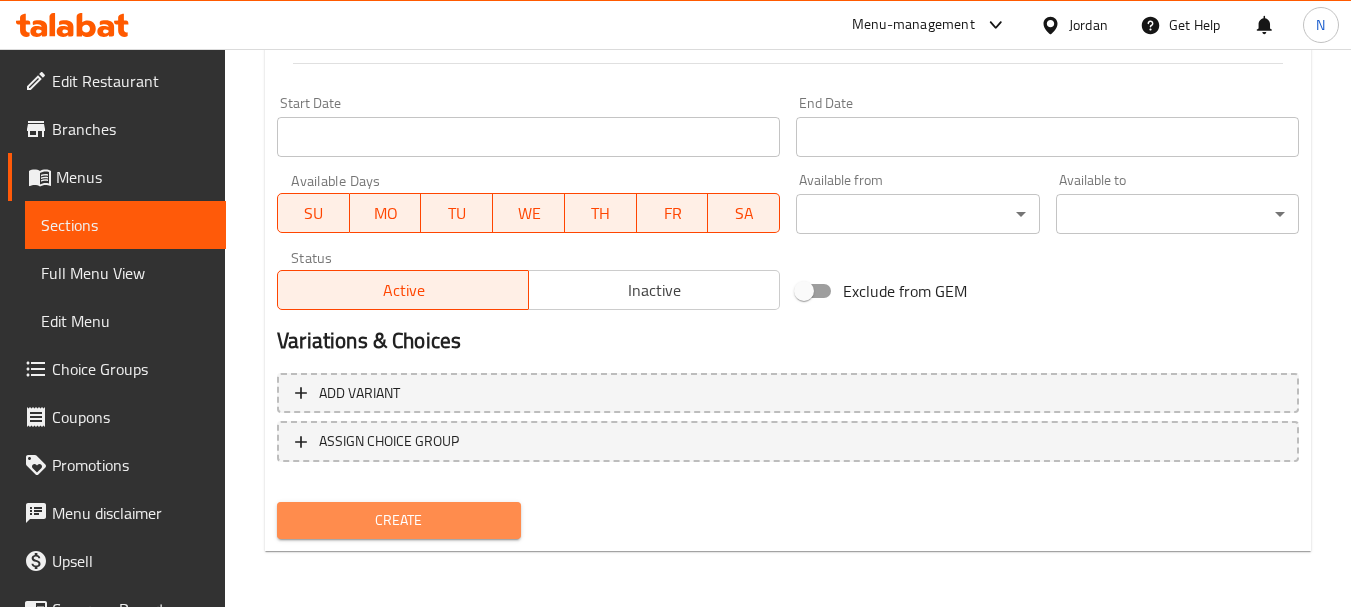 click on "Create" at bounding box center (398, 520) 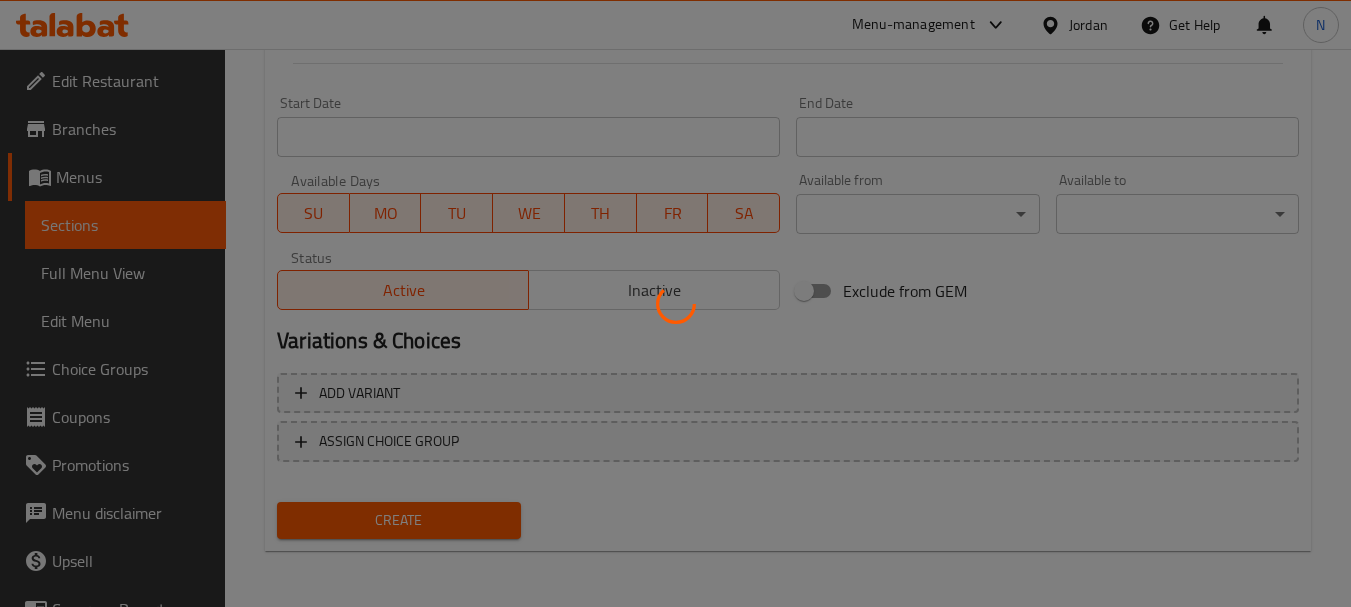 type 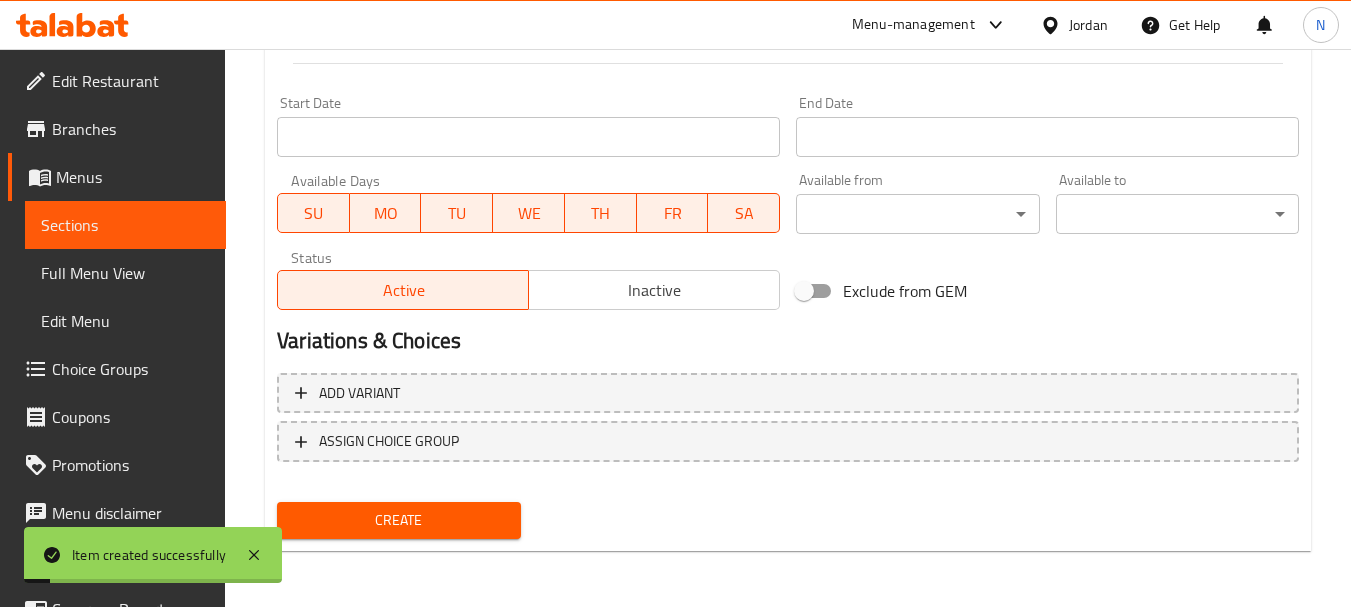 scroll, scrollTop: 0, scrollLeft: 0, axis: both 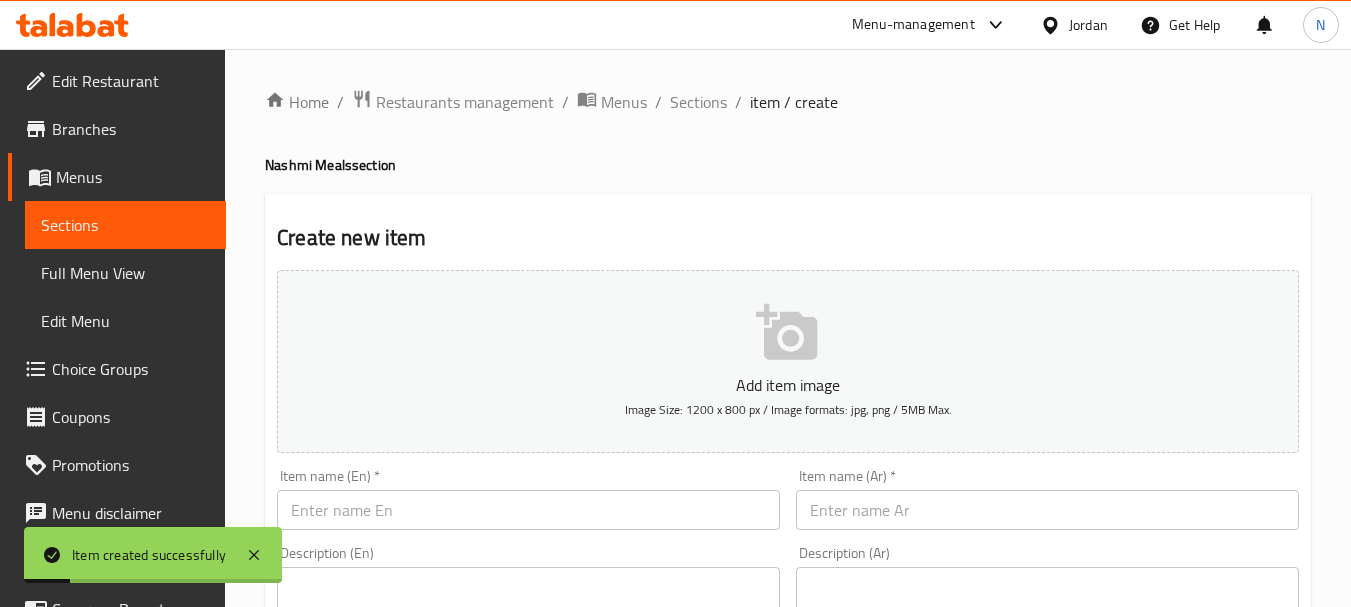 click at bounding box center [1047, 510] 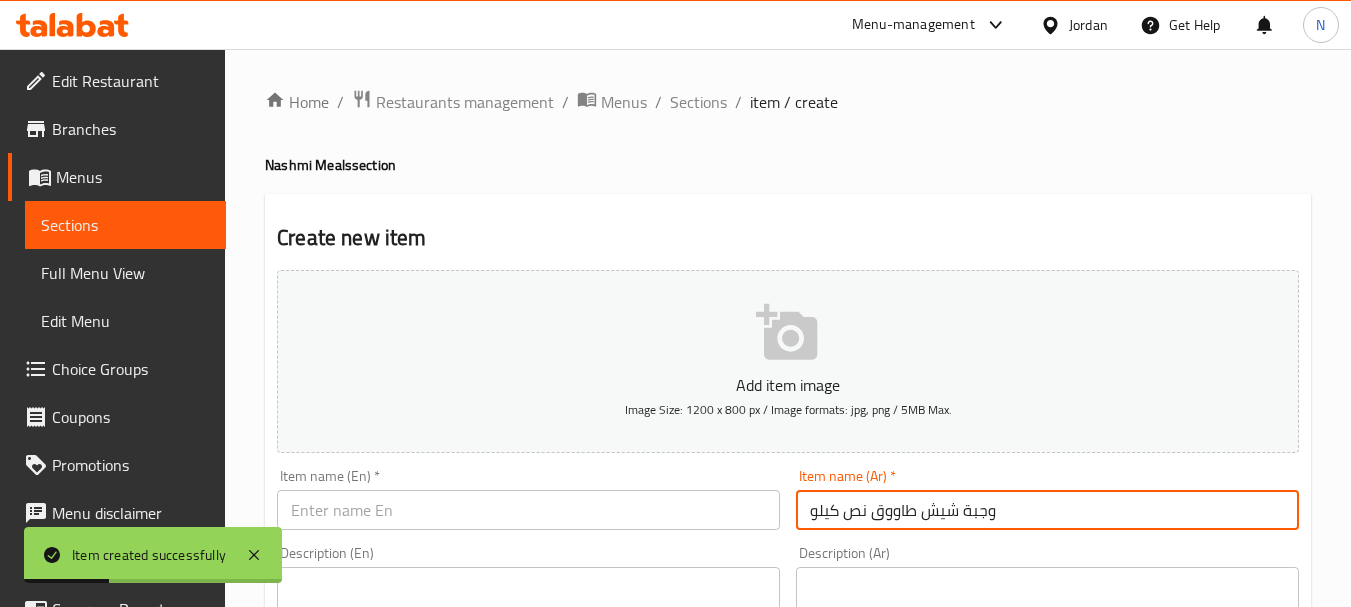 type on "وجبة شيش طاووق نص كيلو" 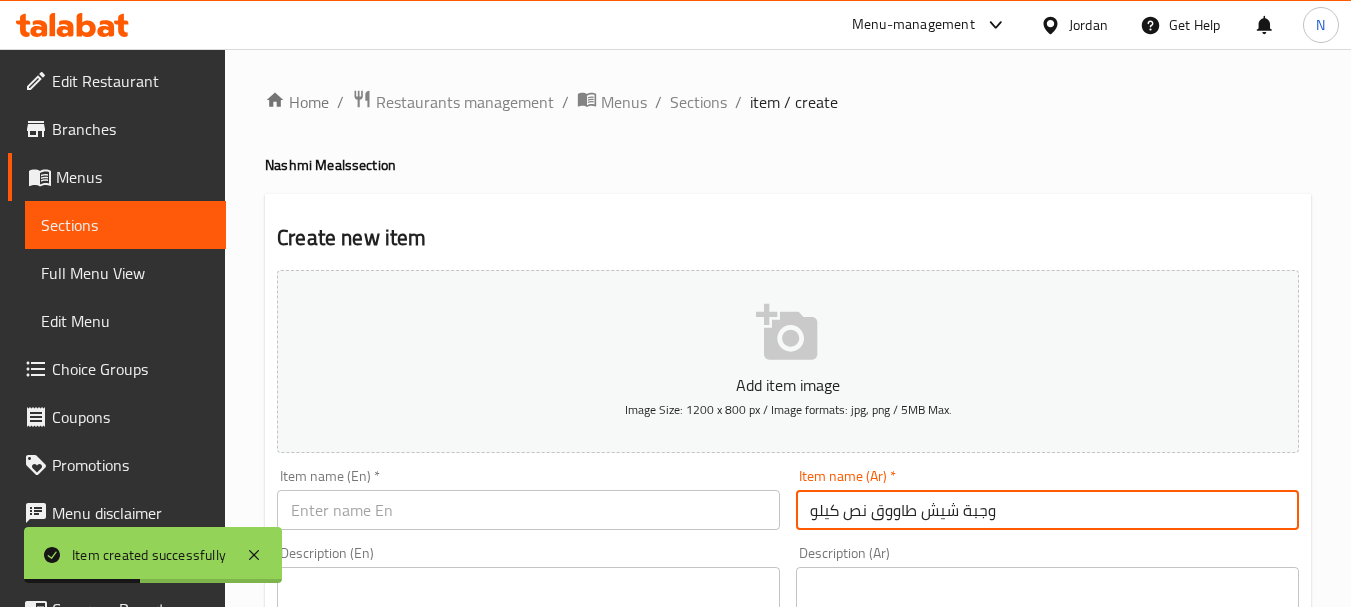 click at bounding box center [528, 510] 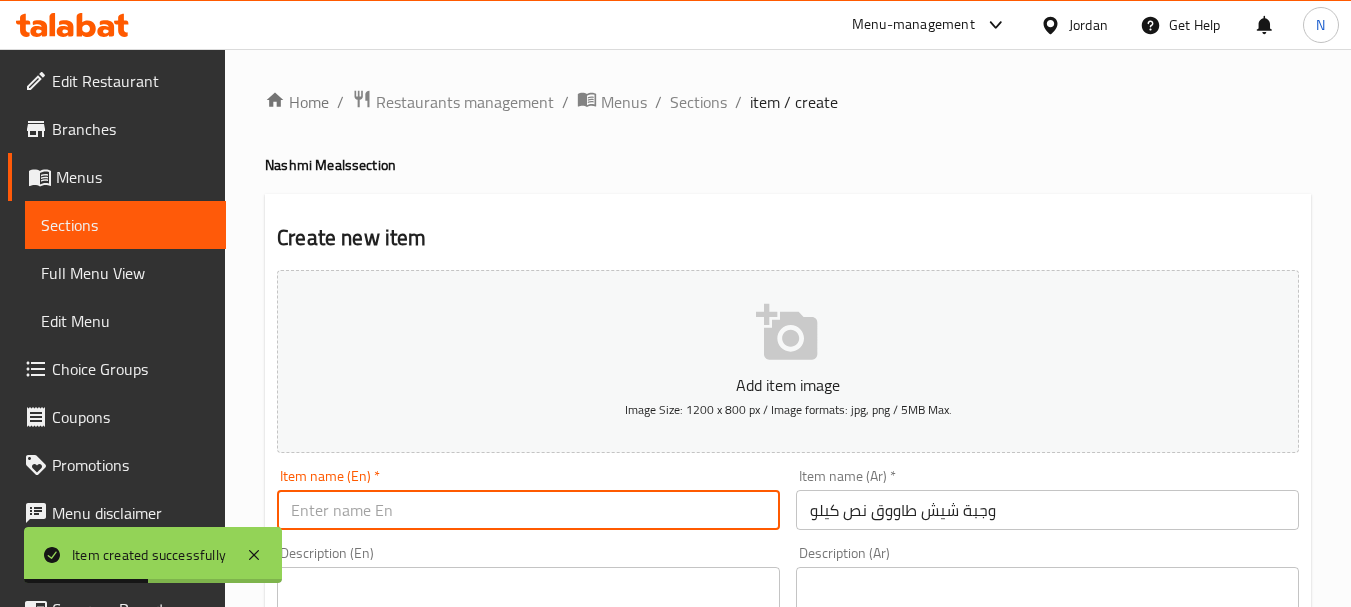 paste on "Half a kilo chicken shish meal" 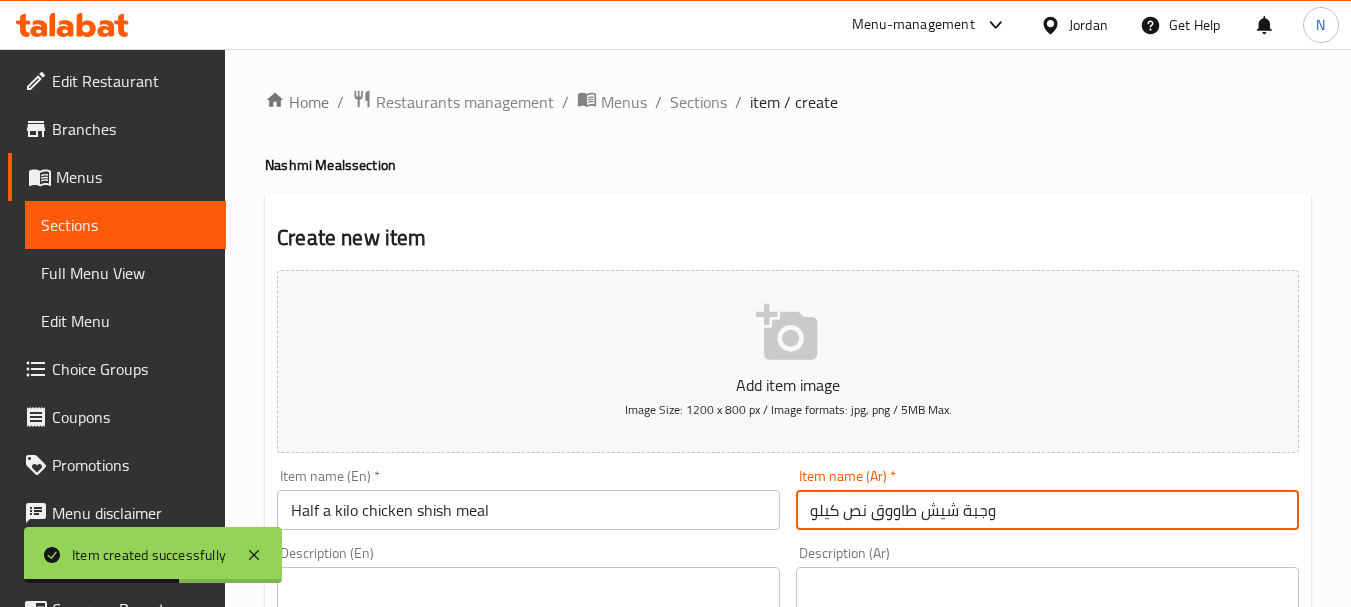 click on "وجبة شيش طاووق نص كيلو" at bounding box center [1047, 510] 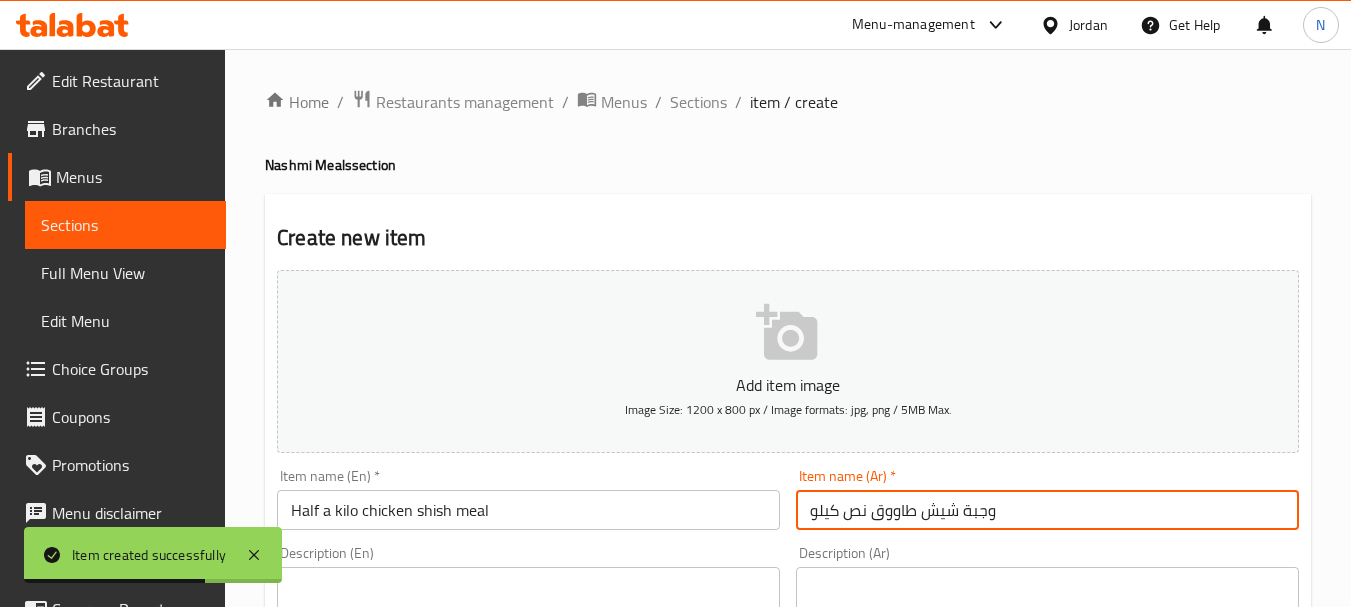 drag, startPoint x: 896, startPoint y: 506, endPoint x: 937, endPoint y: 504, distance: 41.04875 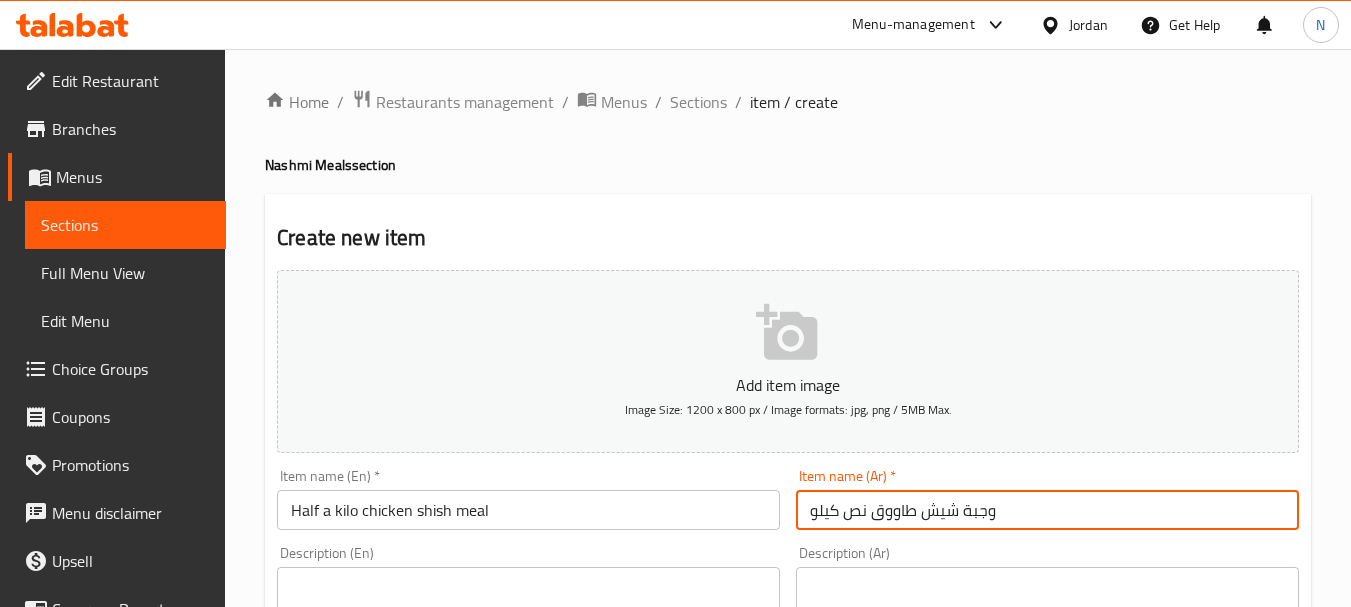 click on "Half a kilo chicken shish meal" at bounding box center (528, 510) 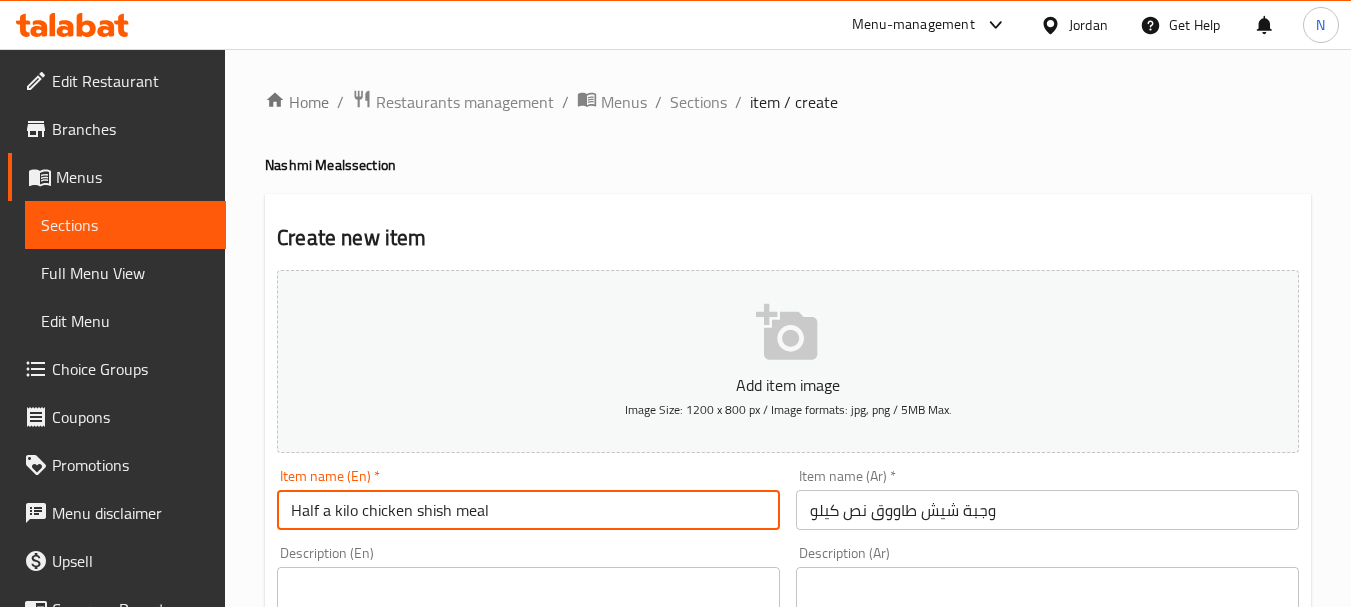 drag, startPoint x: 382, startPoint y: 510, endPoint x: 421, endPoint y: 504, distance: 39.45884 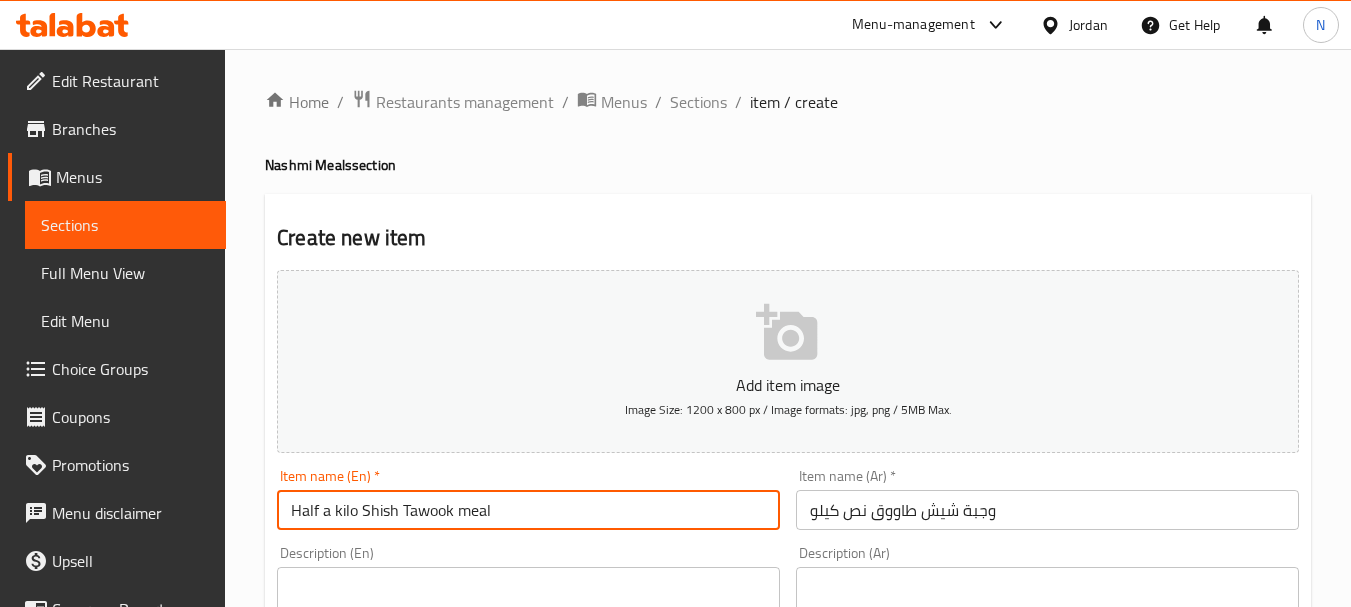 click on "Half a kilo Shish Tawook meal" at bounding box center [528, 510] 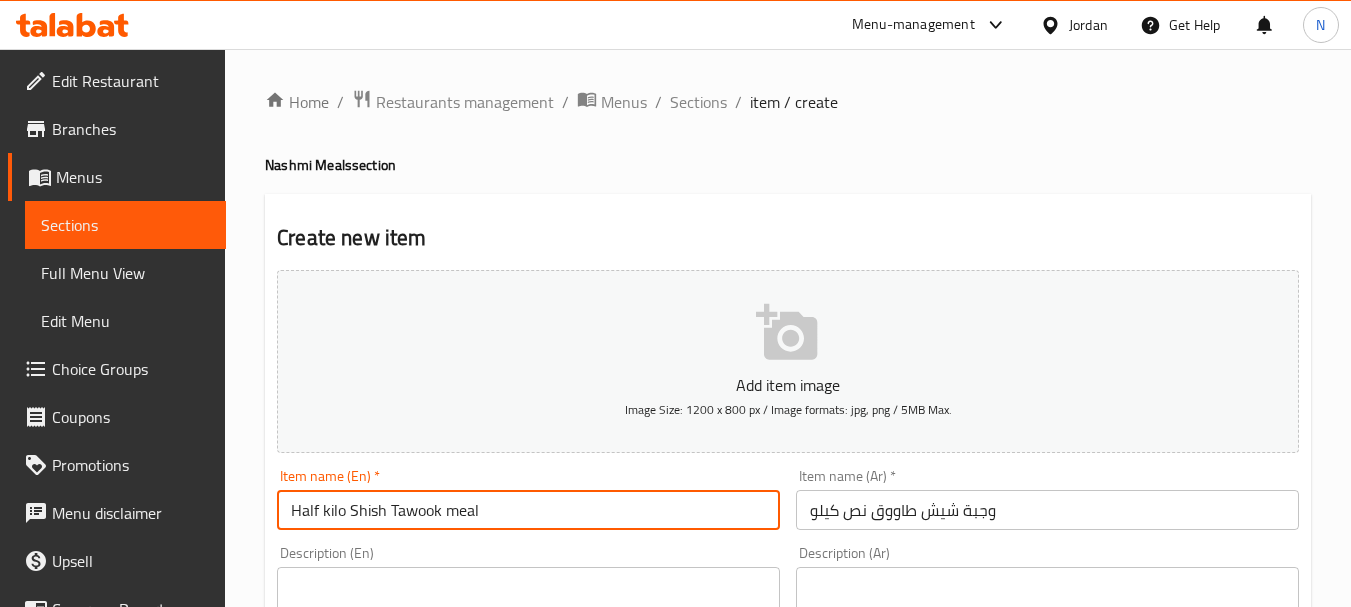 click on "Half kilo Shish Tawook meal" at bounding box center [528, 510] 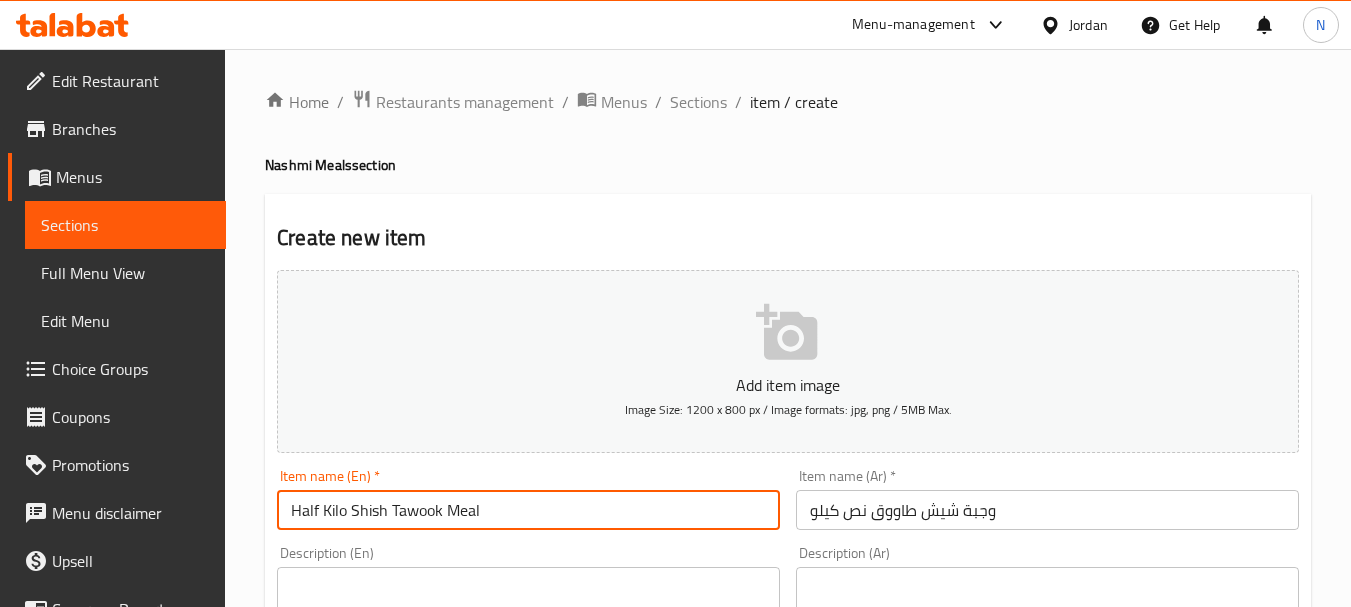 type on "Half Kilo Shish Tawook Meal" 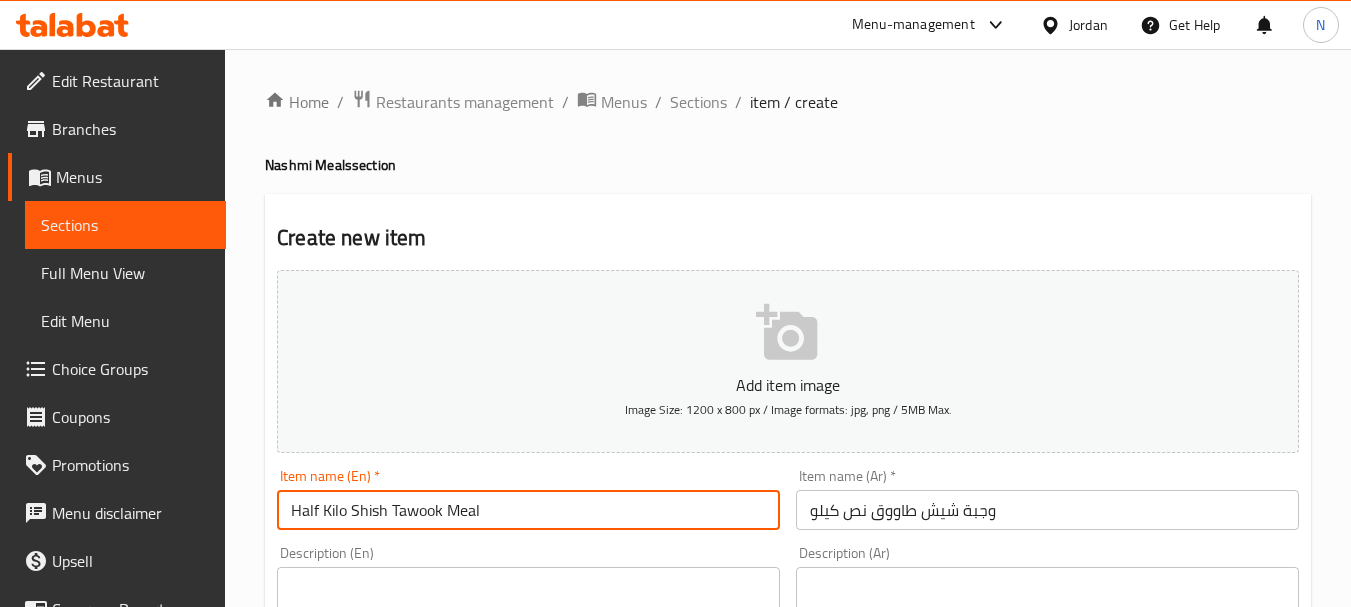 scroll, scrollTop: 531, scrollLeft: 0, axis: vertical 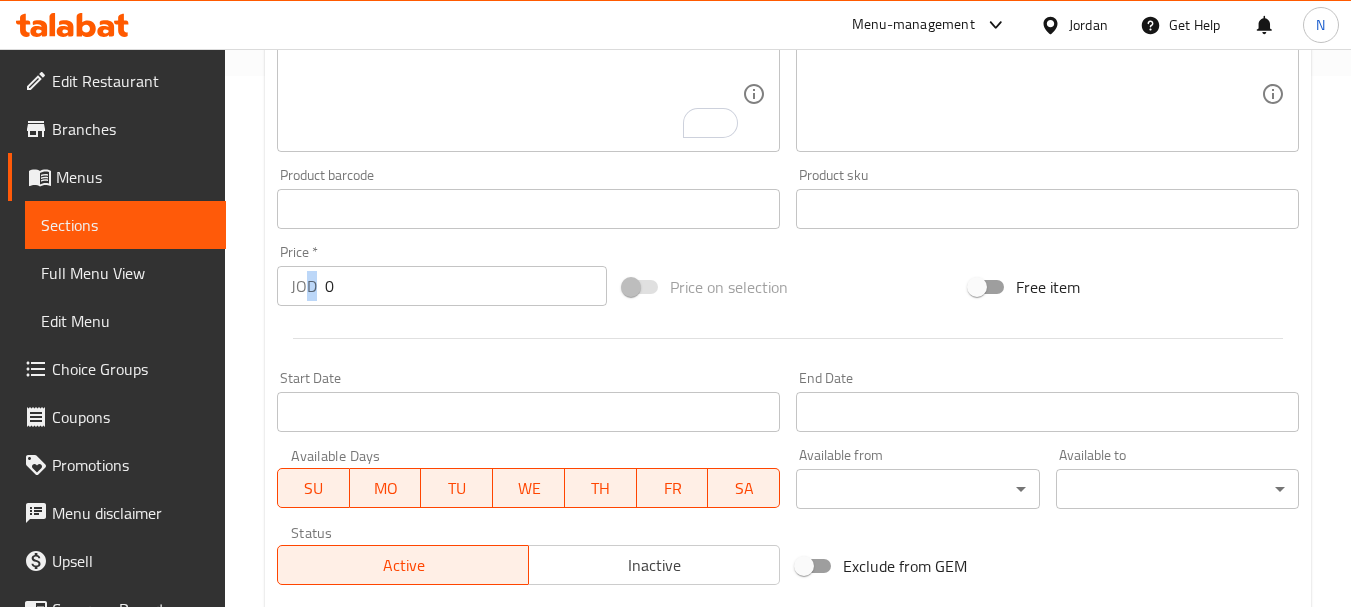 drag, startPoint x: 404, startPoint y: 294, endPoint x: 304, endPoint y: 289, distance: 100.12492 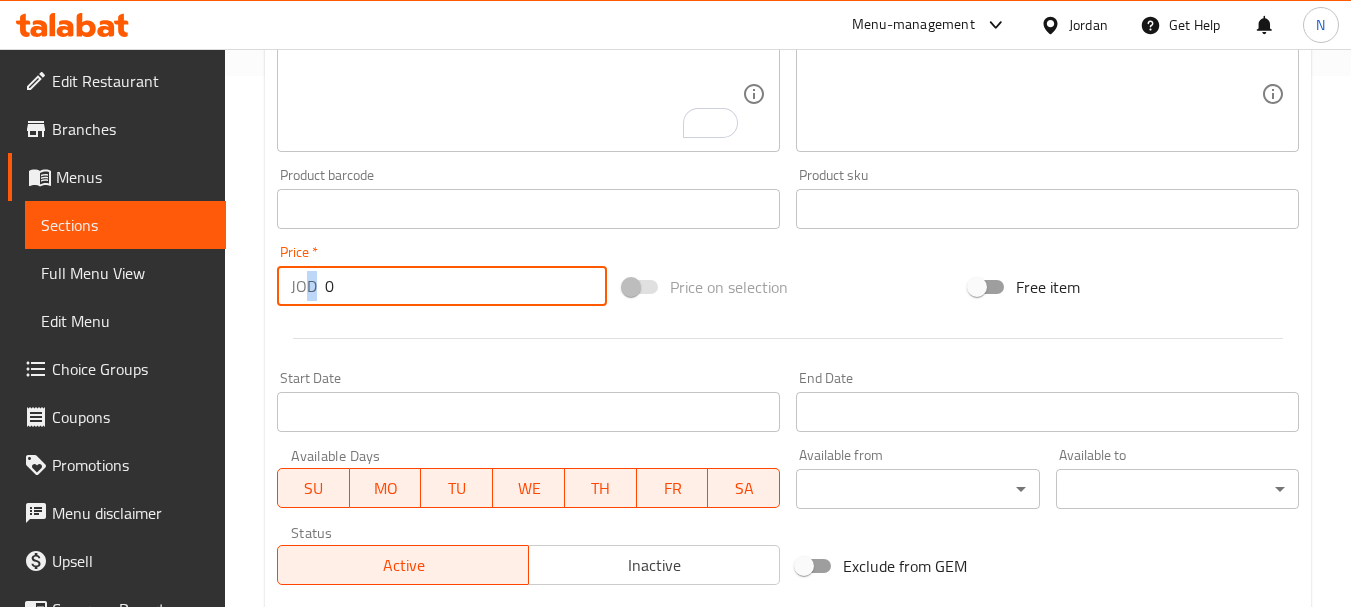 click on "0" at bounding box center [466, 286] 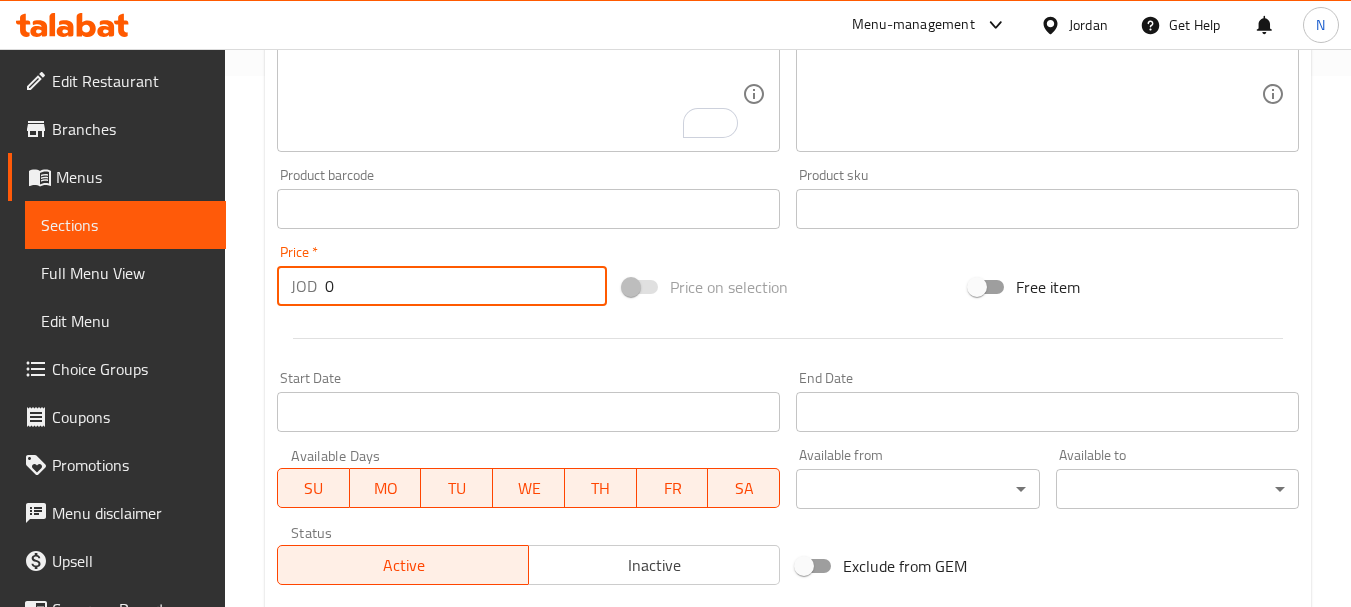 drag, startPoint x: 344, startPoint y: 288, endPoint x: 315, endPoint y: 287, distance: 29.017237 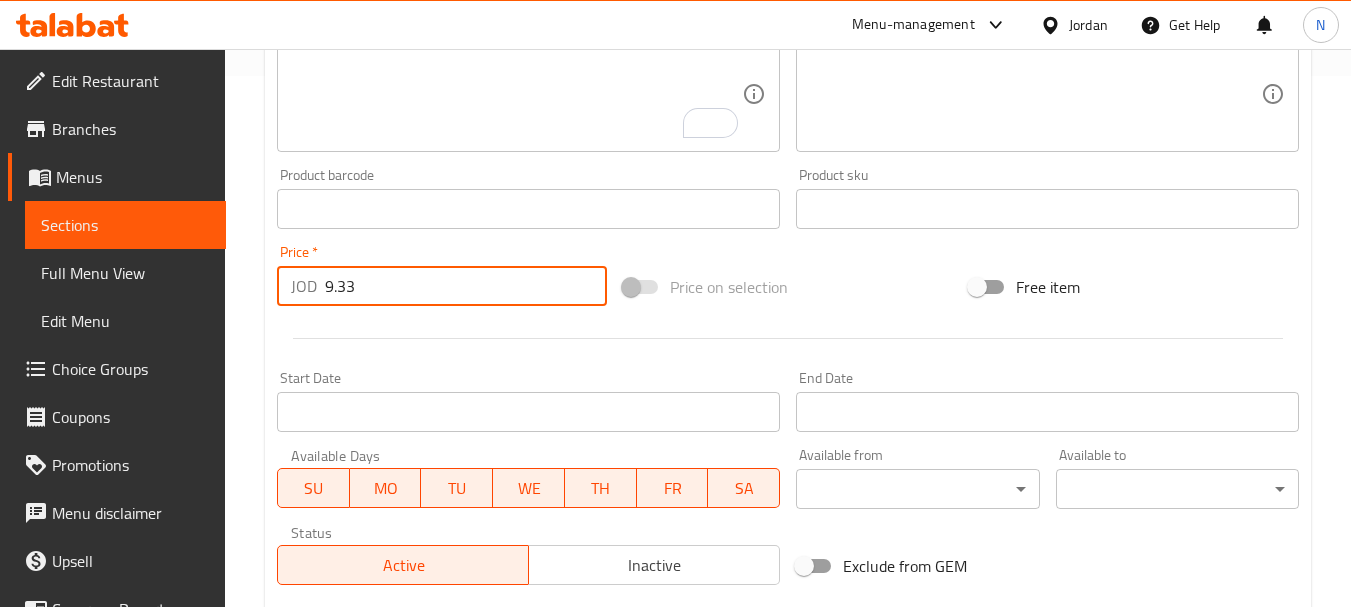 type on "9.33" 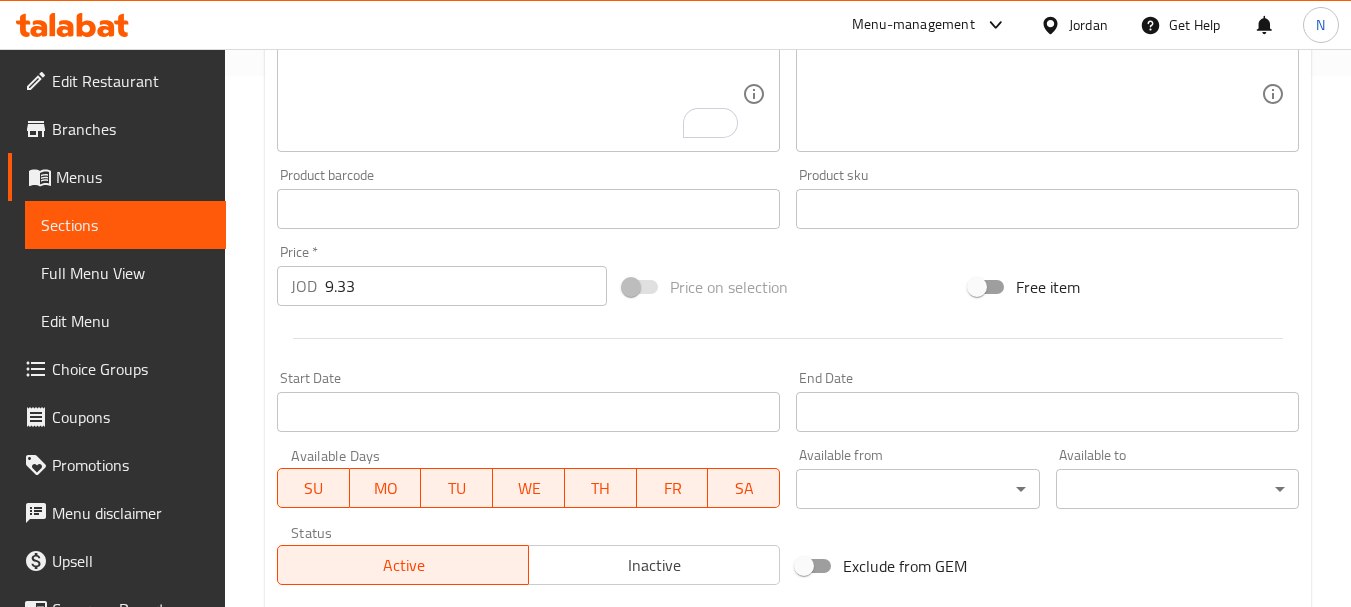 click on "Price on selection" at bounding box center [788, 287] 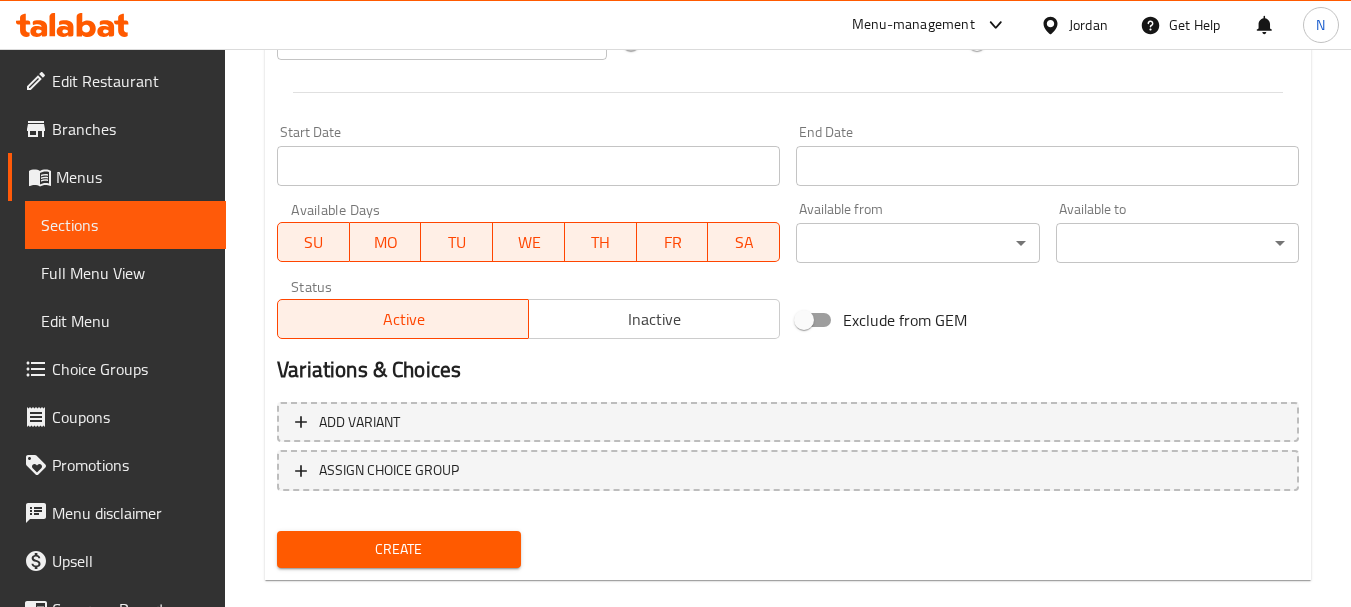 scroll, scrollTop: 806, scrollLeft: 0, axis: vertical 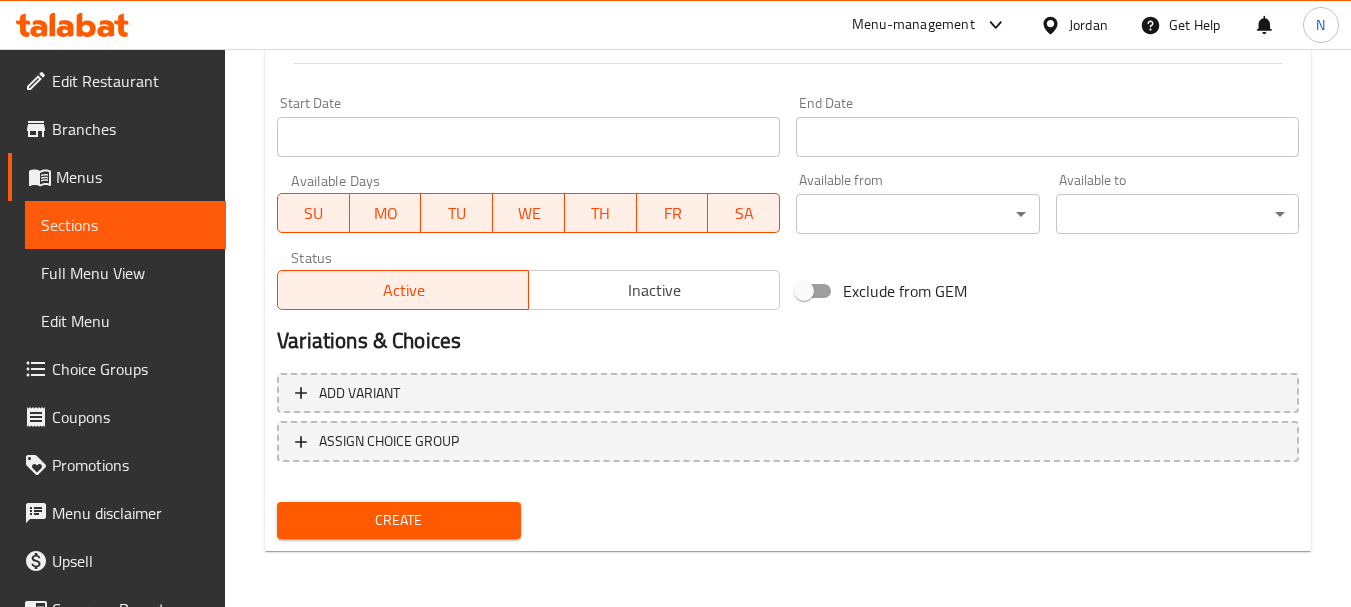 click on "Create" at bounding box center [398, 520] 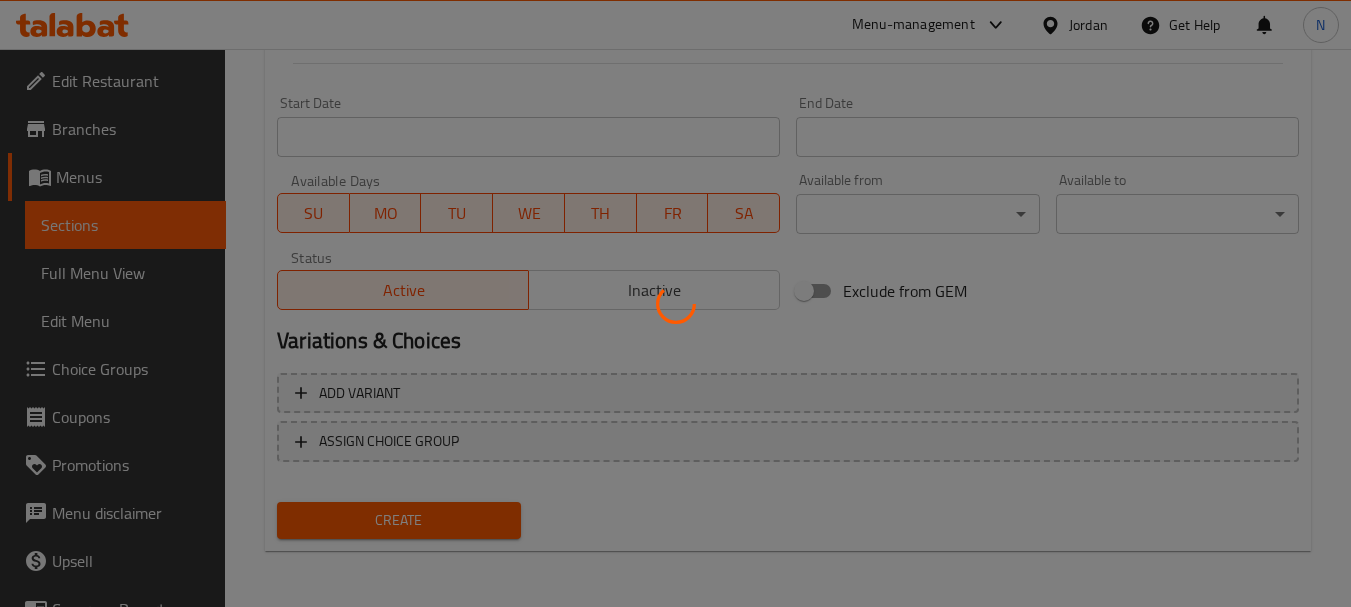 type 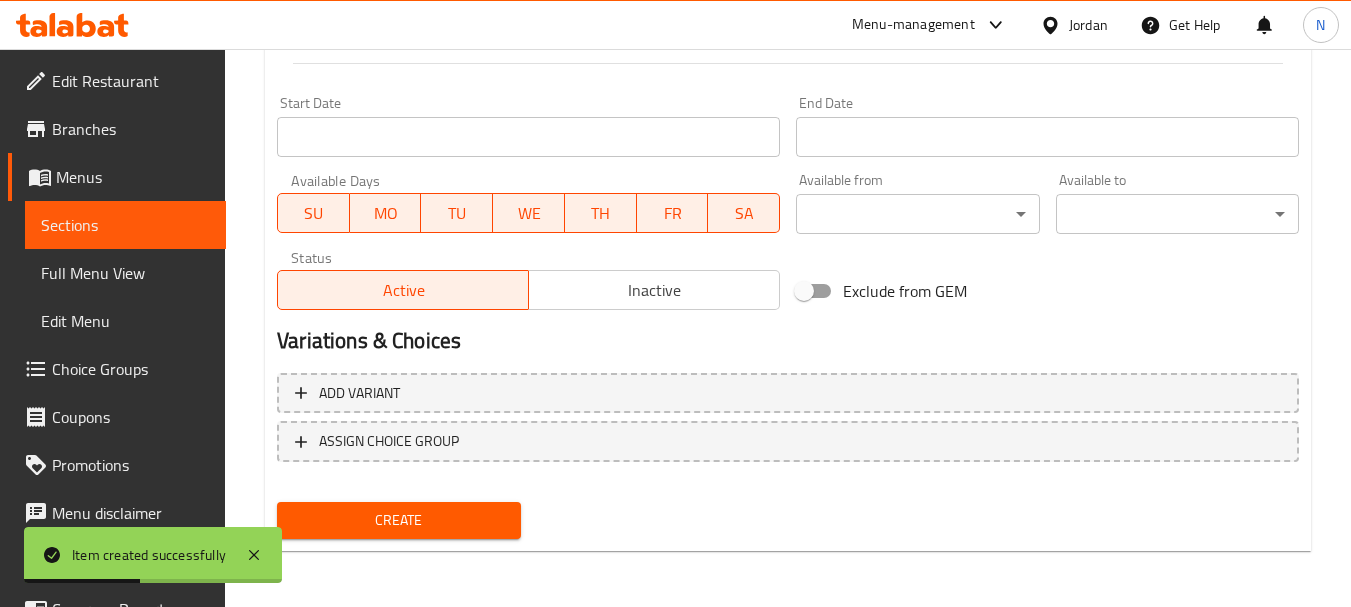 type 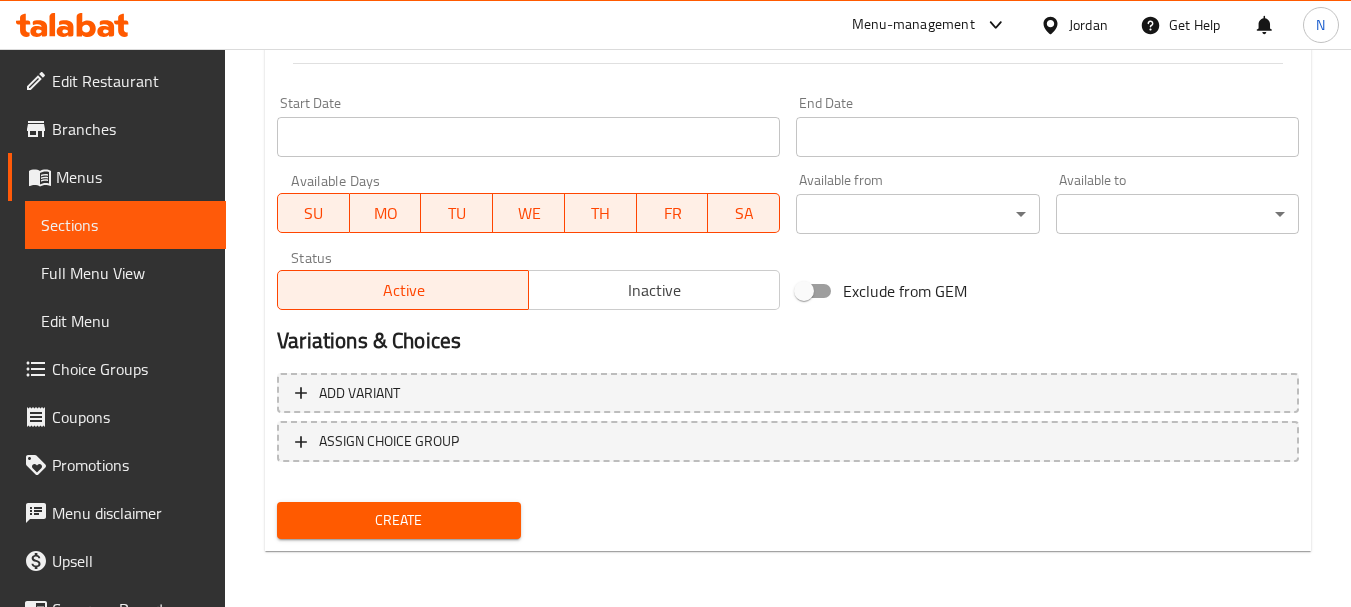 scroll, scrollTop: 0, scrollLeft: 0, axis: both 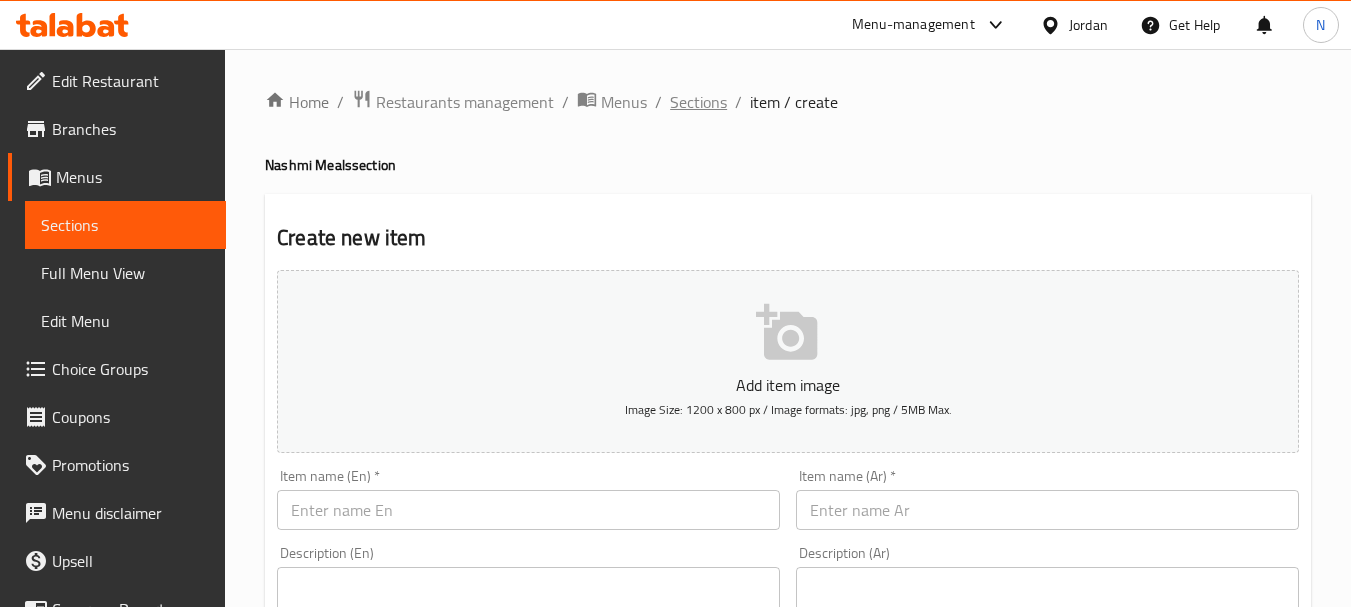 click on "Sections" at bounding box center (698, 102) 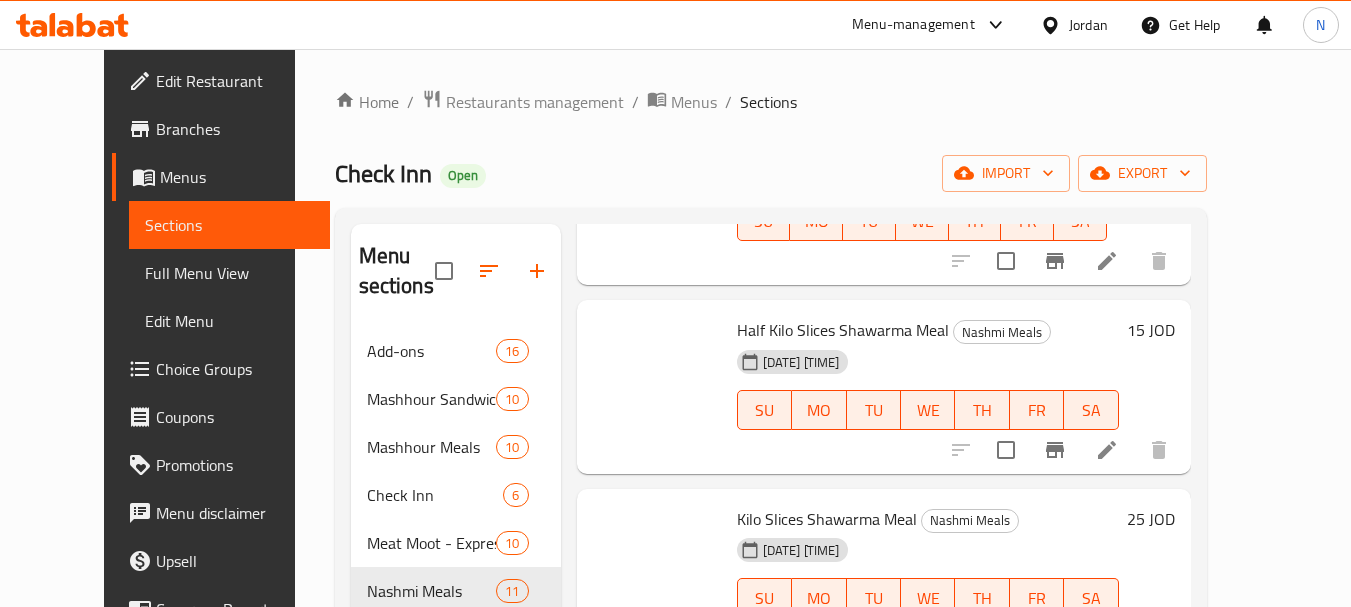 scroll, scrollTop: 1547, scrollLeft: 0, axis: vertical 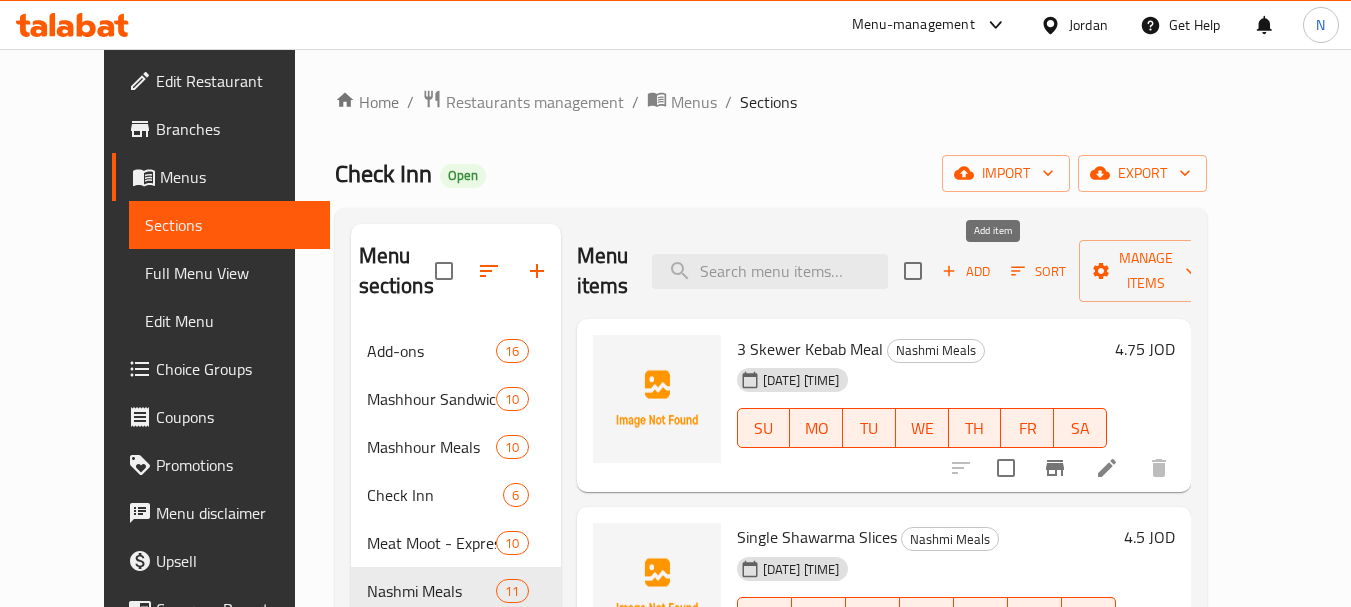 click on "Add" at bounding box center [966, 271] 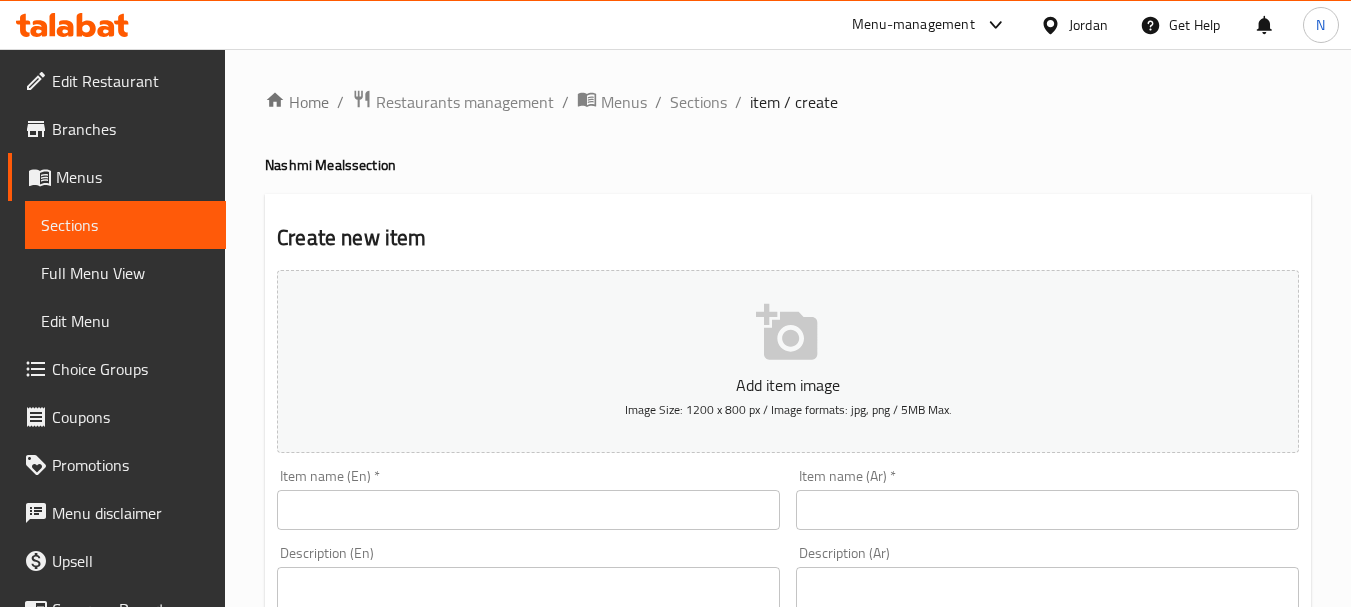 click at bounding box center [1047, 510] 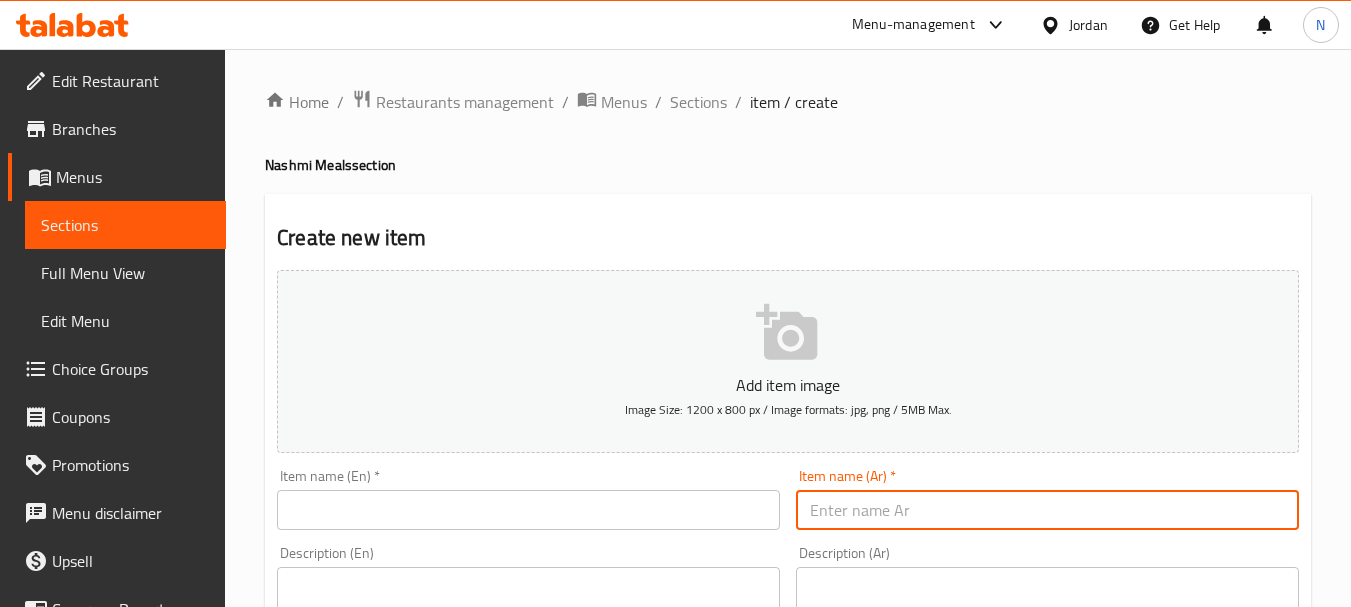paste on "وجبة شيش طاووق كيلو" 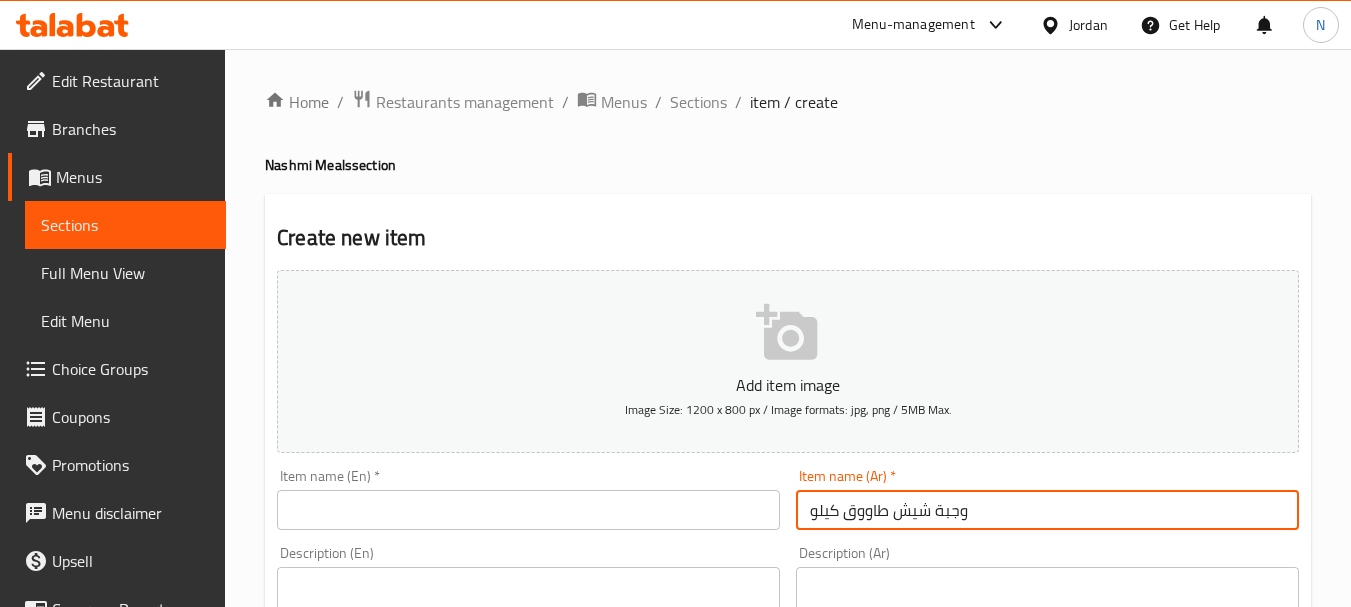 type on "وجبة شيش طاووق كيلو" 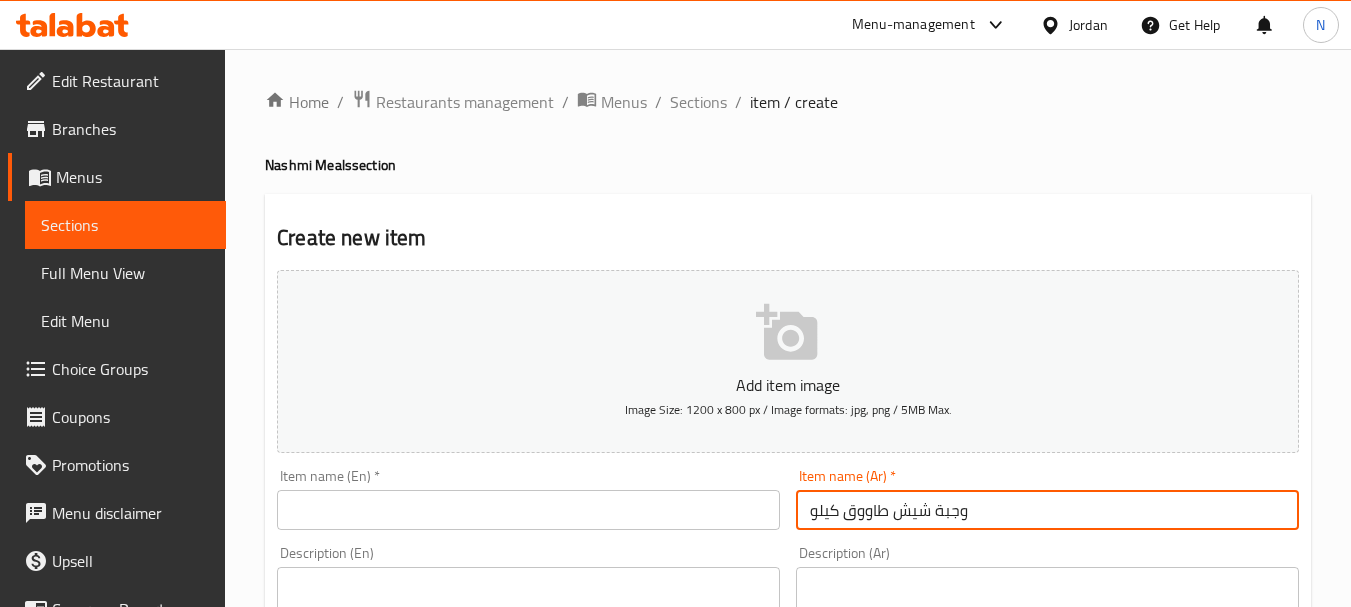 click at bounding box center (528, 510) 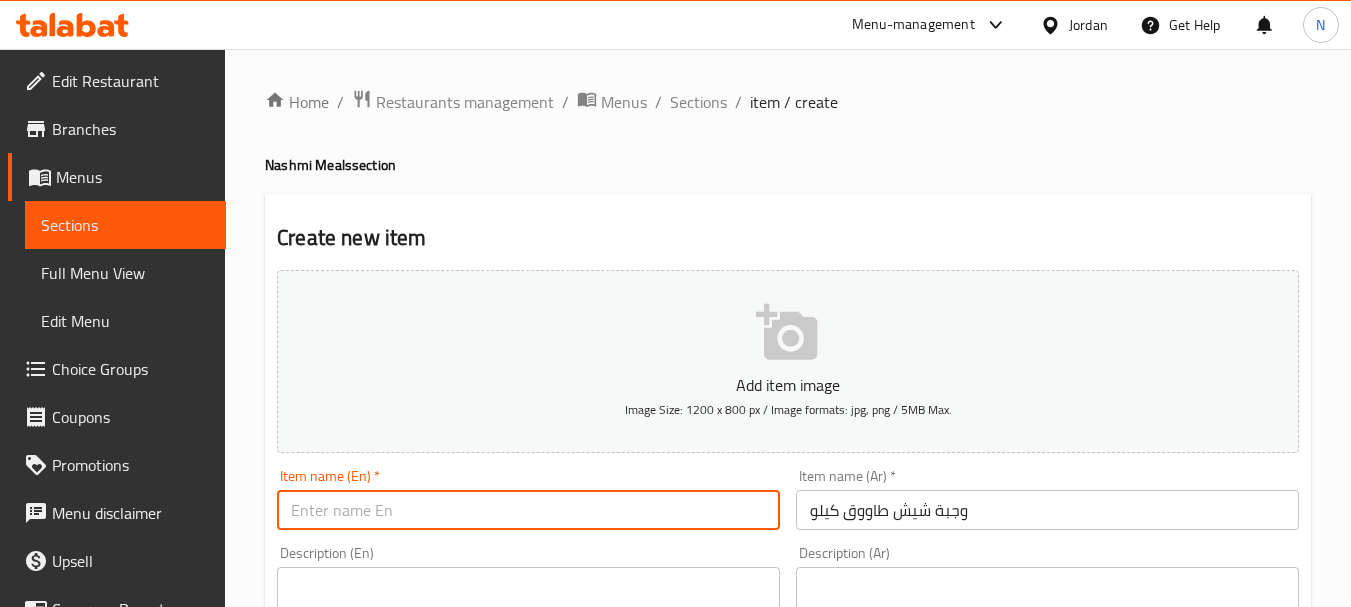 paste on "One kilo chicken shish meal" 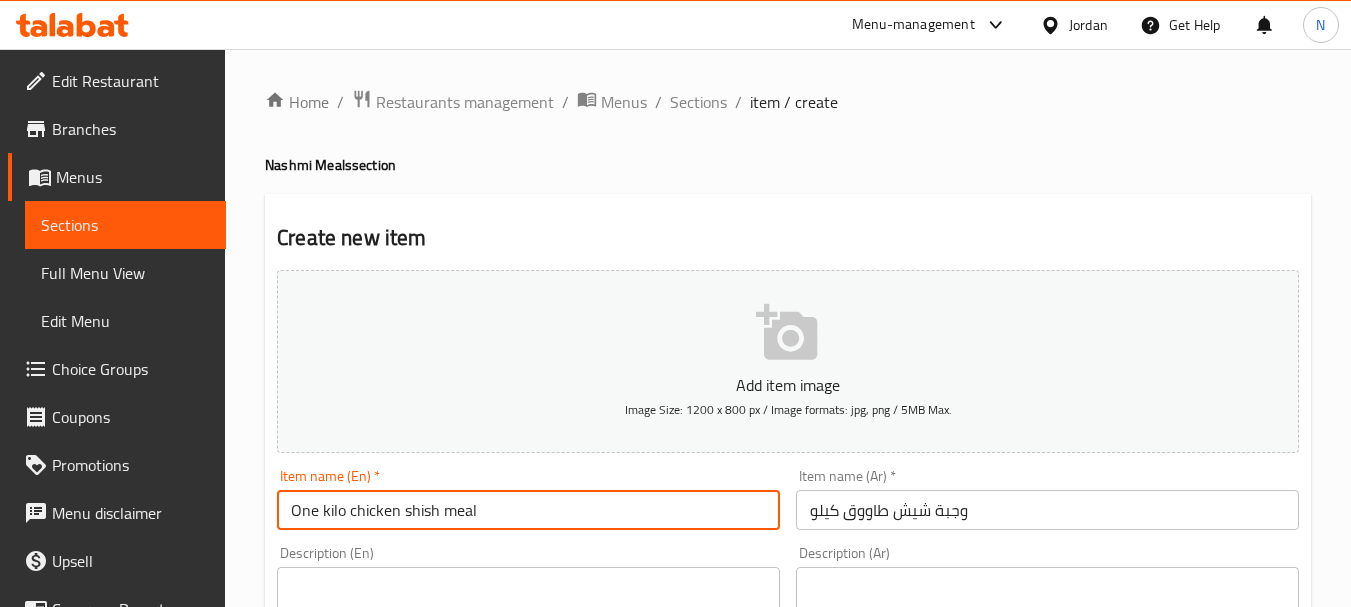 click on "One kilo chicken shish meal" at bounding box center (528, 510) 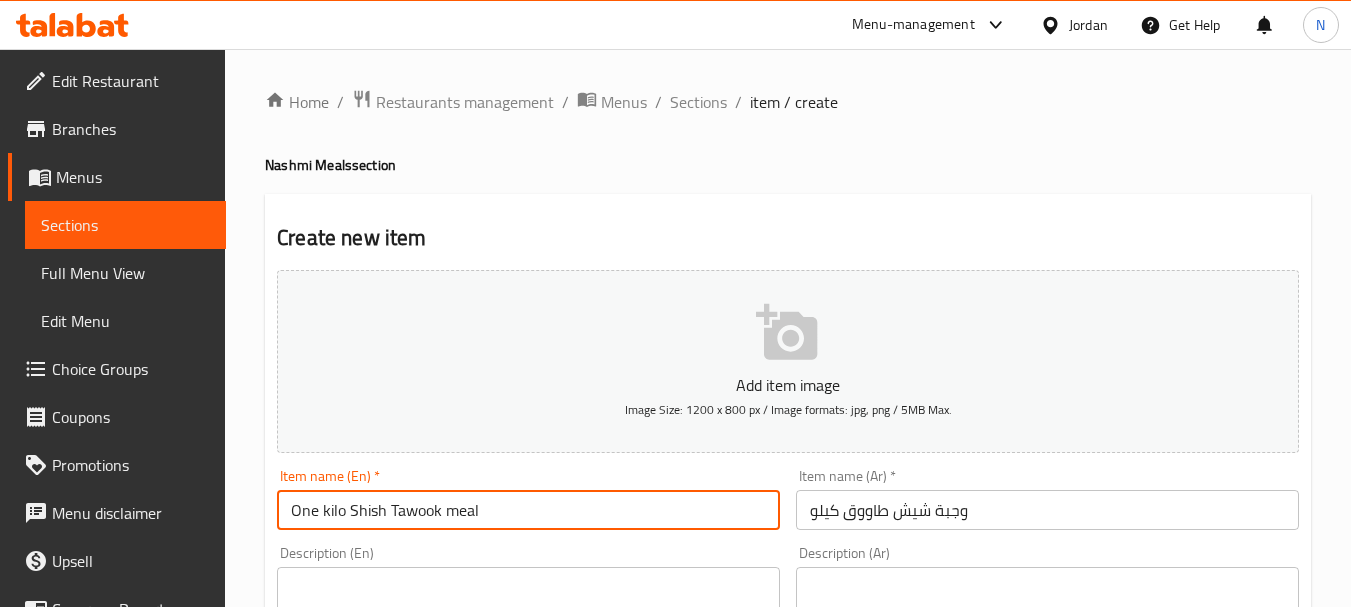 click on "One kilo Shish Tawook meal" at bounding box center [528, 510] 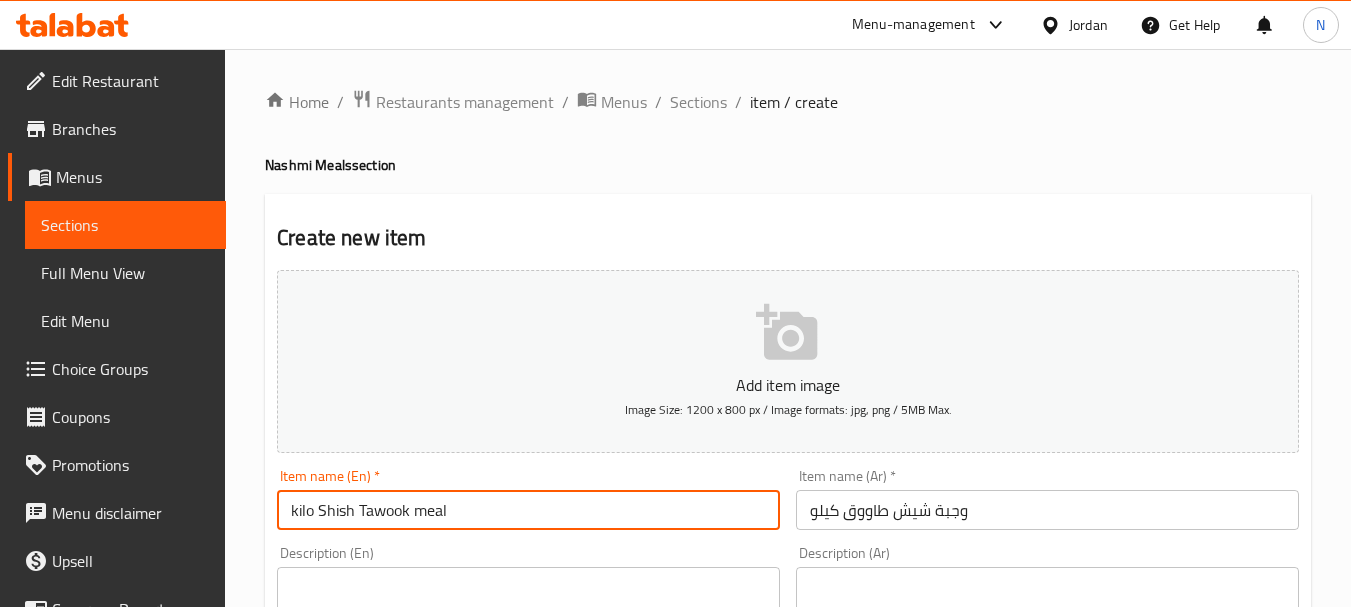 click on "kilo Shish Tawook meal" at bounding box center (528, 510) 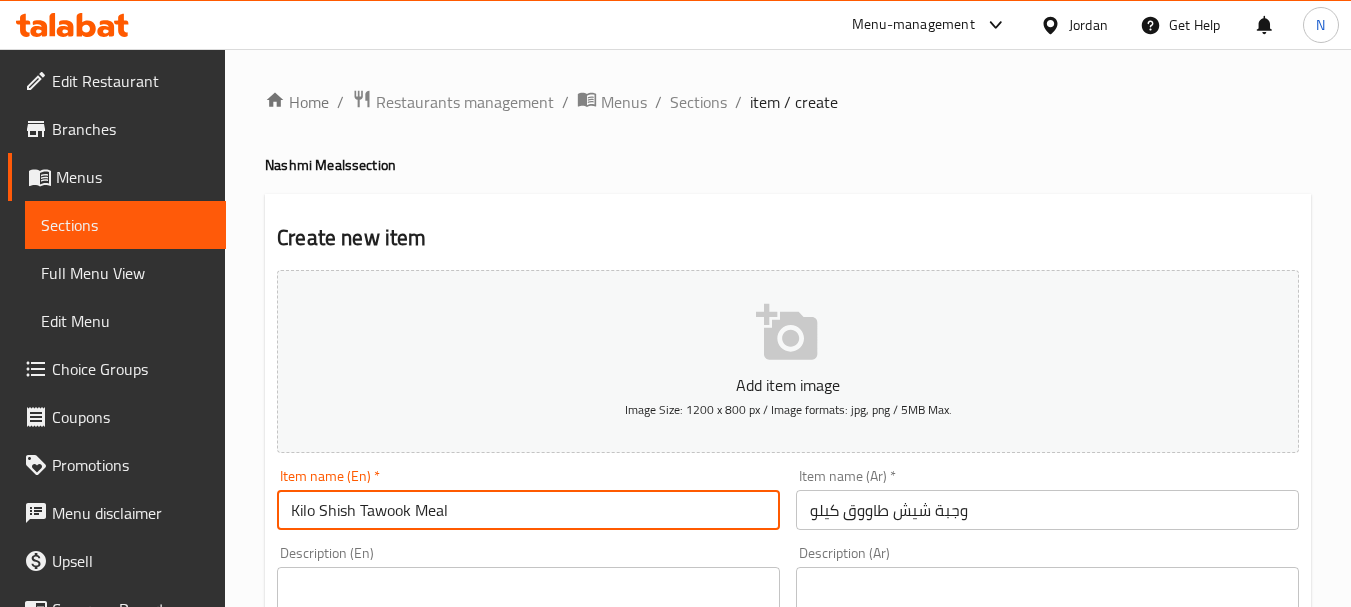 type on "Kilo Shish Tawook Meal" 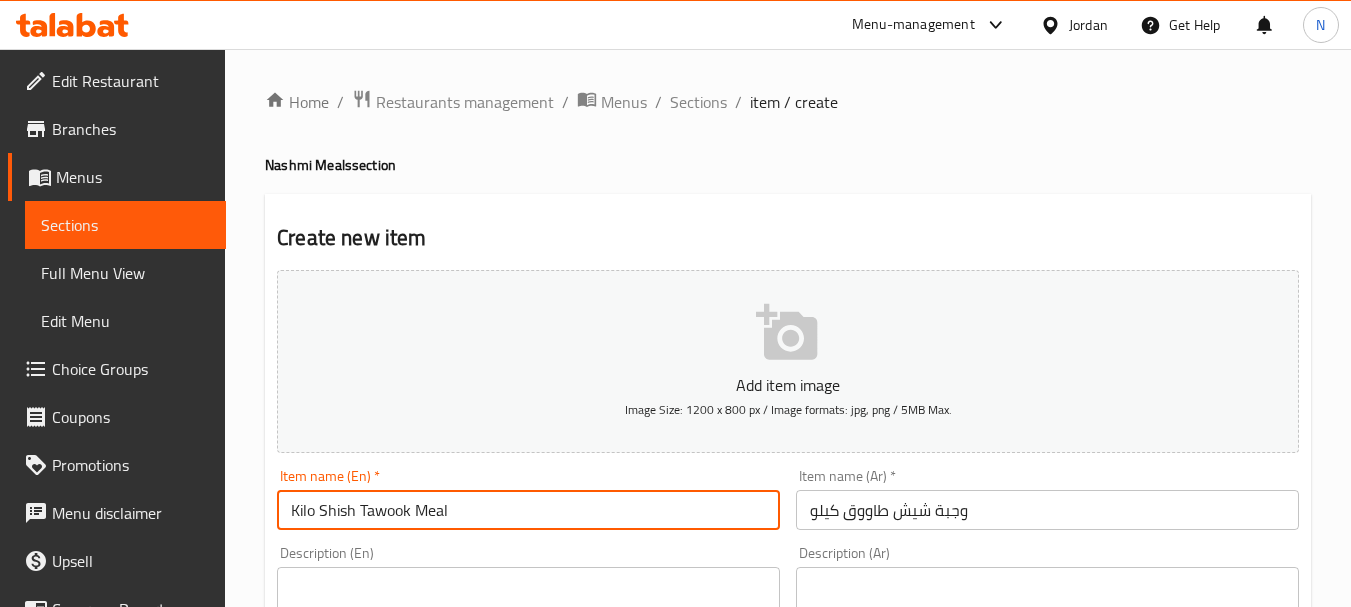 scroll, scrollTop: 531, scrollLeft: 0, axis: vertical 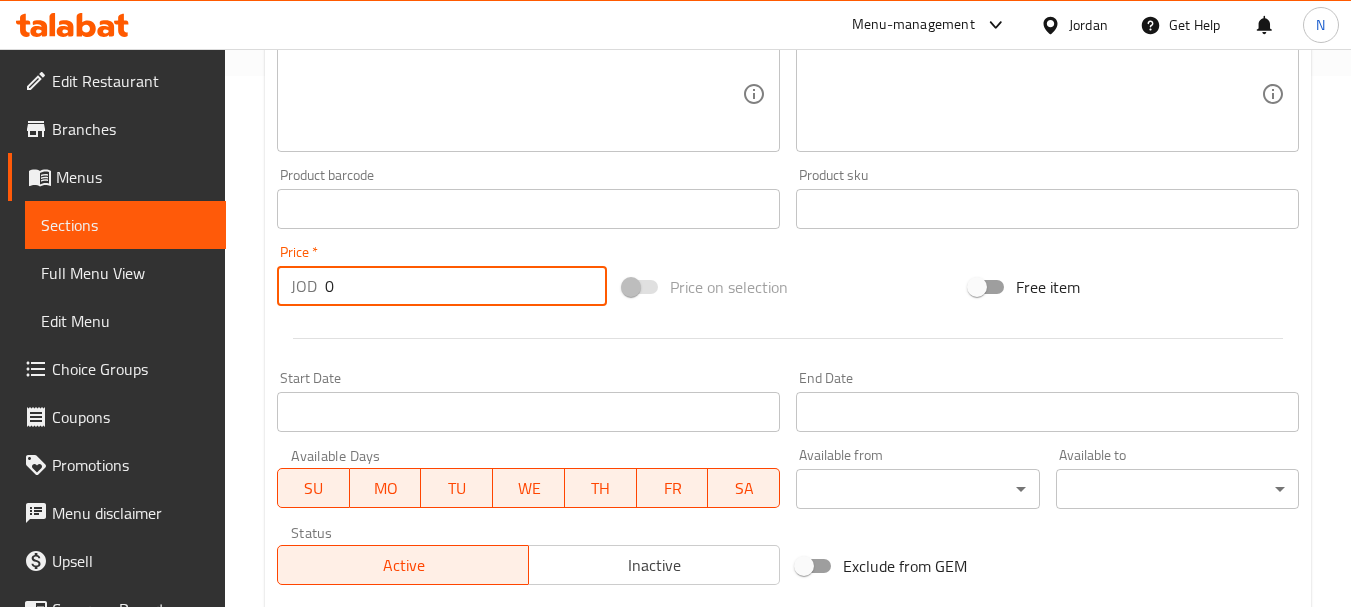 drag, startPoint x: 351, startPoint y: 281, endPoint x: 317, endPoint y: 290, distance: 35.17101 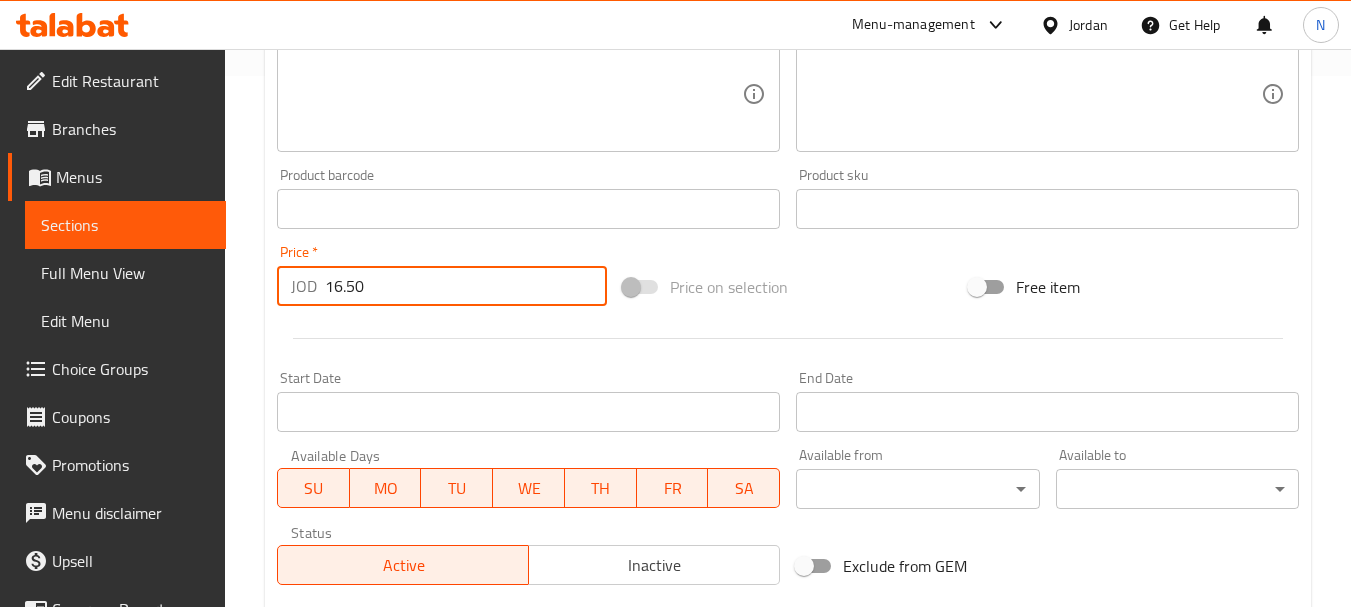 type on "16.50" 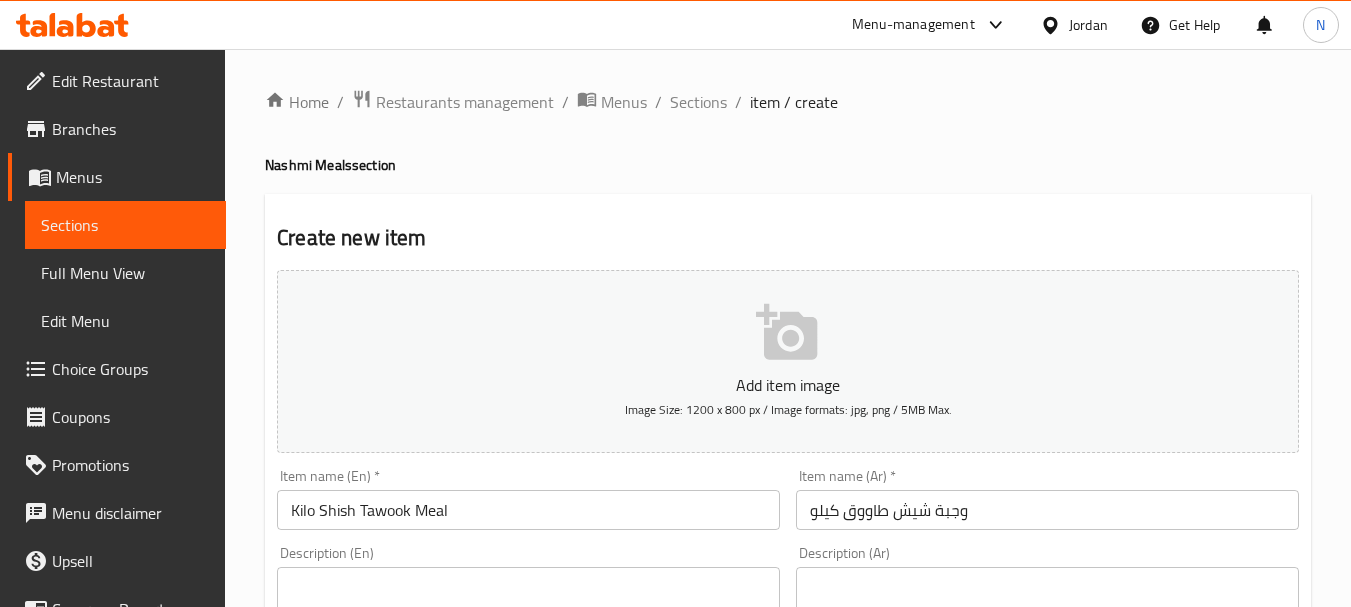 scroll, scrollTop: 806, scrollLeft: 0, axis: vertical 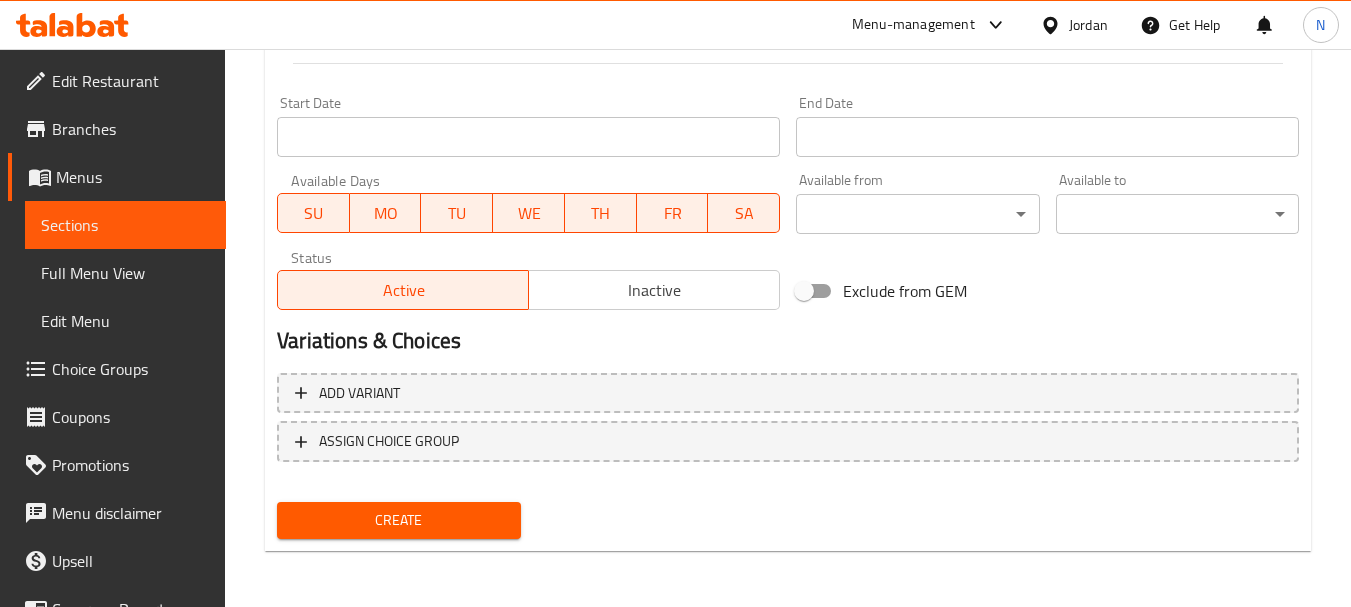 click on "Create" at bounding box center [398, 520] 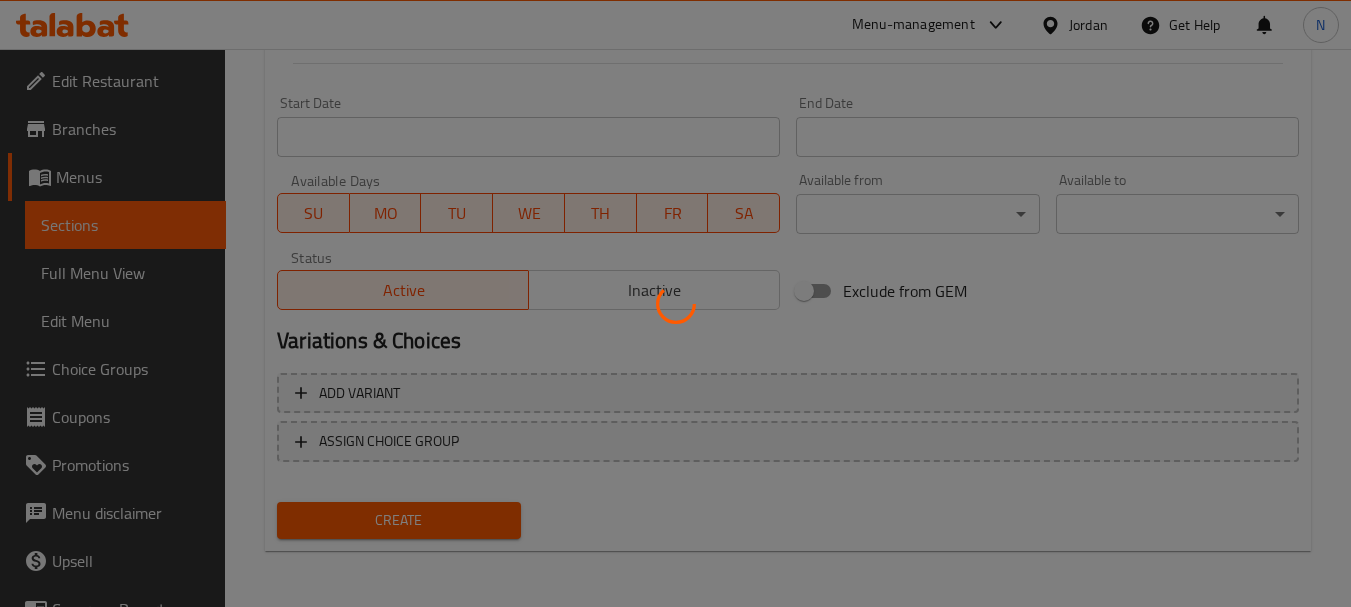 type 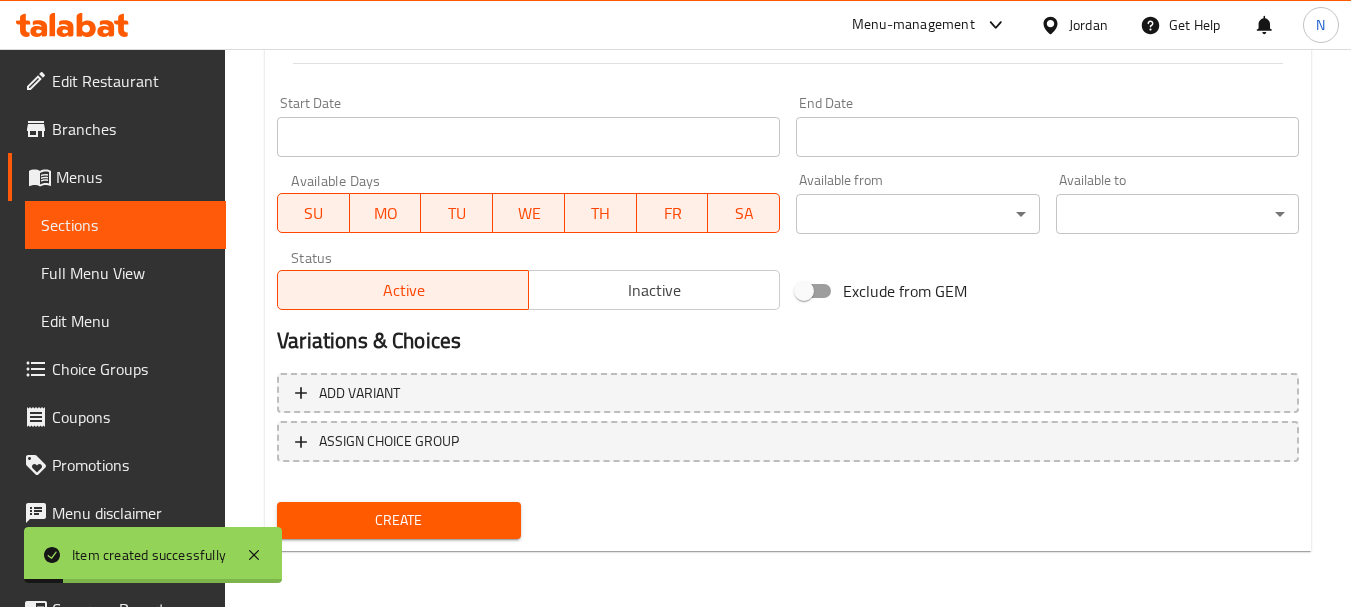 scroll, scrollTop: 275, scrollLeft: 0, axis: vertical 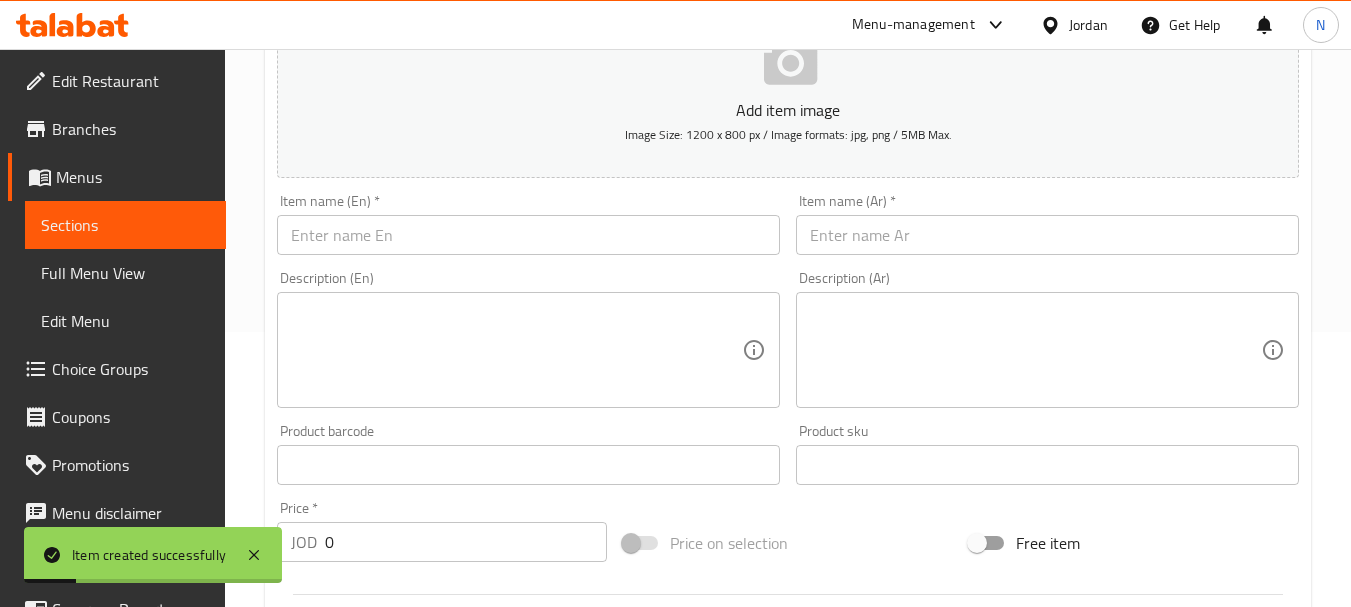 click at bounding box center (1047, 235) 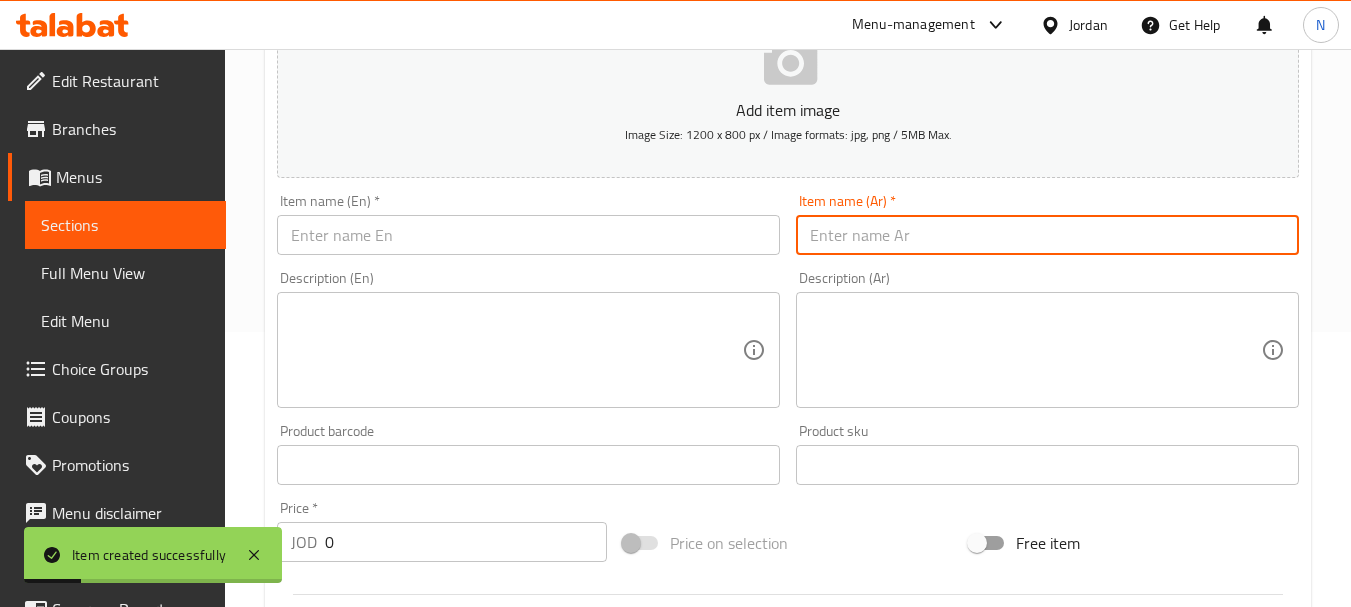paste on "وجبة شاورما لحمه سوبر" 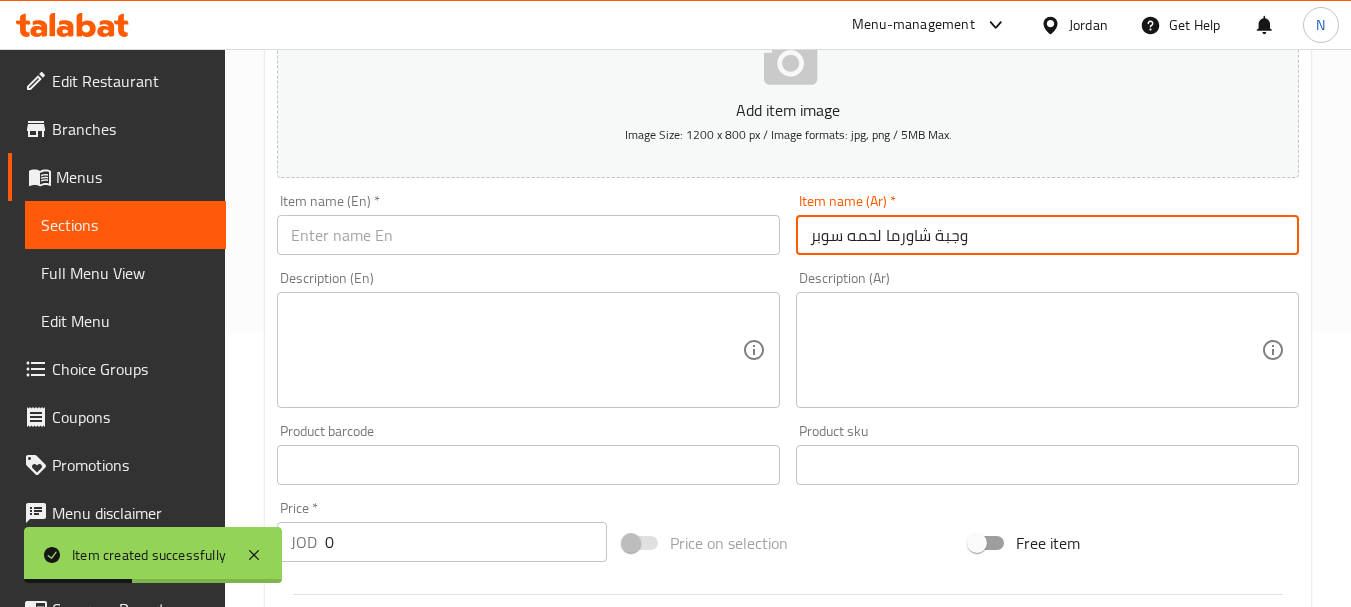 type on "وجبة شاورما لحمه سوبر" 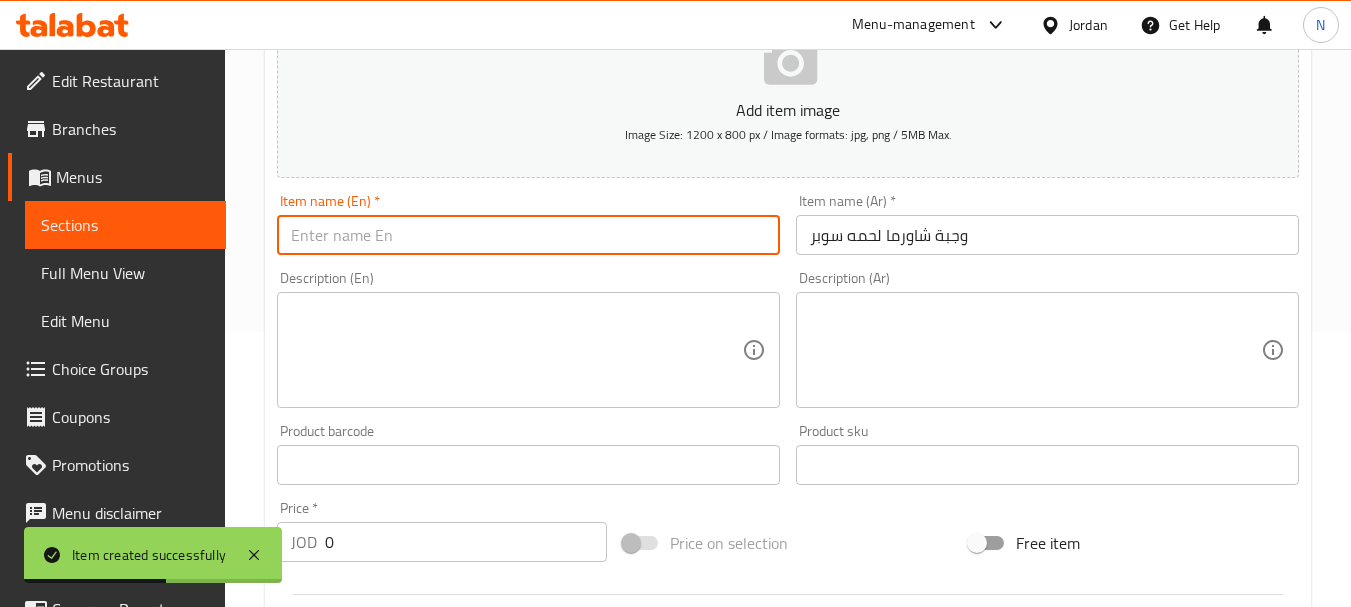 click at bounding box center (528, 235) 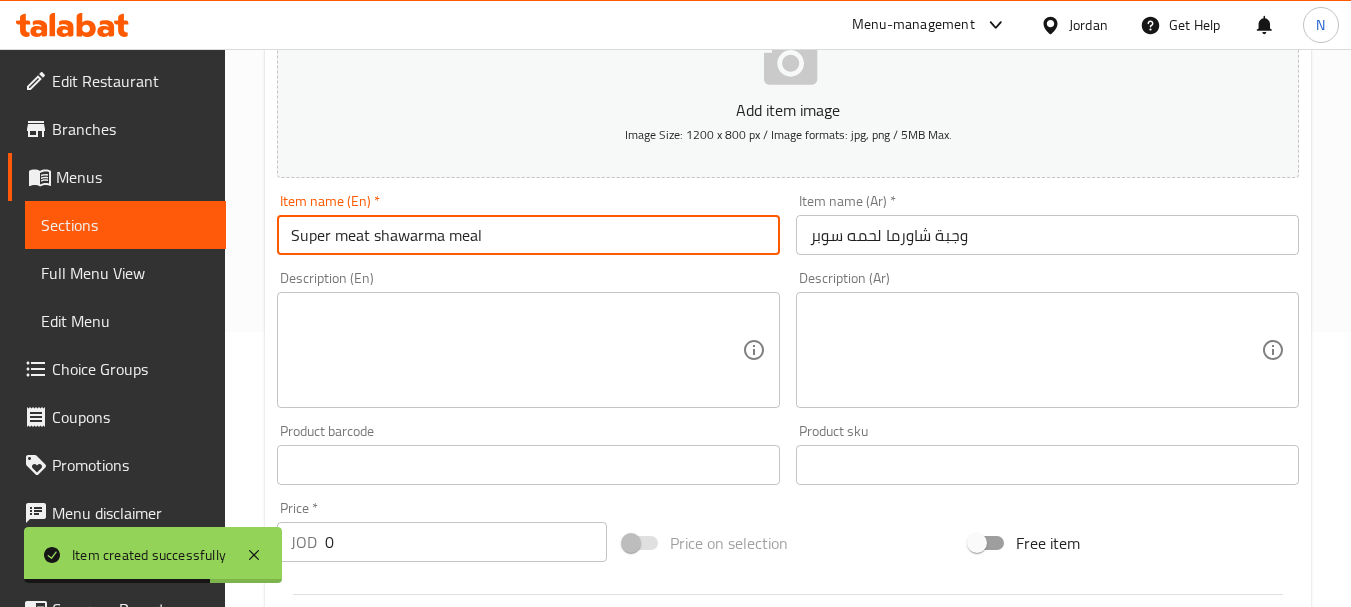 type on "Super meat shawarma meal" 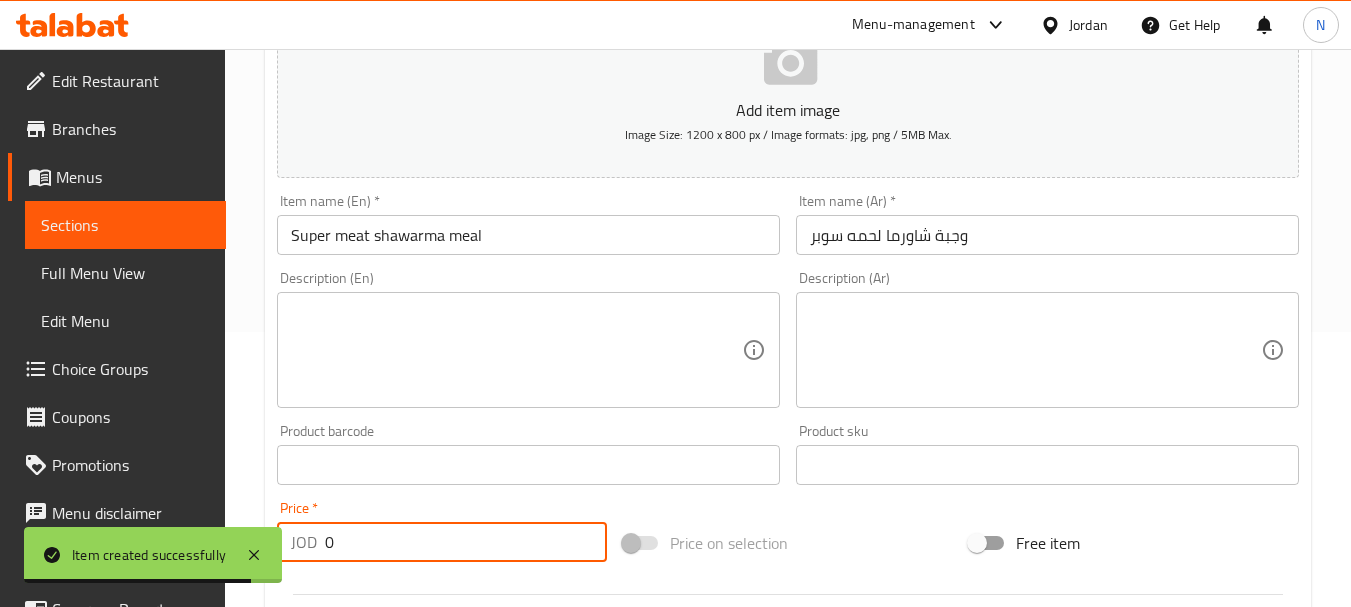 drag, startPoint x: 329, startPoint y: 536, endPoint x: 296, endPoint y: 546, distance: 34.48188 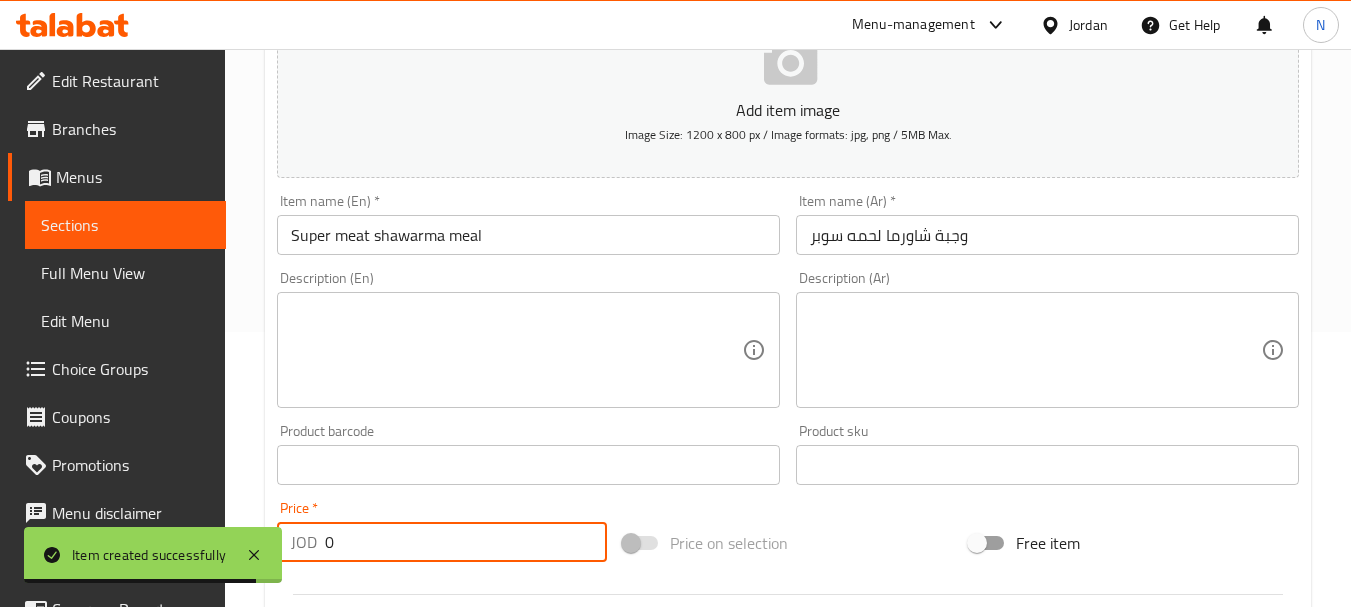 paste on "4.0" 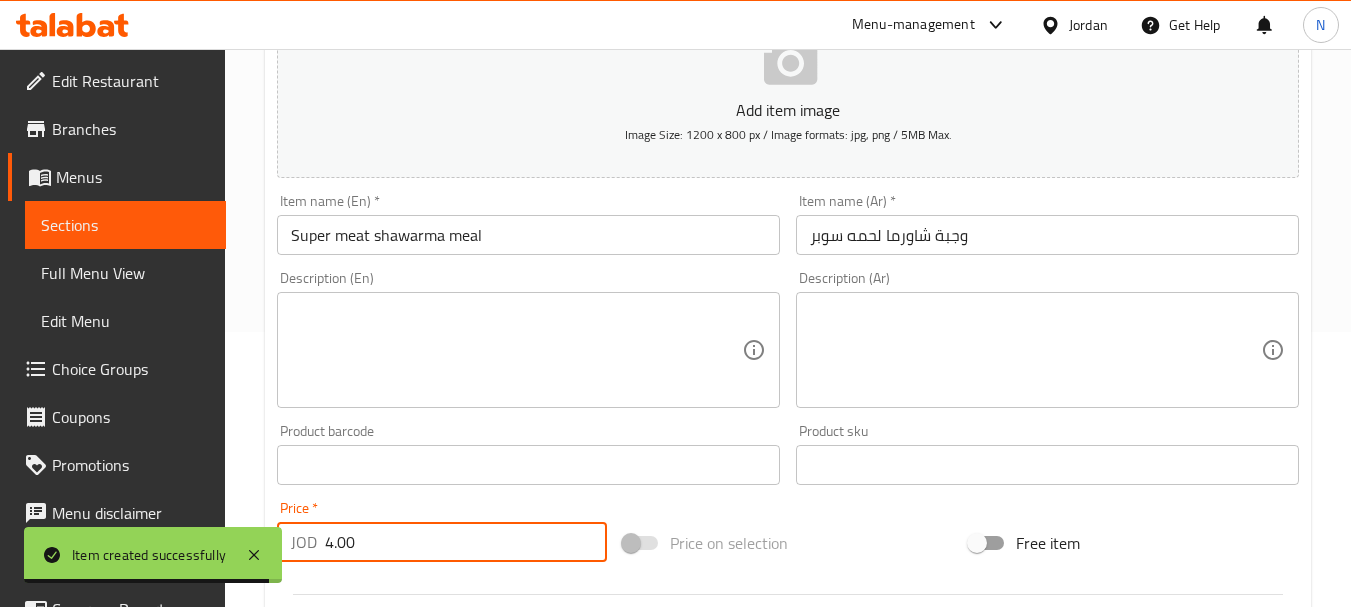 type on "4.00" 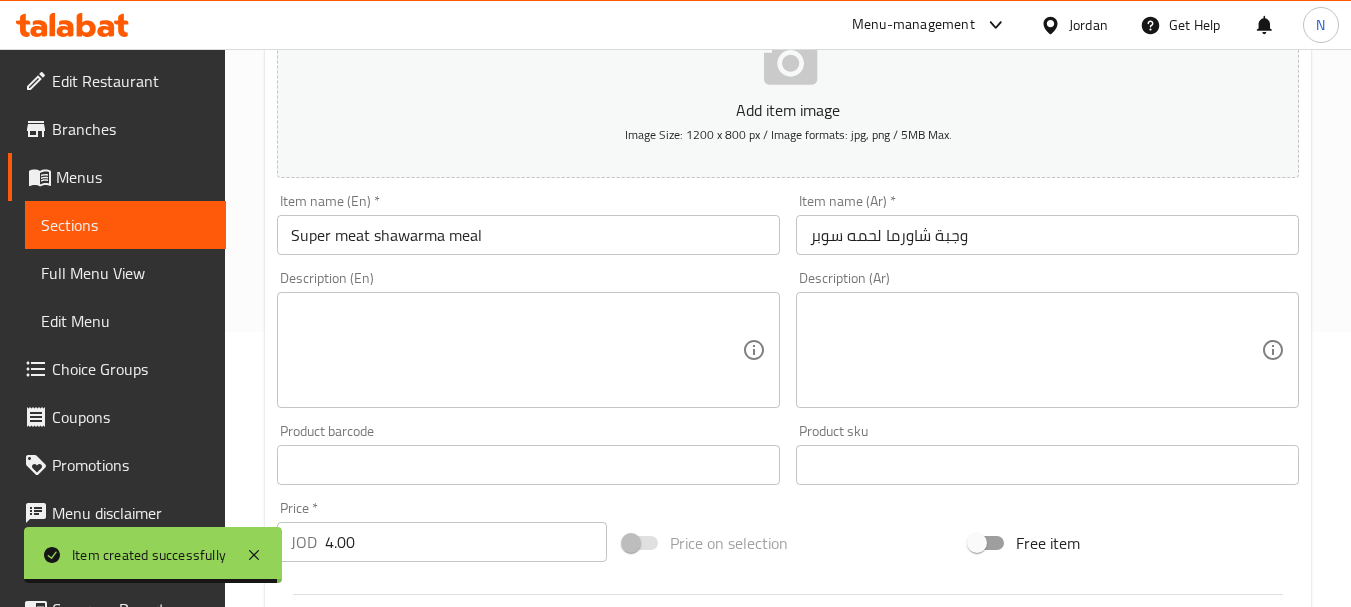 click on "Price on selection" at bounding box center [788, 543] 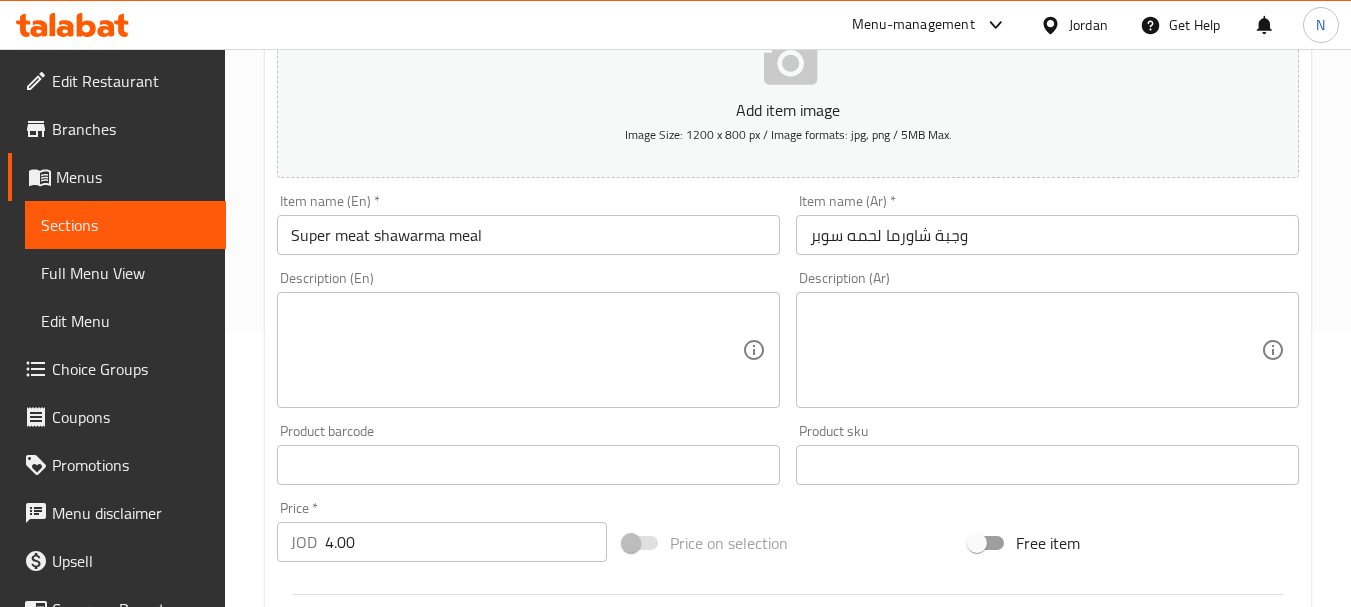 click on "Super meat shawarma meal" at bounding box center [528, 235] 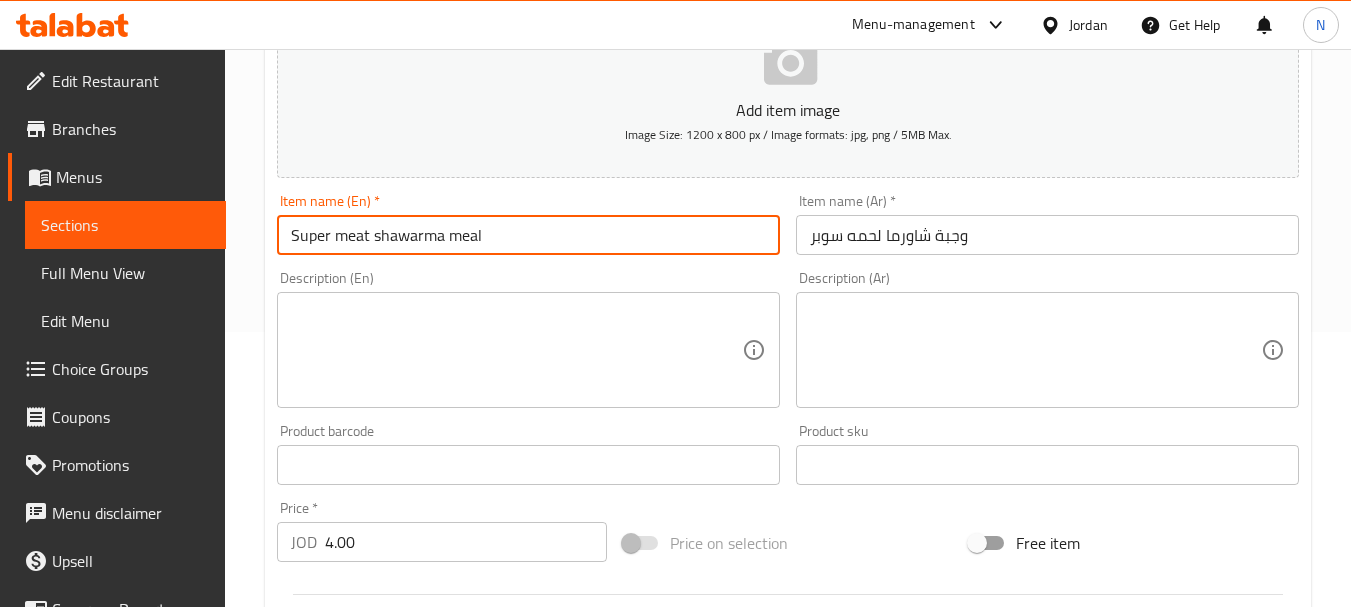 click on "Super meat shawarma meal" at bounding box center (528, 235) 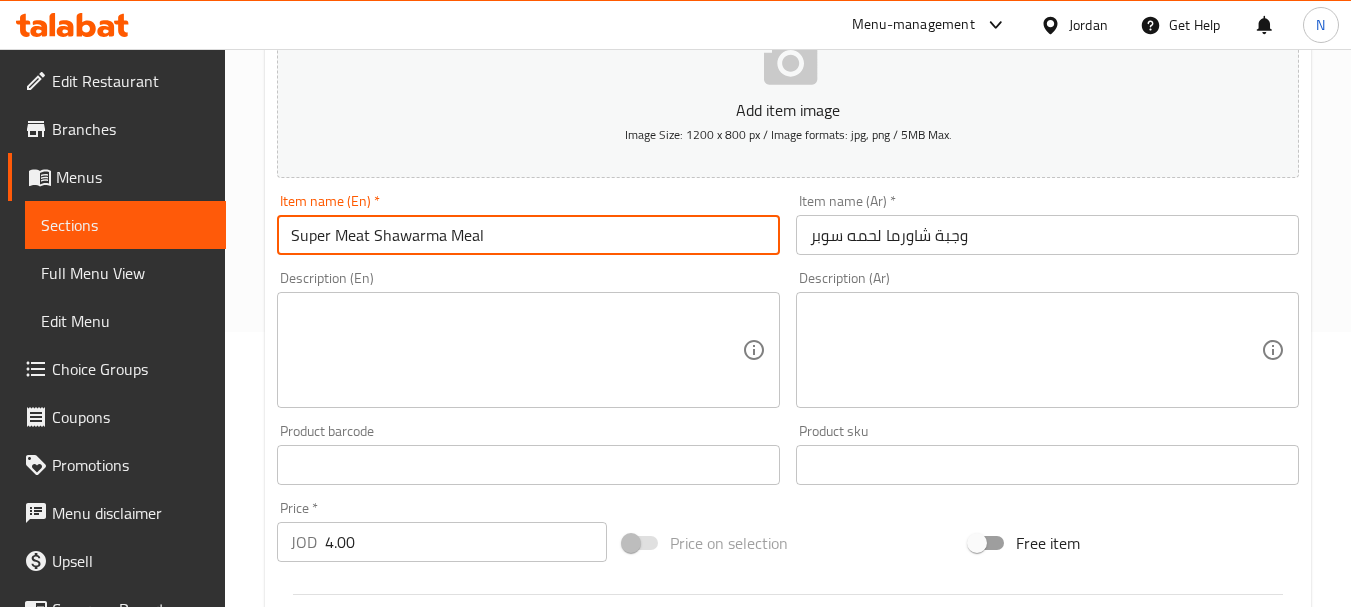 click on "Price on selection" at bounding box center [788, 543] 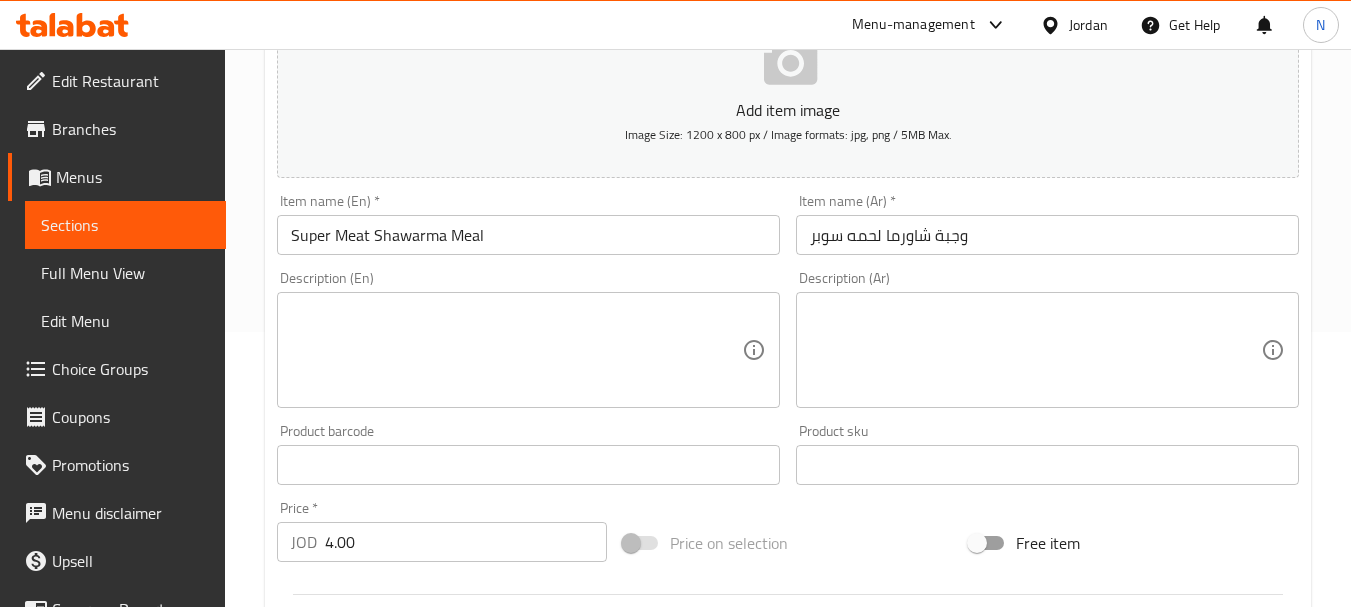 scroll, scrollTop: 806, scrollLeft: 0, axis: vertical 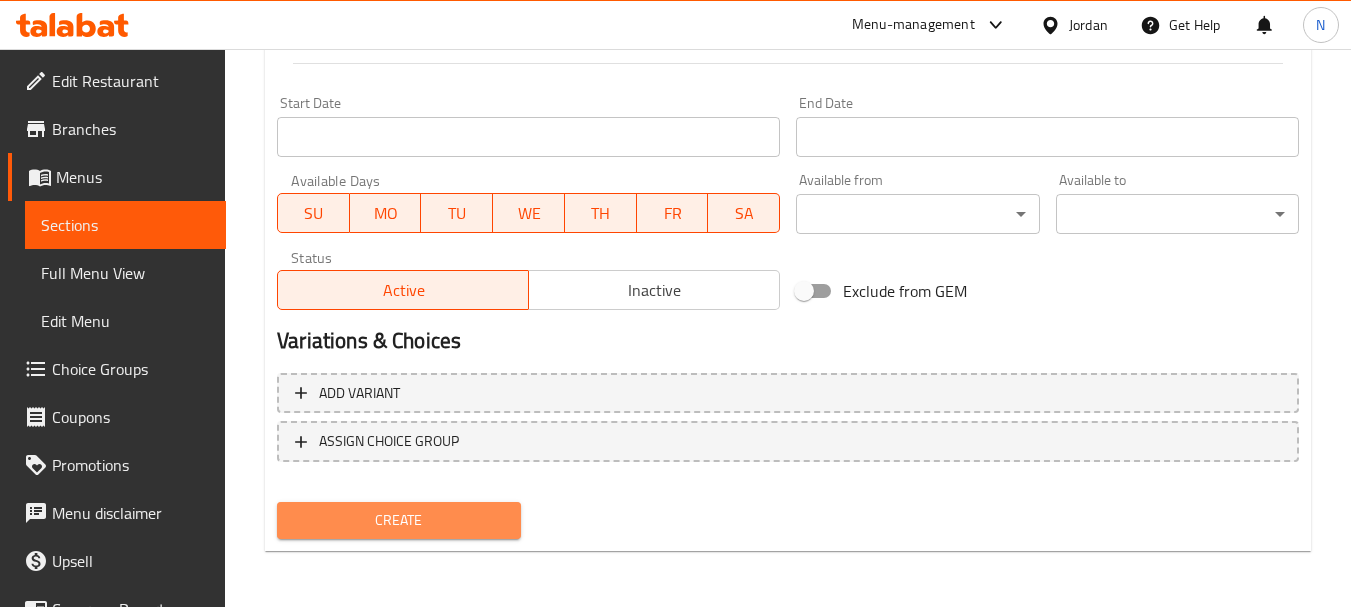 click on "Create" at bounding box center [398, 520] 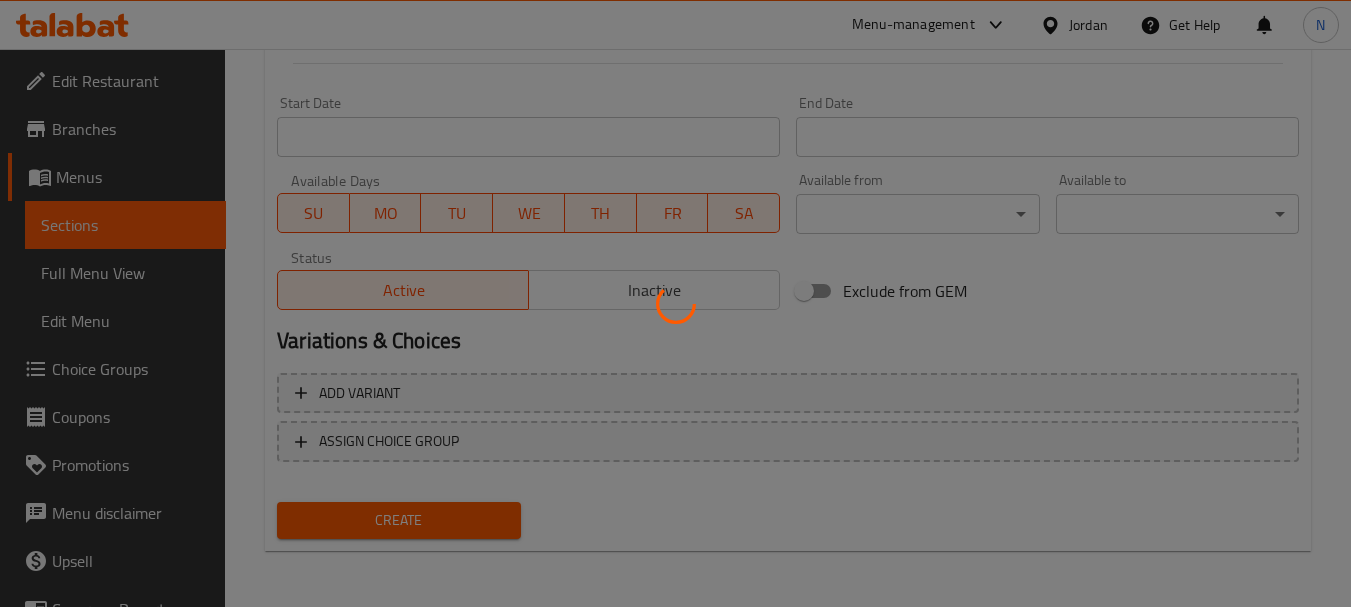 type 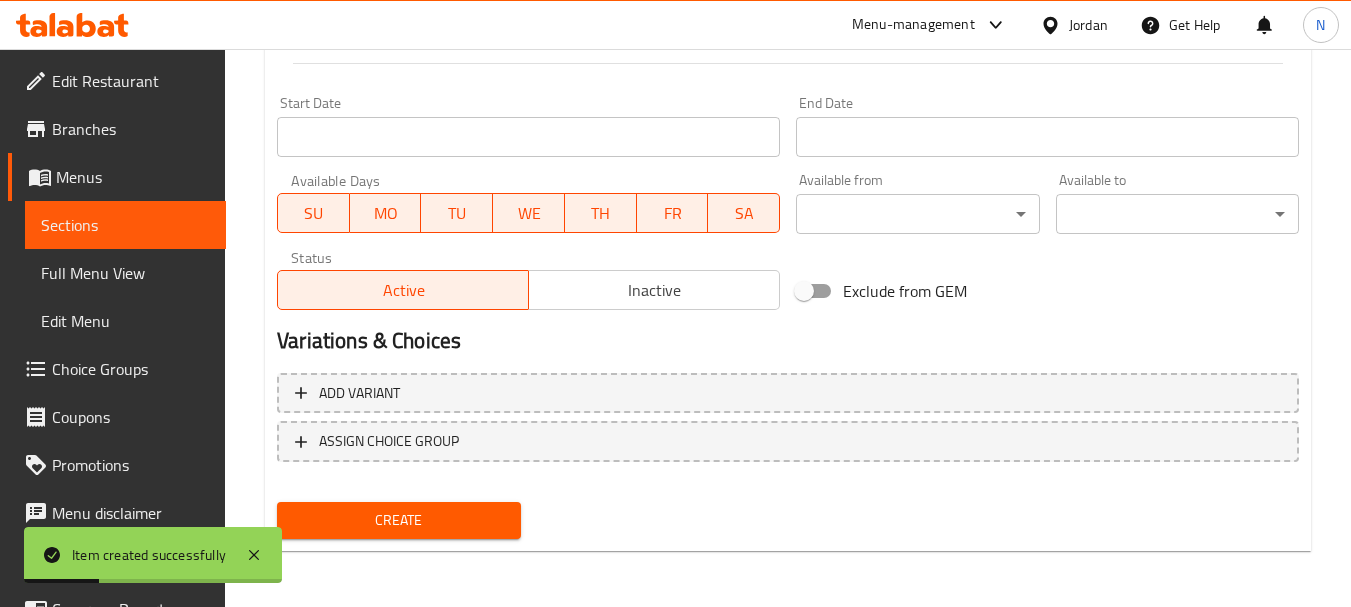 scroll, scrollTop: 275, scrollLeft: 0, axis: vertical 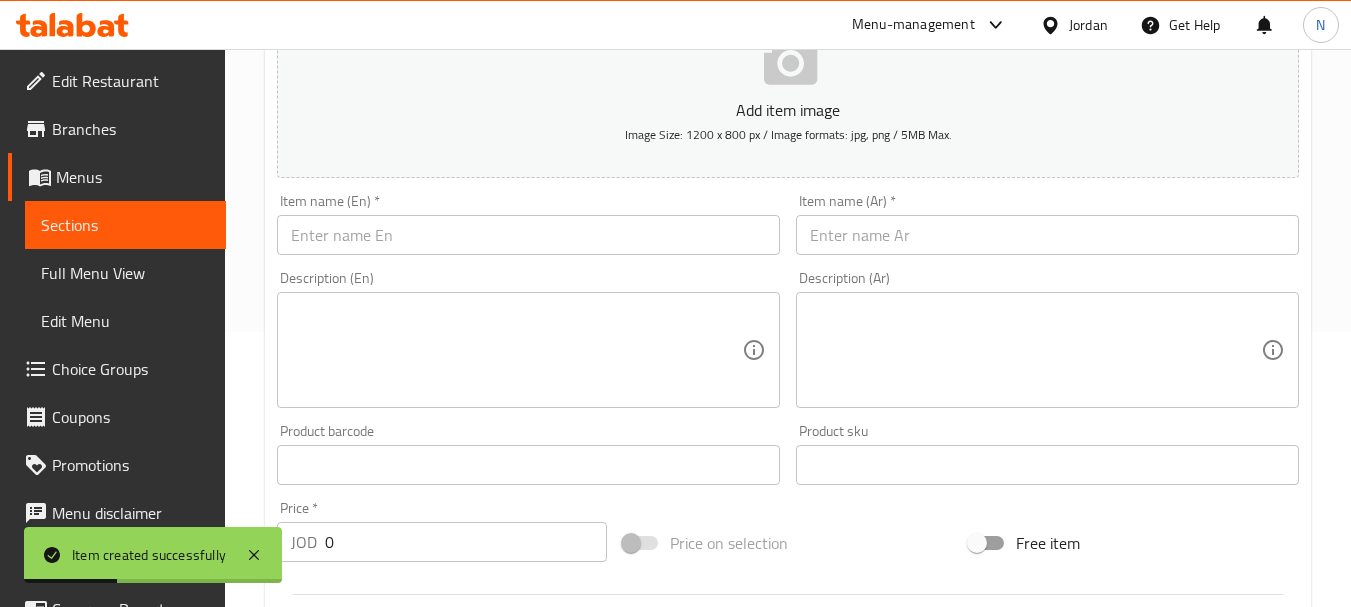 click at bounding box center (1047, 235) 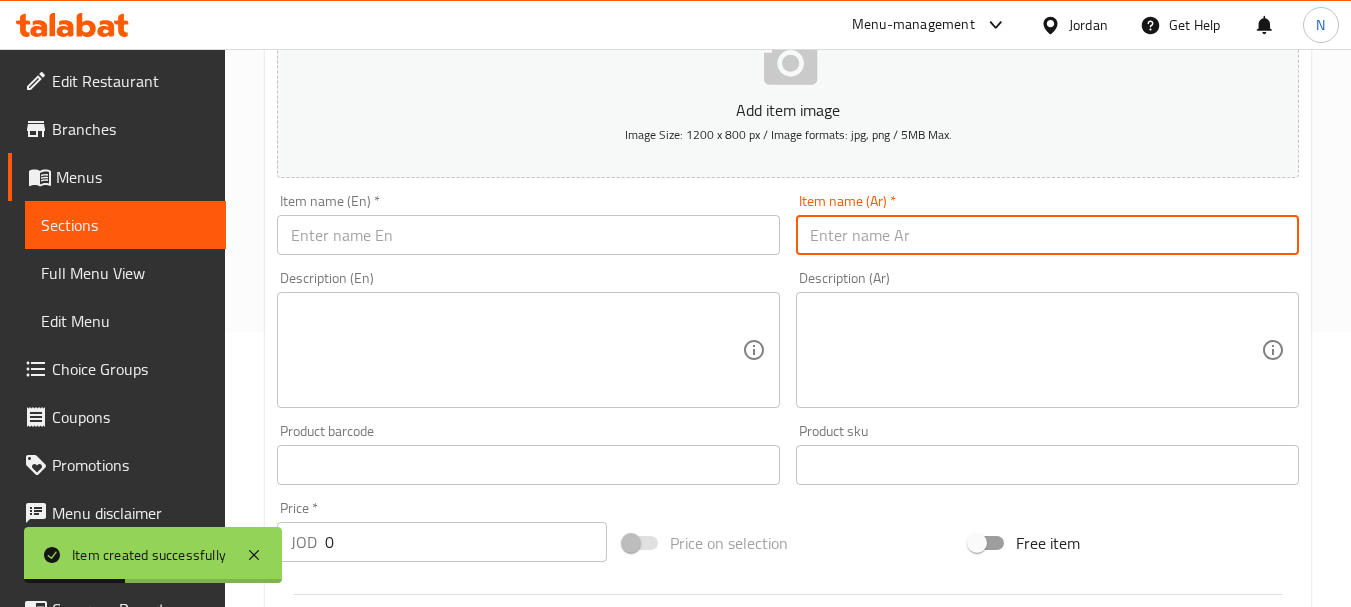 paste on "وجبة شاورما  لحمه دبل" 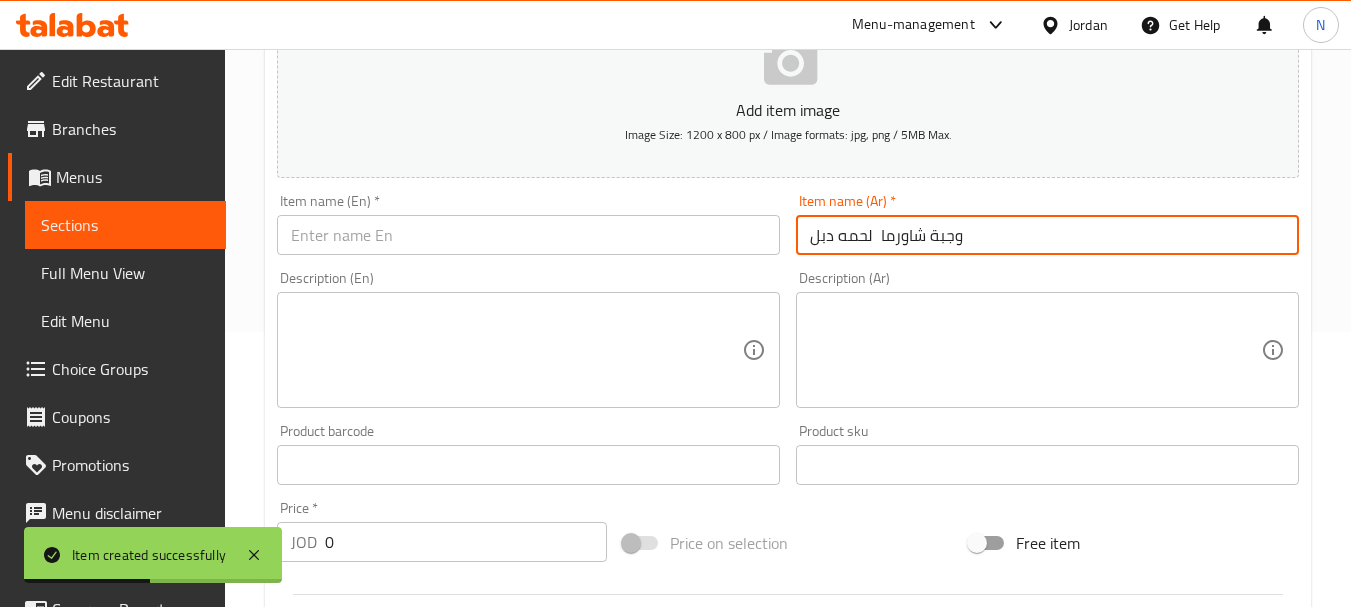 type on "وجبة شاورما  لحمه دبل" 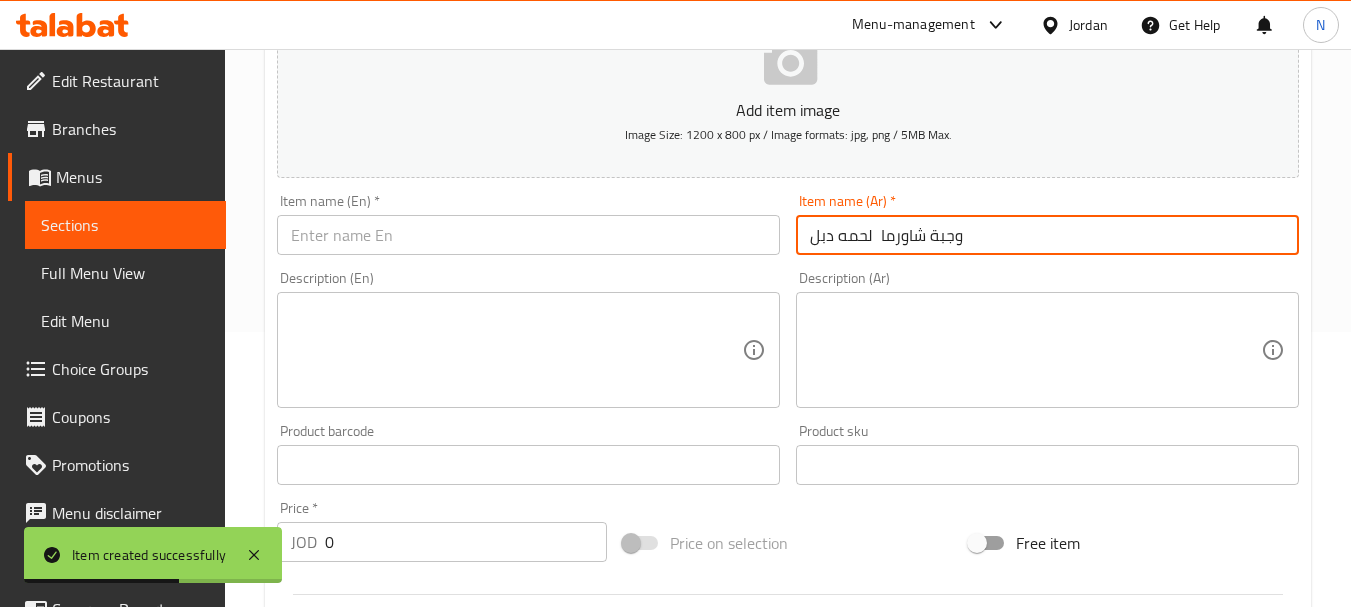 click at bounding box center (528, 235) 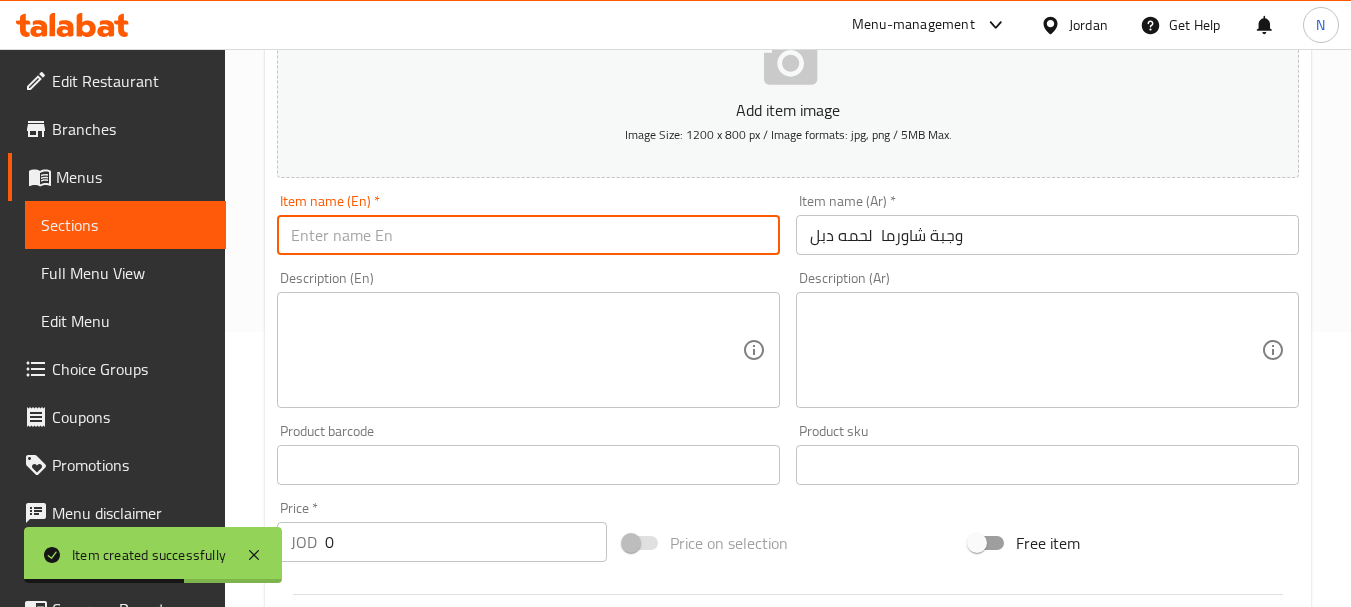 paste on "Double meat shawarma meal" 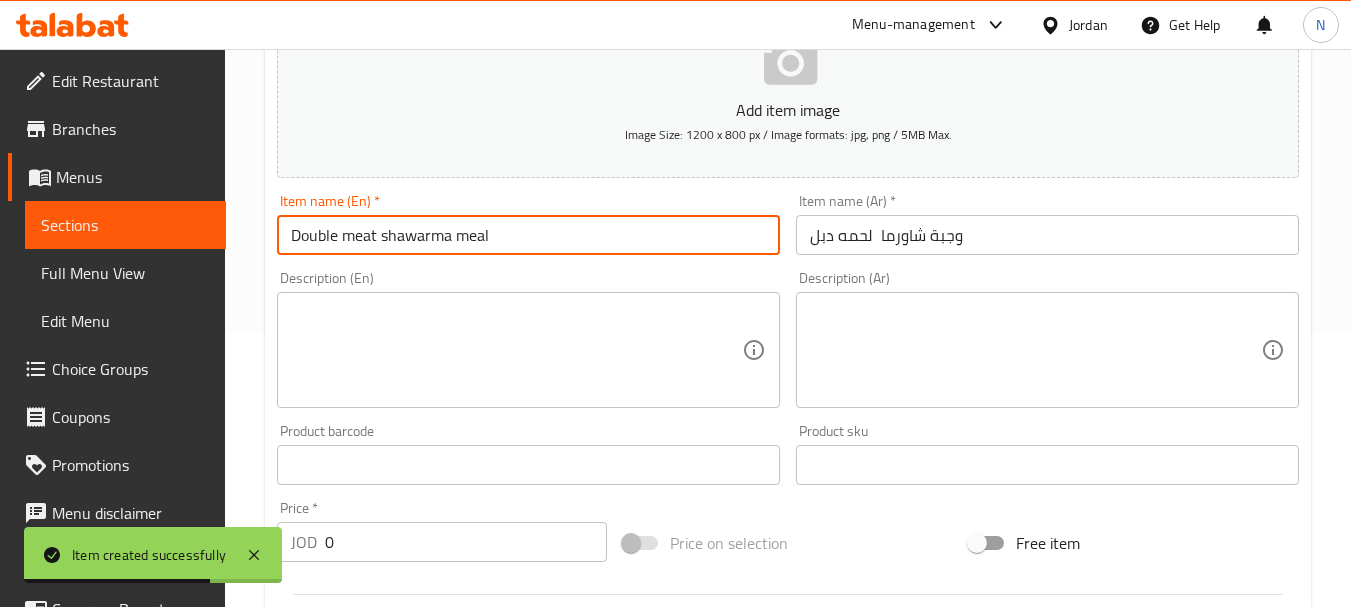 type on "Double meat shawarma meal" 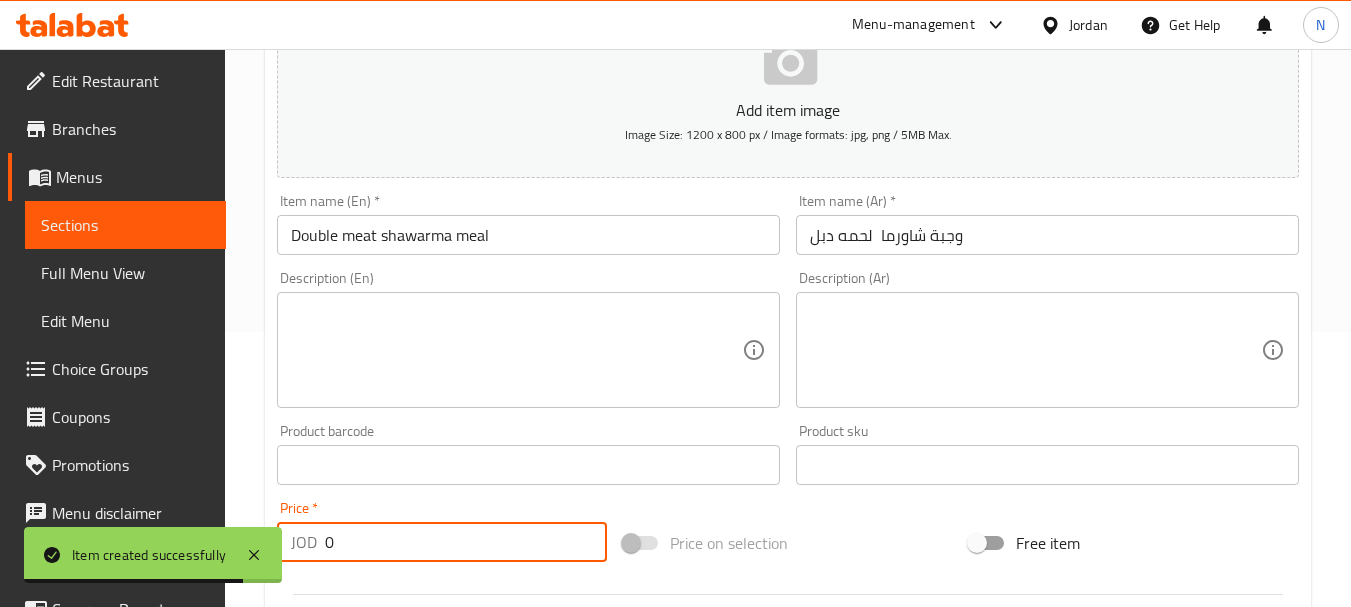 drag, startPoint x: 369, startPoint y: 549, endPoint x: 295, endPoint y: 568, distance: 76.40026 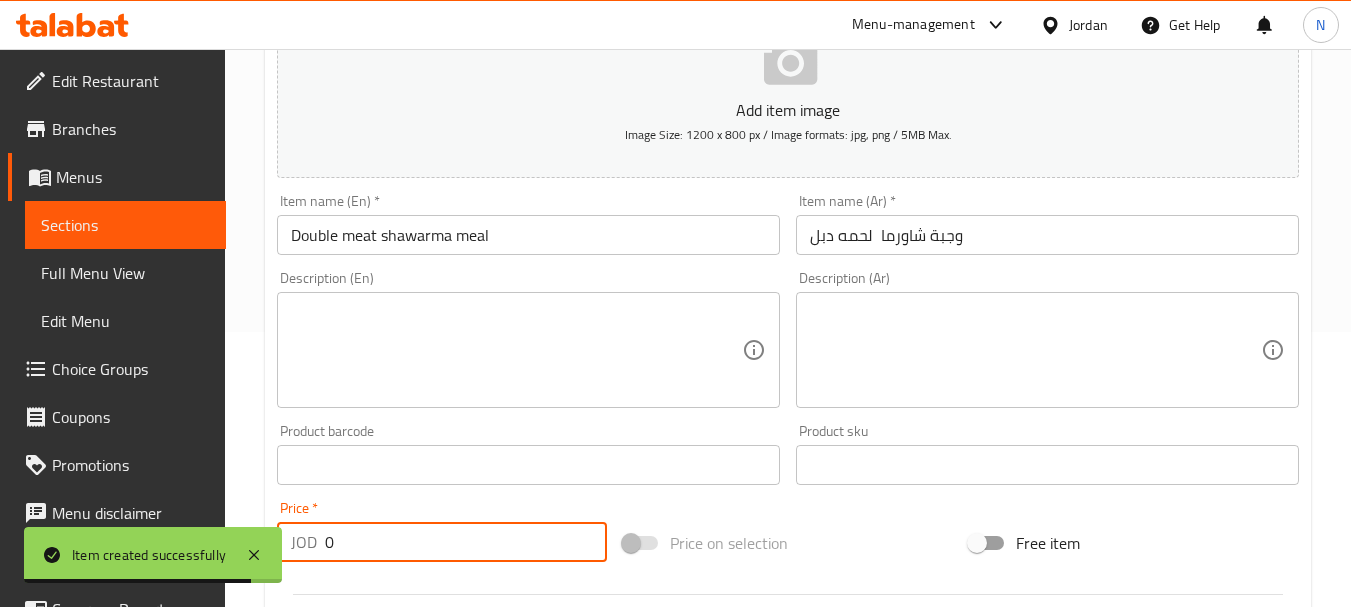 paste on "5.0" 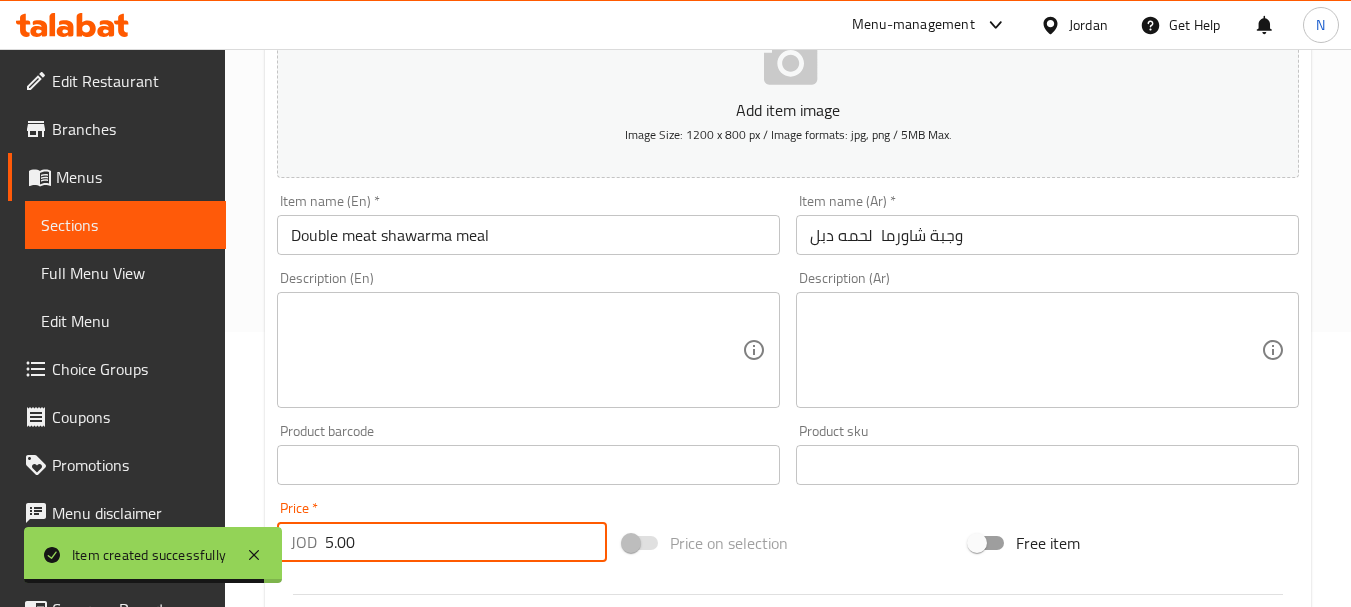 type on "5.00" 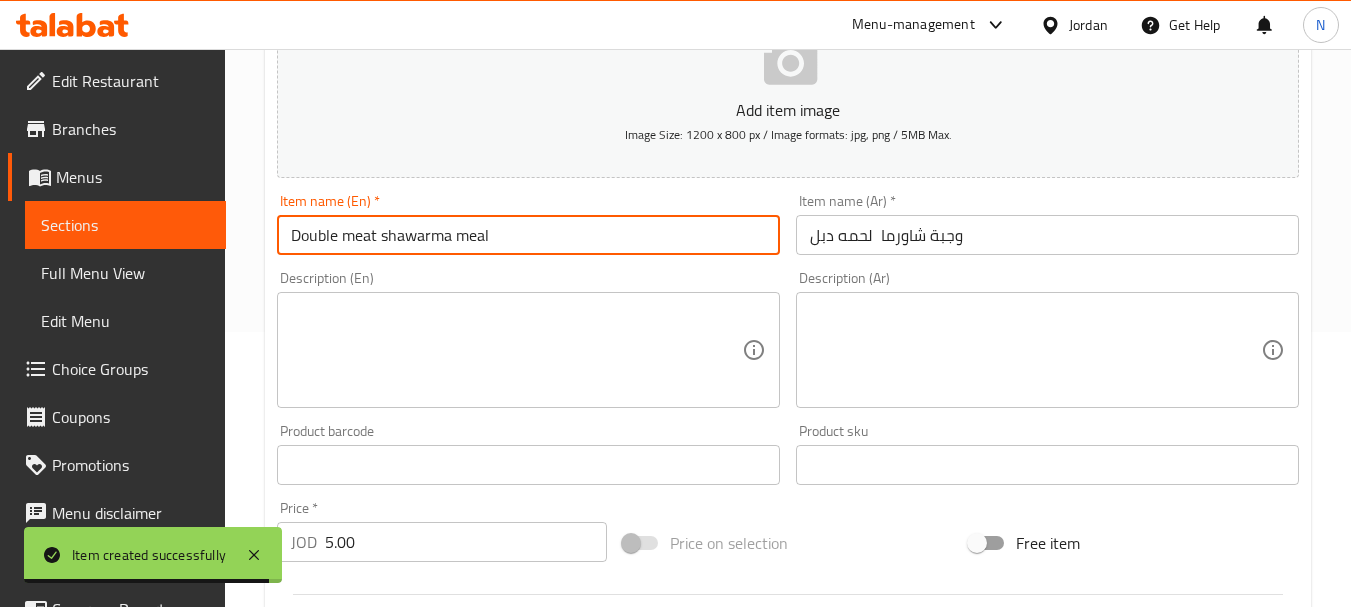 click on "Double meat shawarma meal" at bounding box center [528, 235] 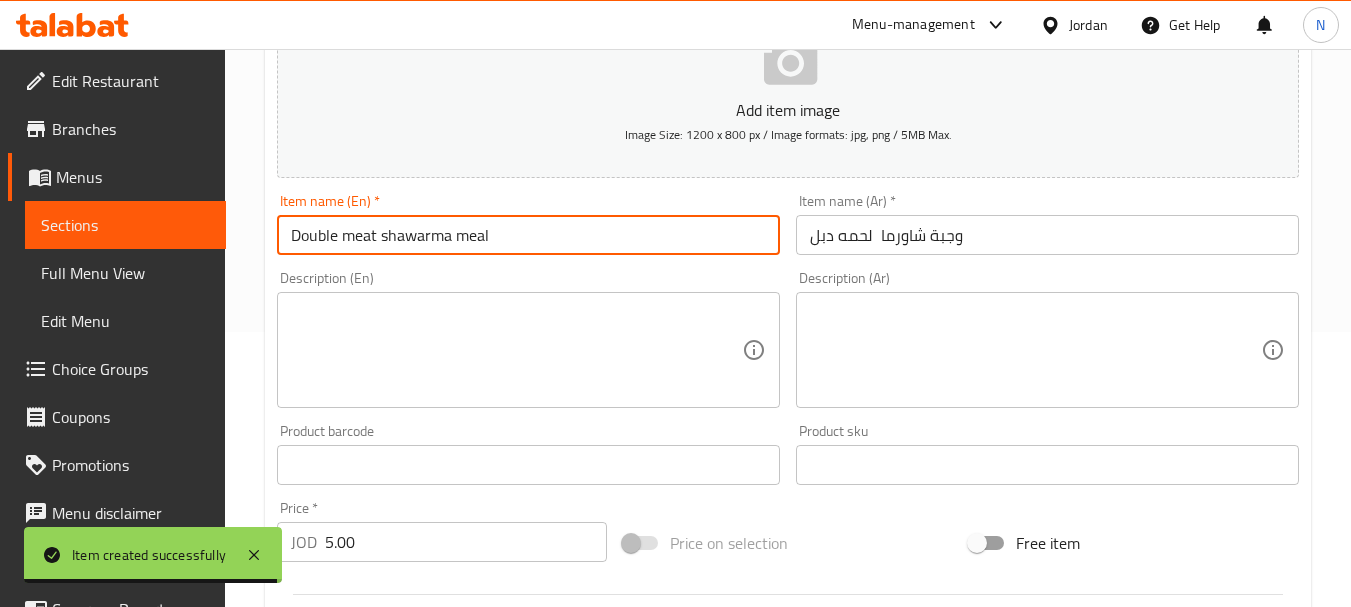 click on "Double meat shawarma meal" at bounding box center [528, 235] 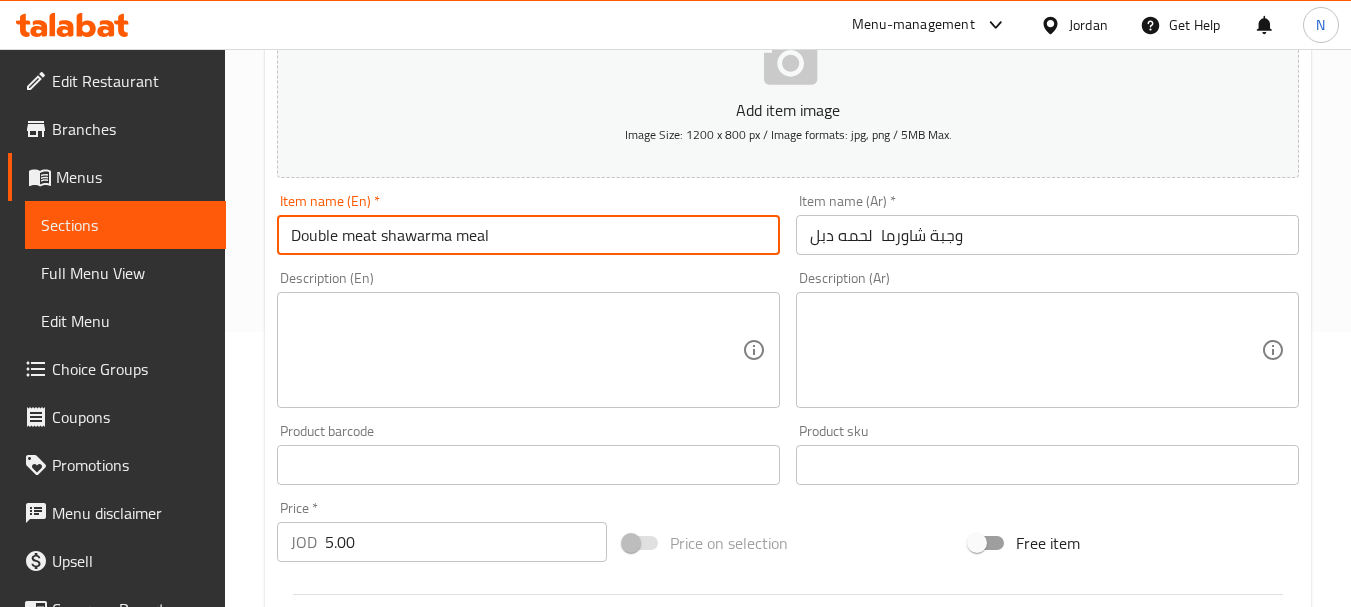 type on "Double Meat Shawarma Meal" 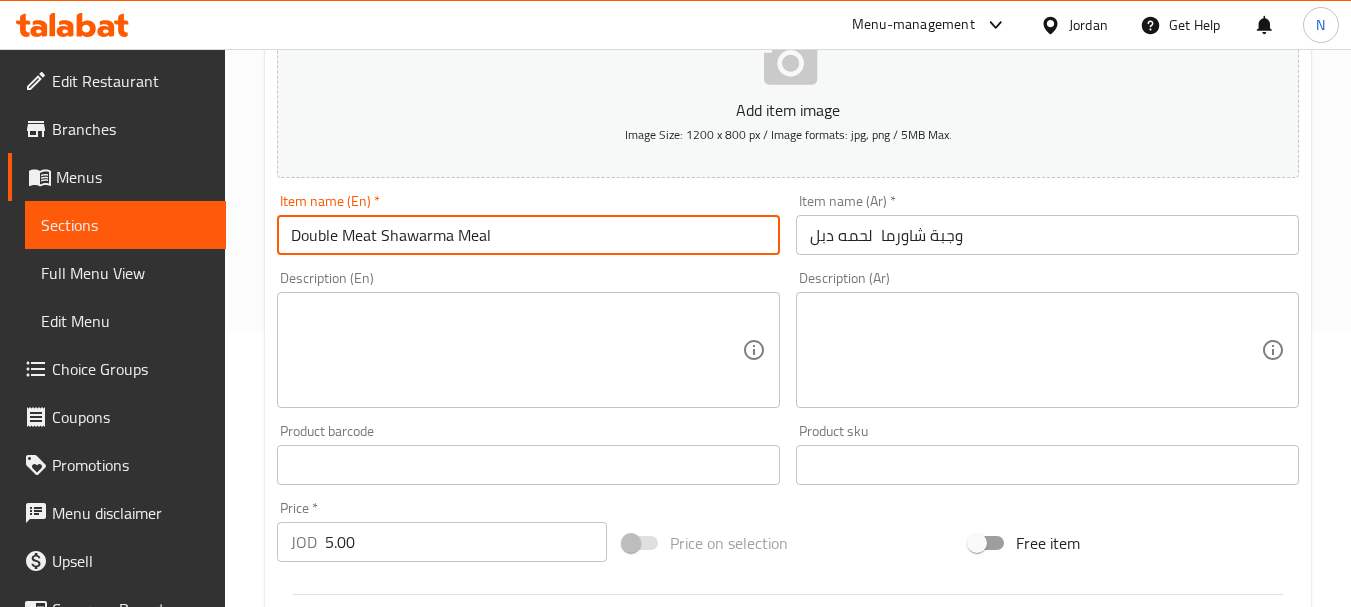 click on "Price on selection" at bounding box center [788, 543] 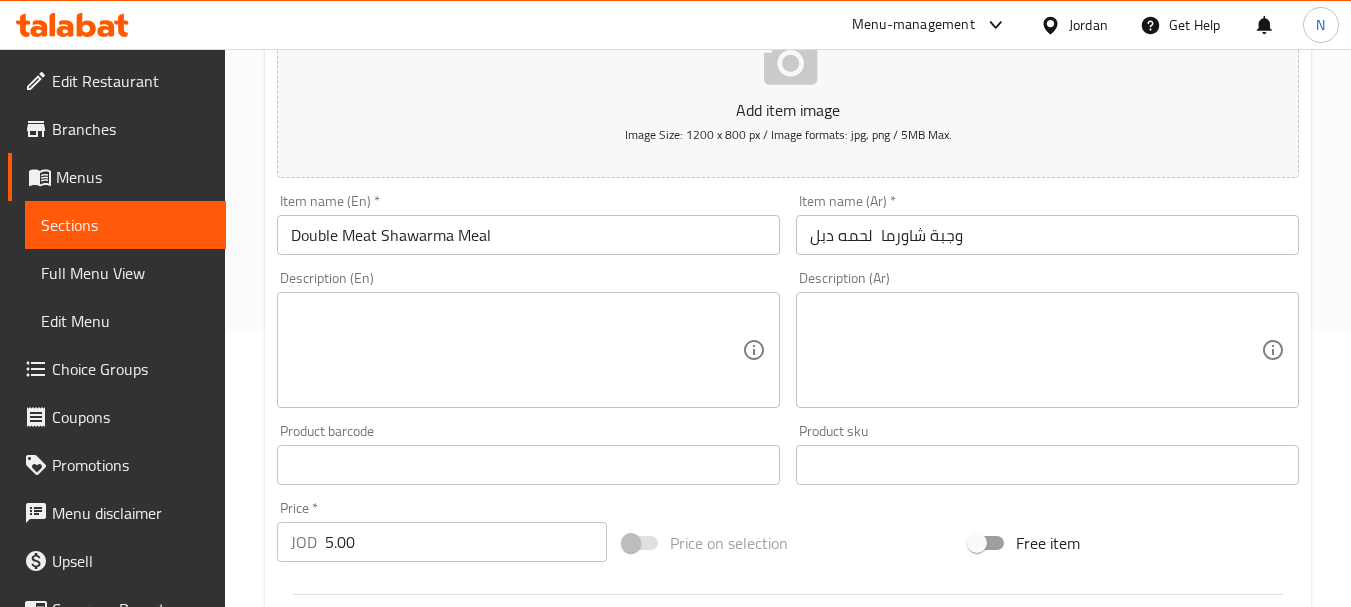 scroll, scrollTop: 806, scrollLeft: 0, axis: vertical 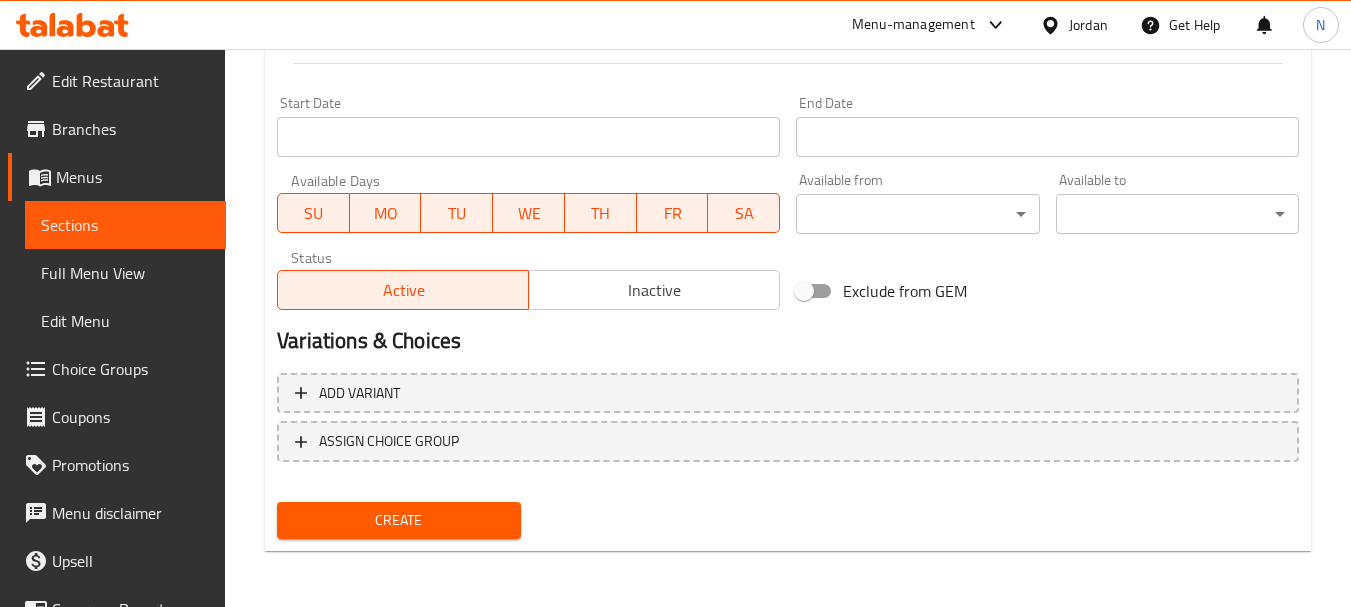 click on "Create" at bounding box center (398, 520) 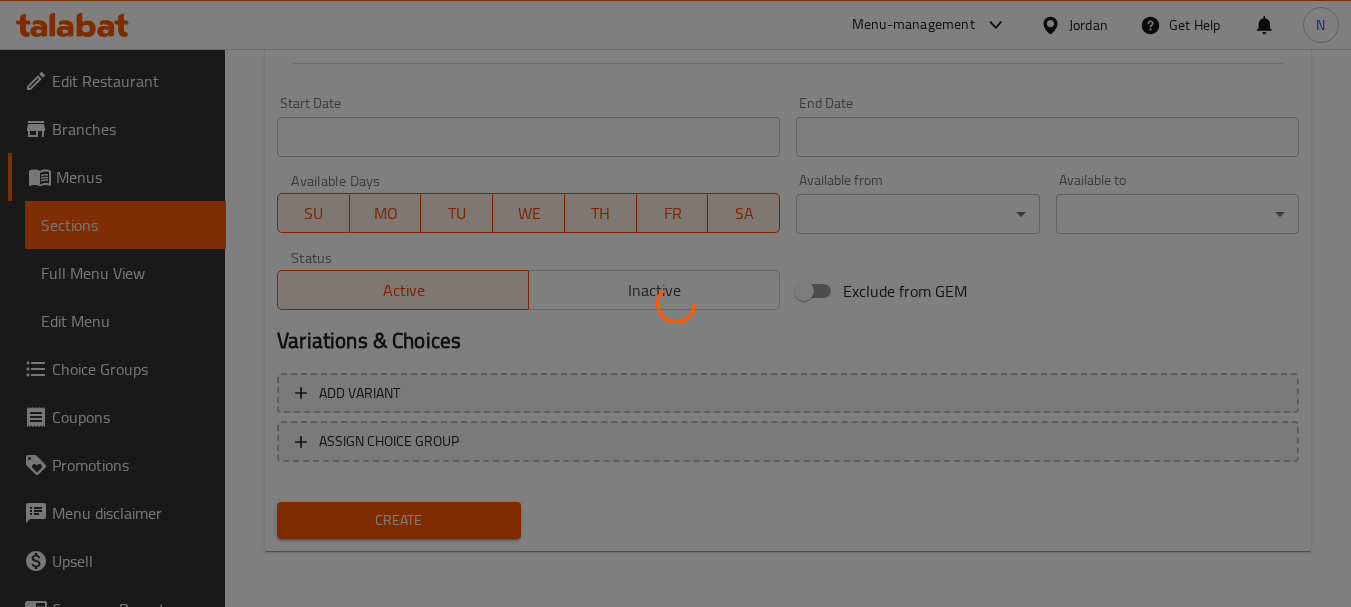 type 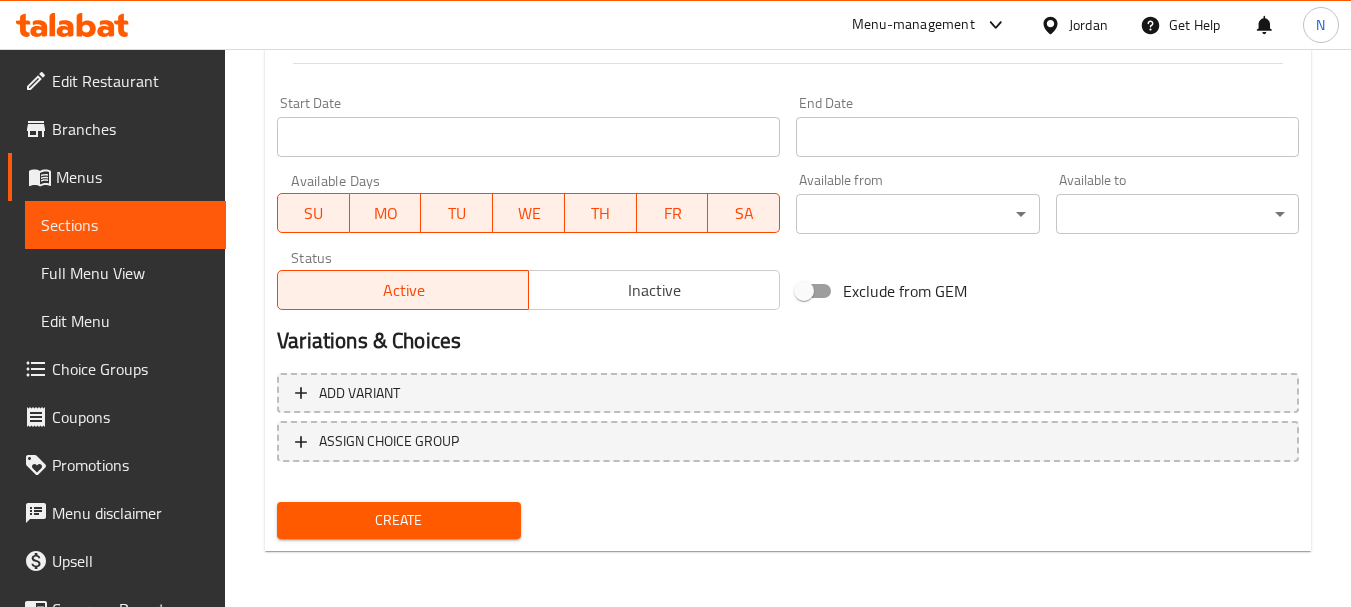scroll, scrollTop: 275, scrollLeft: 0, axis: vertical 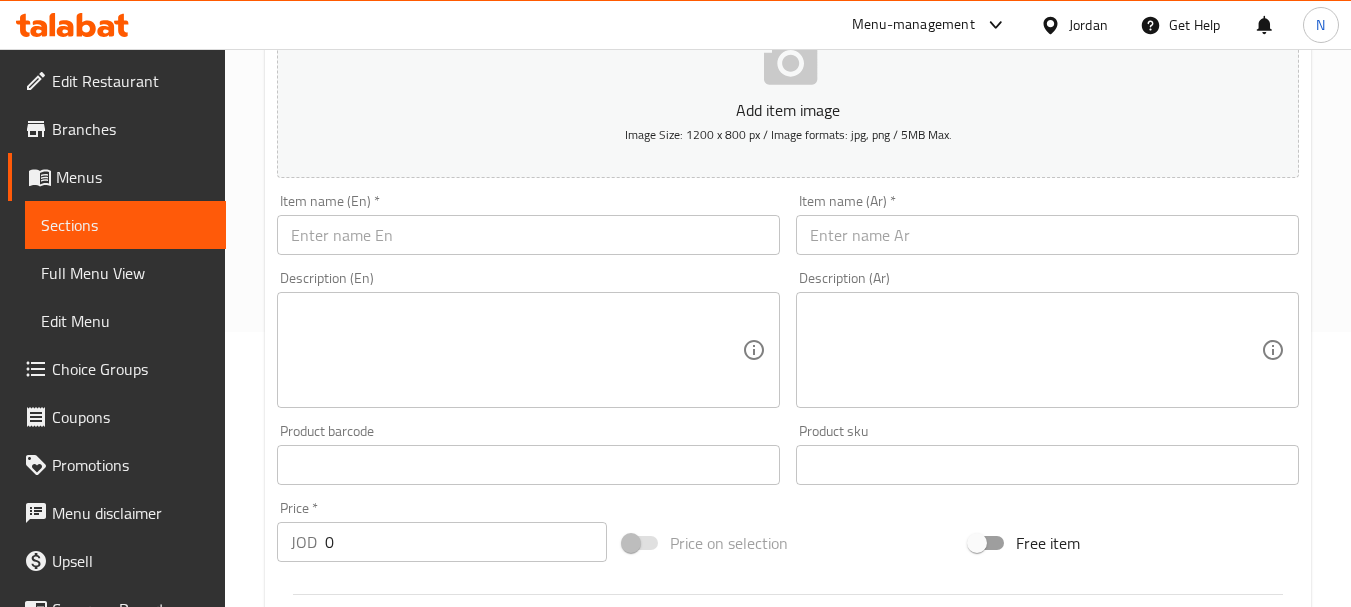 click at bounding box center [1047, 235] 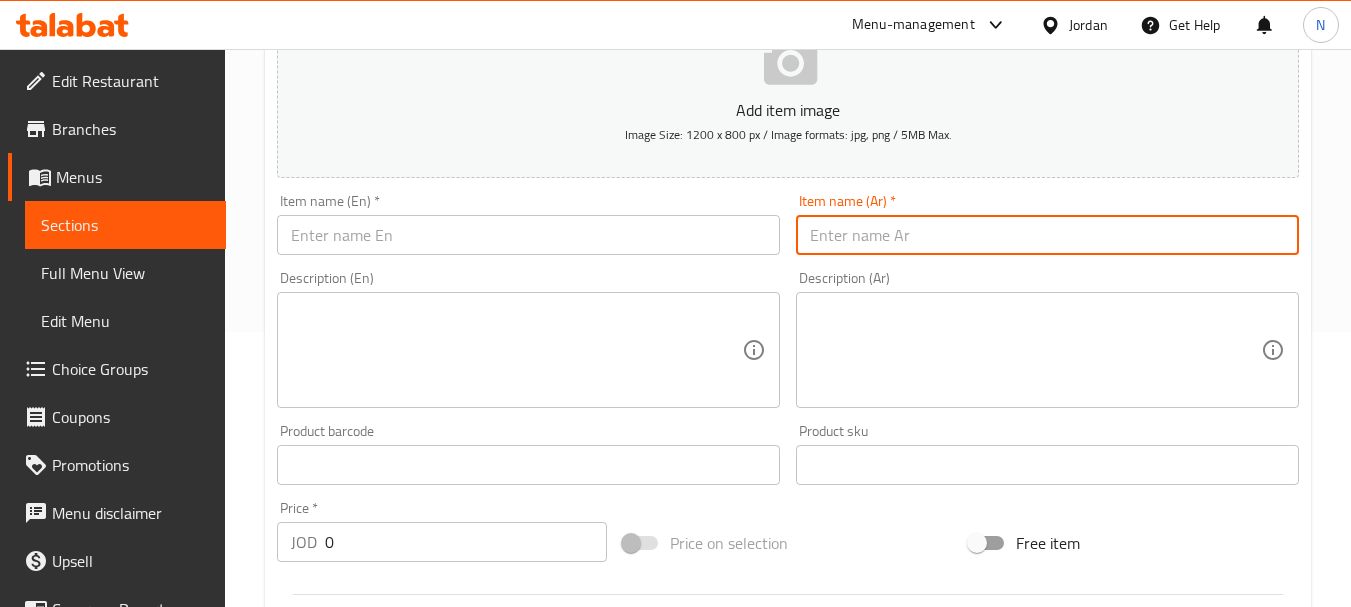 paste on "وجبة مكس جريل" 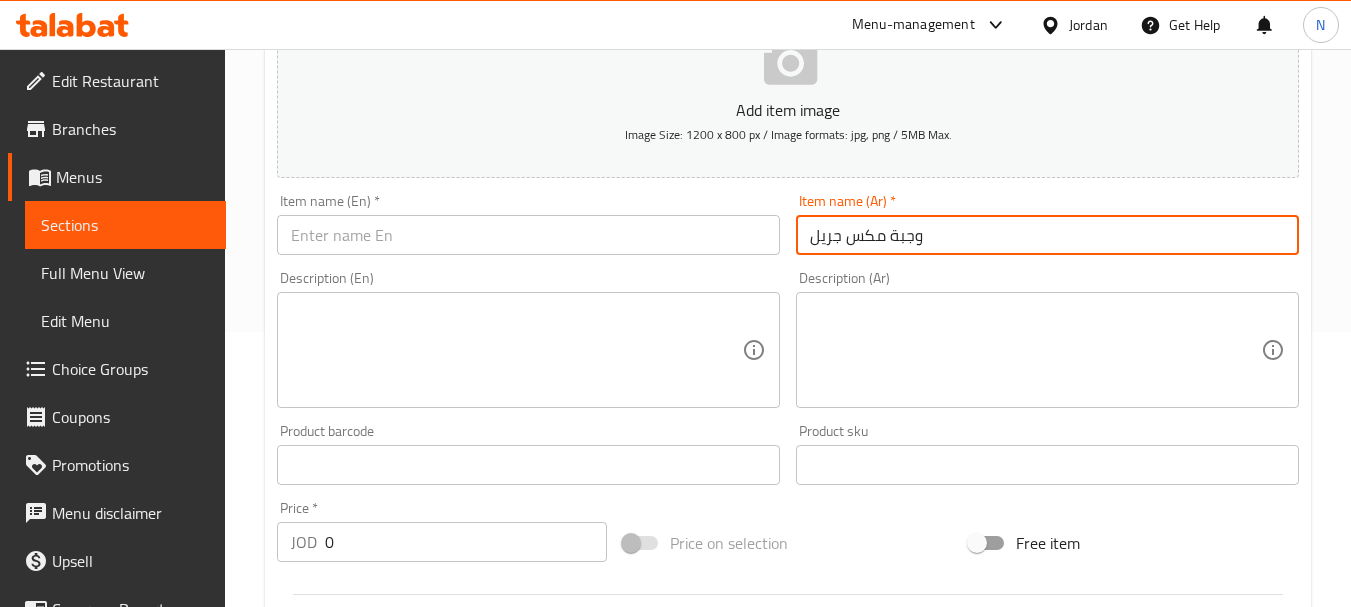 type on "وجبة مكس جريل" 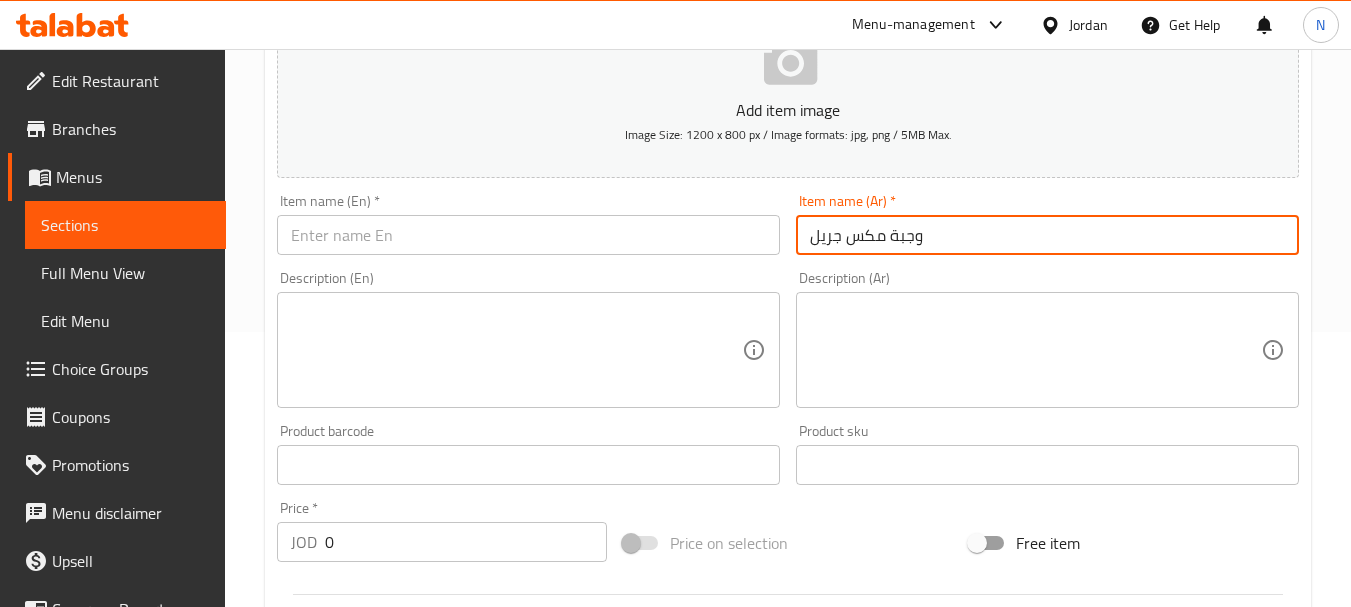 click on "Item name (En)   * Item name (En)  *" at bounding box center (528, 224) 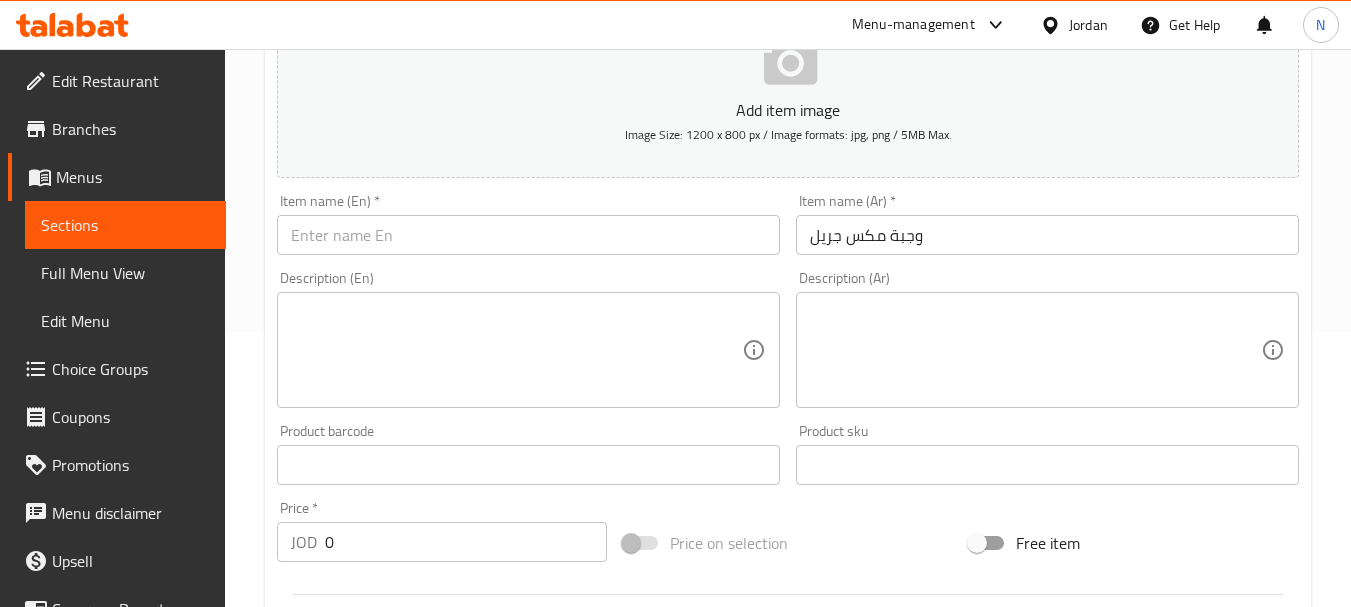 click at bounding box center (528, 235) 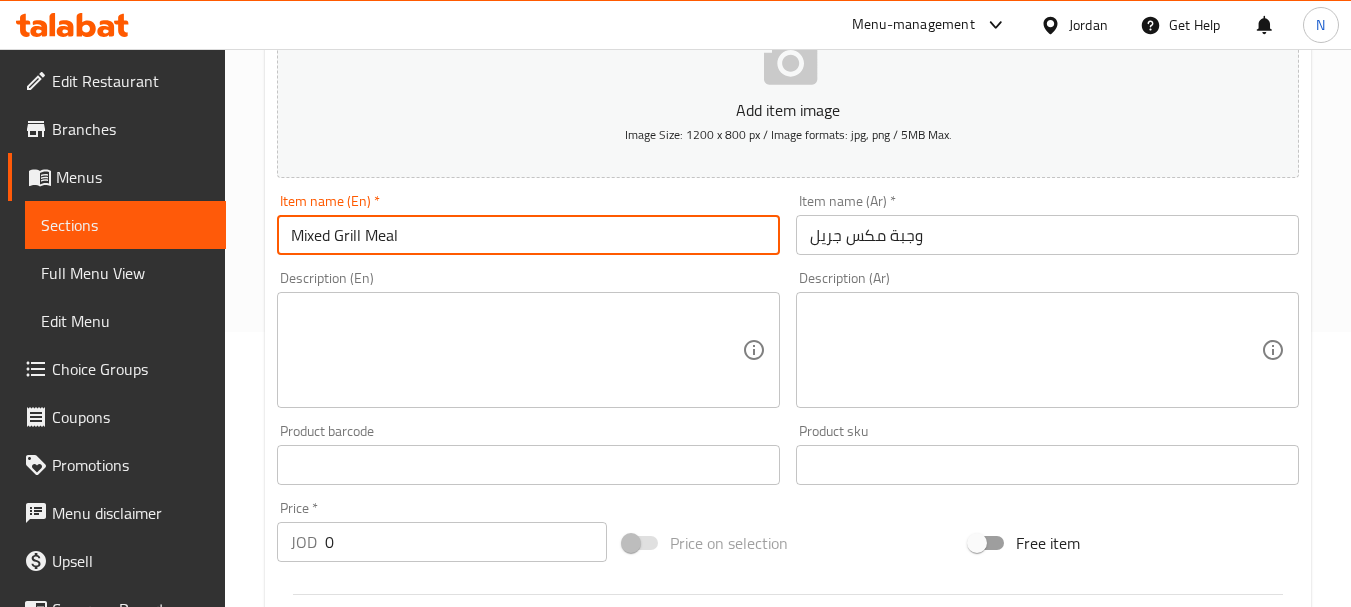 type on "Mixed Grill Meal" 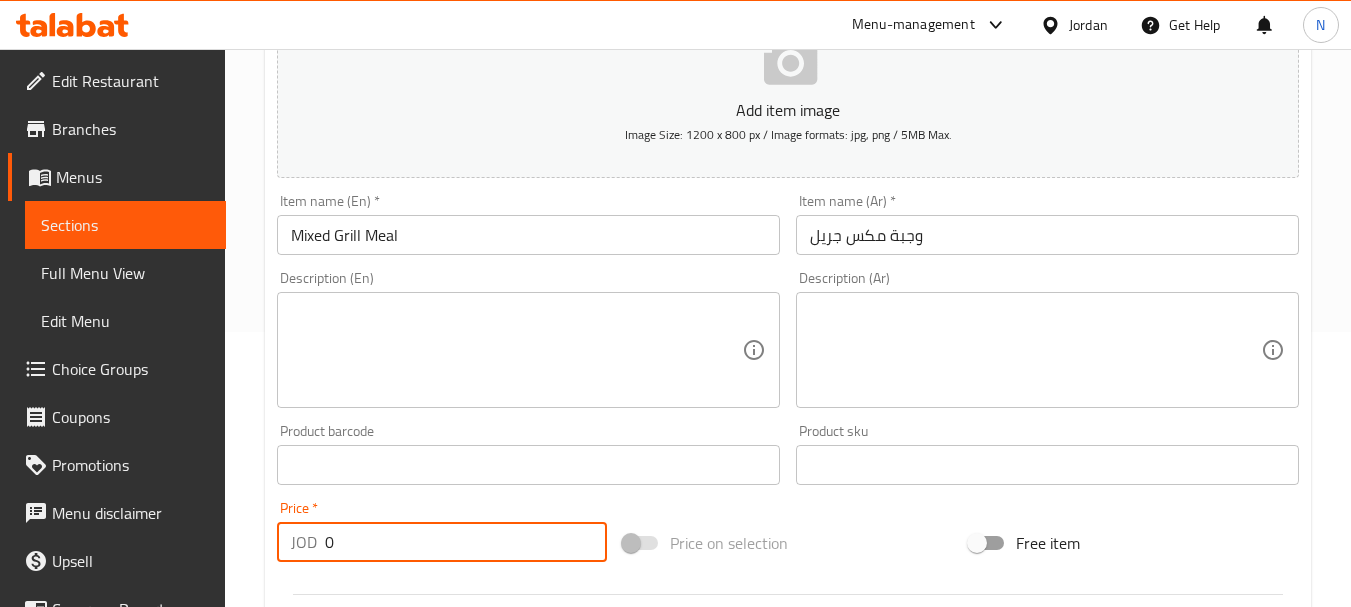 drag, startPoint x: 315, startPoint y: 525, endPoint x: 392, endPoint y: 537, distance: 77.92946 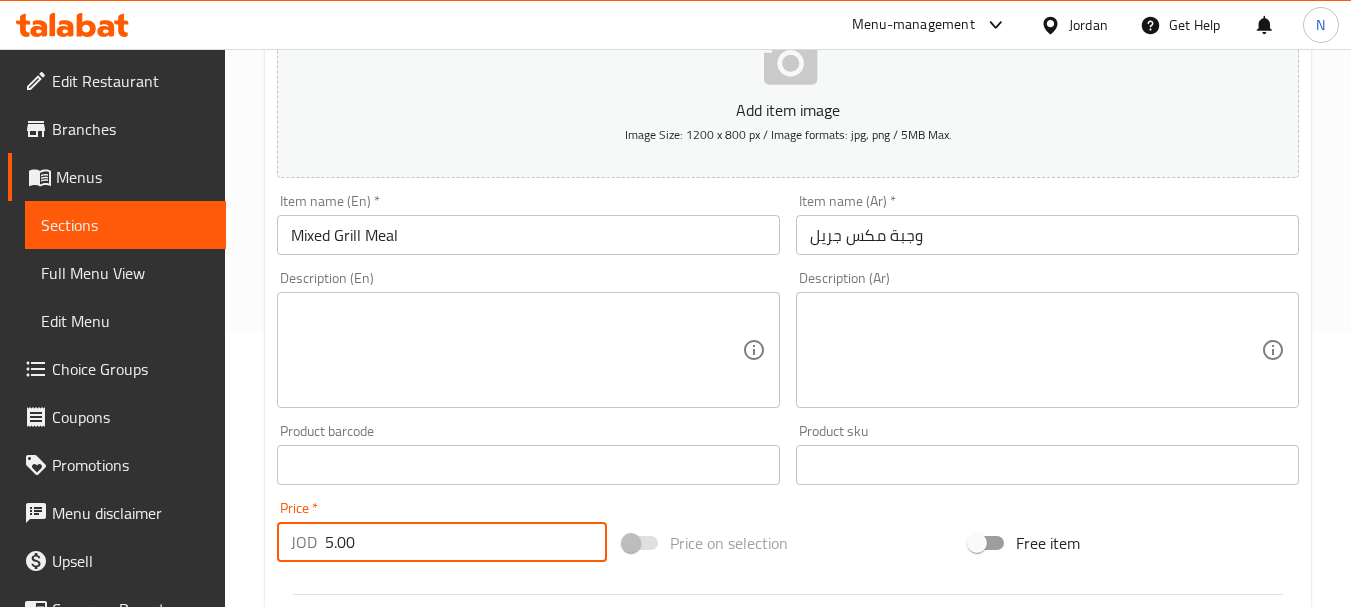 type on "5.00" 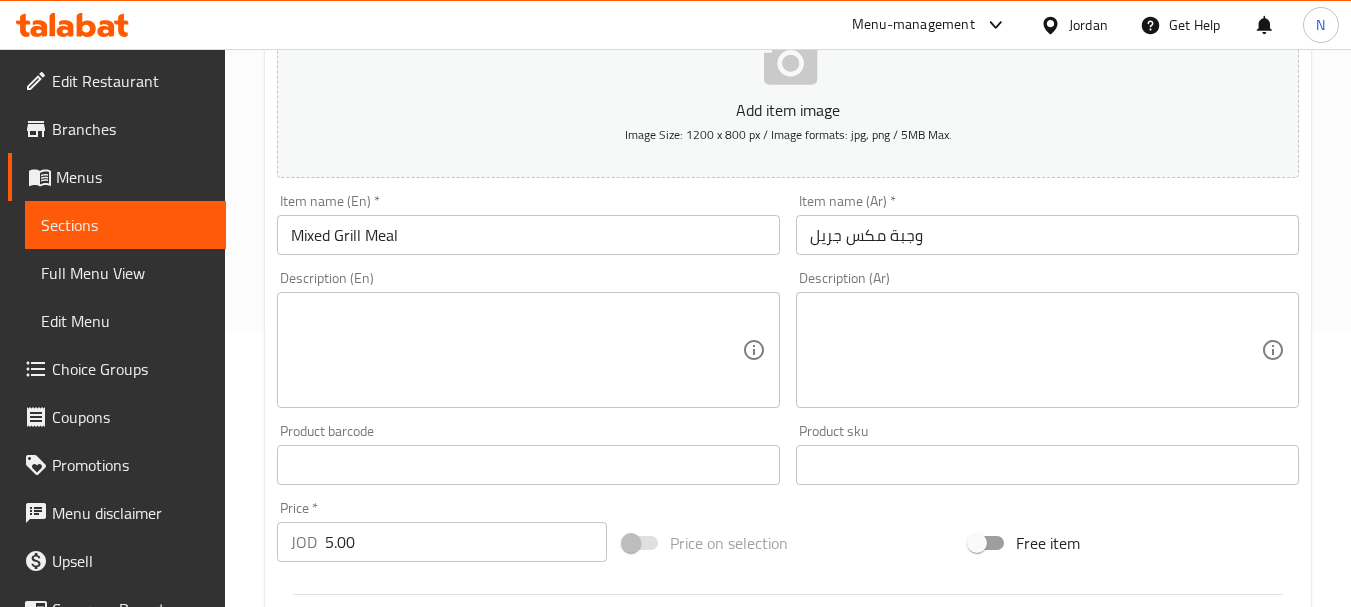 scroll, scrollTop: 806, scrollLeft: 0, axis: vertical 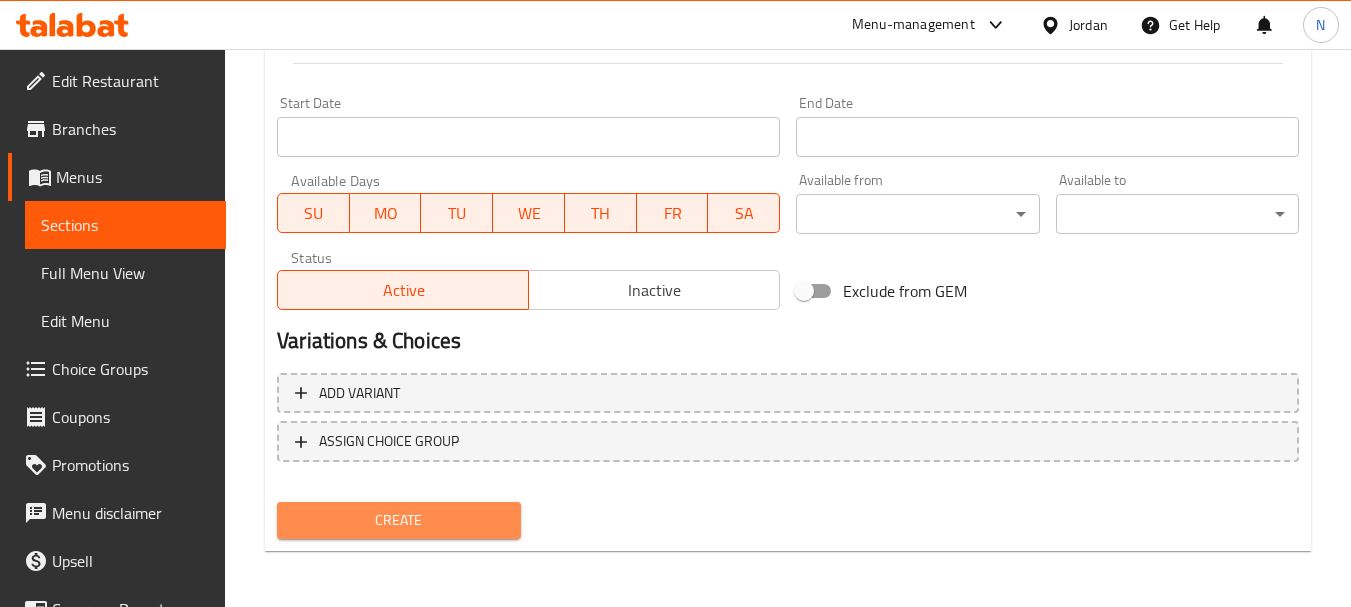 click on "Create" at bounding box center (398, 520) 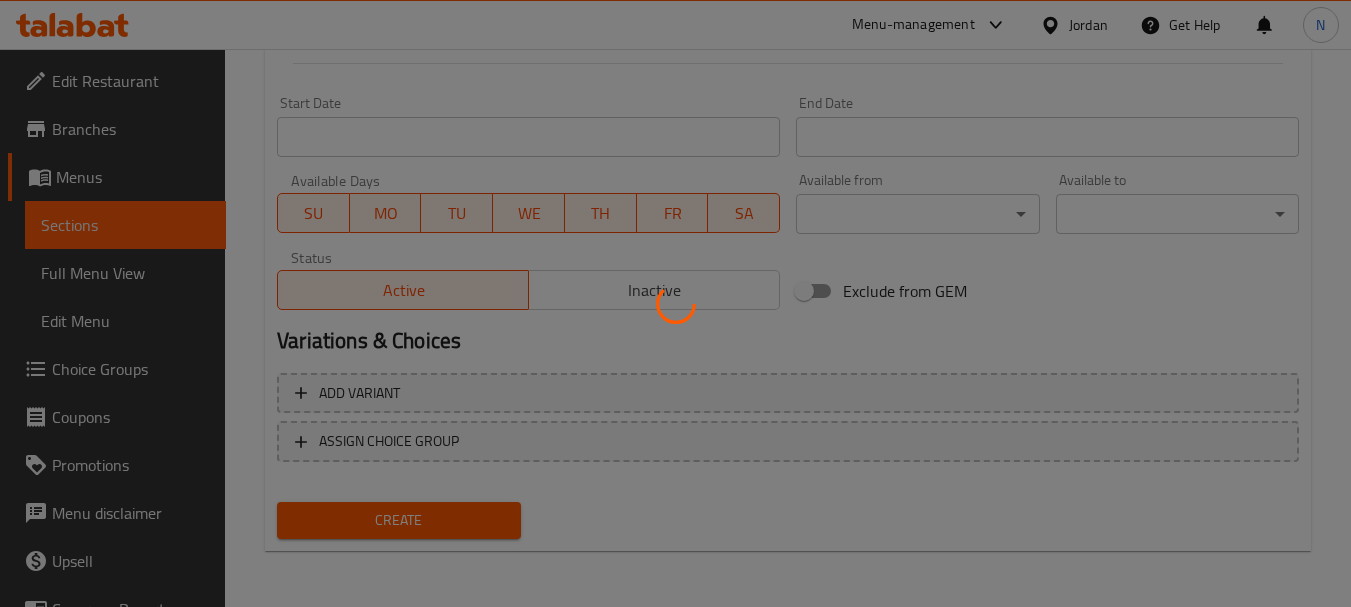 type 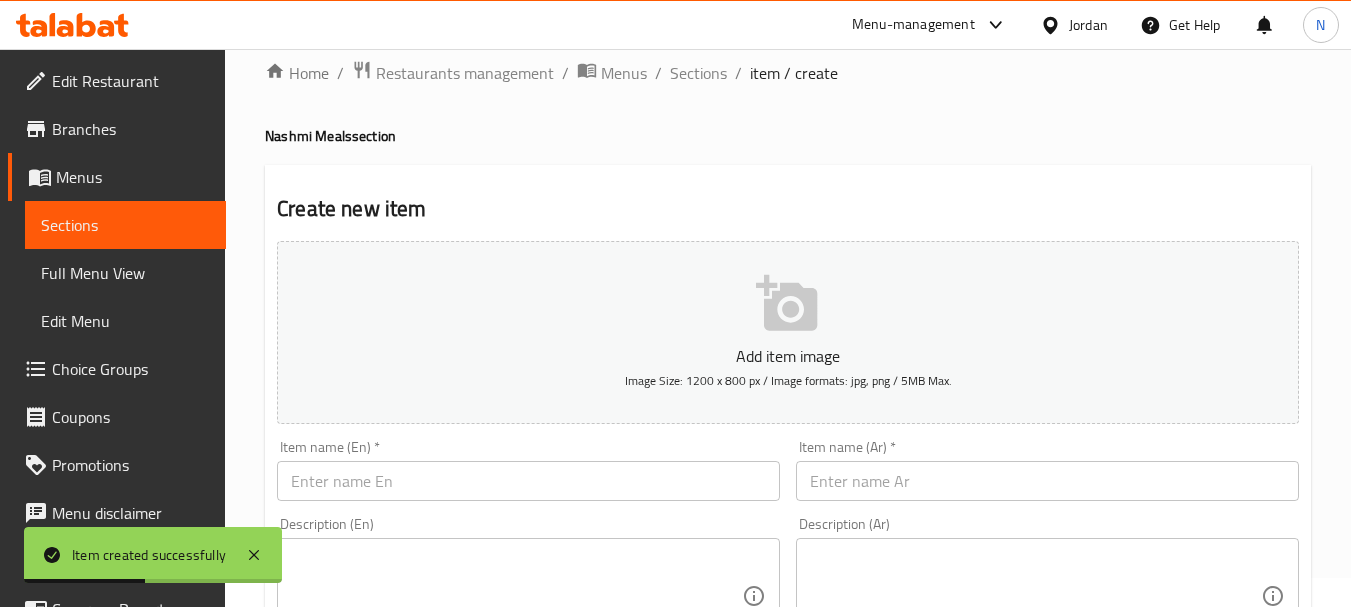 scroll, scrollTop: 0, scrollLeft: 0, axis: both 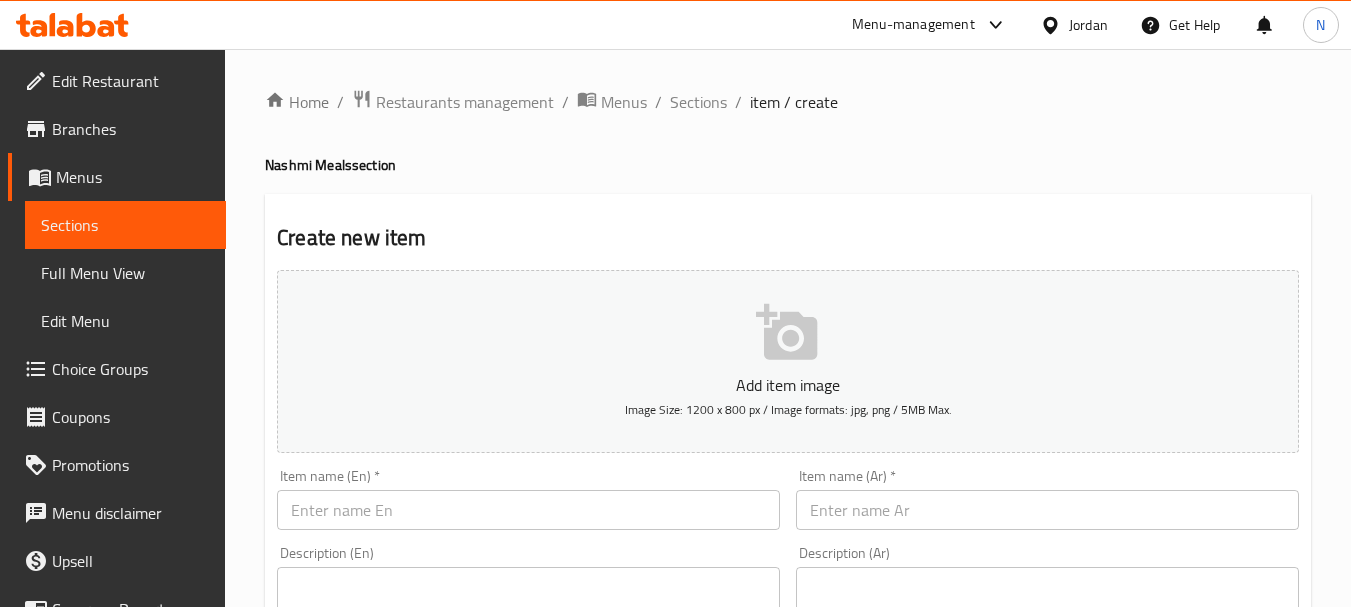 click on "Create new item" at bounding box center (788, 238) 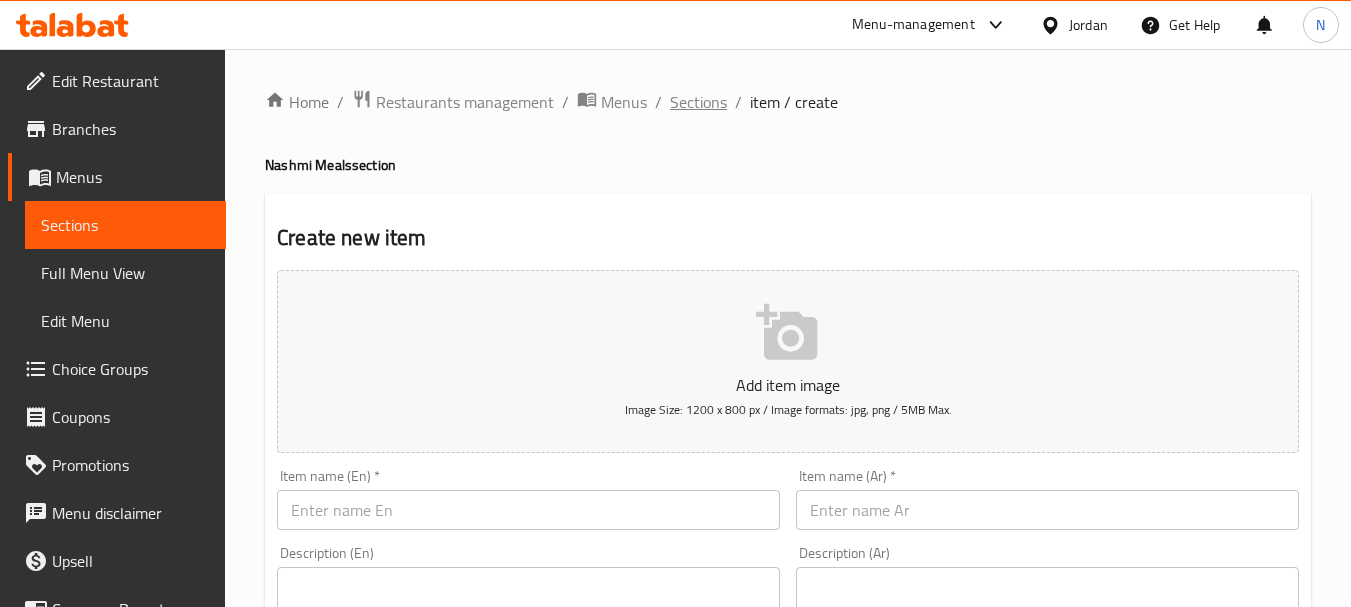 click on "Sections" at bounding box center [698, 102] 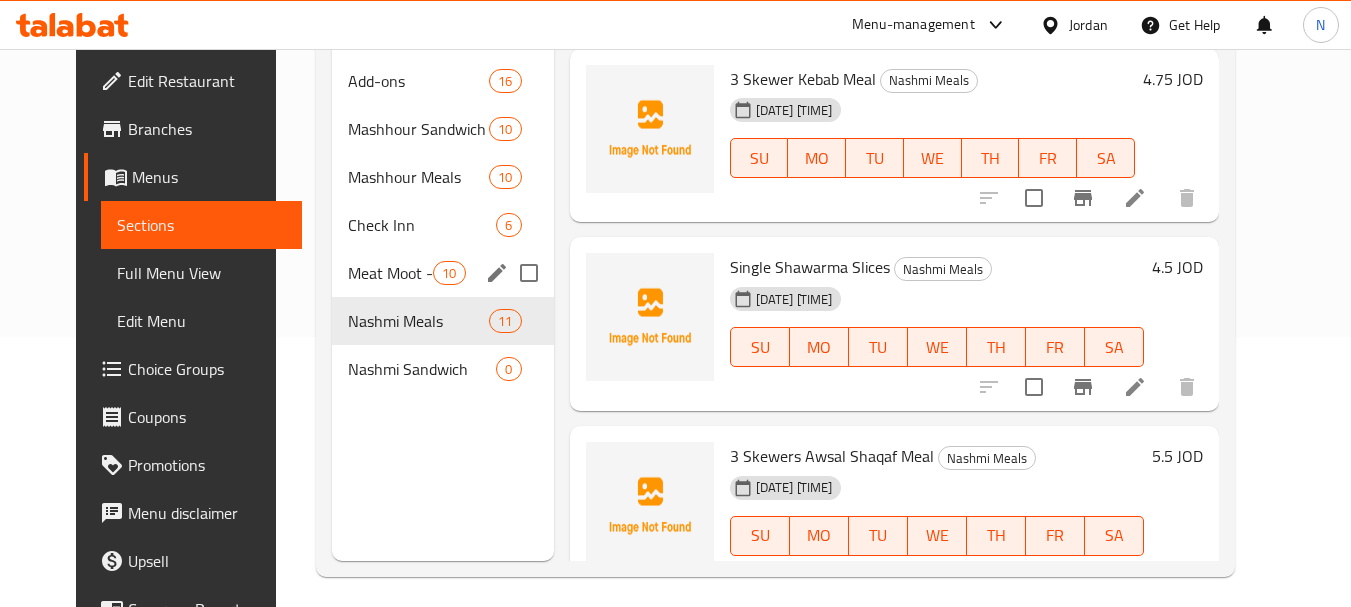 scroll, scrollTop: 280, scrollLeft: 0, axis: vertical 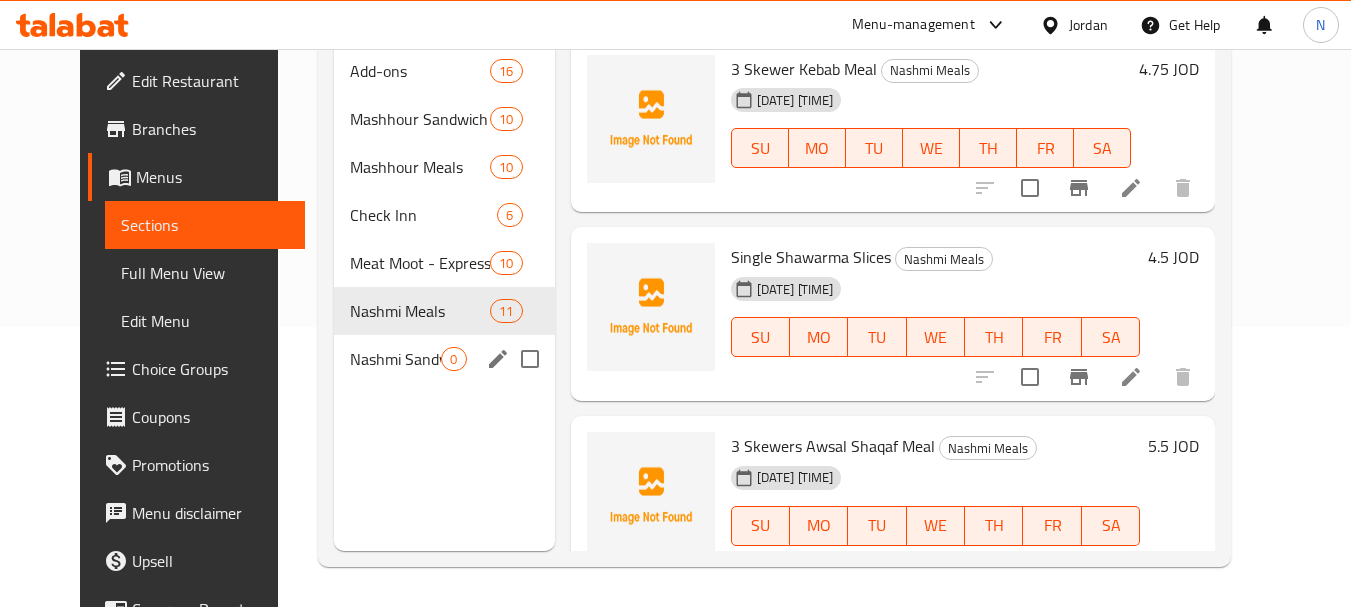 click on "Nashmi Sandwich" at bounding box center [395, 359] 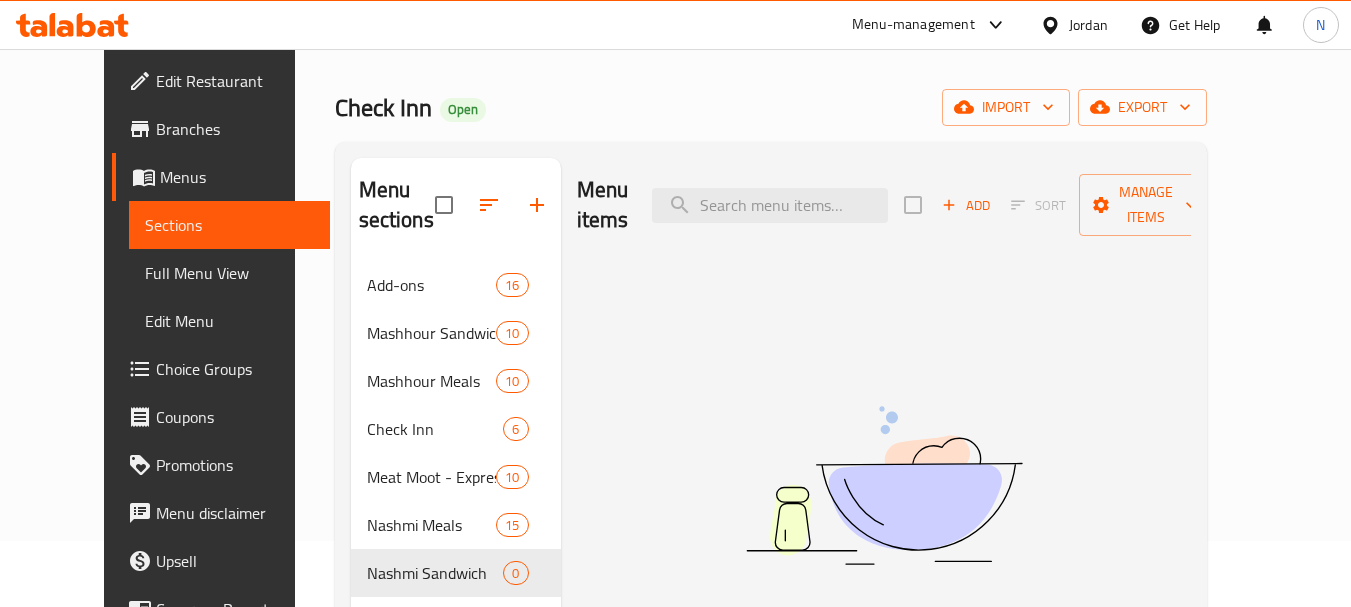 scroll, scrollTop: 0, scrollLeft: 0, axis: both 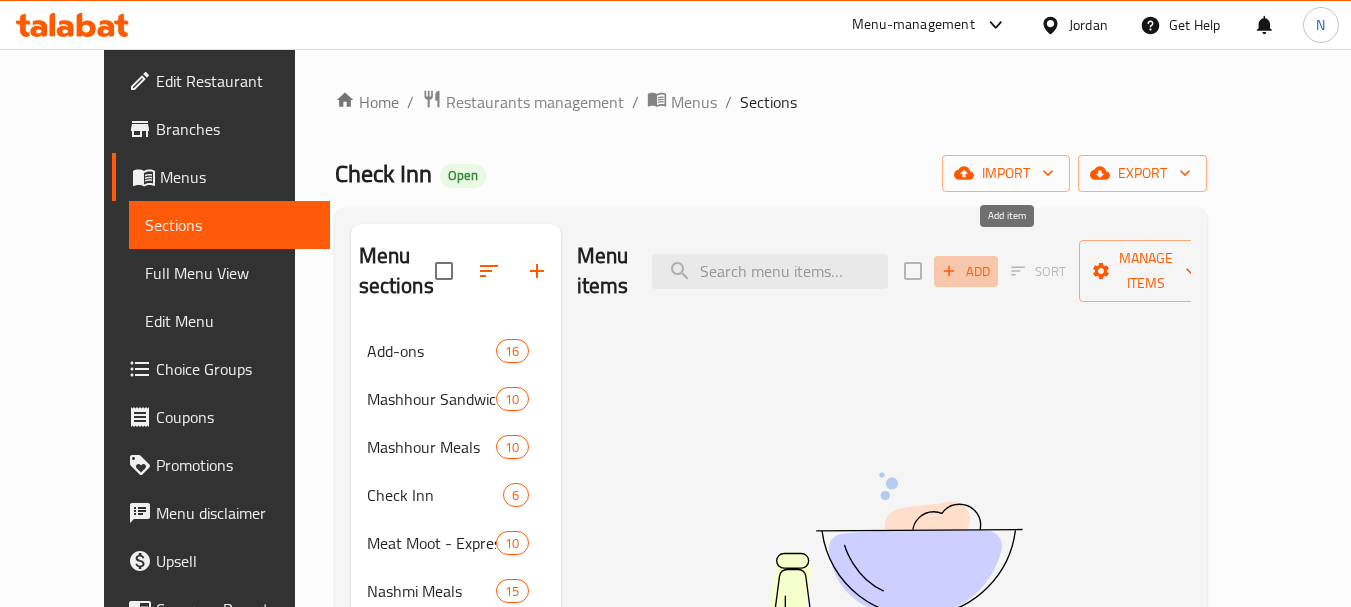 click on "Add" at bounding box center [966, 271] 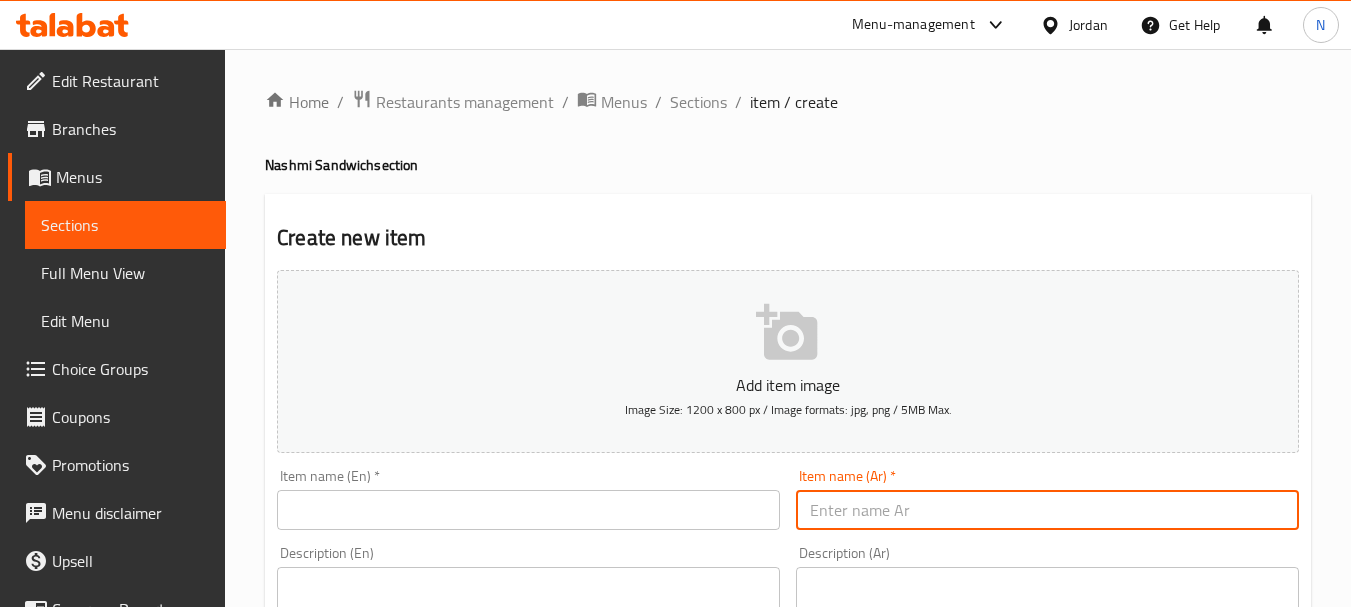 click at bounding box center [1047, 510] 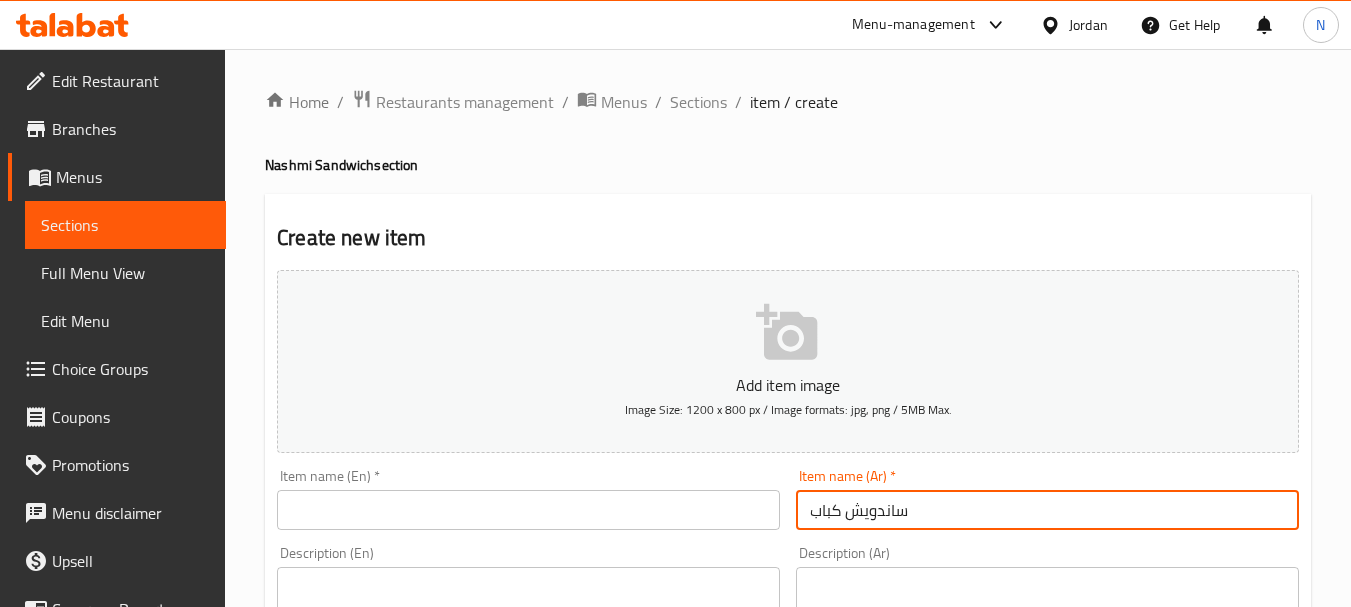 type on "ساندويش كباب" 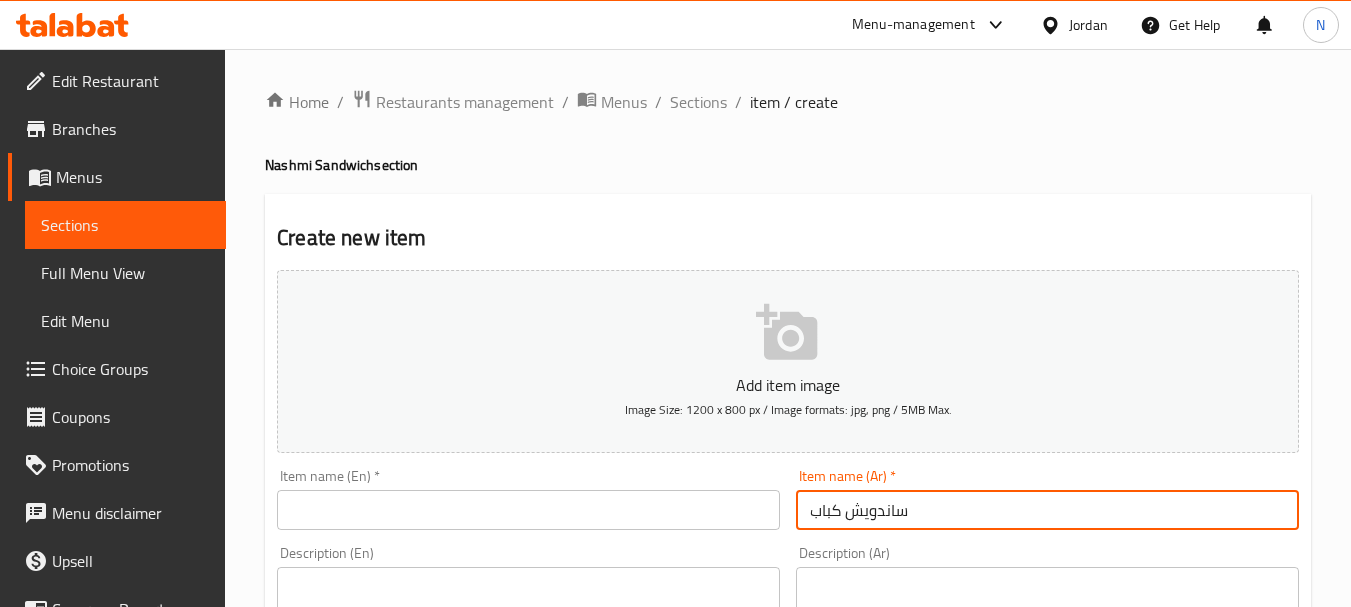 click at bounding box center [528, 510] 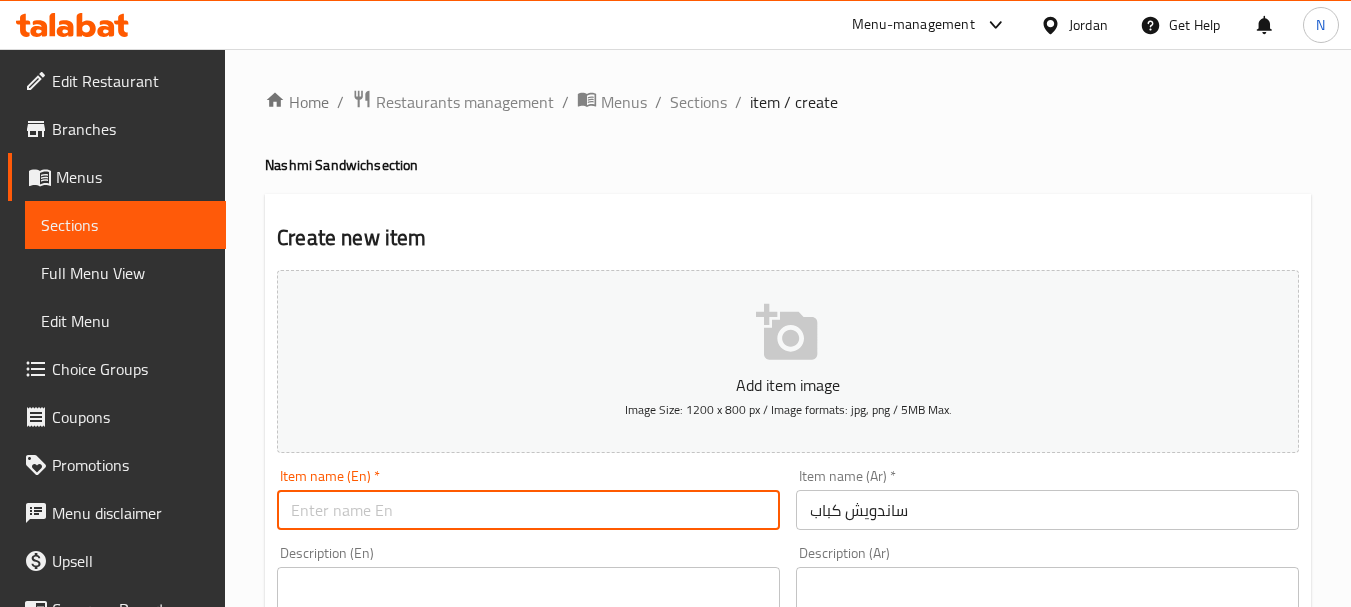 paste on "kebab sandwich" 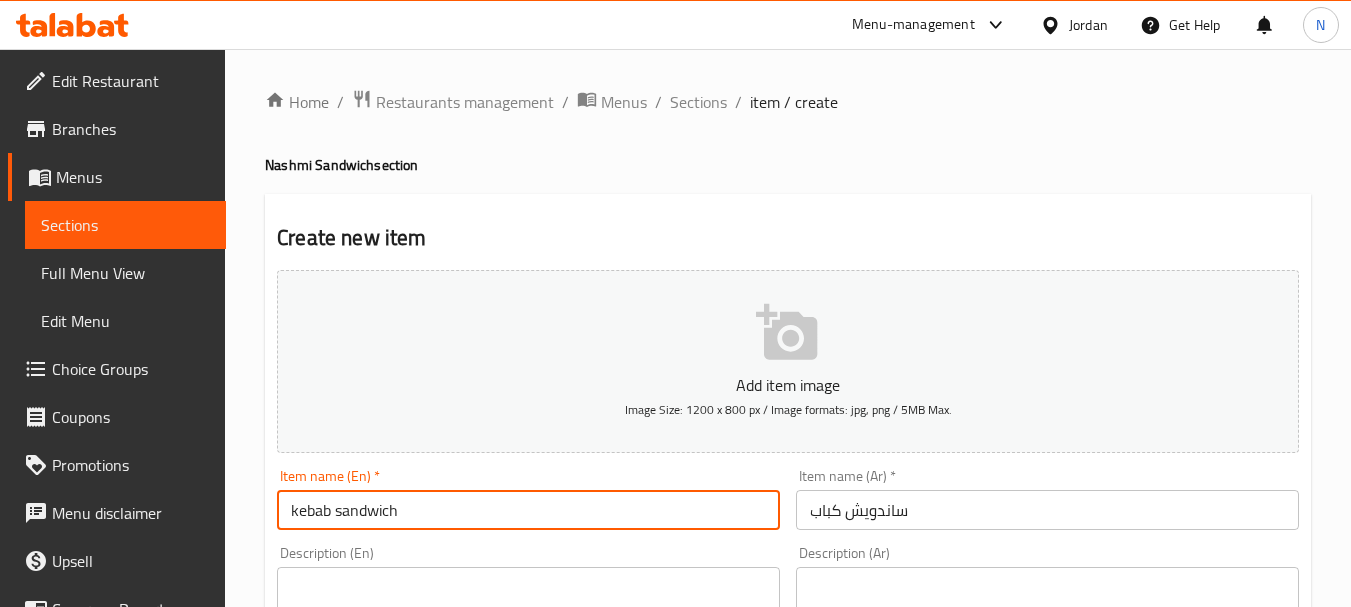 type on "kebab sandwich" 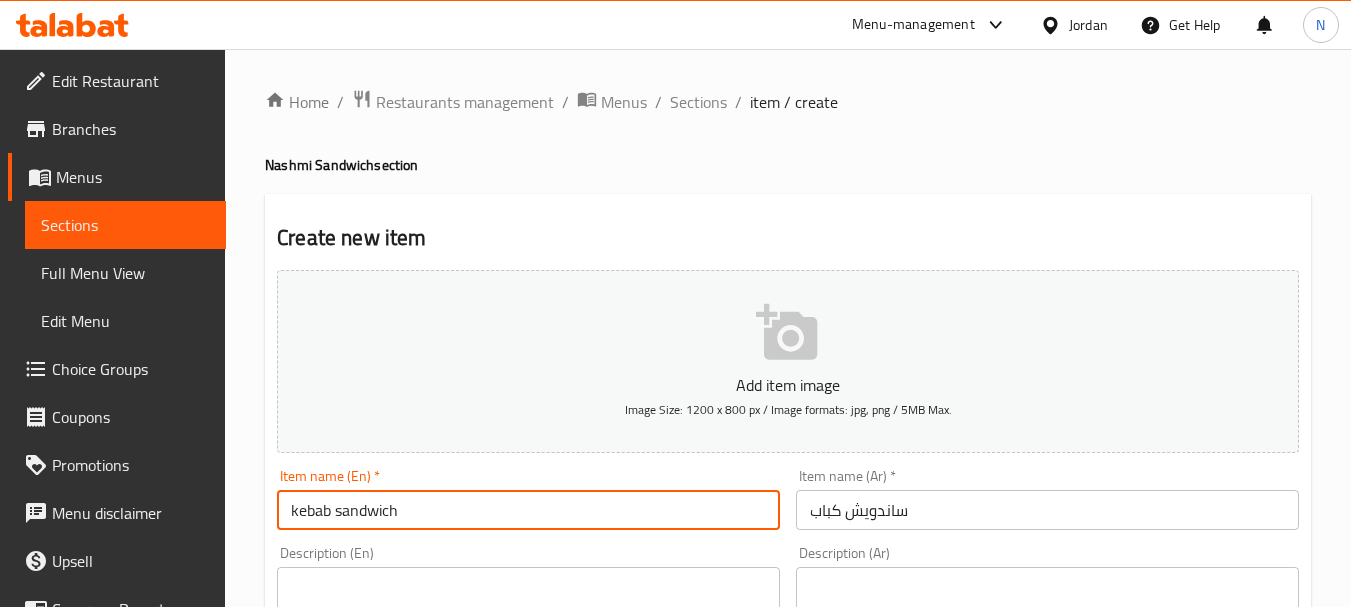 scroll, scrollTop: 531, scrollLeft: 0, axis: vertical 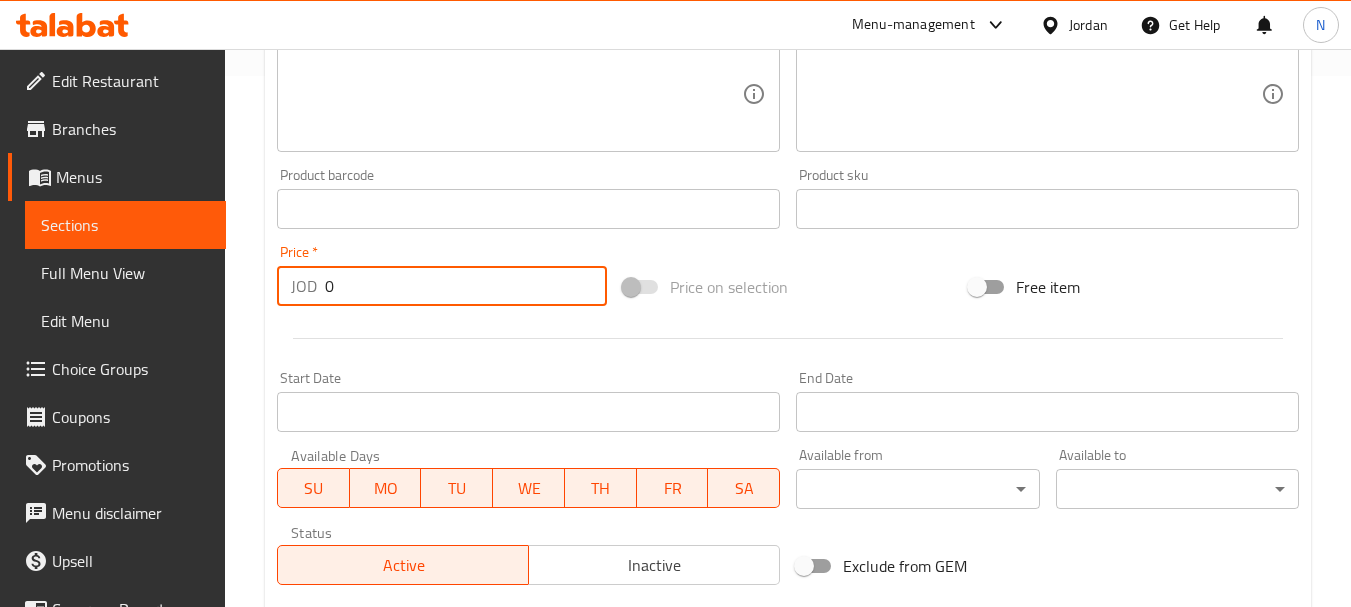 drag, startPoint x: 380, startPoint y: 285, endPoint x: 325, endPoint y: 292, distance: 55.443665 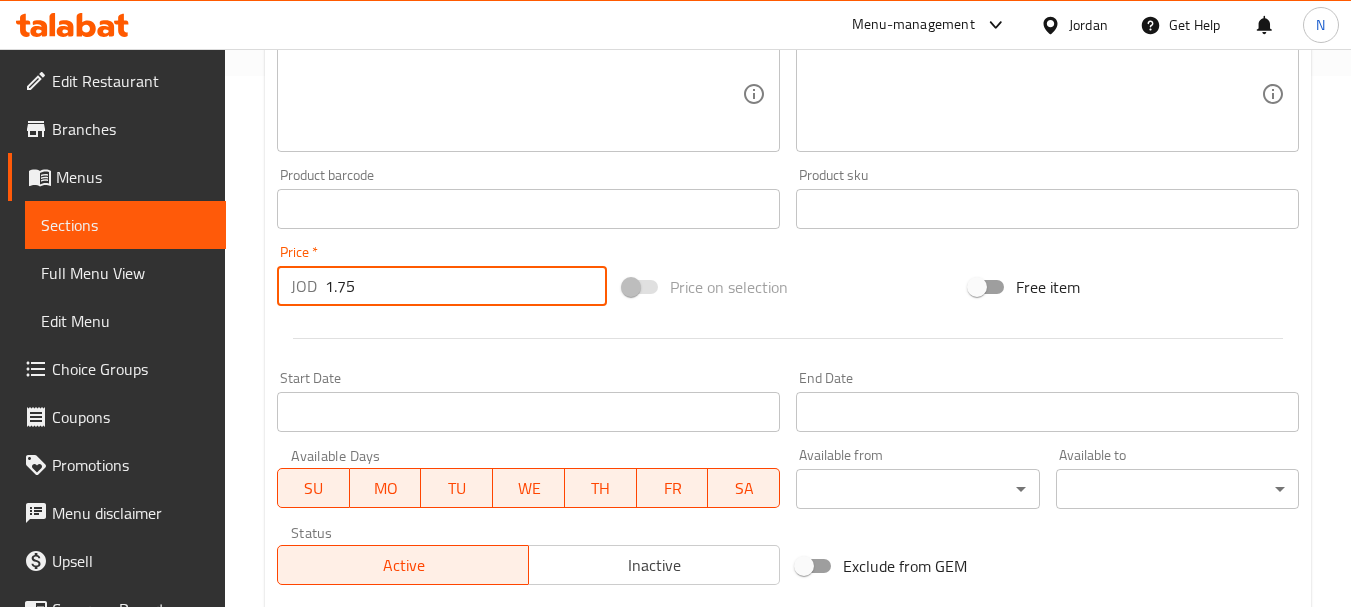 type on "1.75" 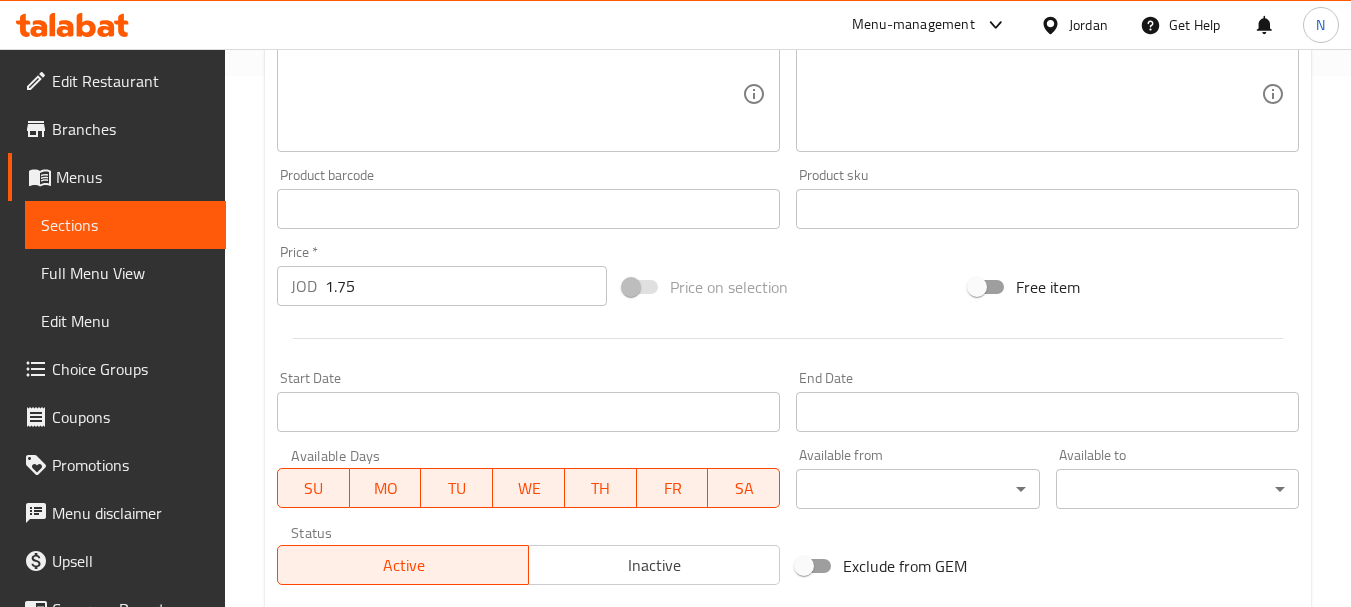 scroll, scrollTop: 0, scrollLeft: 0, axis: both 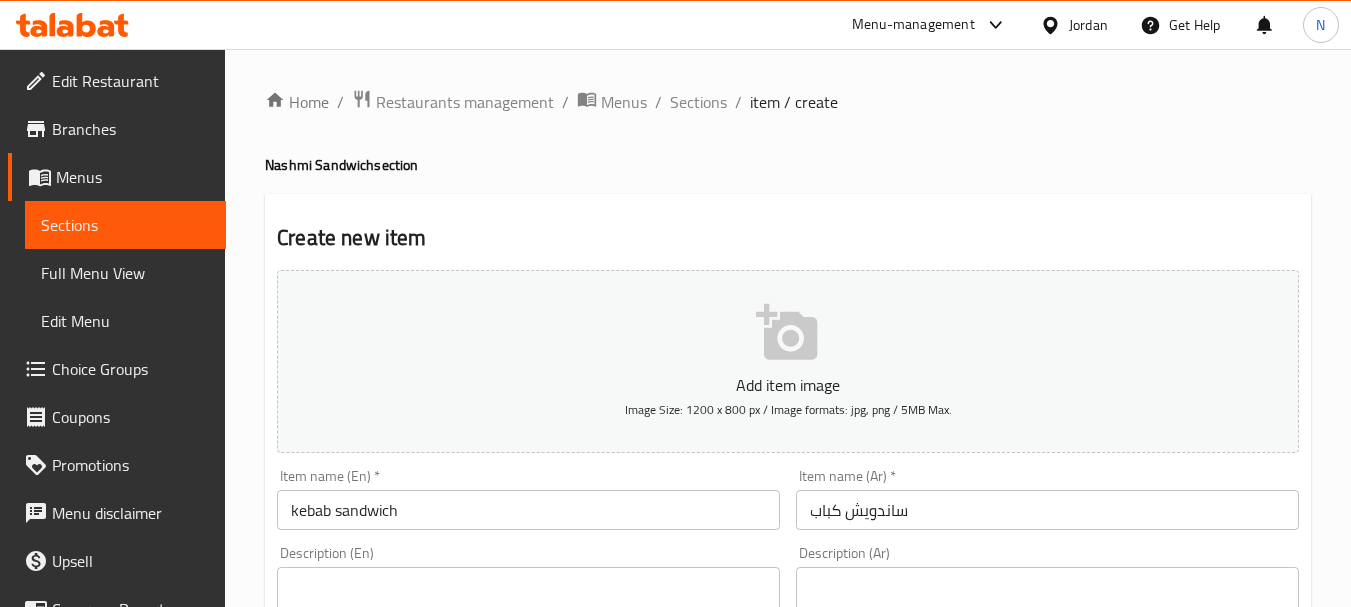 click on "kebab sandwich" at bounding box center [528, 510] 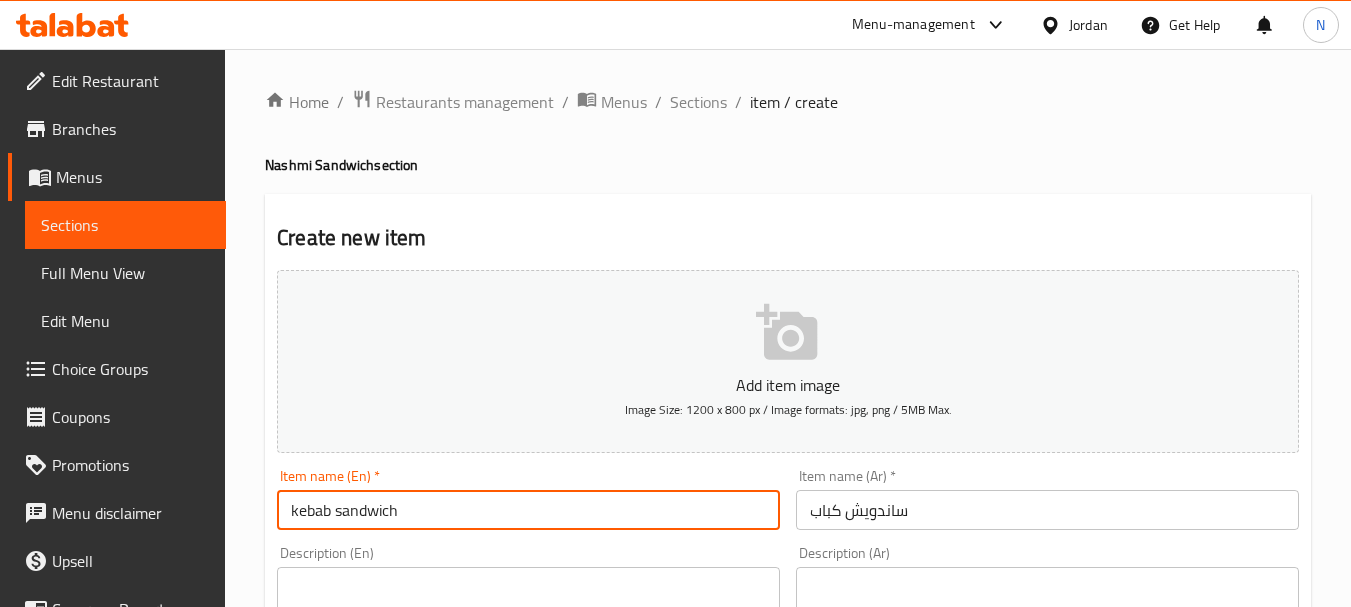 click on "kebab sandwich" at bounding box center (528, 510) 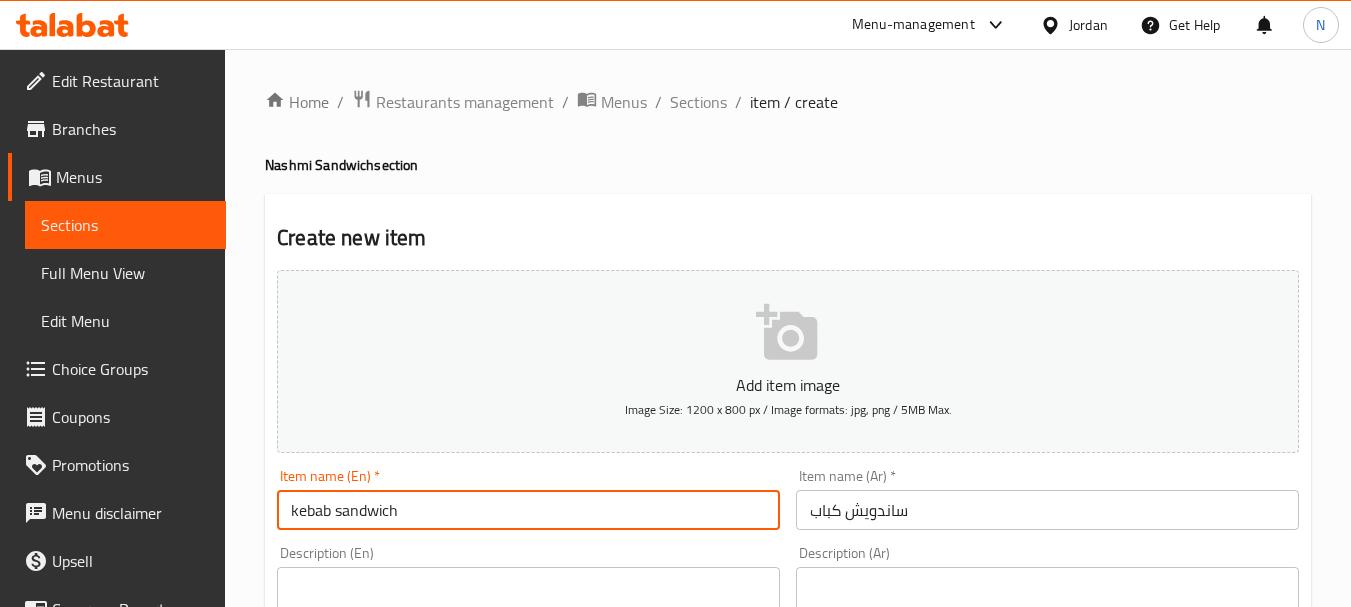 type on "Kebab Sandwich" 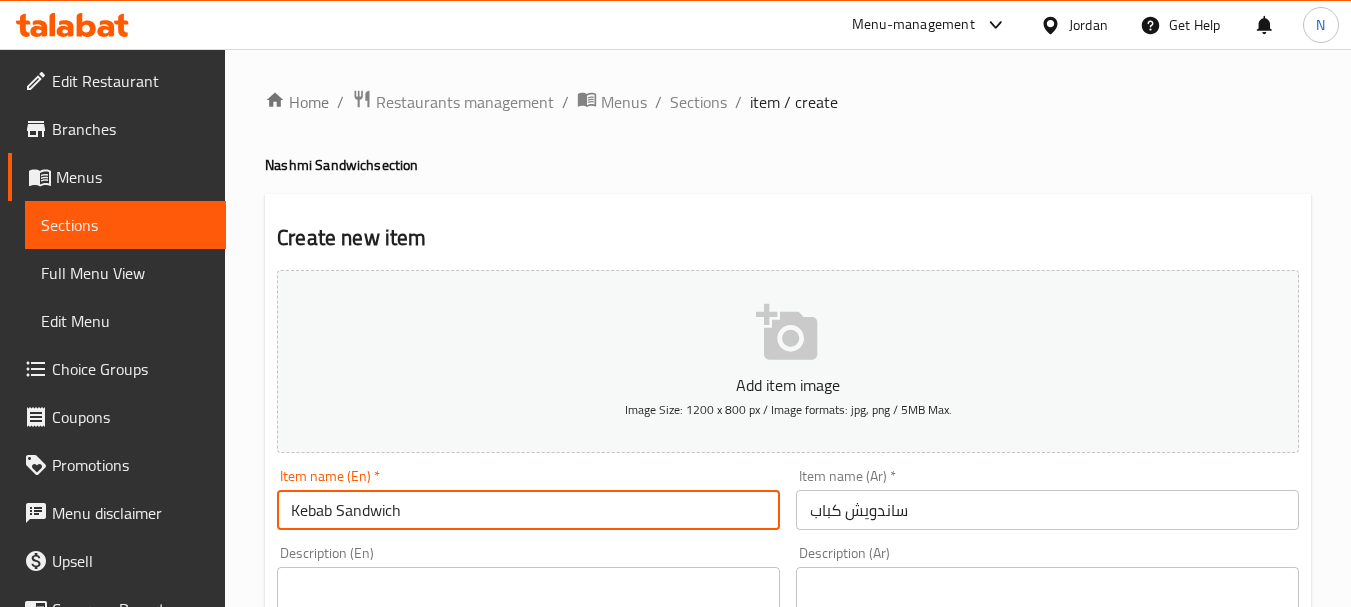 scroll, scrollTop: 531, scrollLeft: 0, axis: vertical 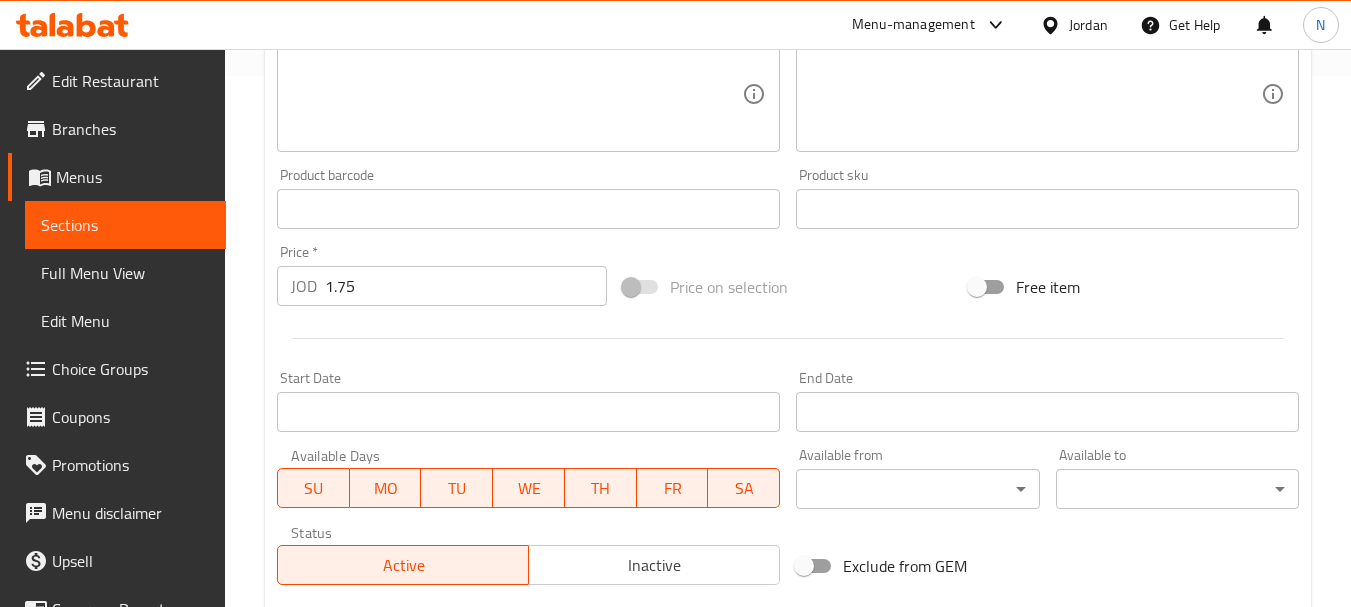 click on "Price on selection" at bounding box center (788, 287) 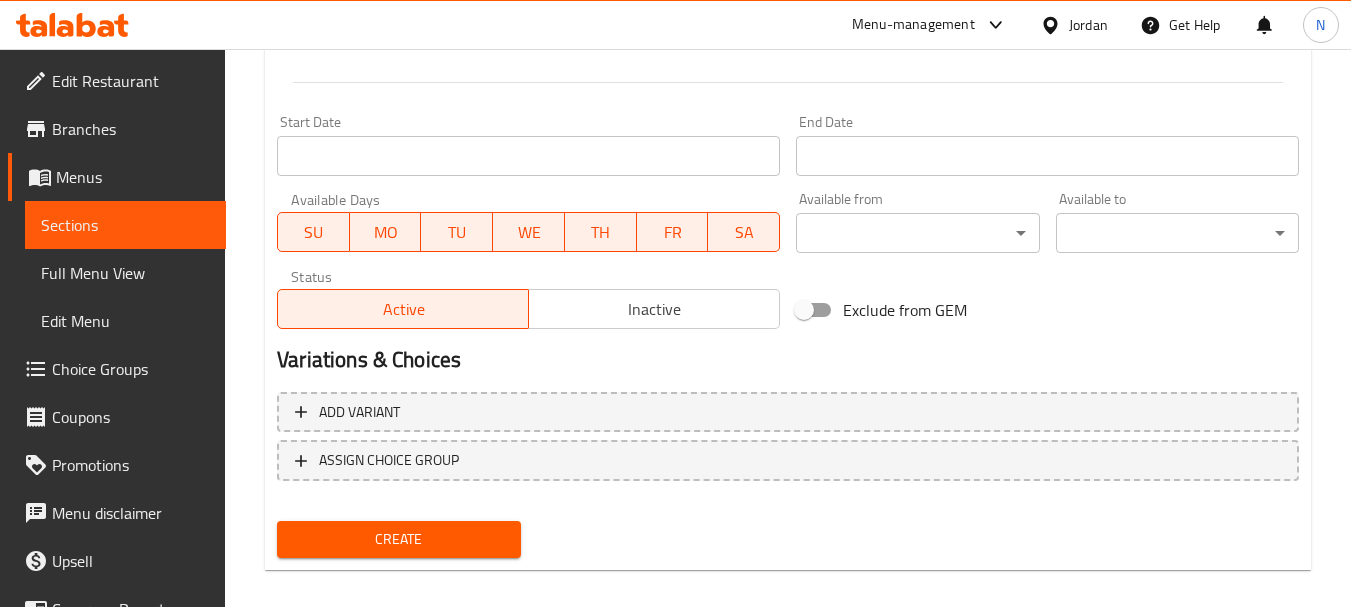 scroll, scrollTop: 806, scrollLeft: 0, axis: vertical 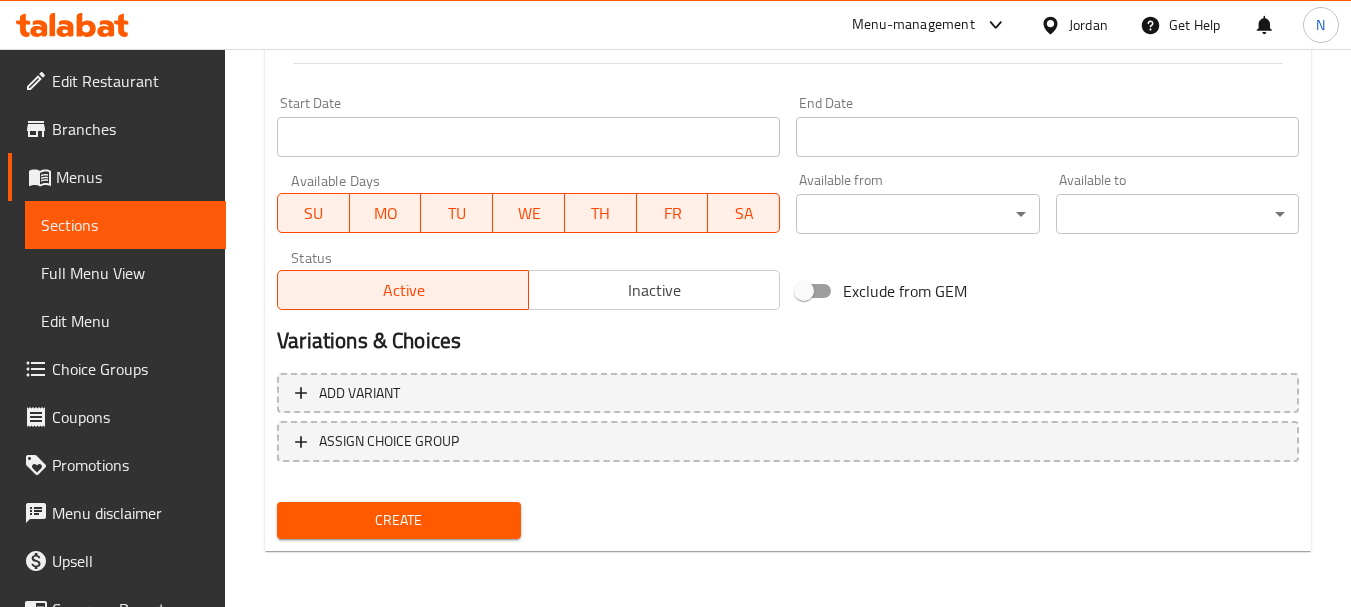 click on "Create" at bounding box center (398, 520) 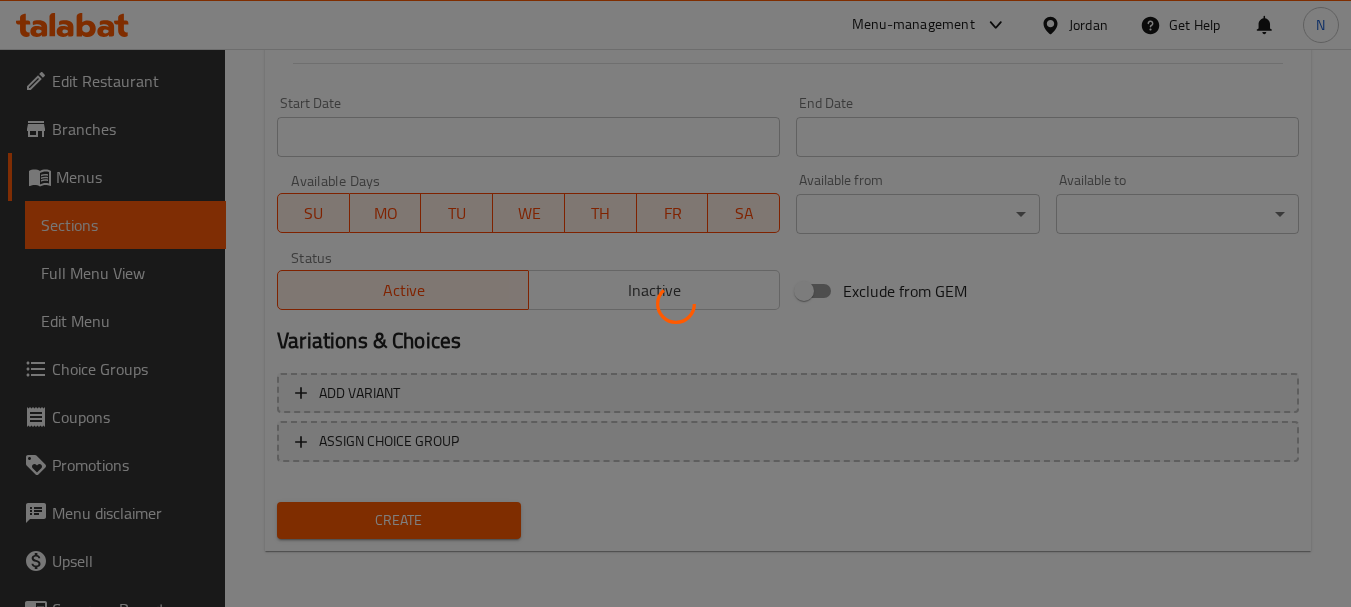 type 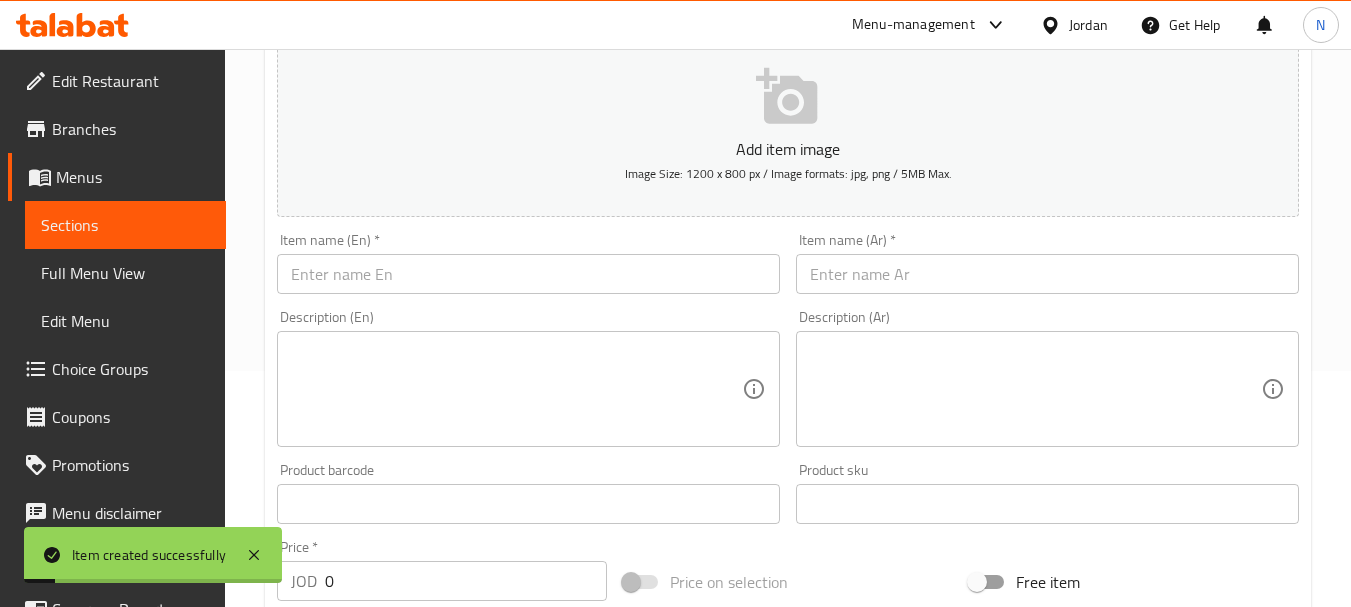 scroll, scrollTop: 0, scrollLeft: 0, axis: both 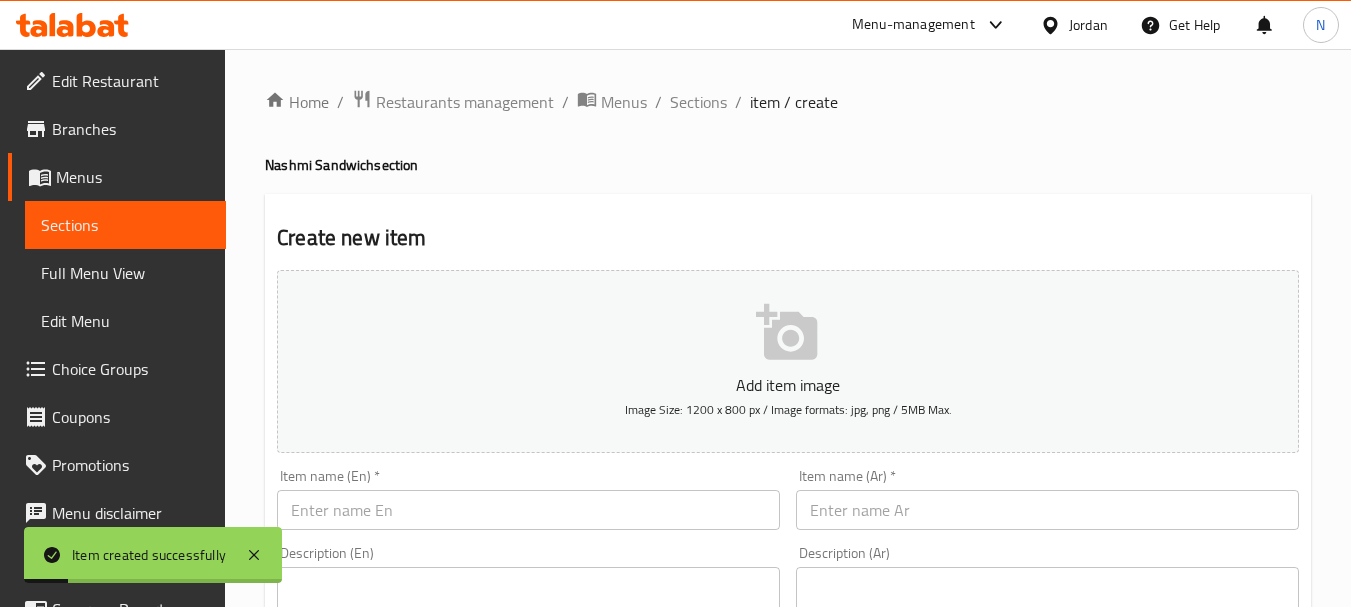click at bounding box center (1047, 510) 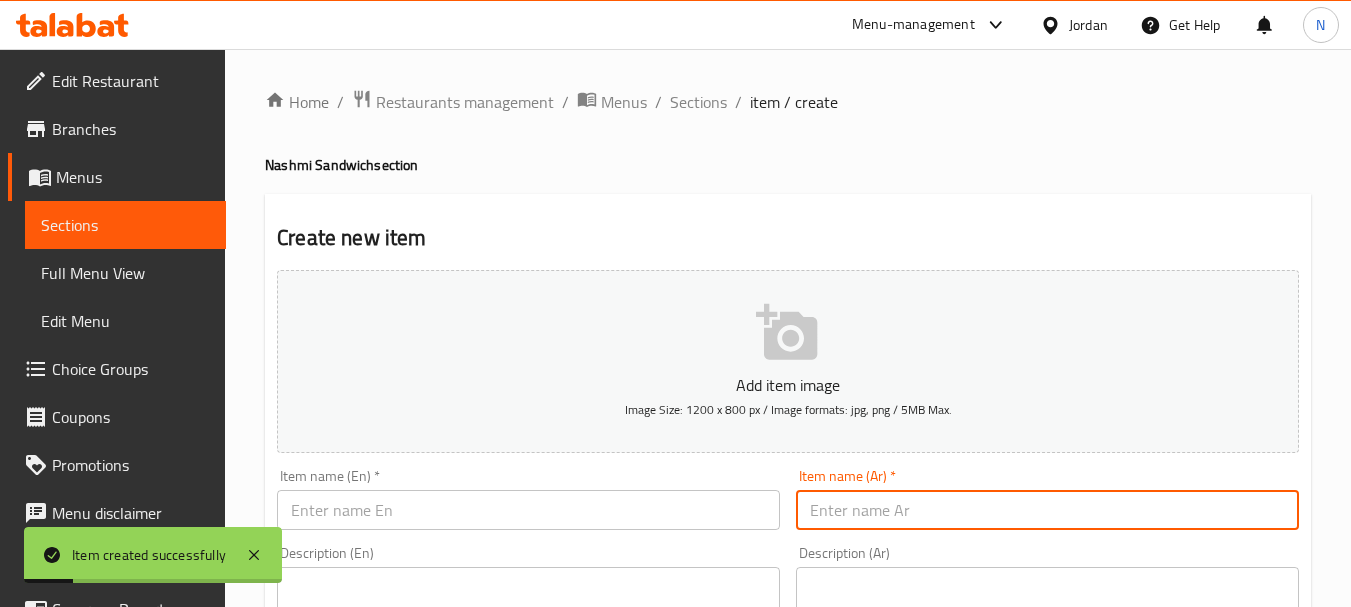 paste on "سلاندويش كباب دبل" 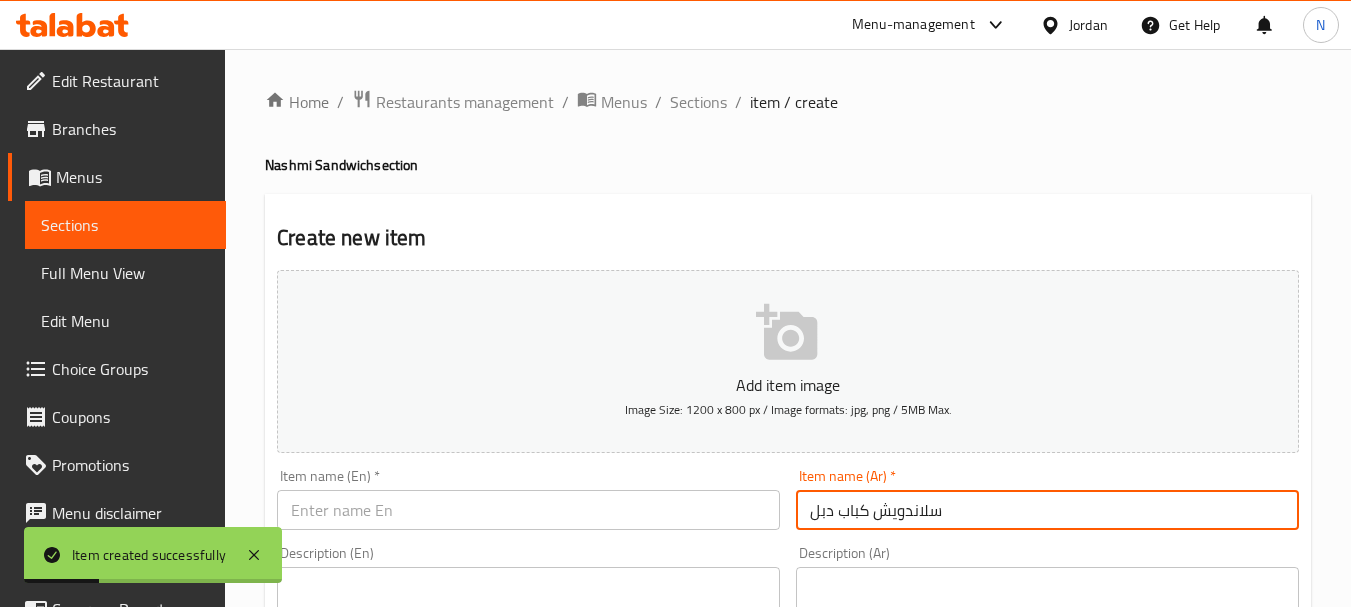 type on "سلاندويش كباب دبل" 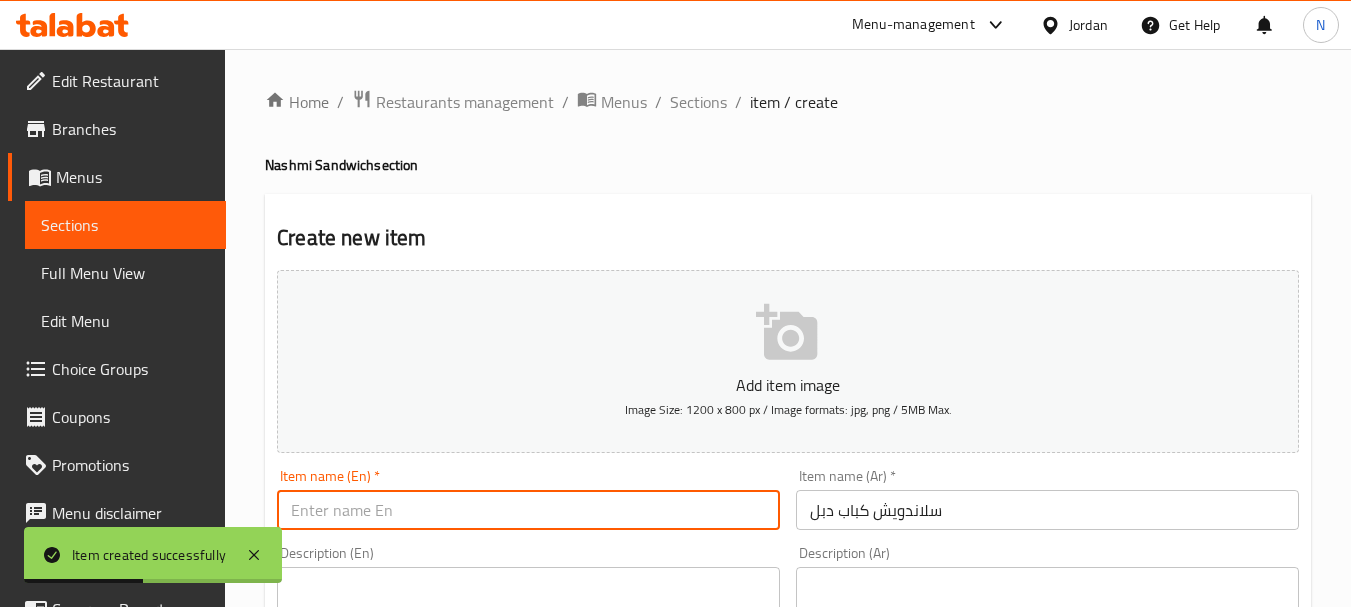 click at bounding box center (528, 510) 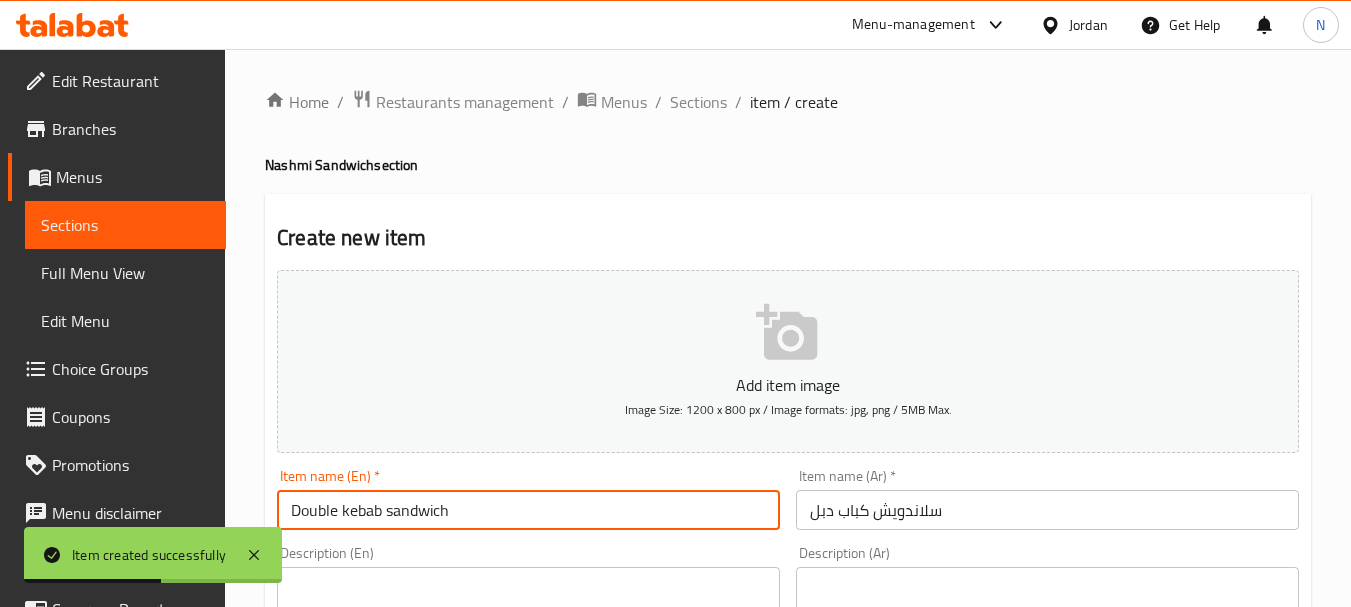 click on "Double kebab sandwich" at bounding box center (528, 510) 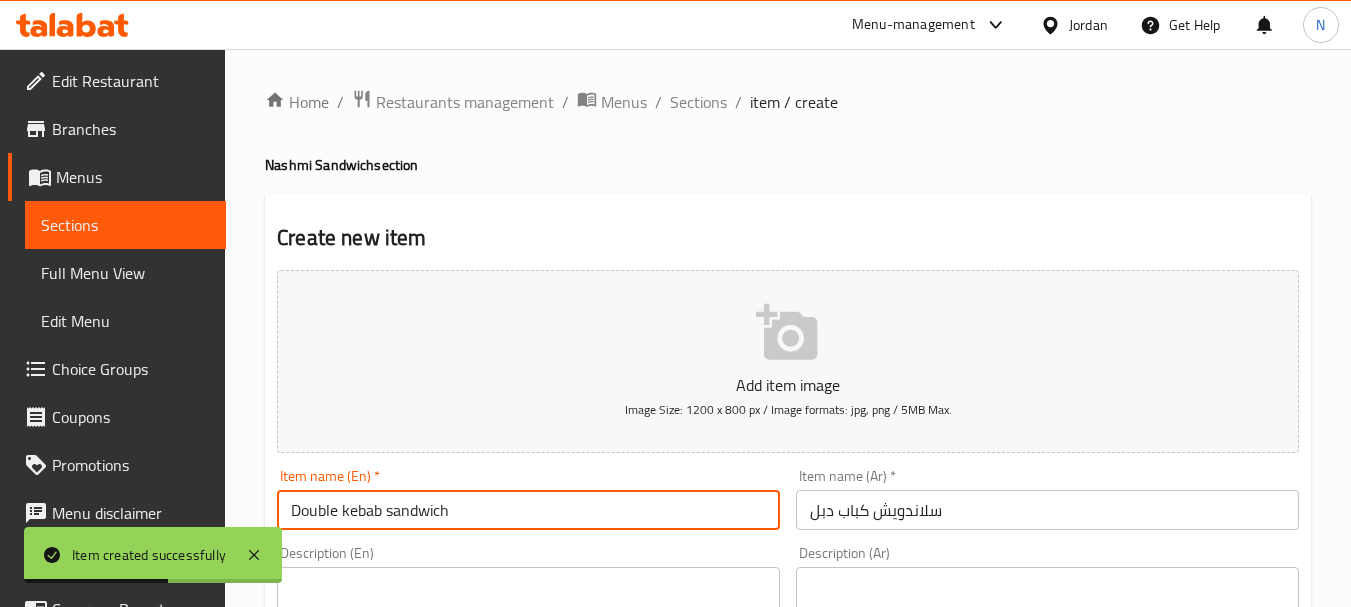 click on "Double kebab sandwich" at bounding box center (528, 510) 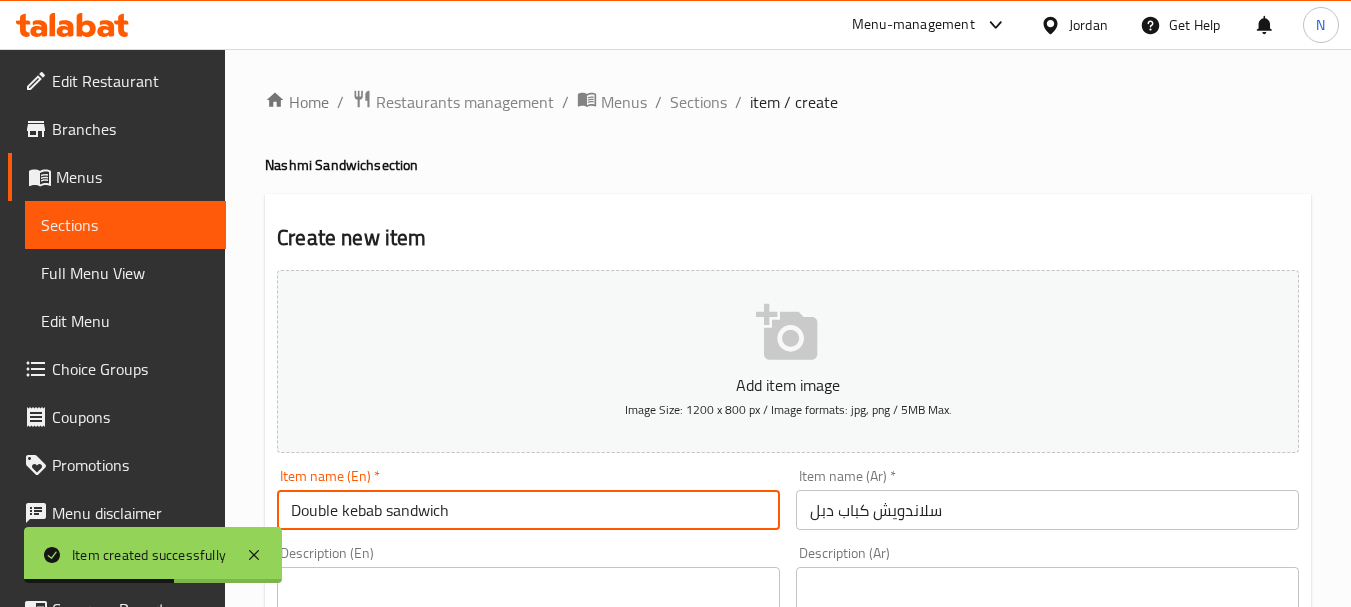 click on "Double kebab sandwich" at bounding box center [528, 510] 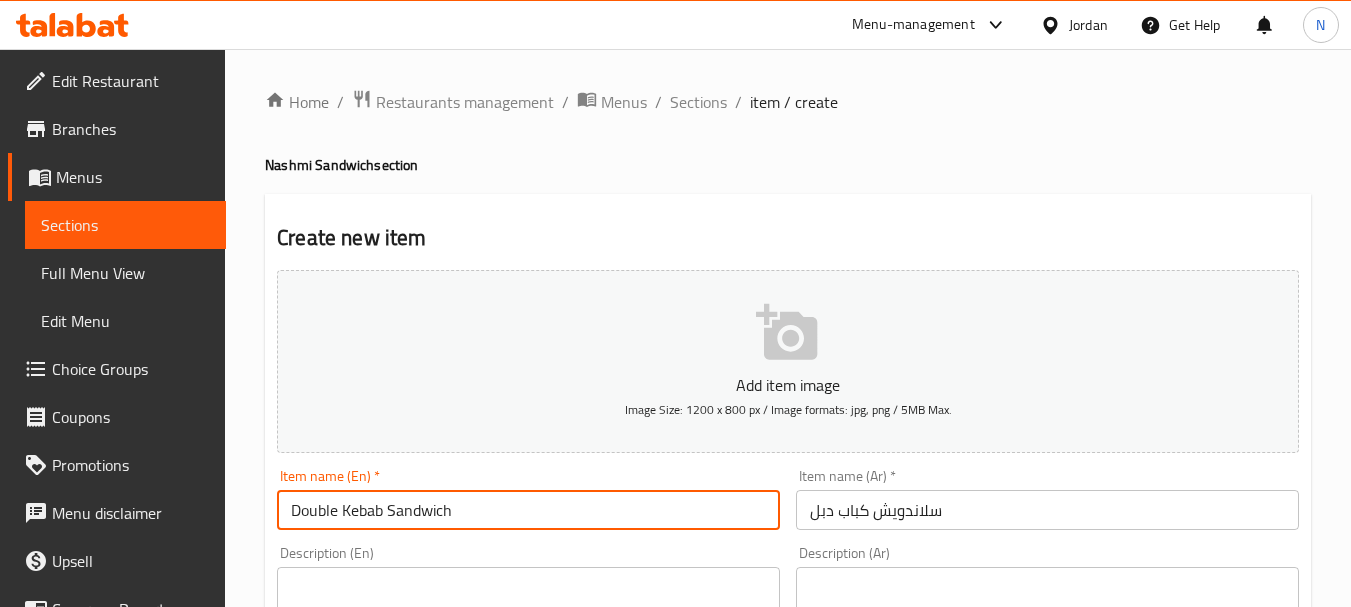 type on "Double Kebab Sandwich" 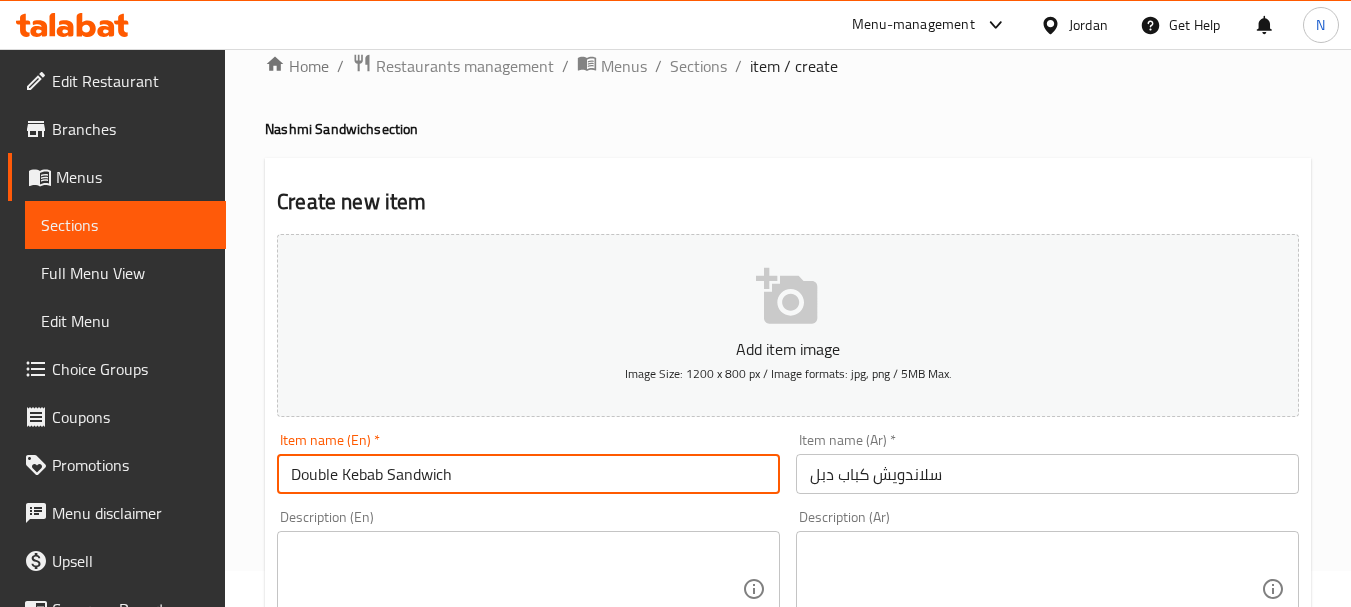 scroll, scrollTop: 531, scrollLeft: 0, axis: vertical 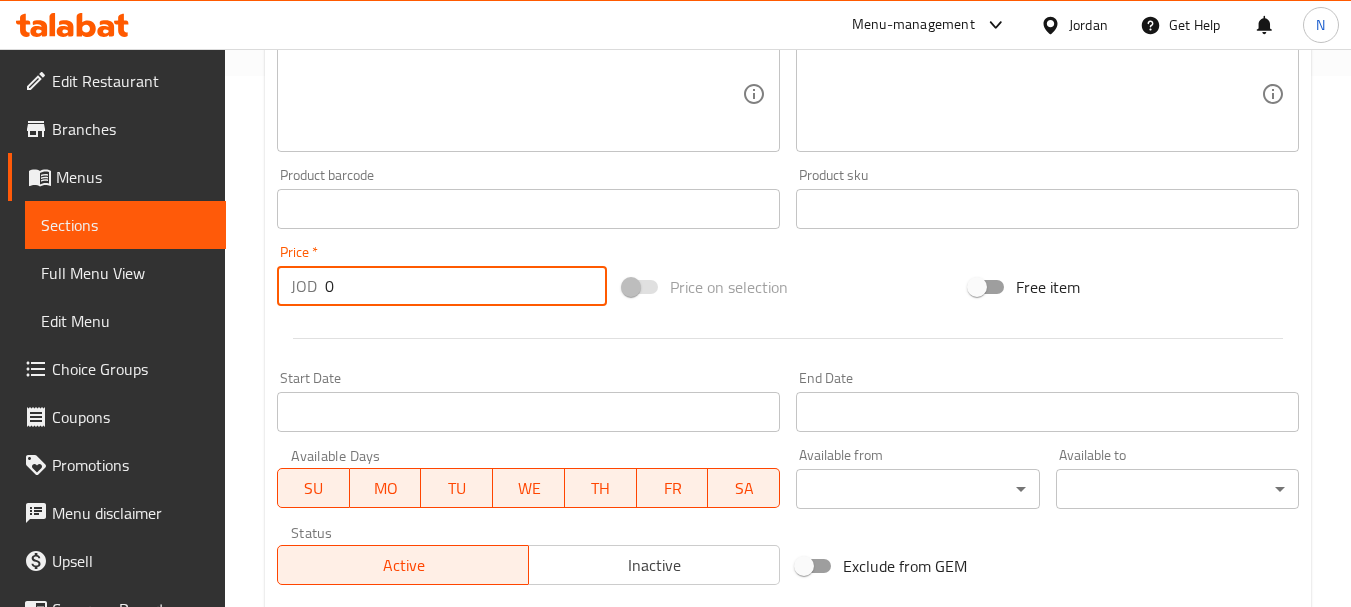 drag, startPoint x: 421, startPoint y: 288, endPoint x: 310, endPoint y: 299, distance: 111.54372 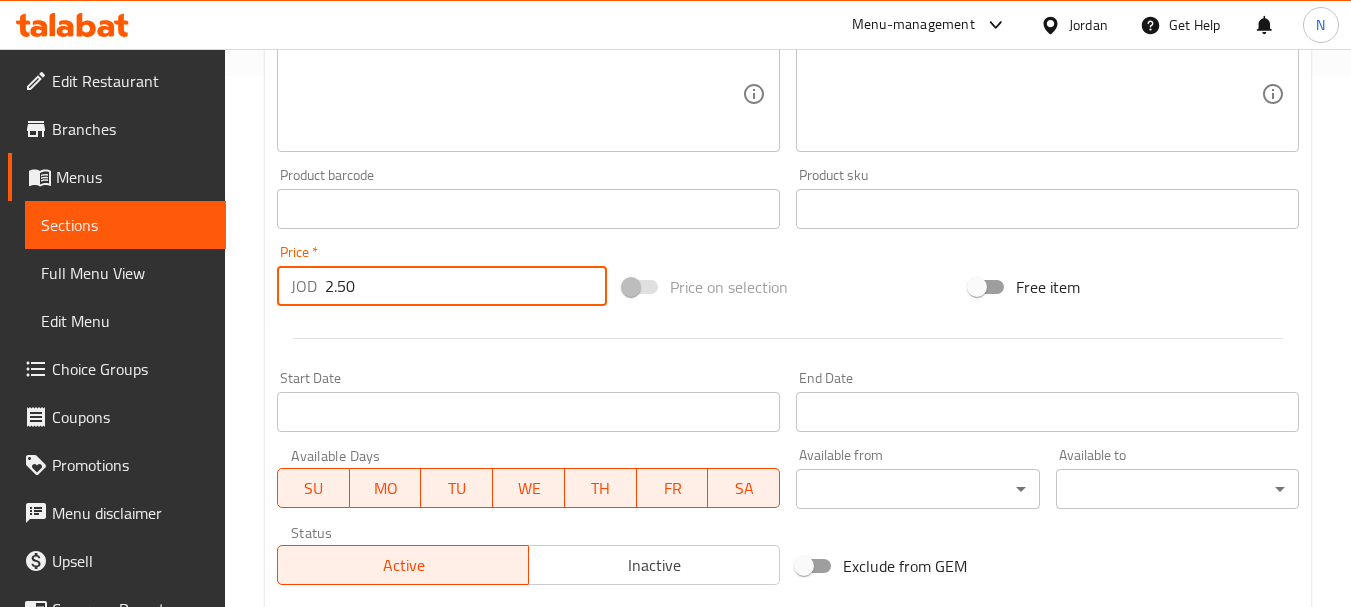 type on "2.50" 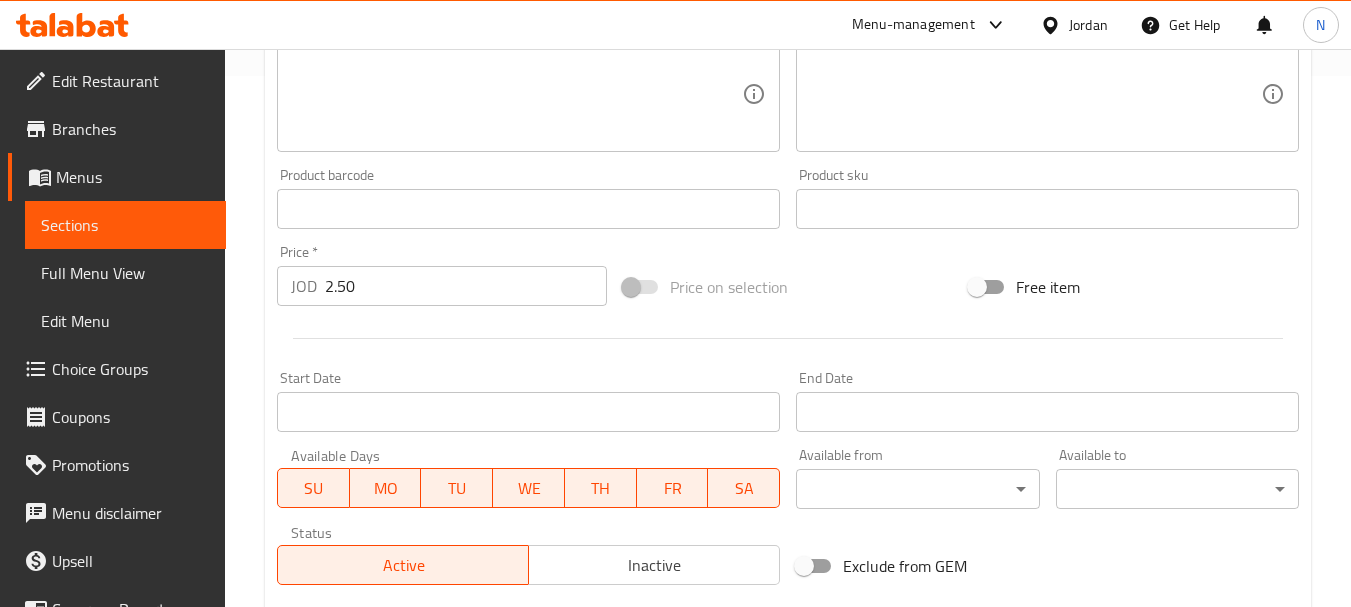 scroll, scrollTop: 806, scrollLeft: 0, axis: vertical 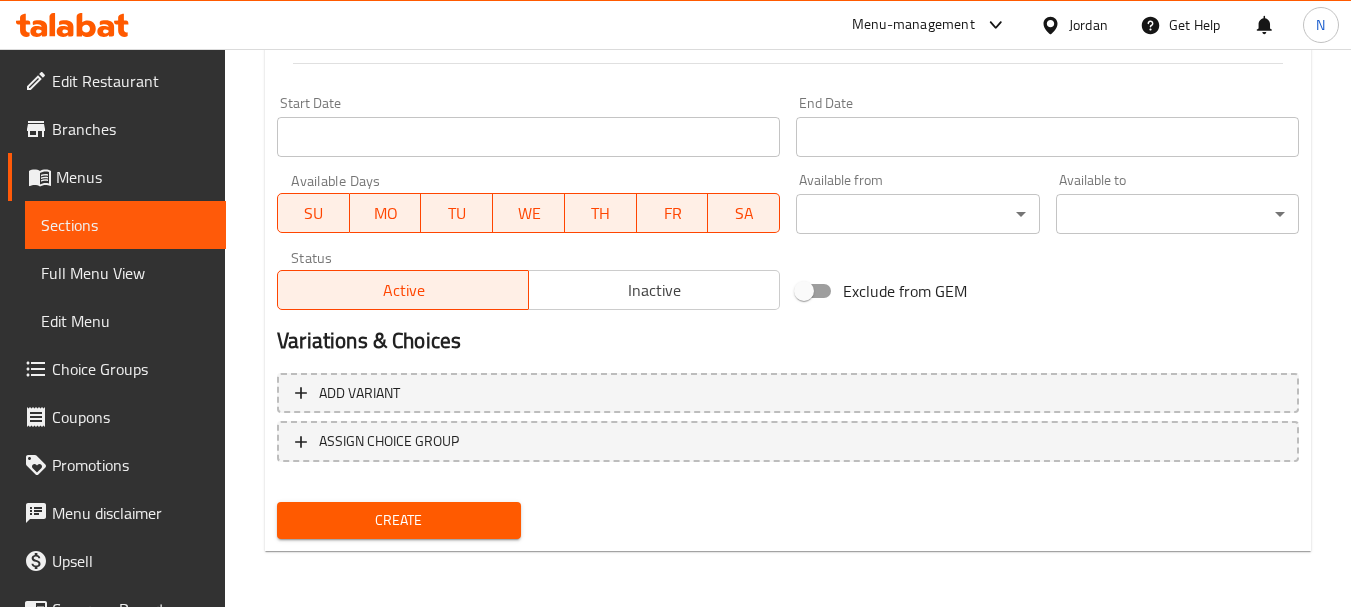 click on "Create" at bounding box center (398, 520) 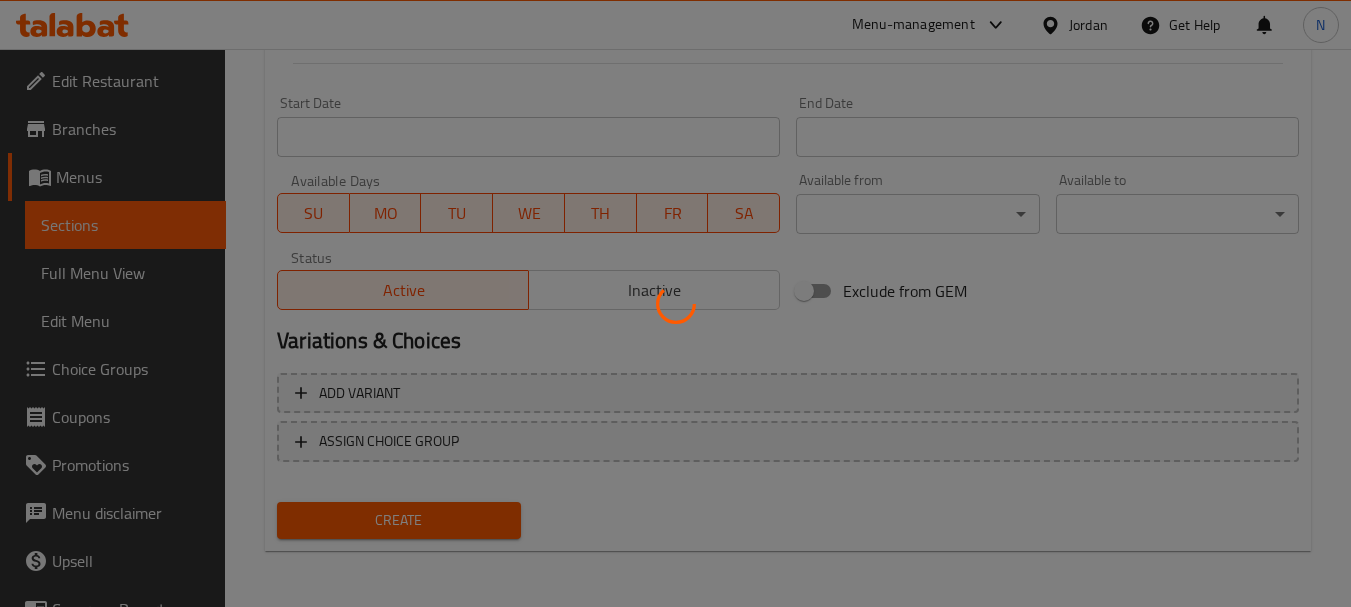 type 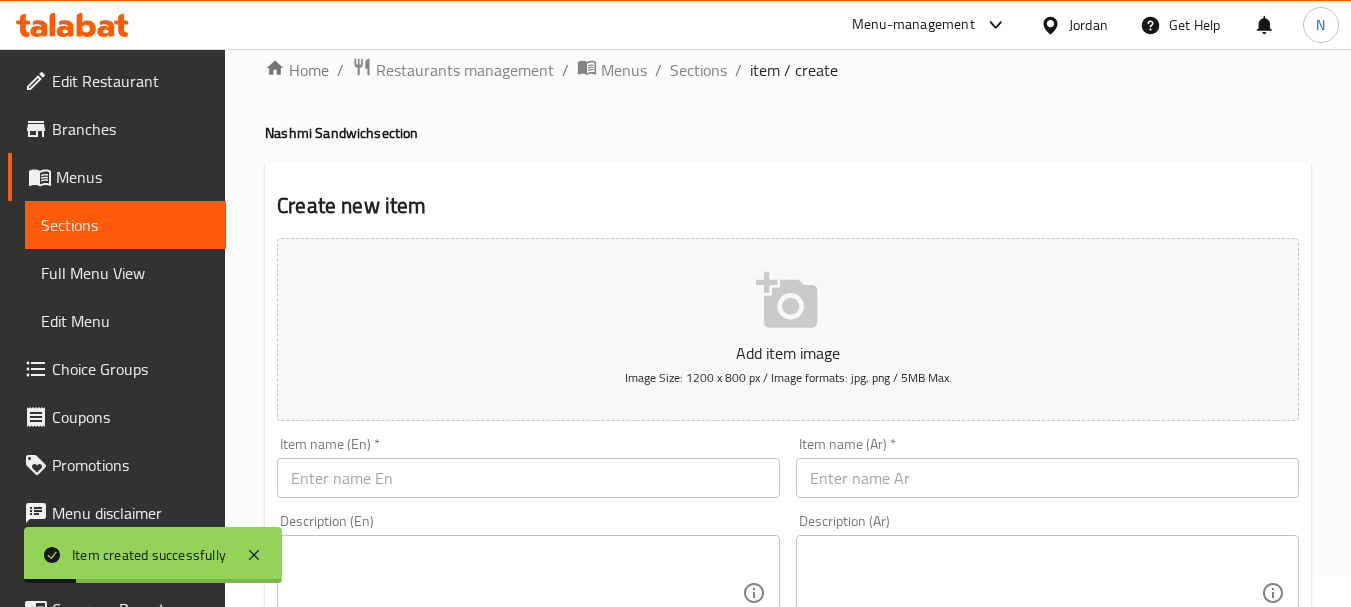 scroll, scrollTop: 0, scrollLeft: 0, axis: both 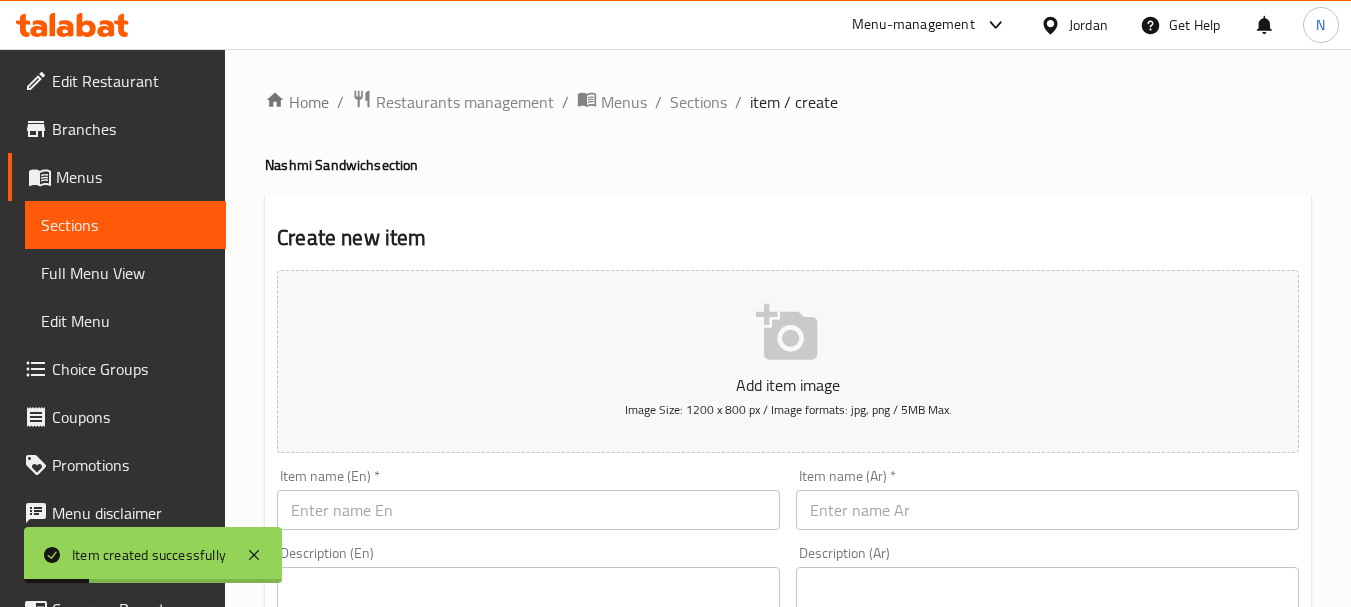 click at bounding box center (1047, 510) 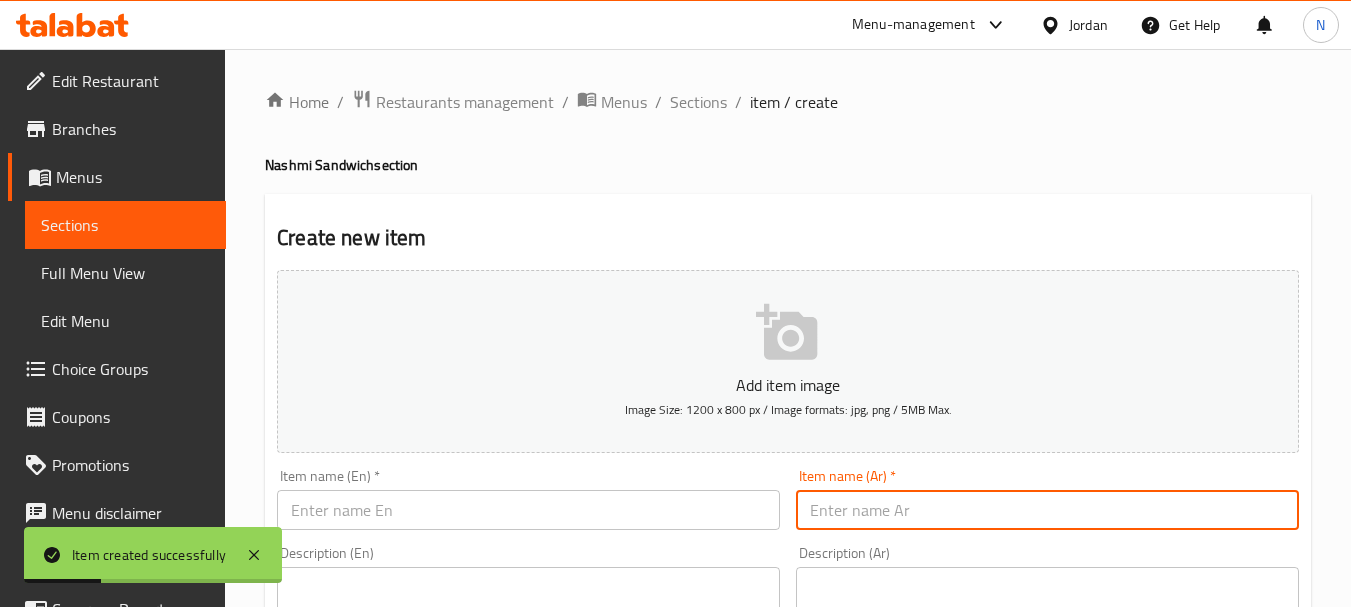 paste on "ساندويش لحم عادي" 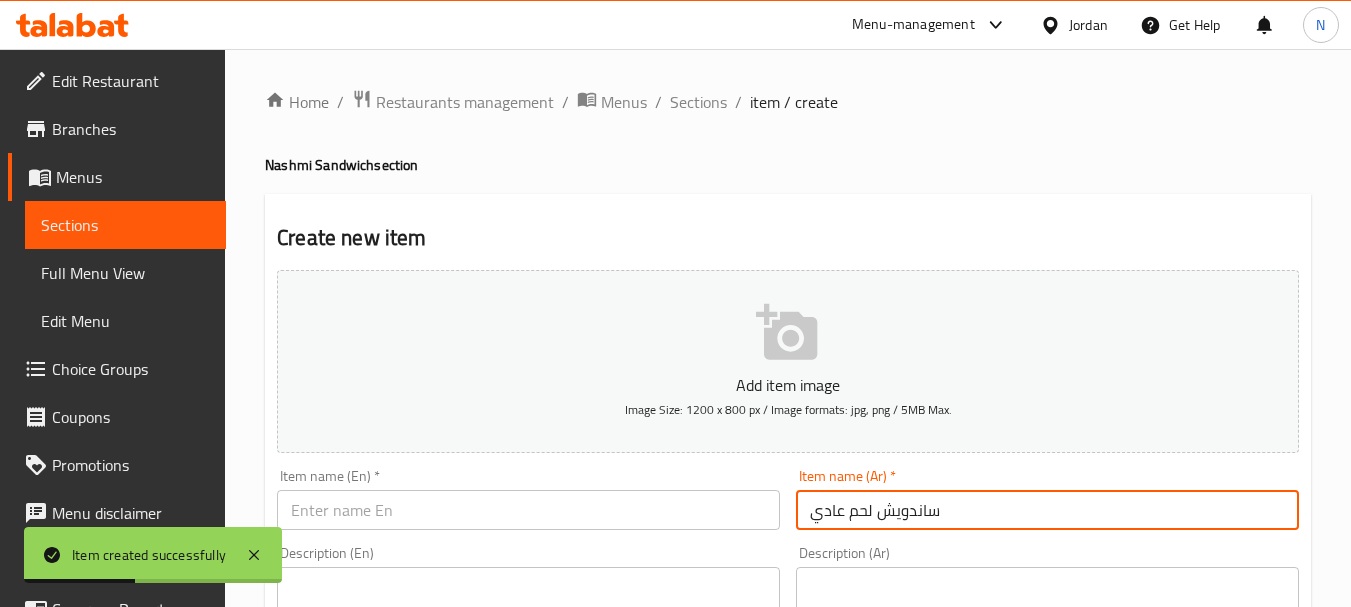 type on "ساندويش لحم عادي" 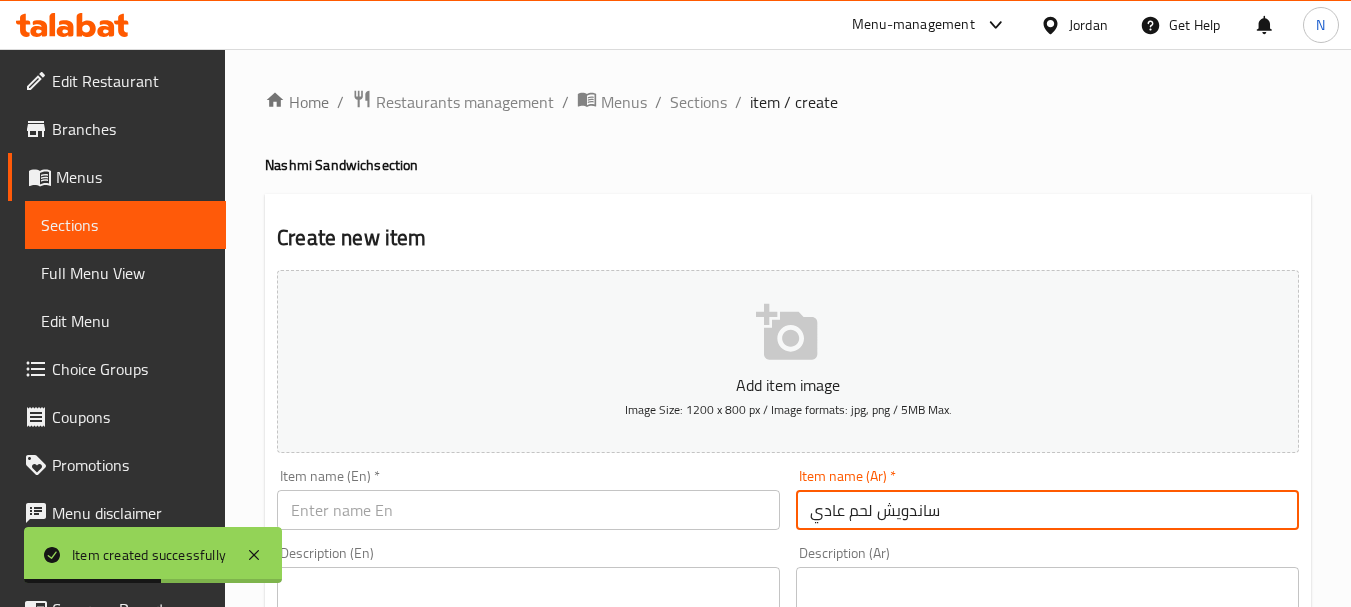 scroll, scrollTop: 531, scrollLeft: 0, axis: vertical 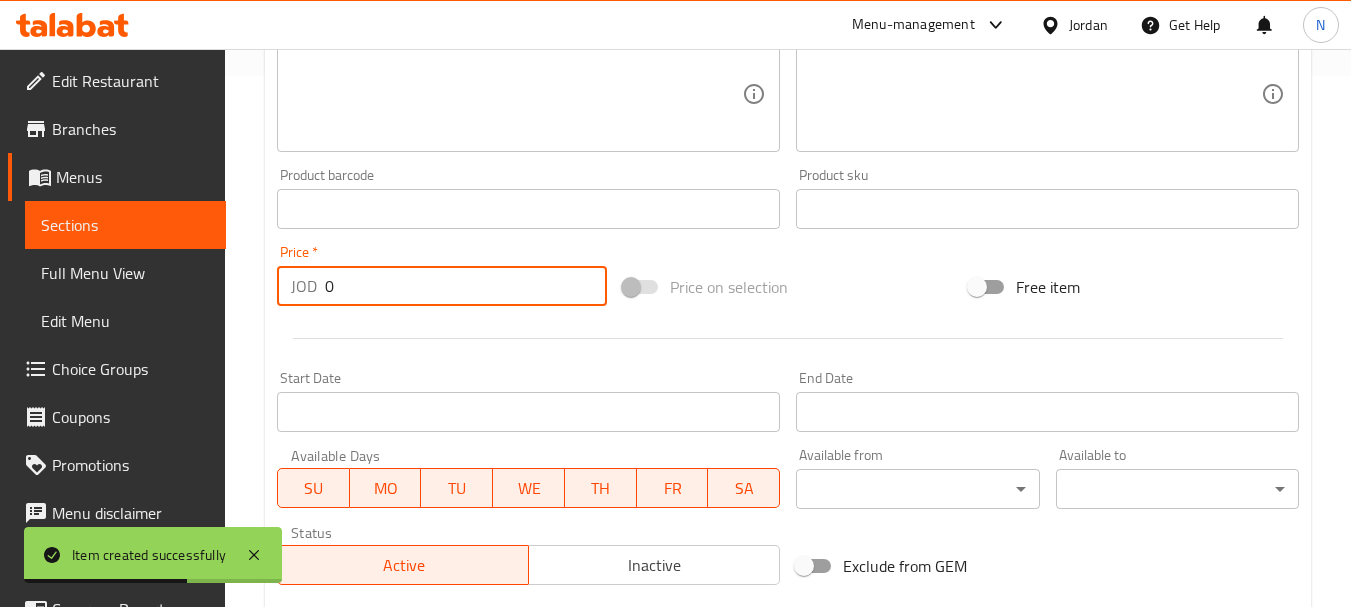 drag, startPoint x: 363, startPoint y: 279, endPoint x: 312, endPoint y: 280, distance: 51.009804 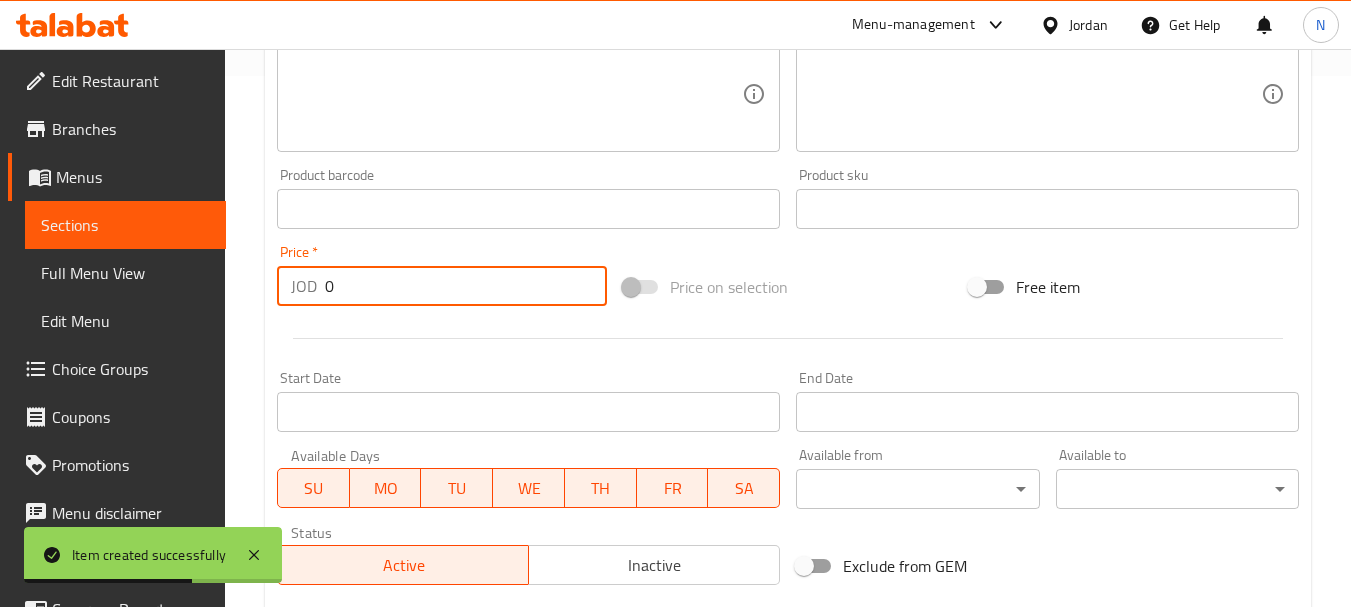 paste on "1.75" 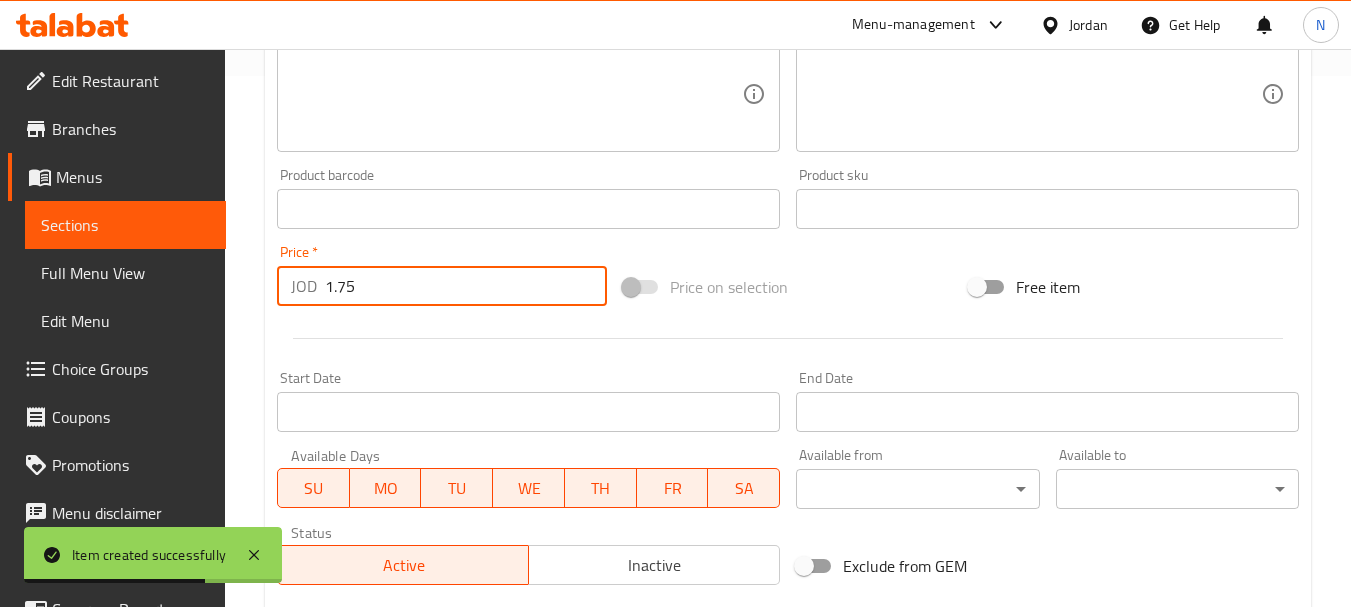 type on "1.75" 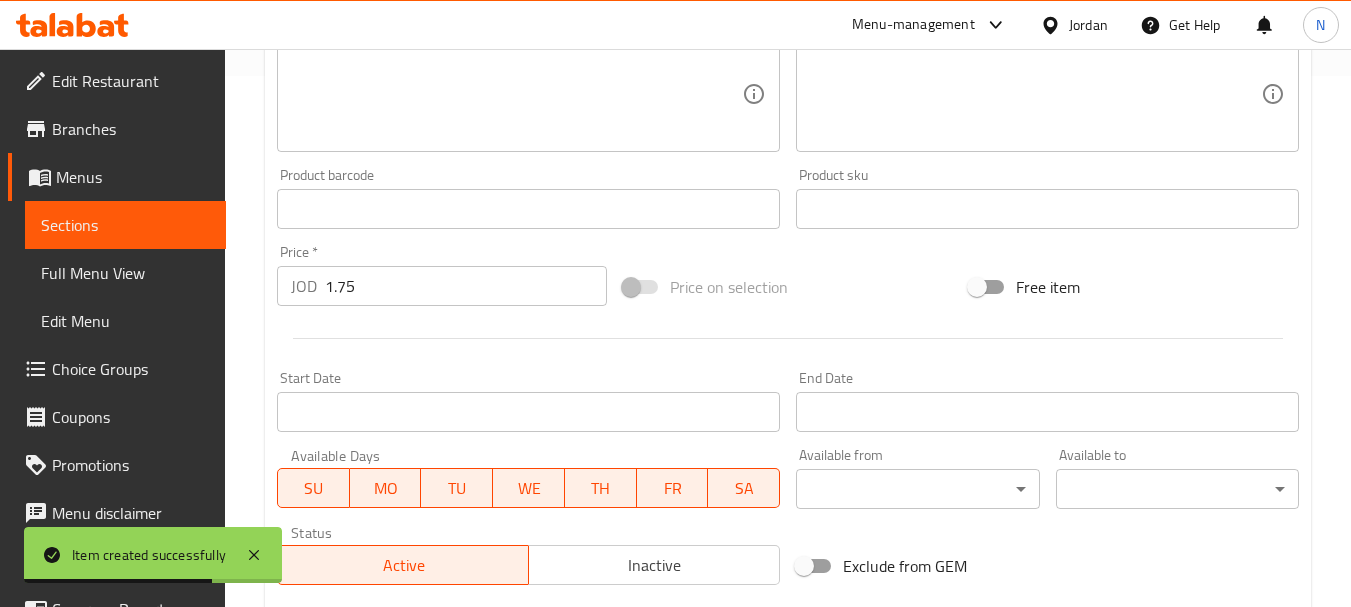 click on "Price on selection" at bounding box center [788, 287] 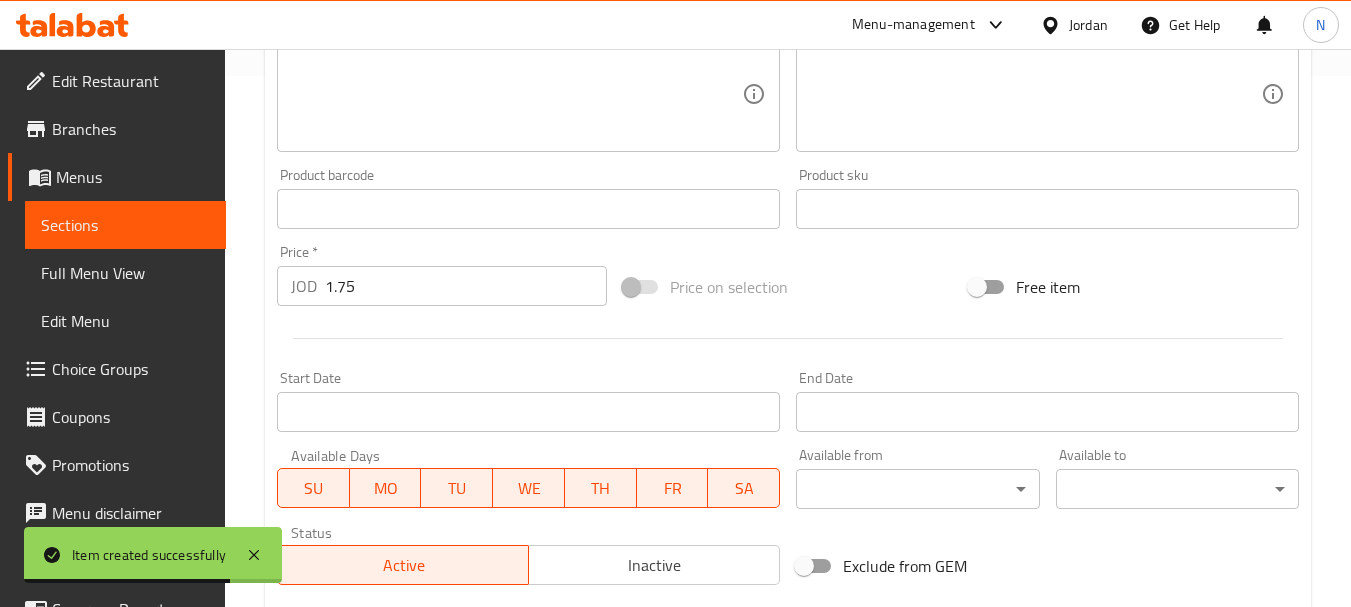 scroll, scrollTop: 0, scrollLeft: 0, axis: both 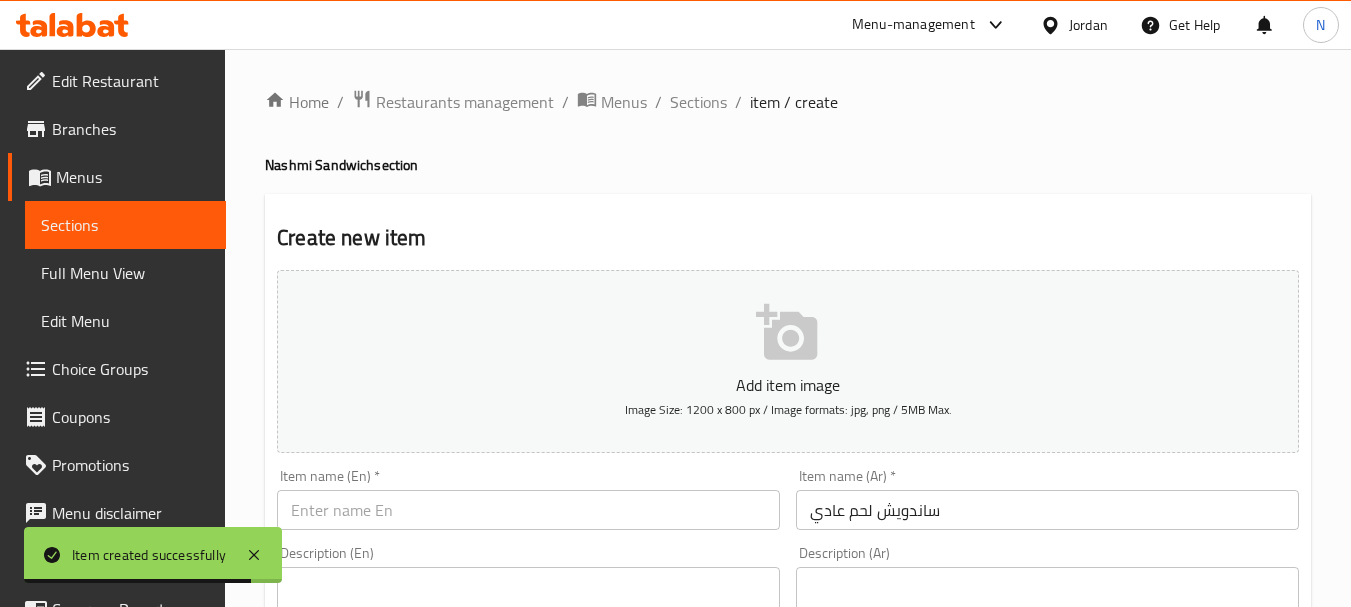 click on "ساندويش لحم عادي" at bounding box center (1047, 510) 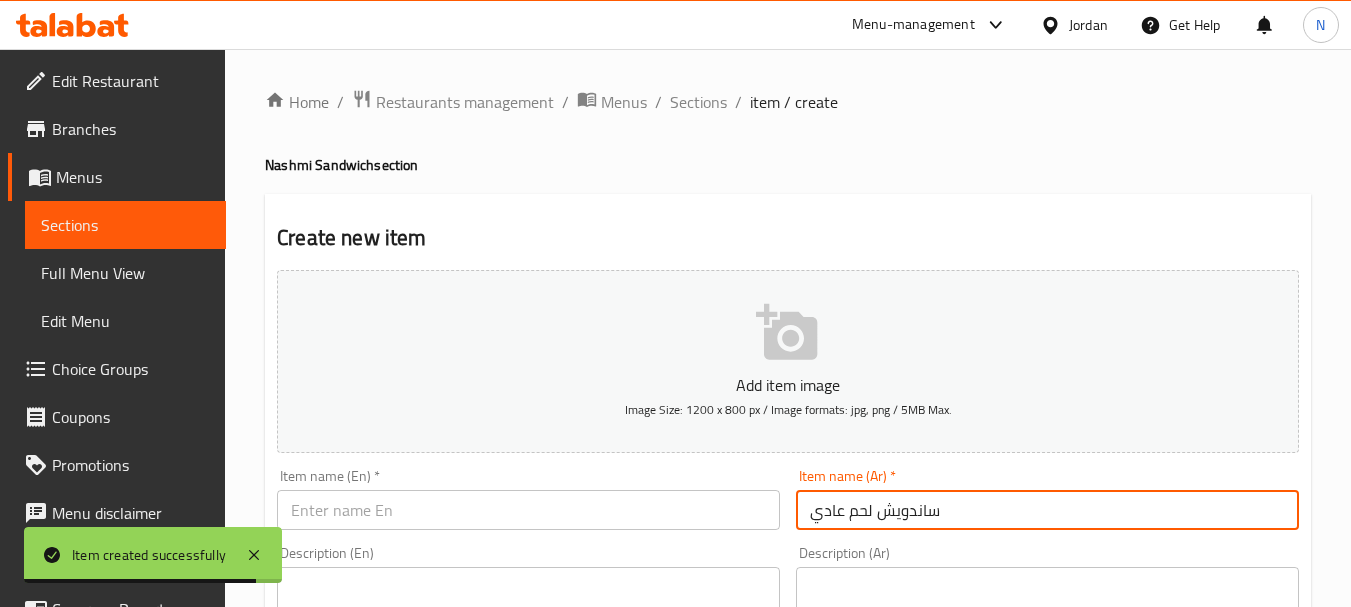 click on "ساندويش لحم عادي" at bounding box center [1047, 510] 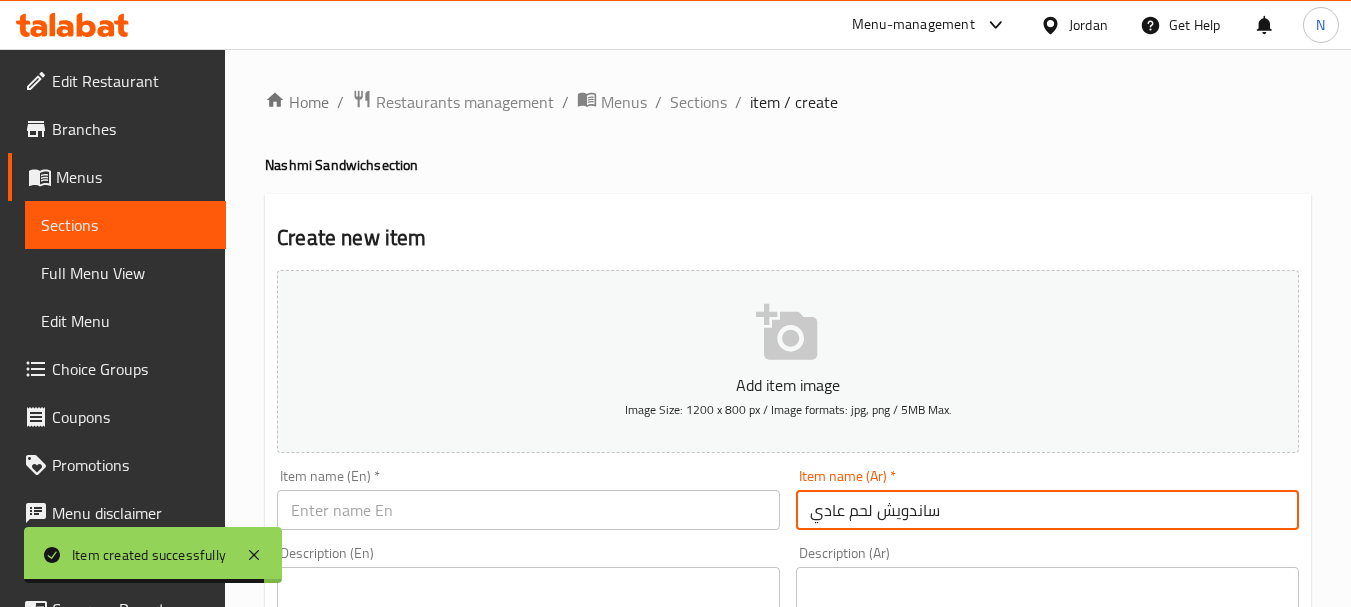 click on "ساندويش لحم عادي" at bounding box center (1047, 510) 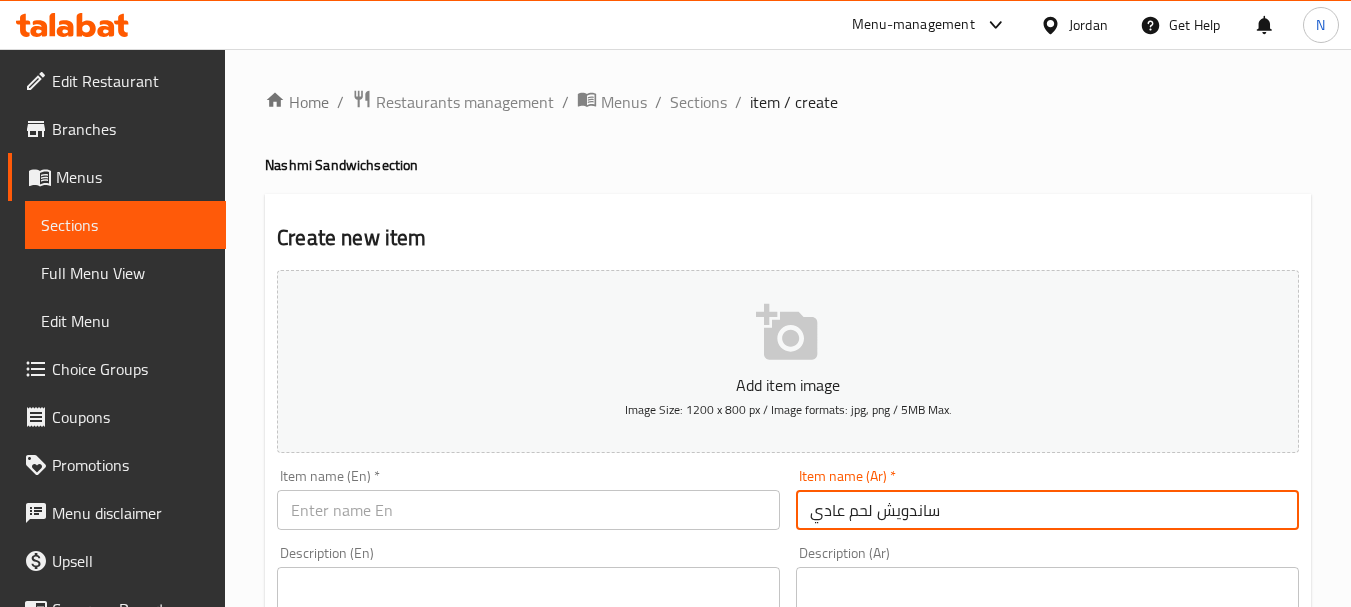 click at bounding box center (528, 510) 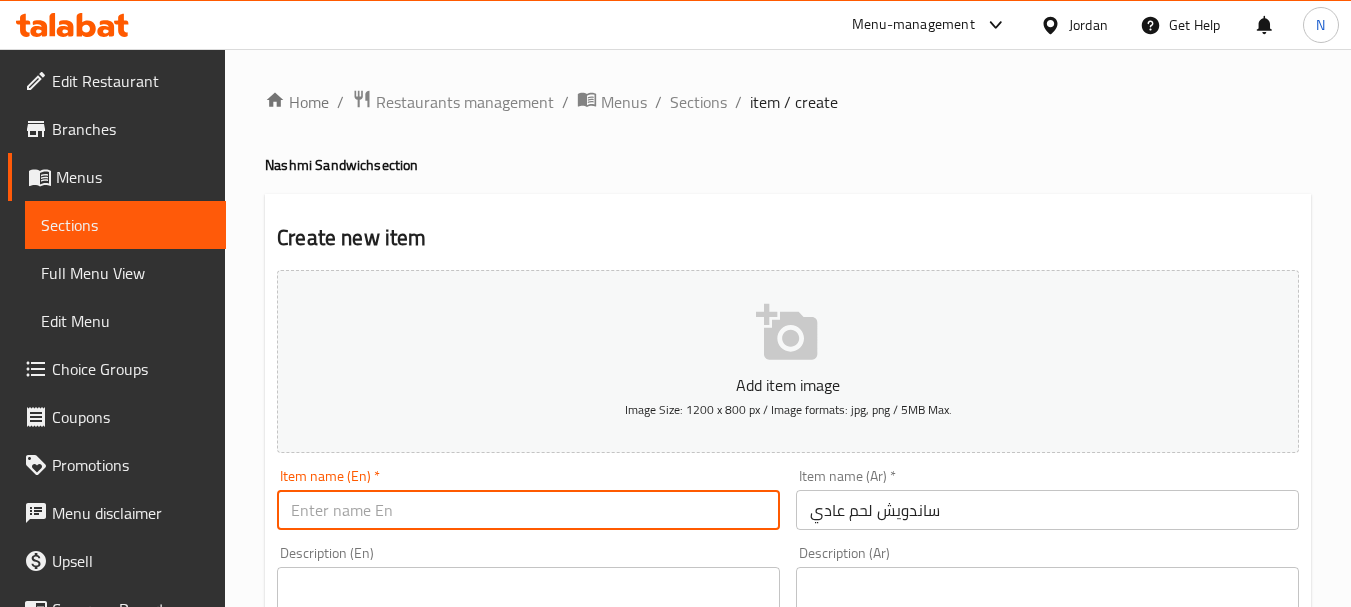paste on "Plain meat sandwich" 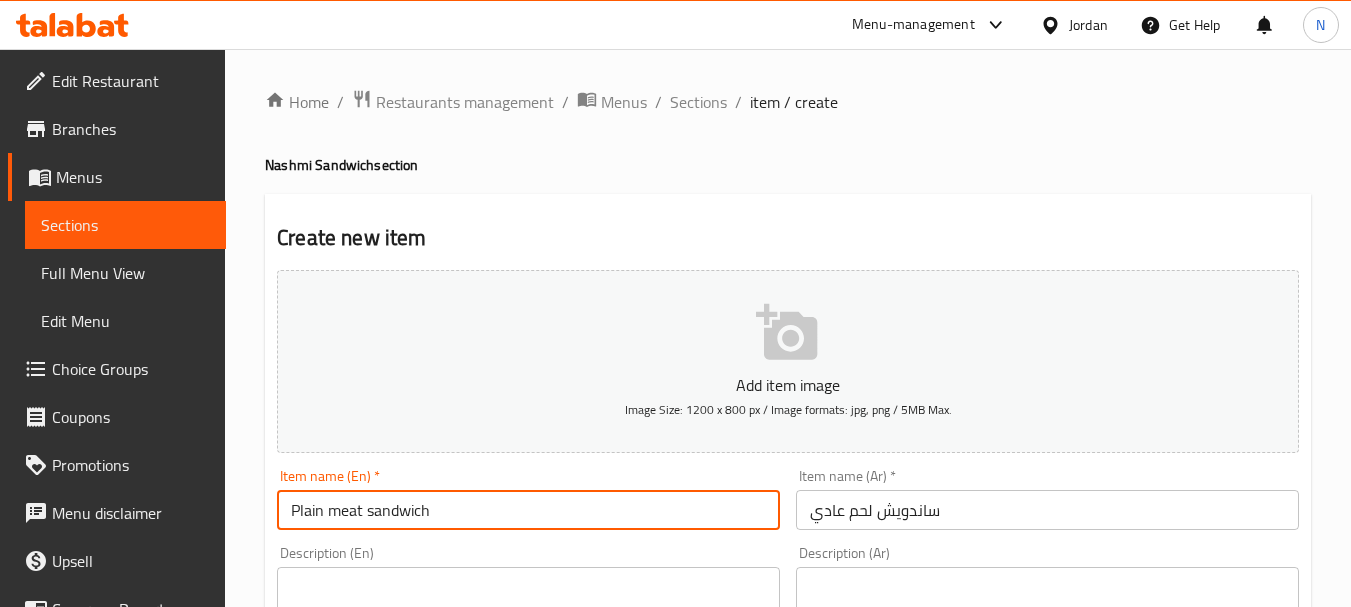 click on "Plain meat sandwich" at bounding box center (528, 510) 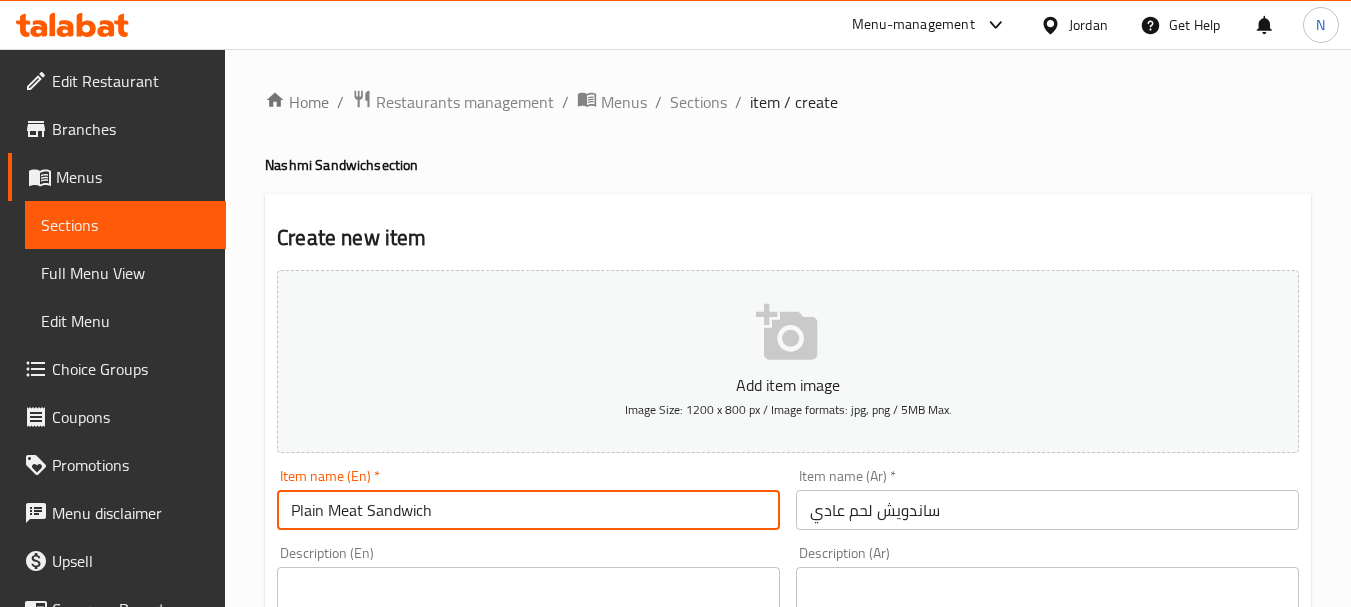 type on "Plain Meat Sandwich" 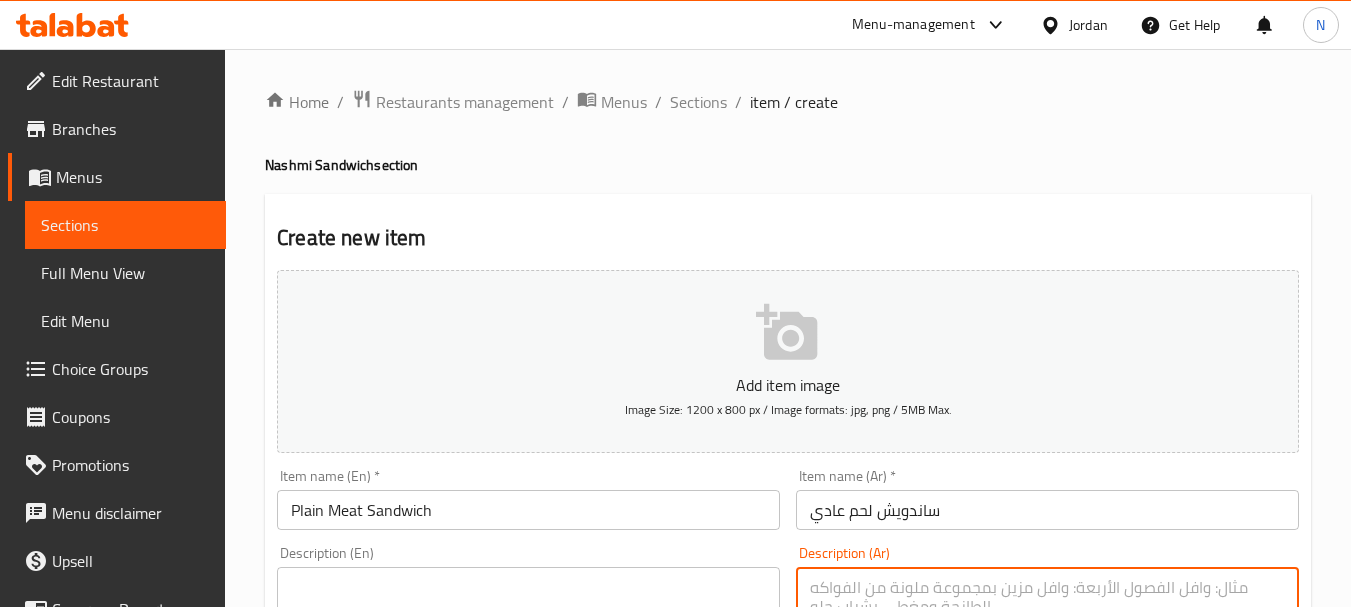 scroll, scrollTop: 531, scrollLeft: 0, axis: vertical 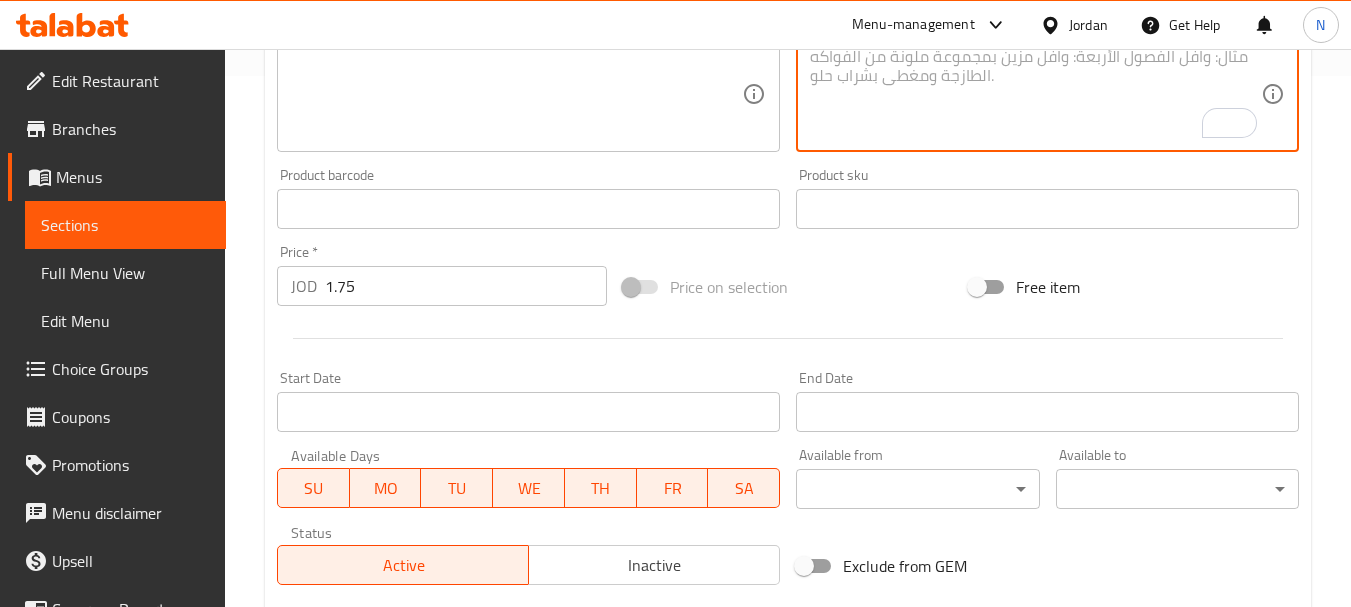 click at bounding box center (788, 338) 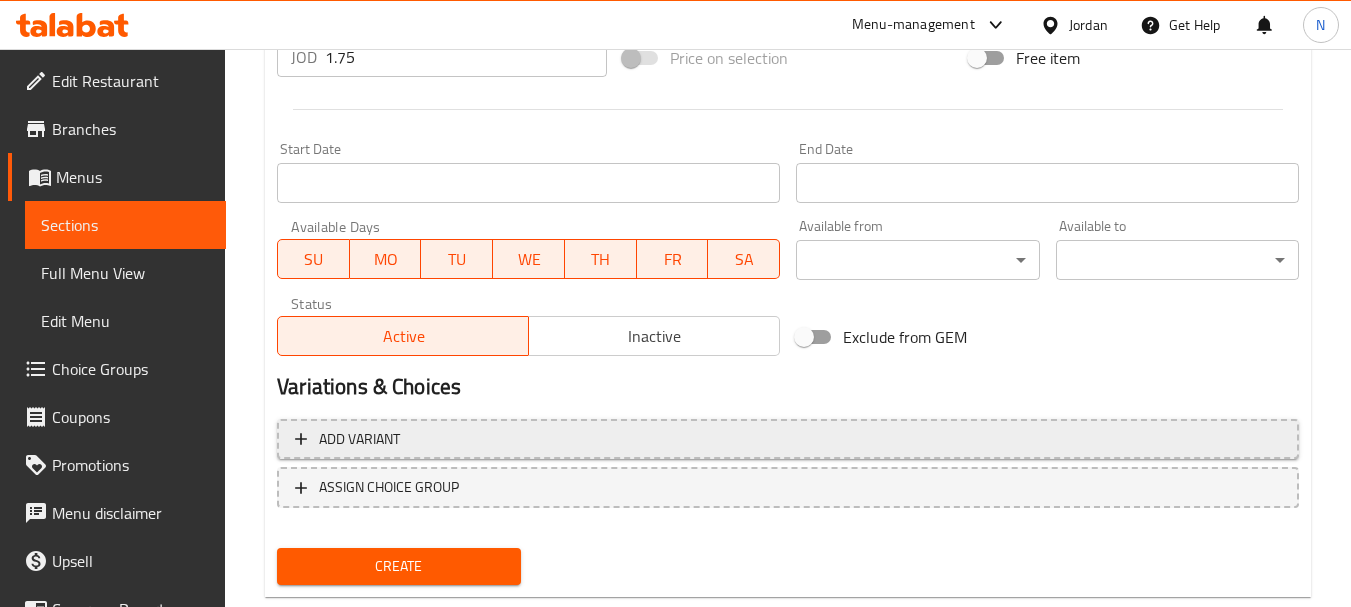 scroll, scrollTop: 806, scrollLeft: 0, axis: vertical 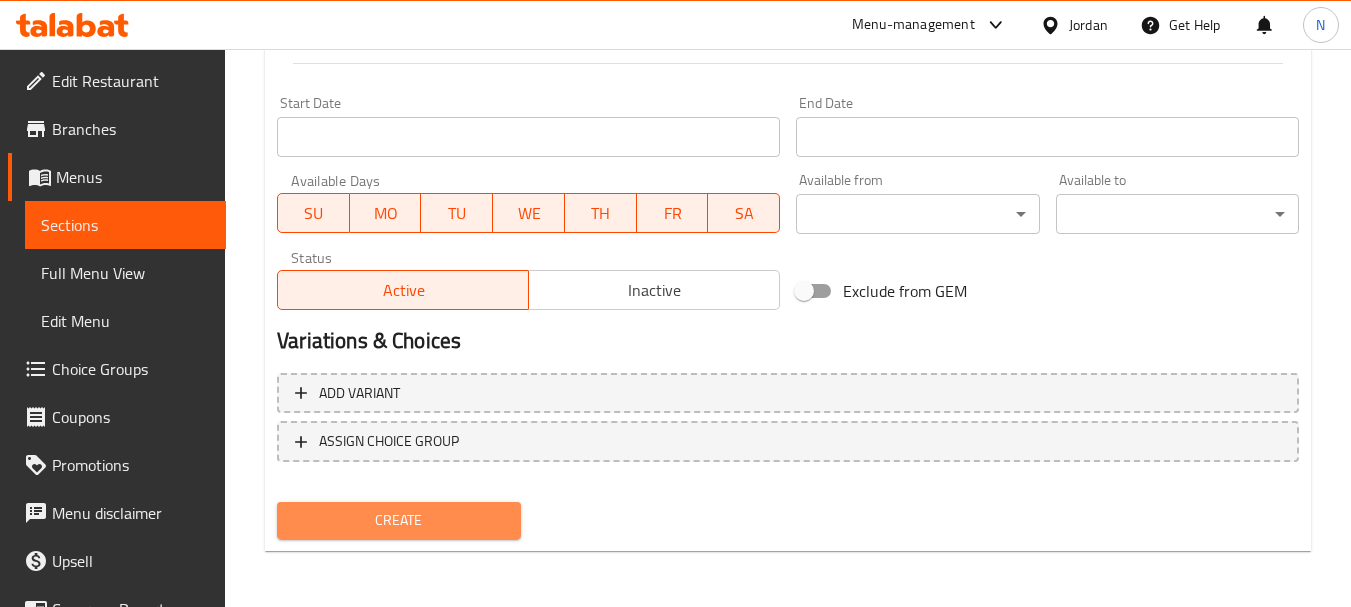 click on "Create" at bounding box center [398, 520] 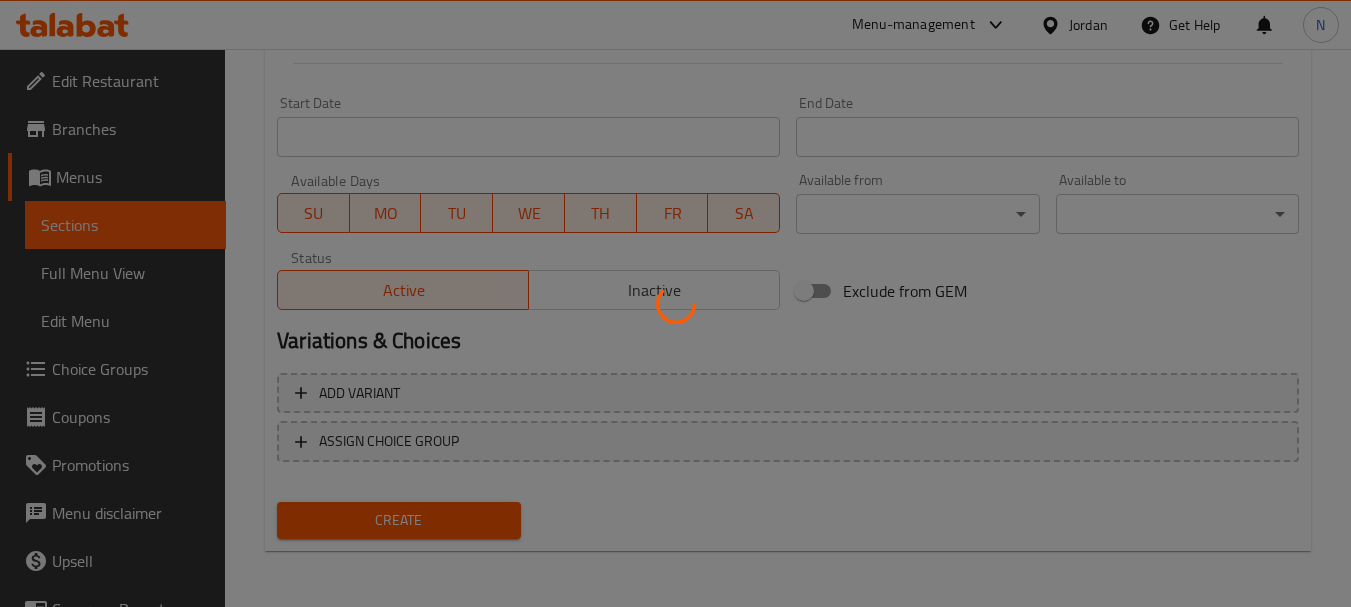 scroll, scrollTop: 77, scrollLeft: 0, axis: vertical 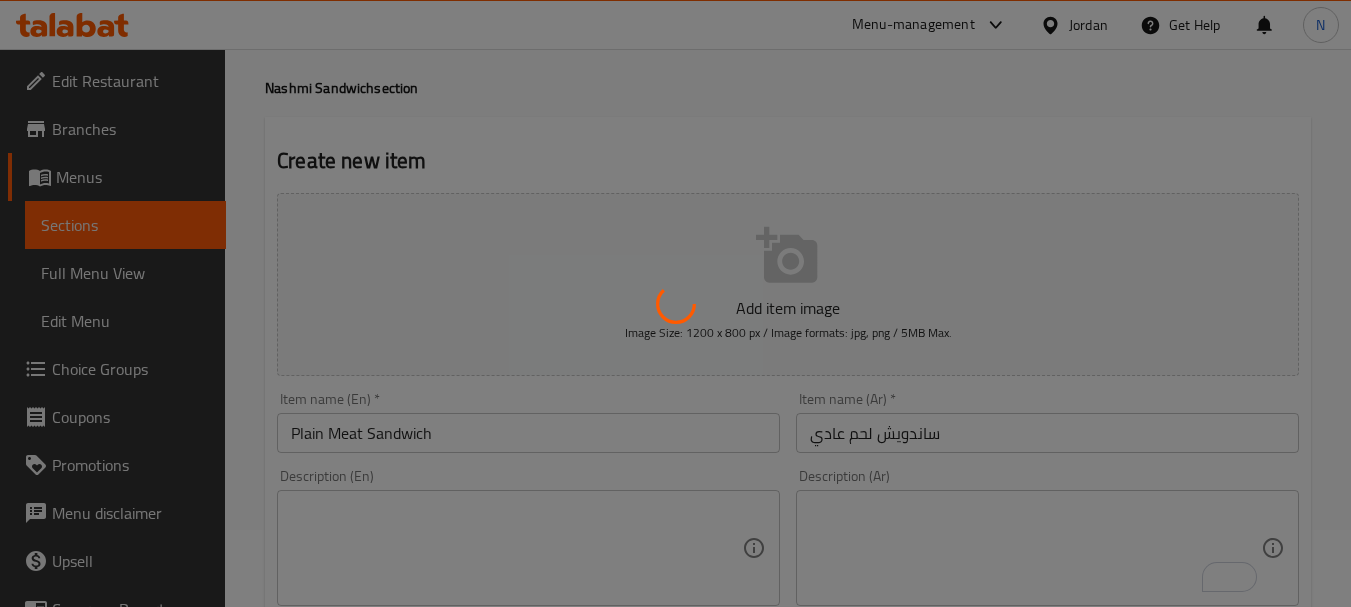 type 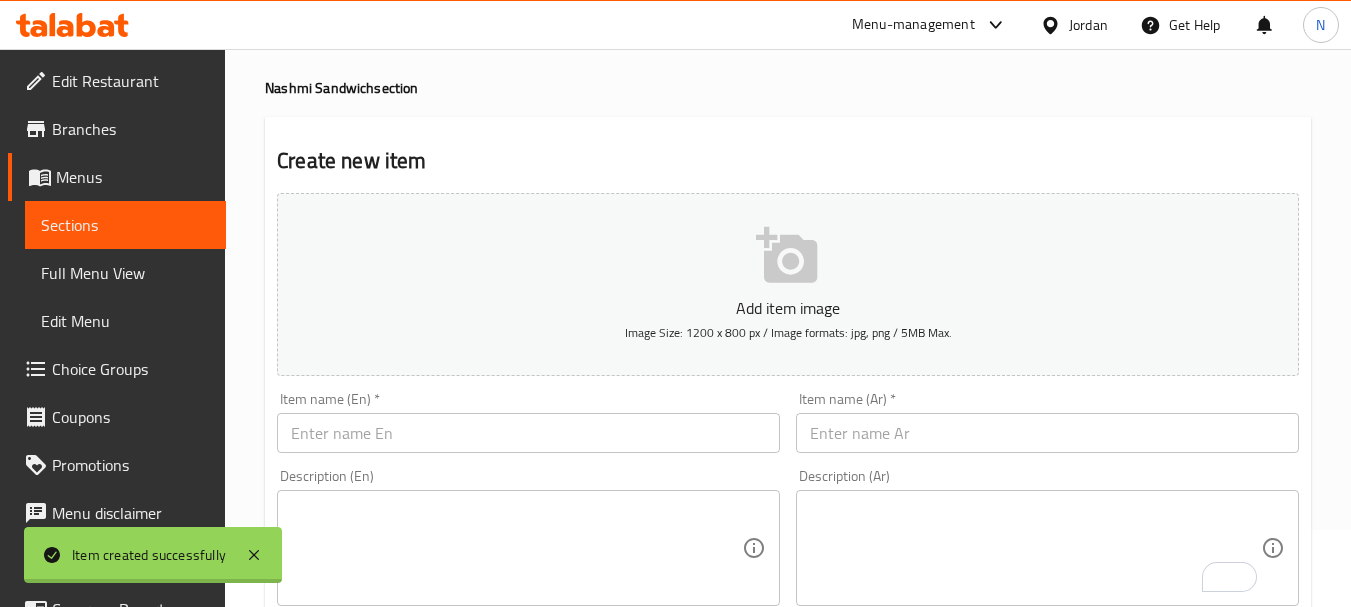 scroll, scrollTop: 0, scrollLeft: 0, axis: both 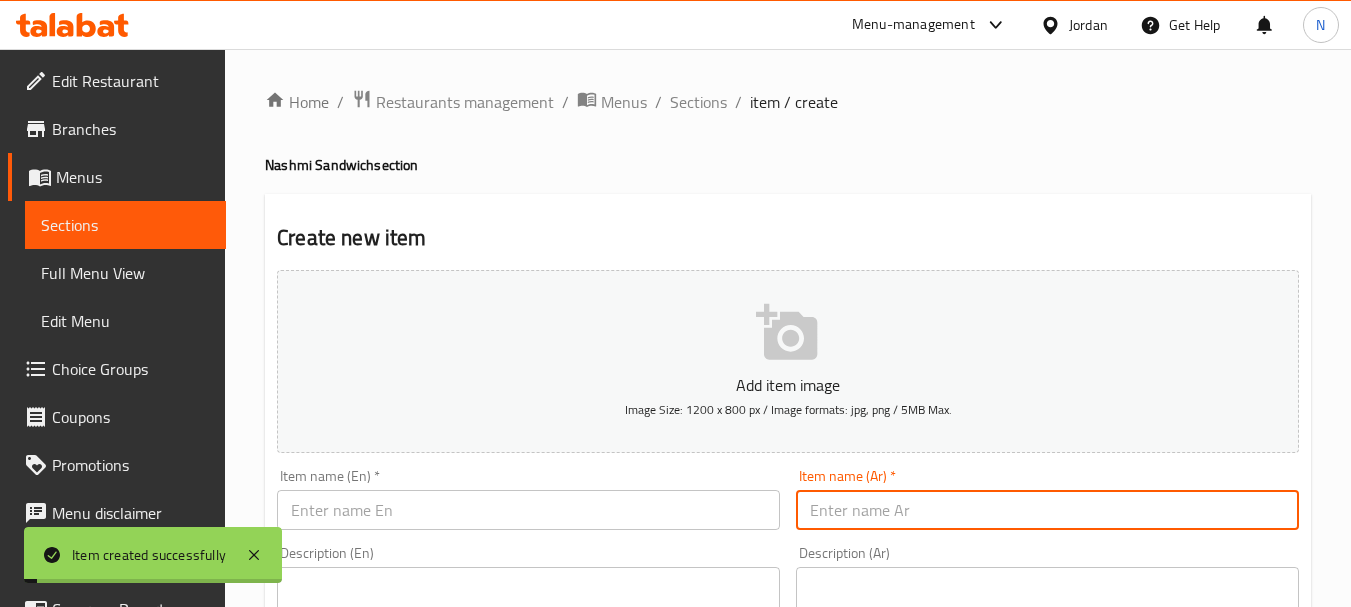 click at bounding box center (1047, 510) 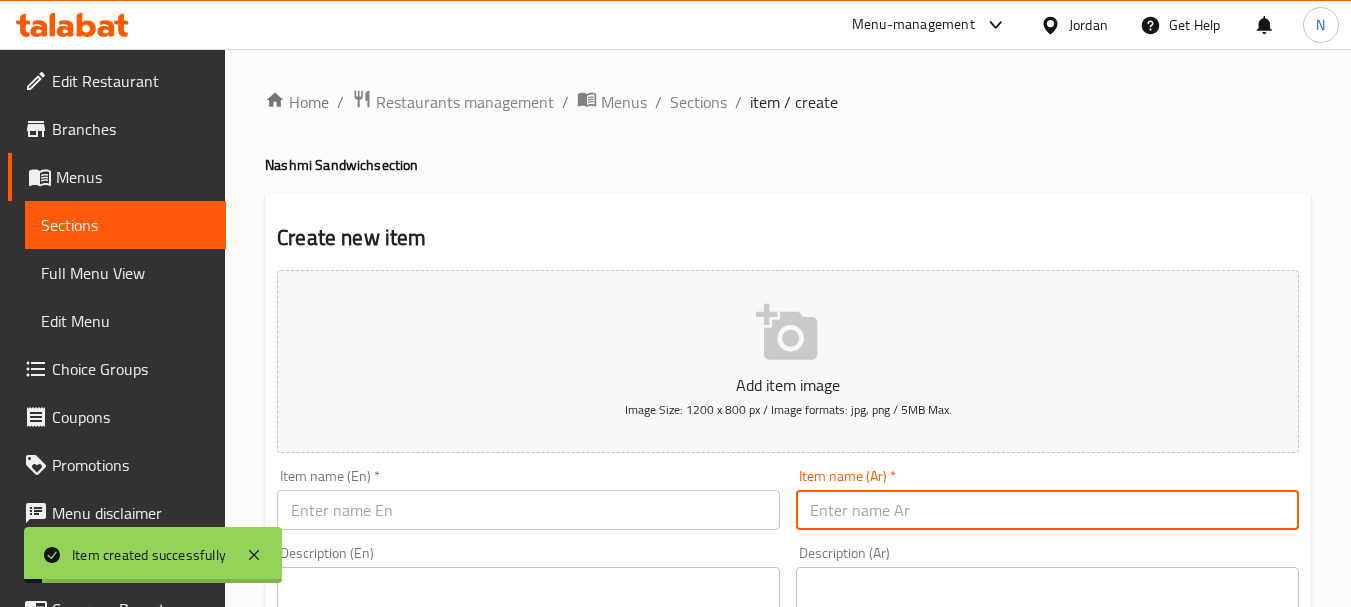 paste on "ساندويش لحم دبل" 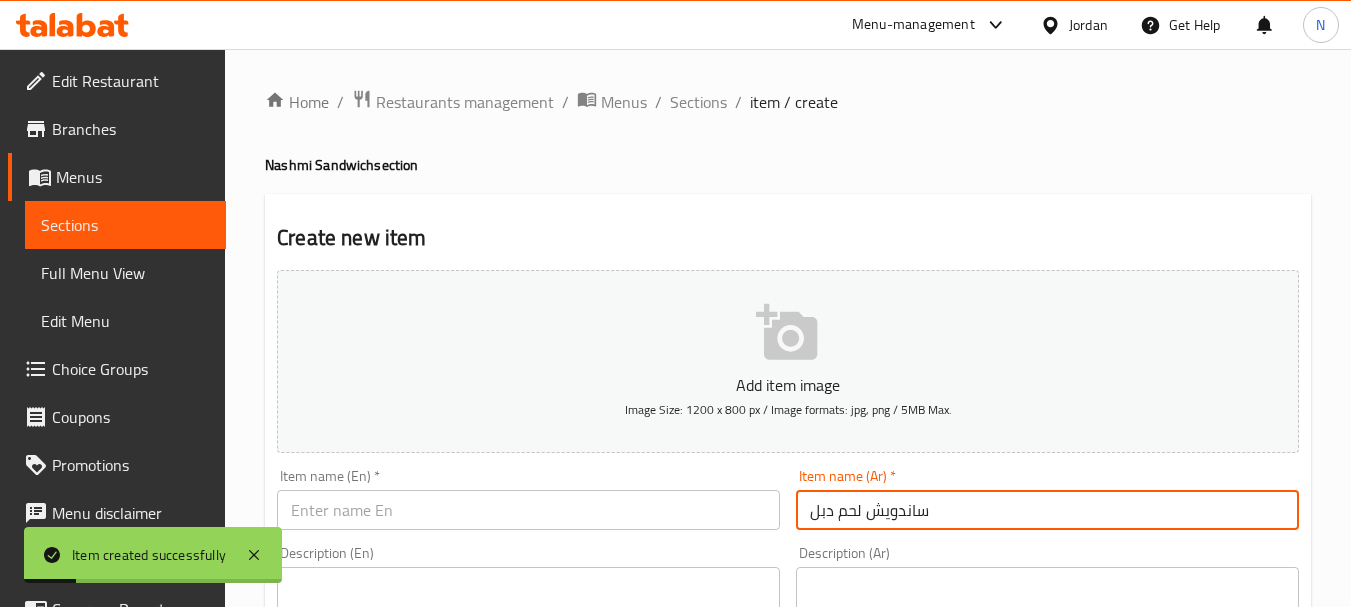 type on "ساندويش لحم دبل" 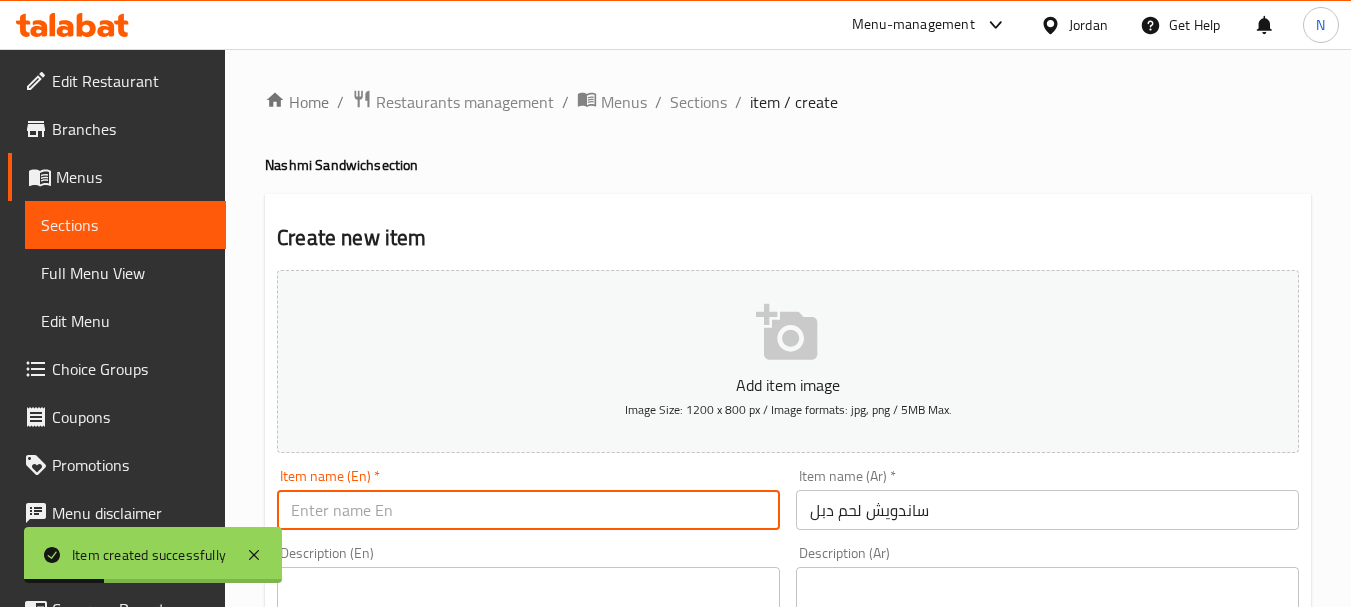 click at bounding box center (528, 510) 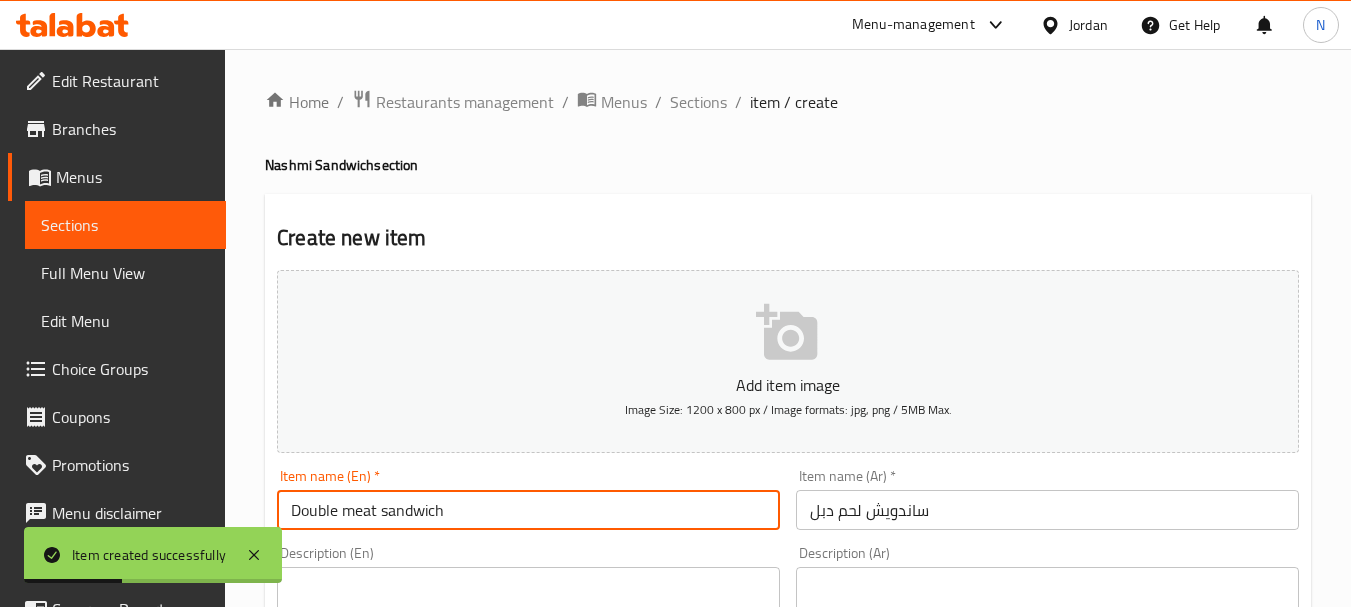 click on "Double meat sandwich" at bounding box center (528, 510) 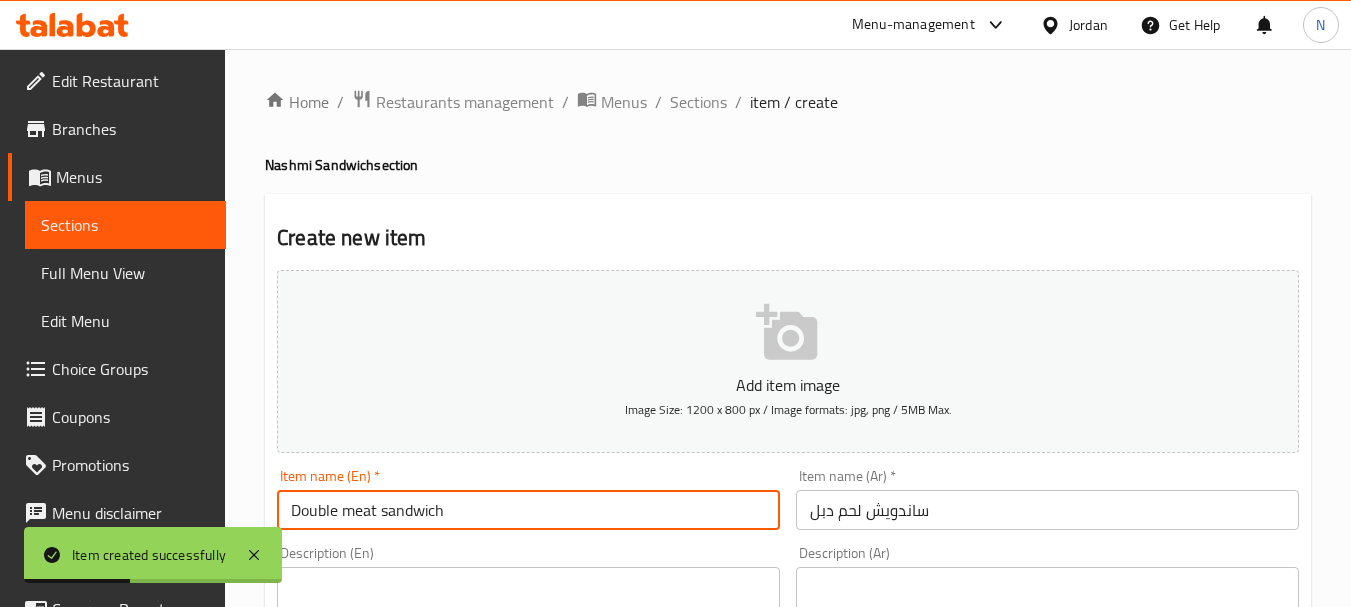 click on "Double meat sandwich" at bounding box center (528, 510) 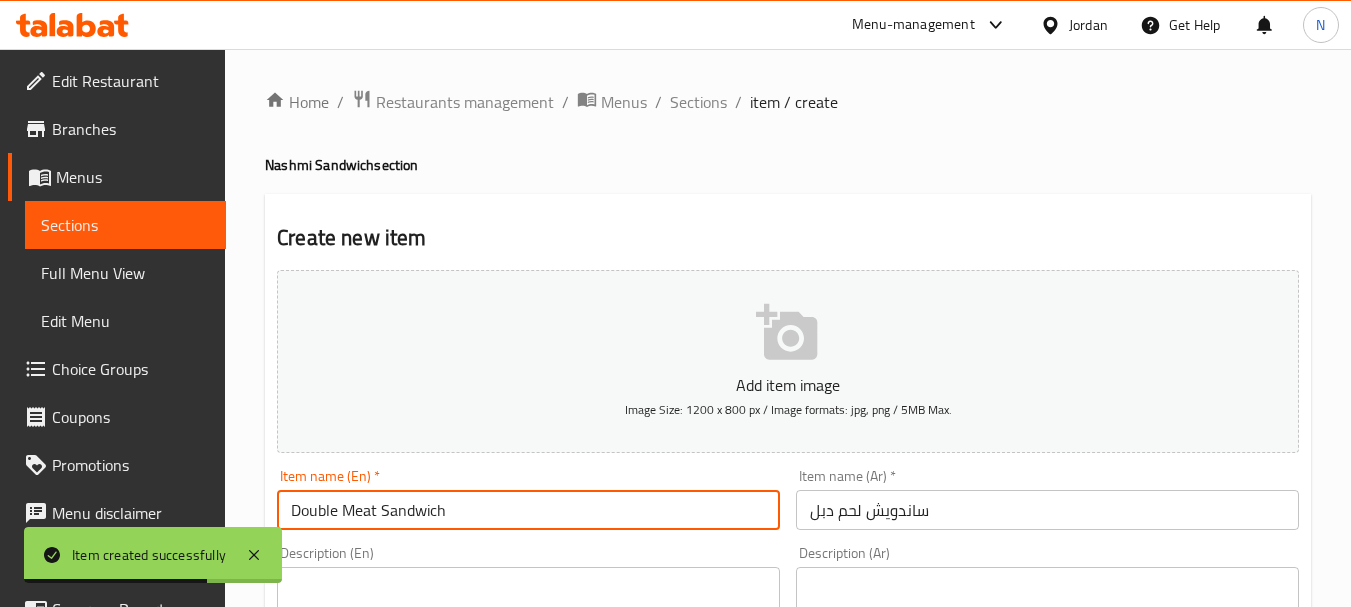 type on "Double Meat Sandwich" 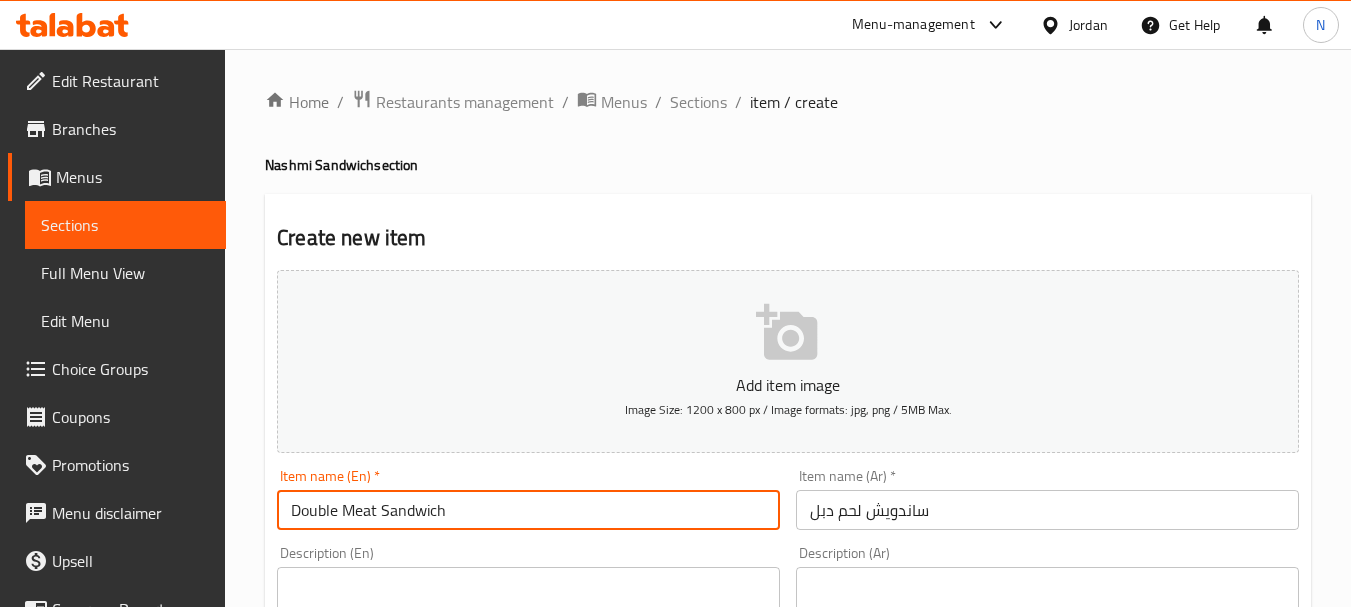 scroll, scrollTop: 531, scrollLeft: 0, axis: vertical 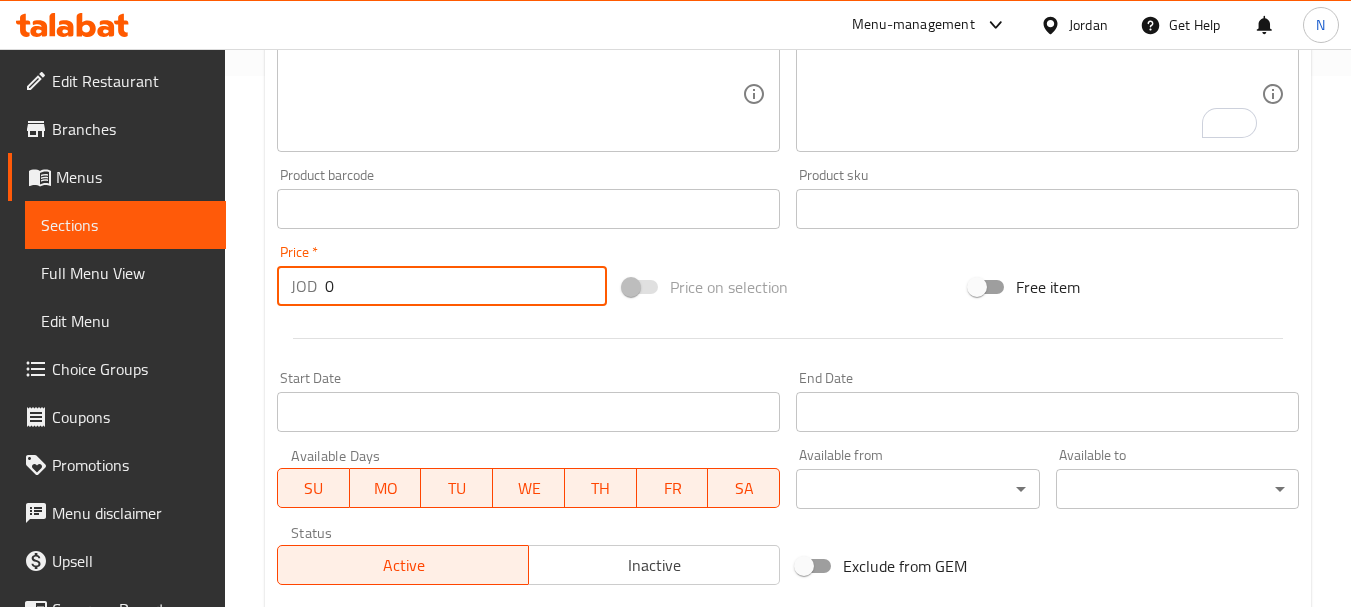 drag, startPoint x: 355, startPoint y: 270, endPoint x: 318, endPoint y: 295, distance: 44.65423 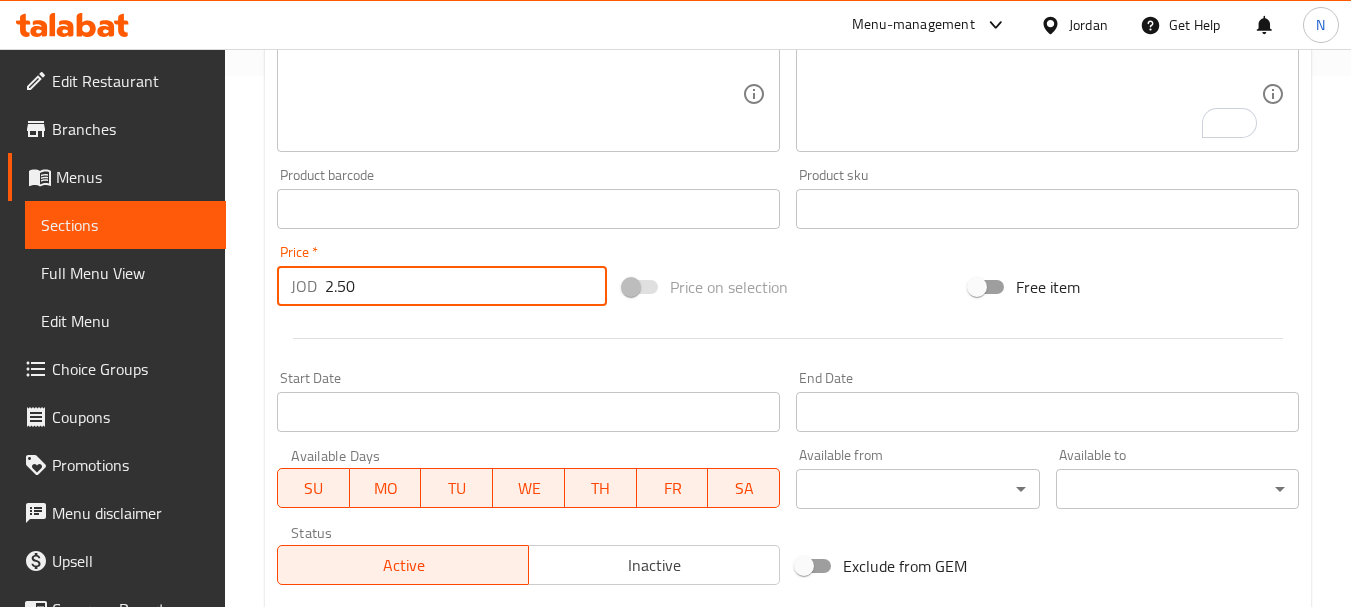 type on "2.50" 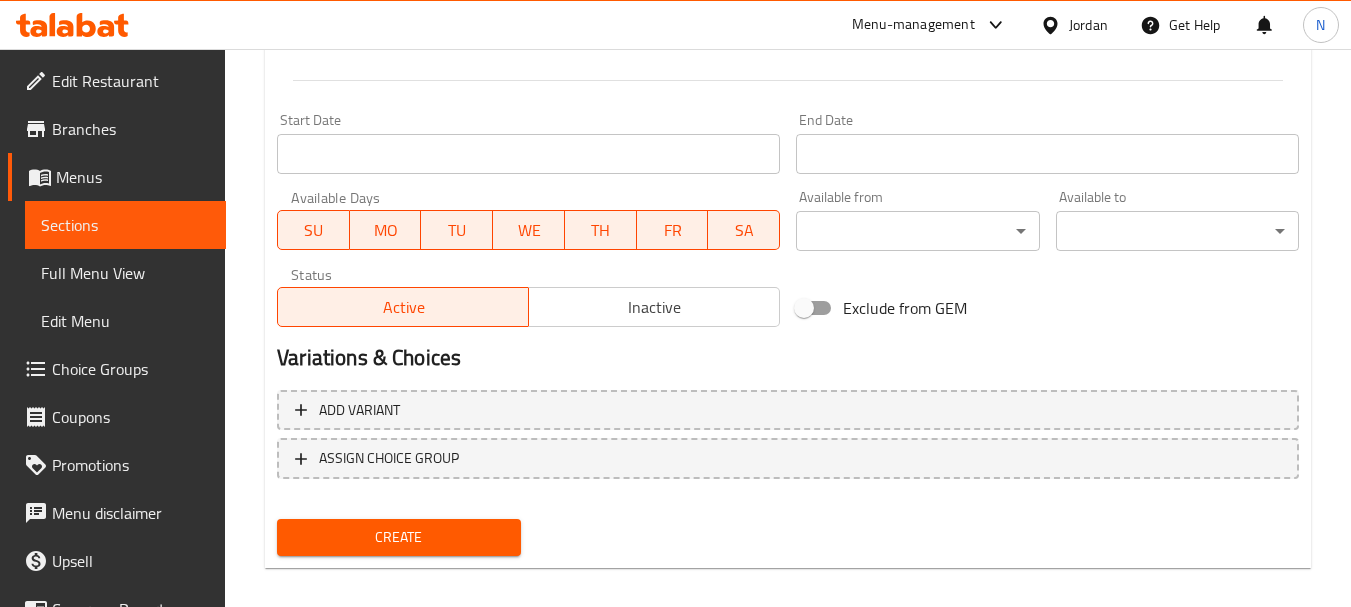 scroll, scrollTop: 806, scrollLeft: 0, axis: vertical 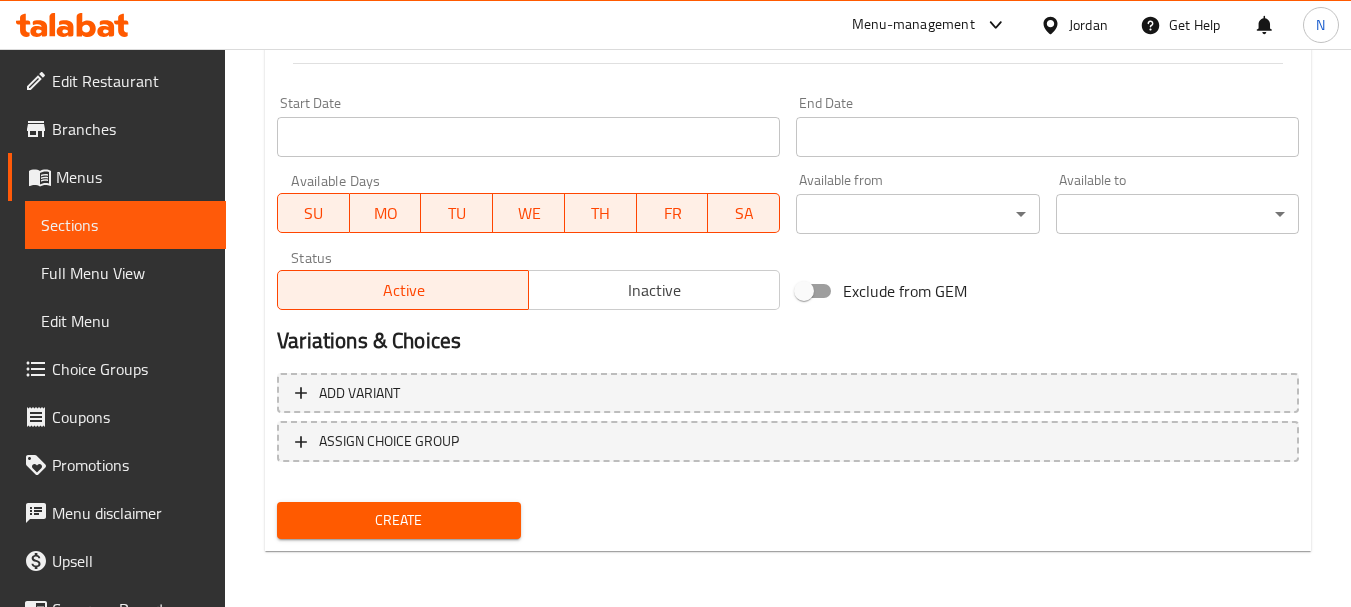 click on "Create" at bounding box center [398, 520] 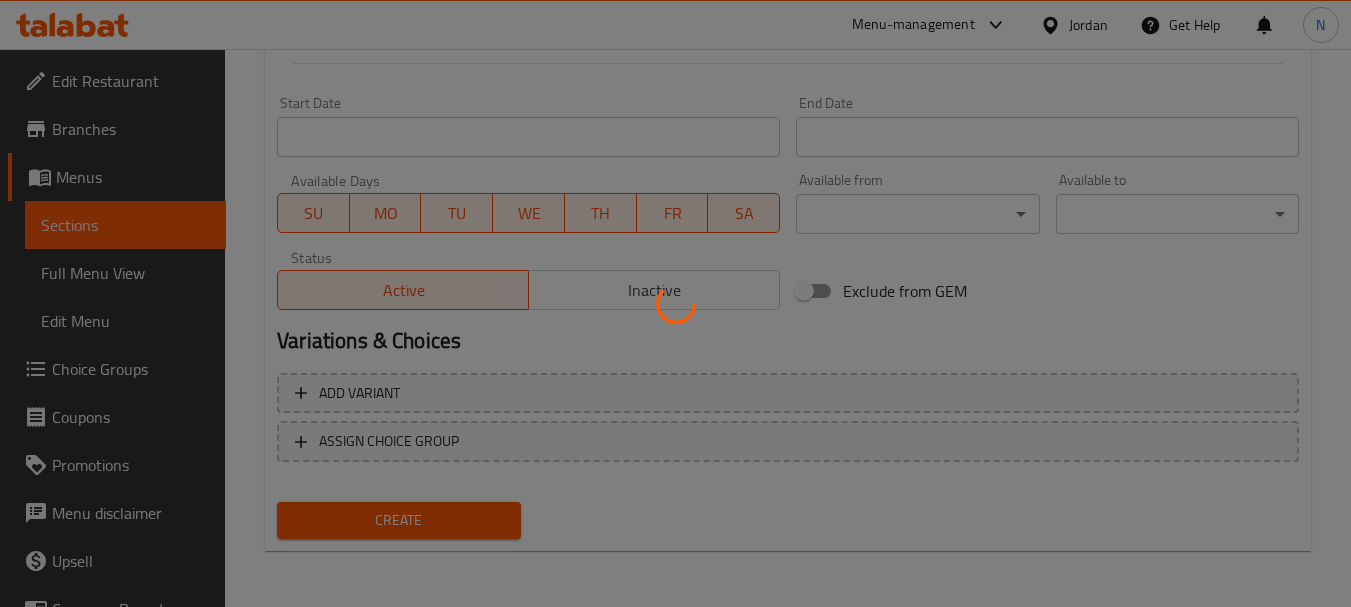 type 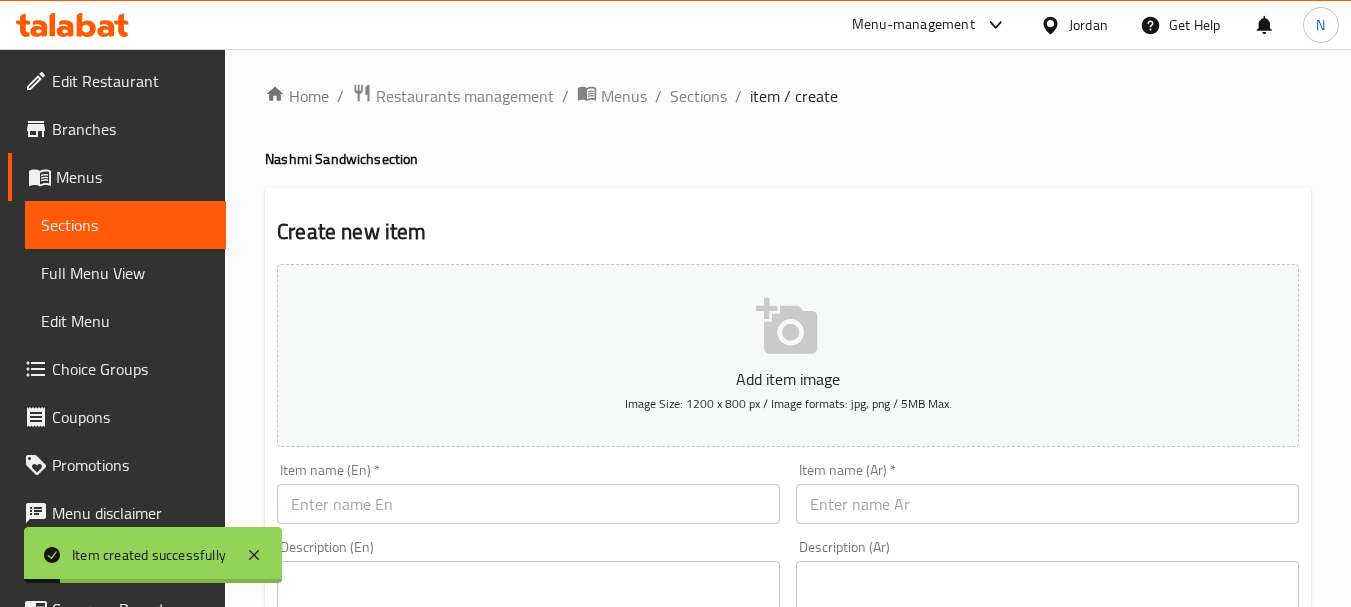 scroll, scrollTop: 0, scrollLeft: 0, axis: both 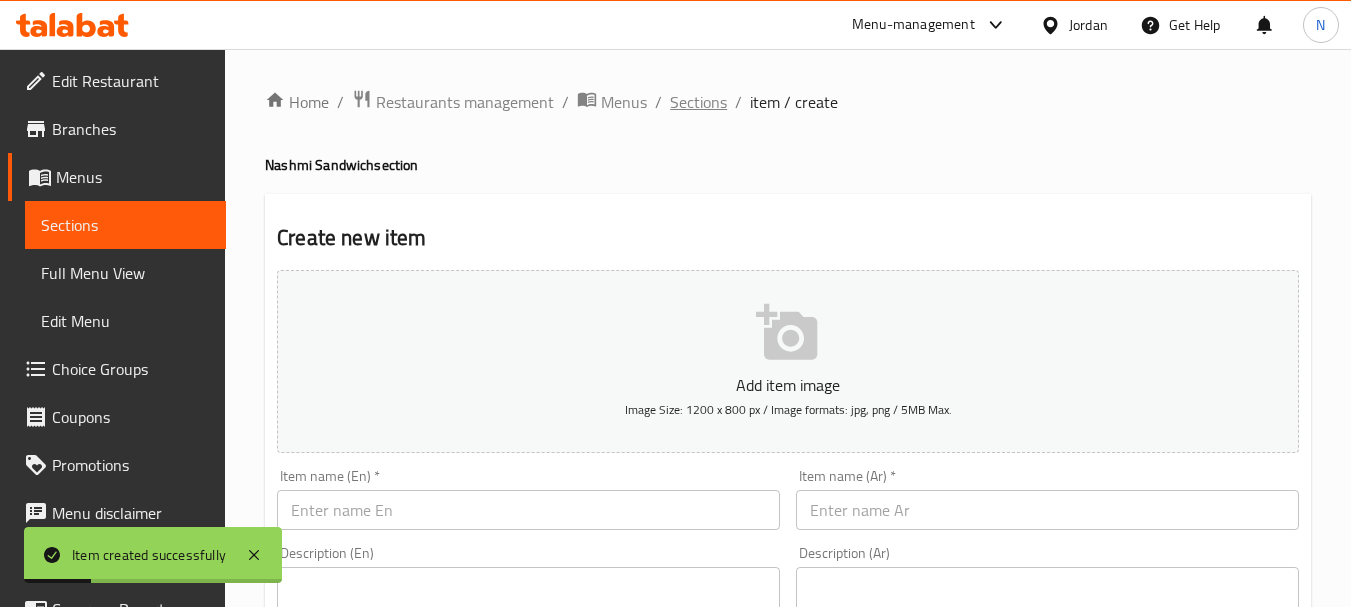 click on "Sections" at bounding box center (698, 102) 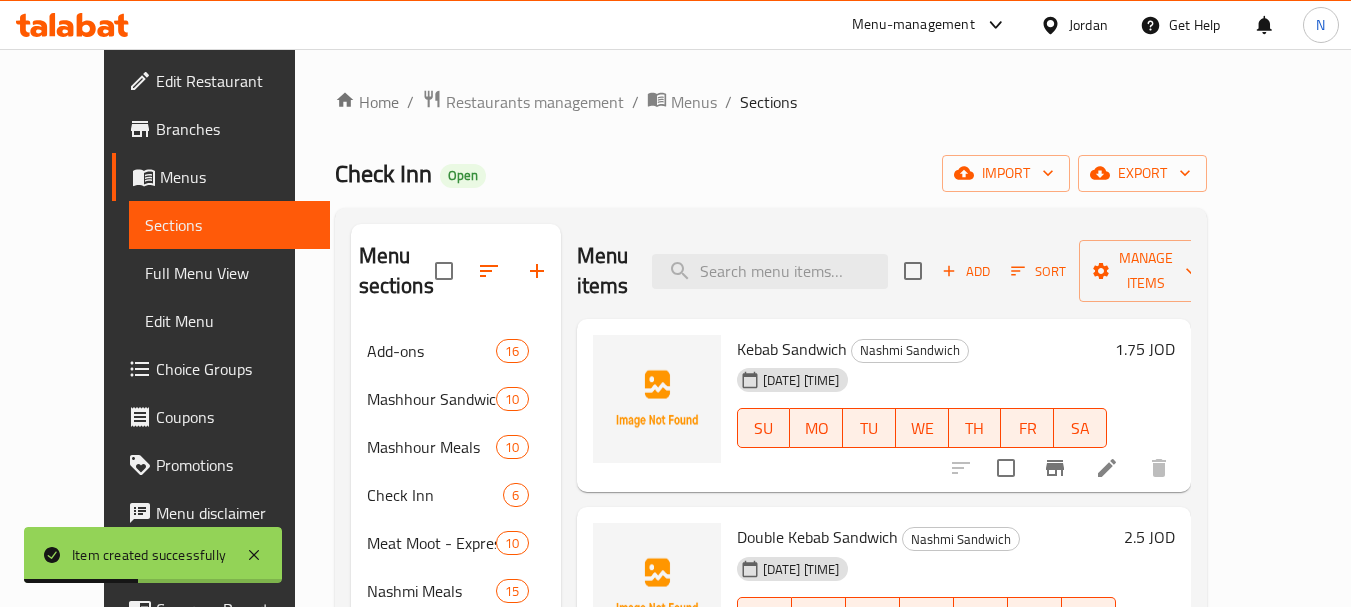 scroll, scrollTop: 227, scrollLeft: 0, axis: vertical 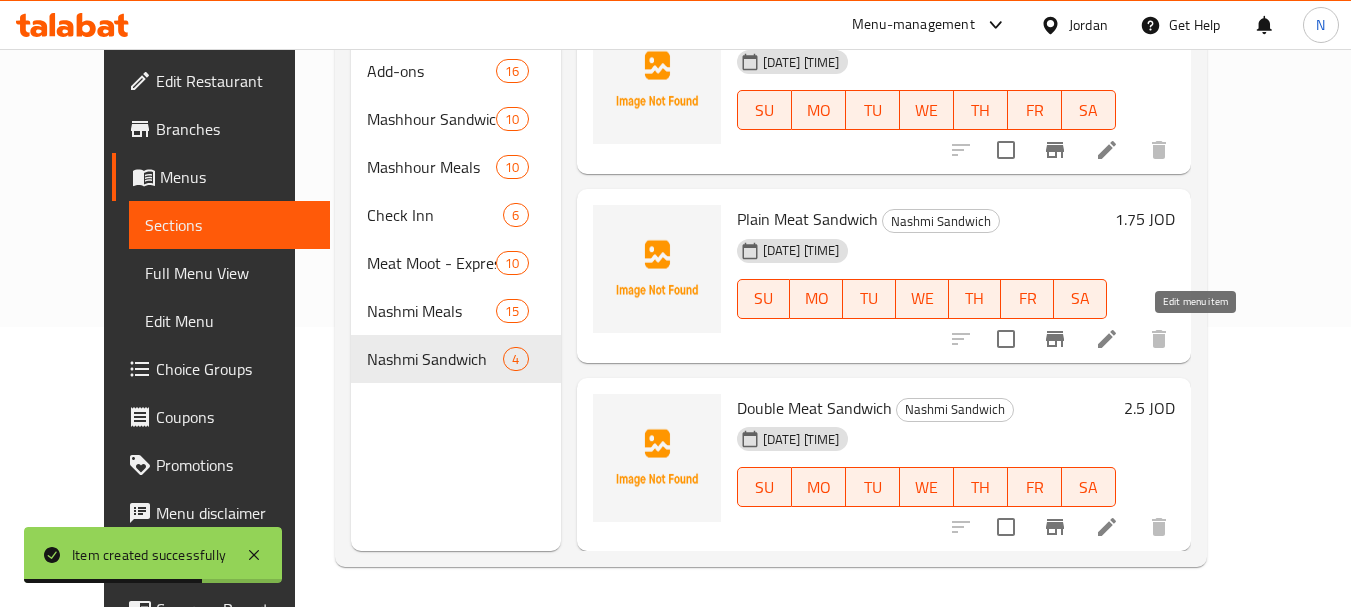 click 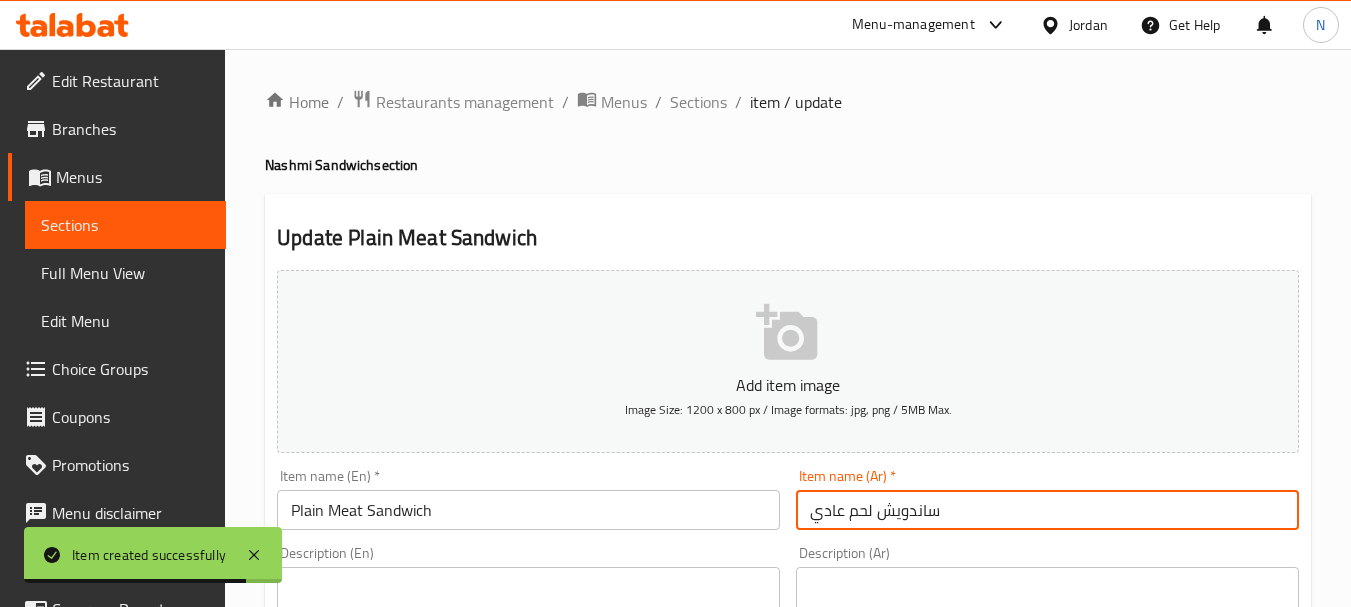 click on "ساندويش لحم عادي" at bounding box center [1047, 510] 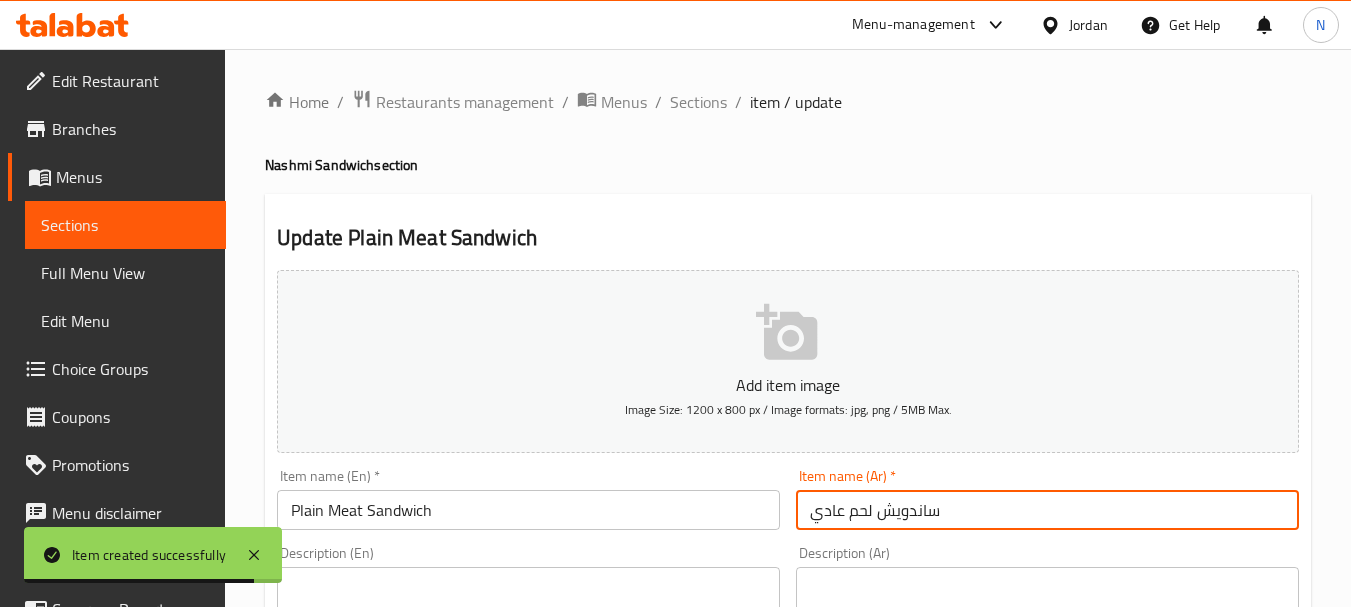 click on "ساندويش لحم عادي" at bounding box center (1047, 510) 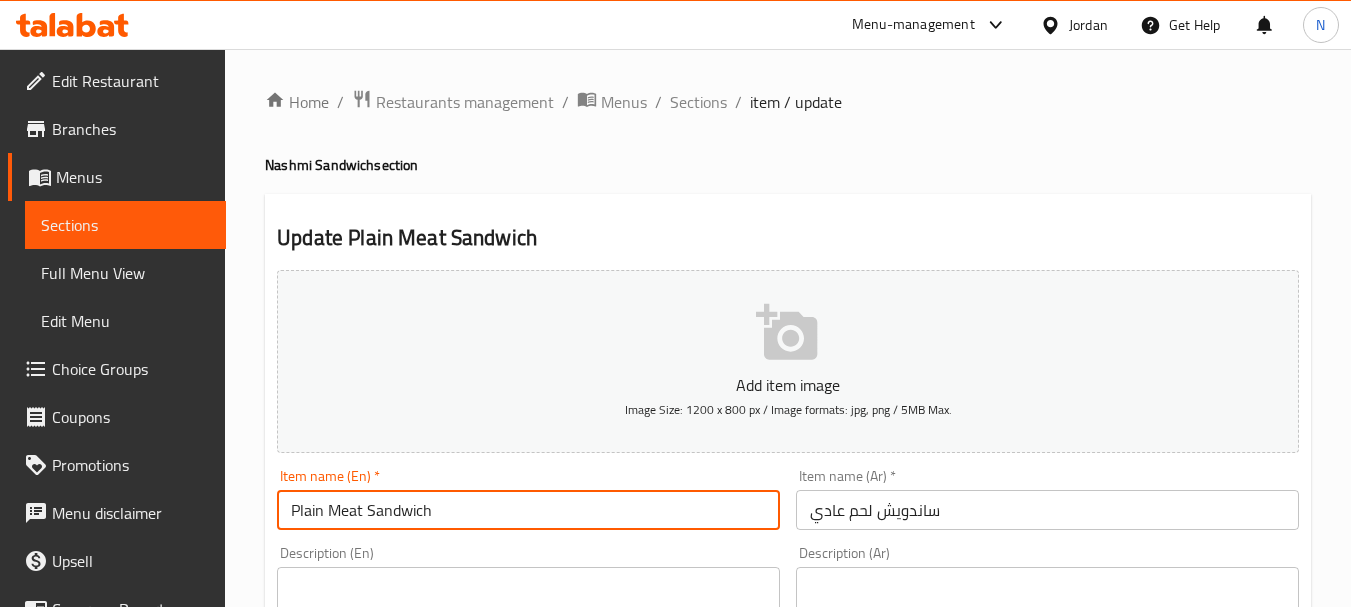 click on "Plain Meat Sandwich" at bounding box center [528, 510] 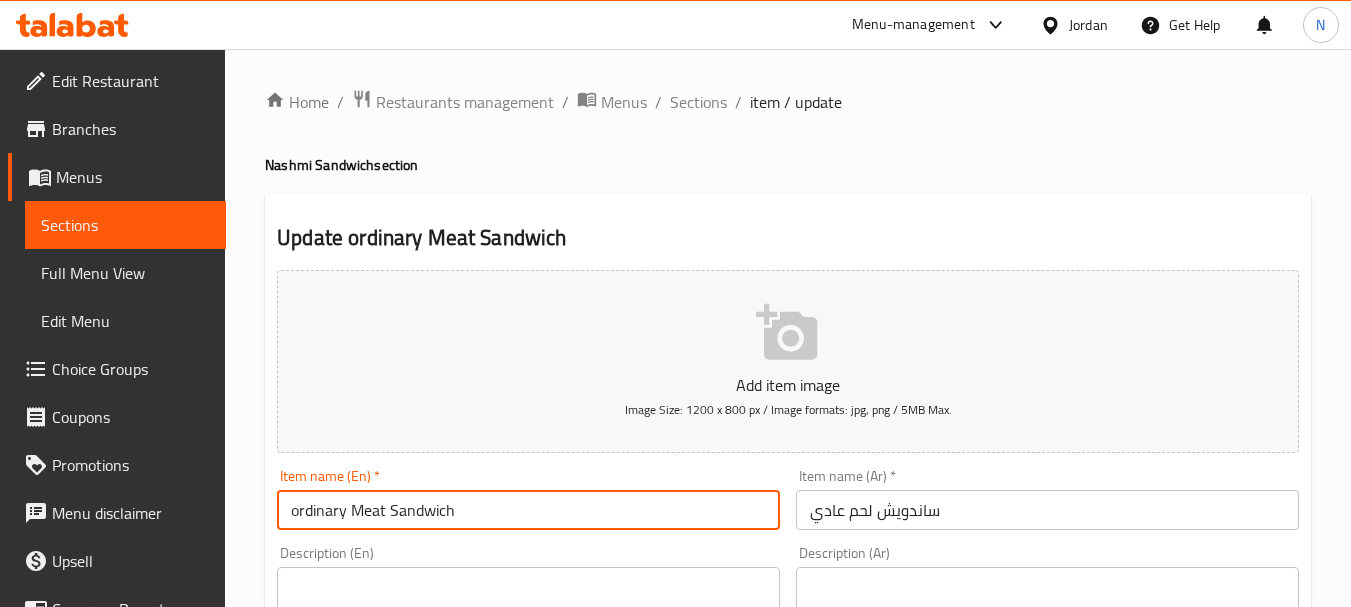 click on "ordinary Meat Sandwich" at bounding box center [528, 510] 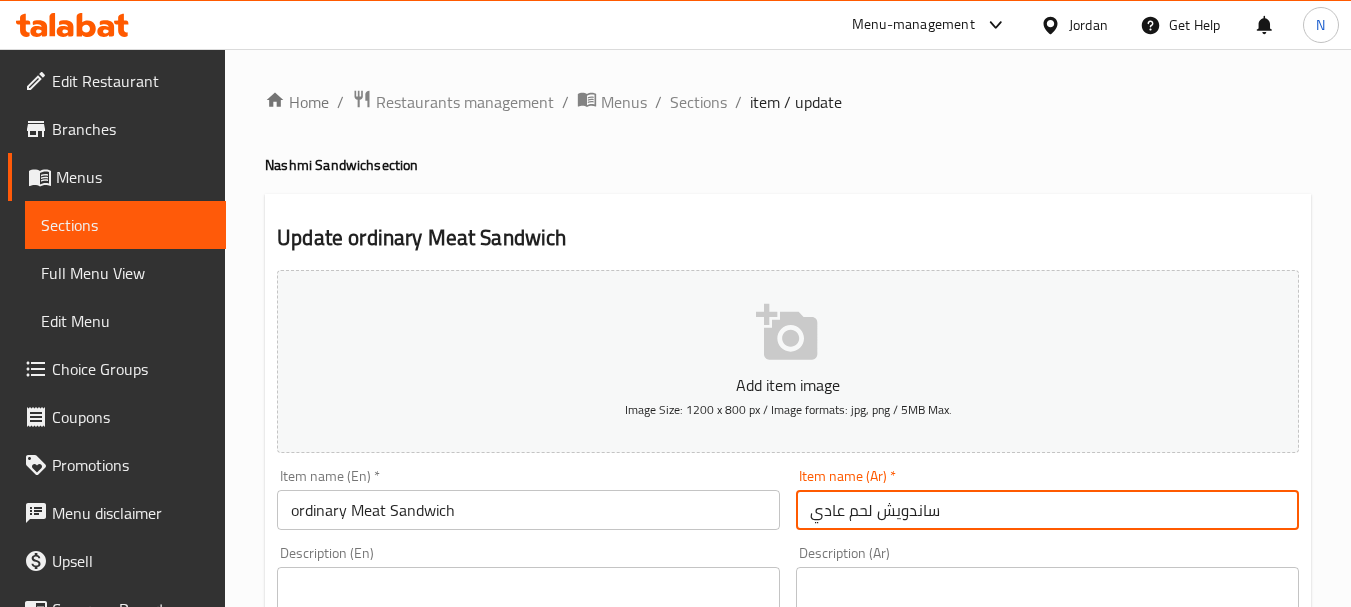 click on "ساندويش لحم عادي" at bounding box center [1047, 510] 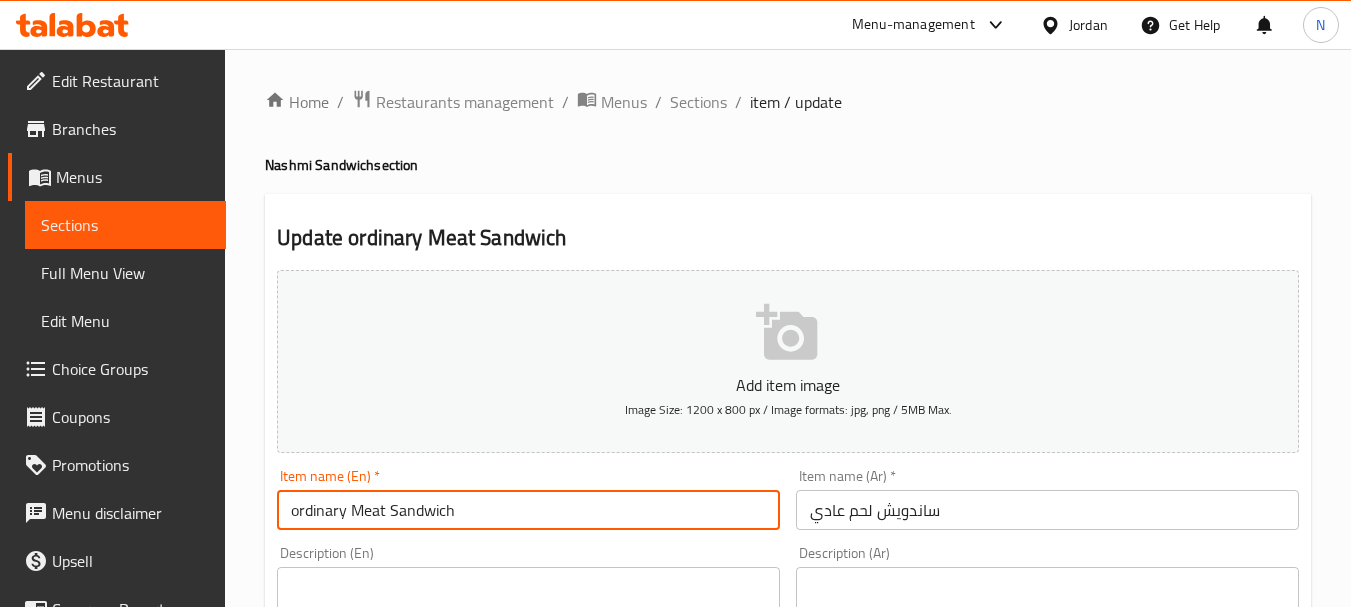 click on "ordinary Meat Sandwich" at bounding box center [528, 510] 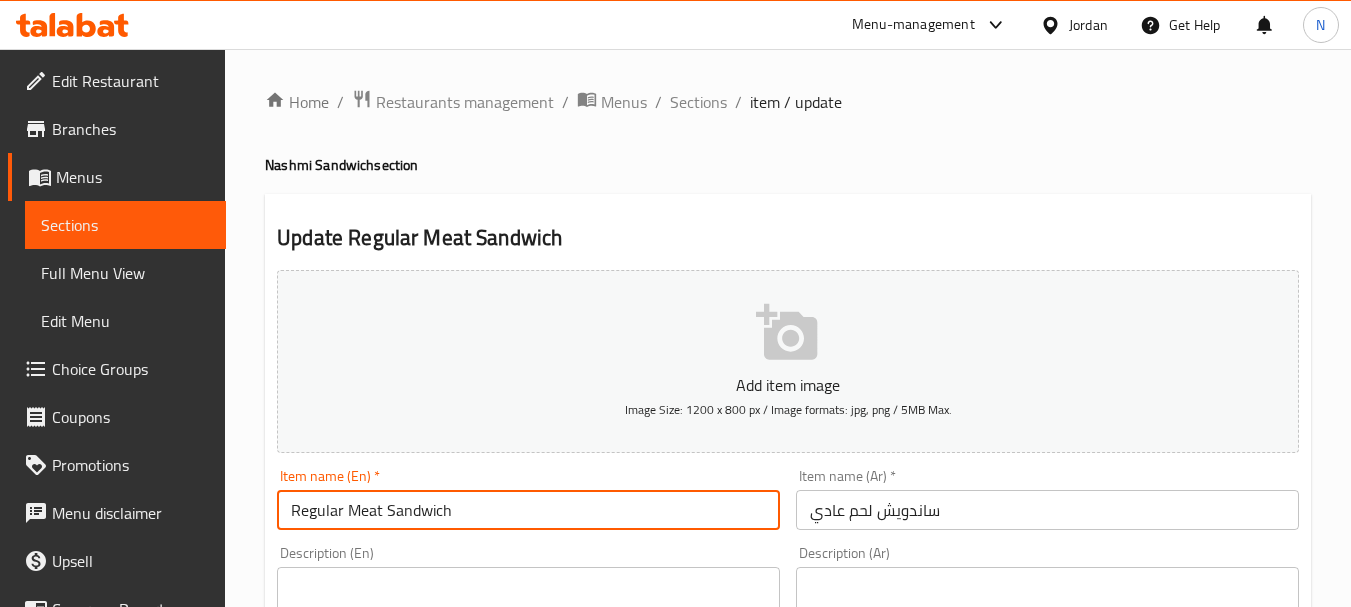 type on "Regular Meat Sandwich" 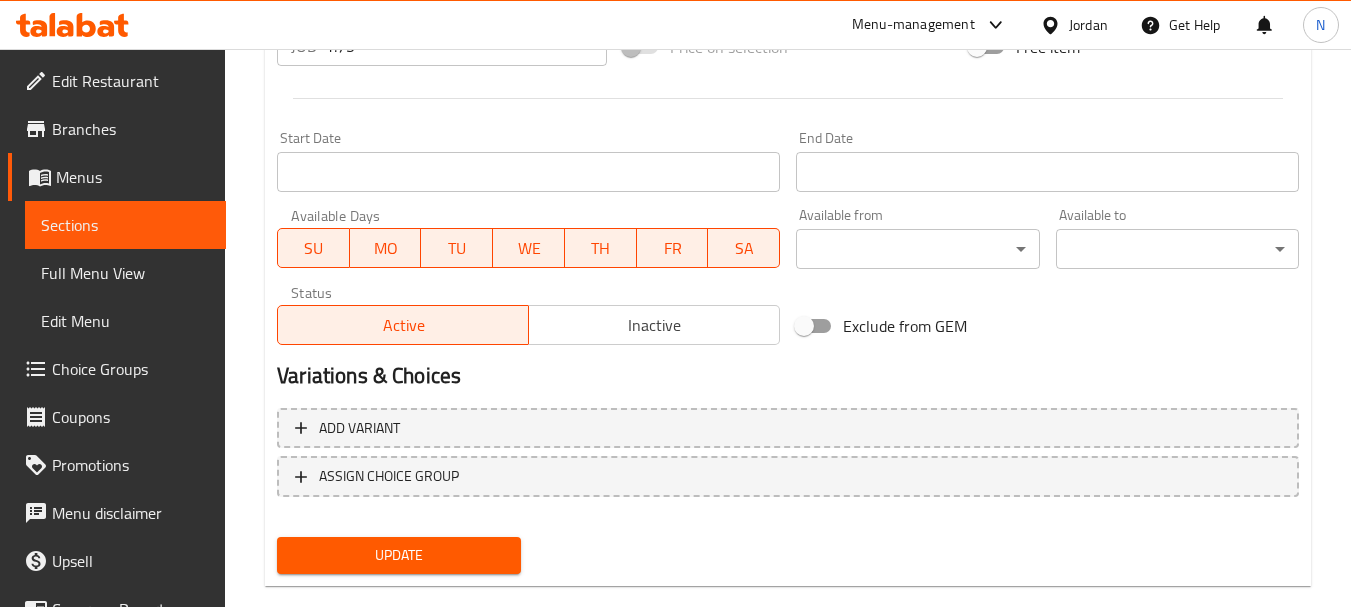 scroll, scrollTop: 806, scrollLeft: 0, axis: vertical 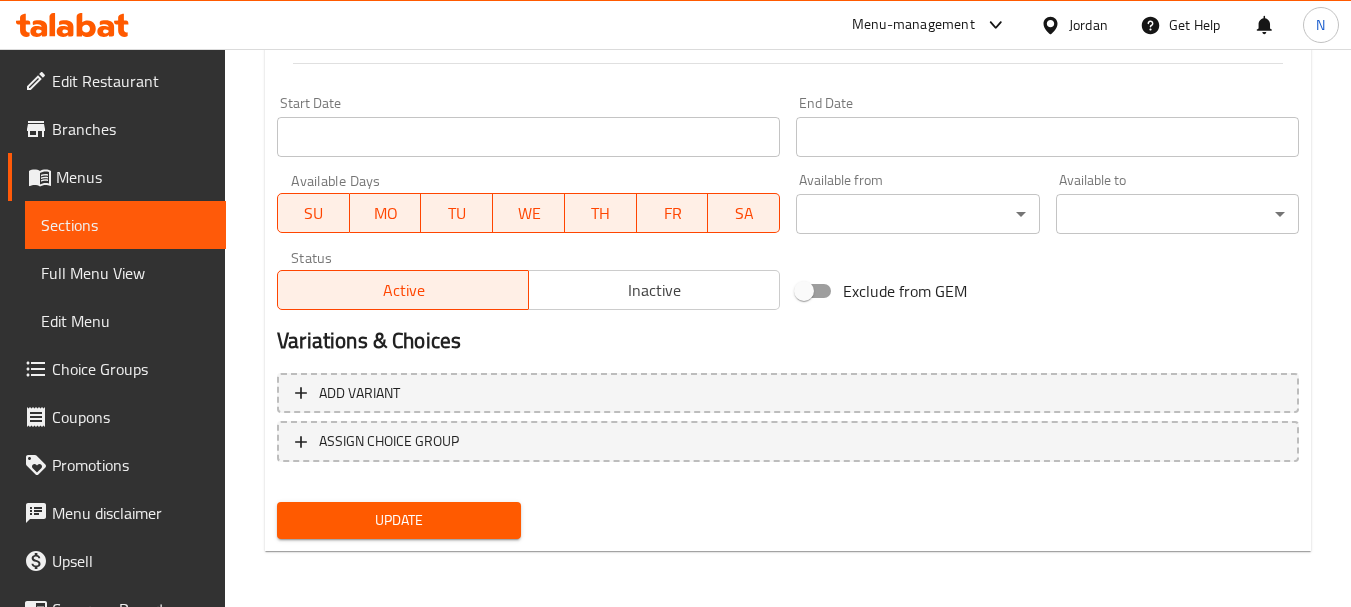 click on "Update" at bounding box center [398, 520] 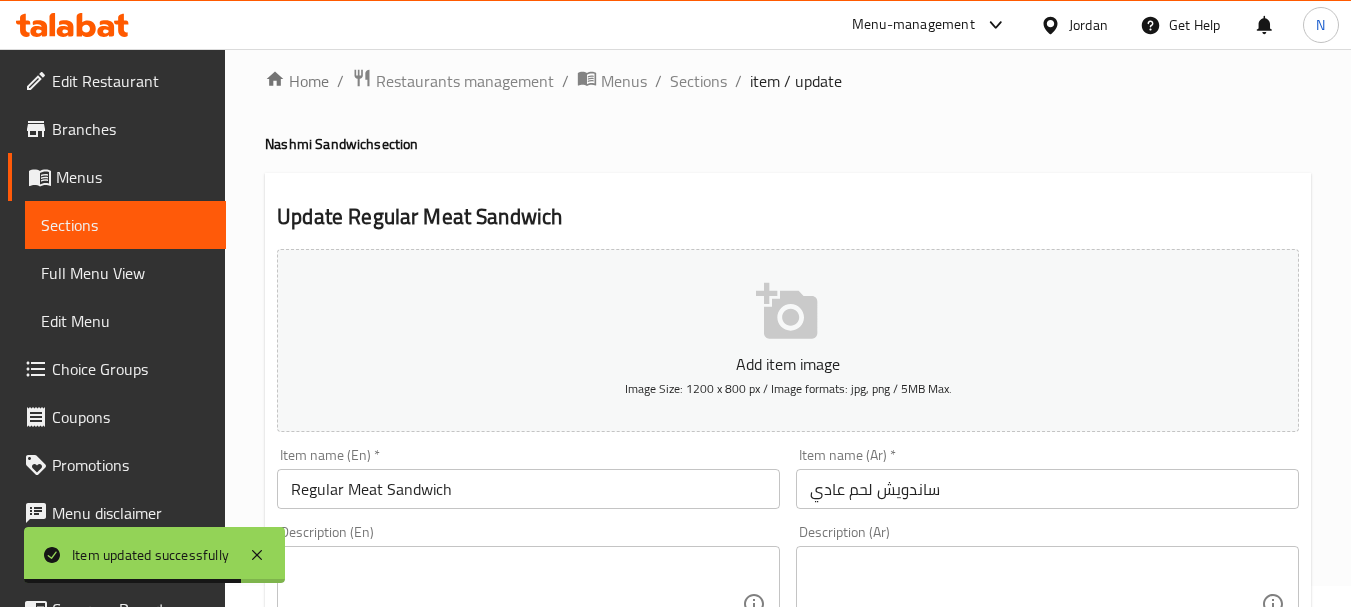 scroll, scrollTop: 0, scrollLeft: 0, axis: both 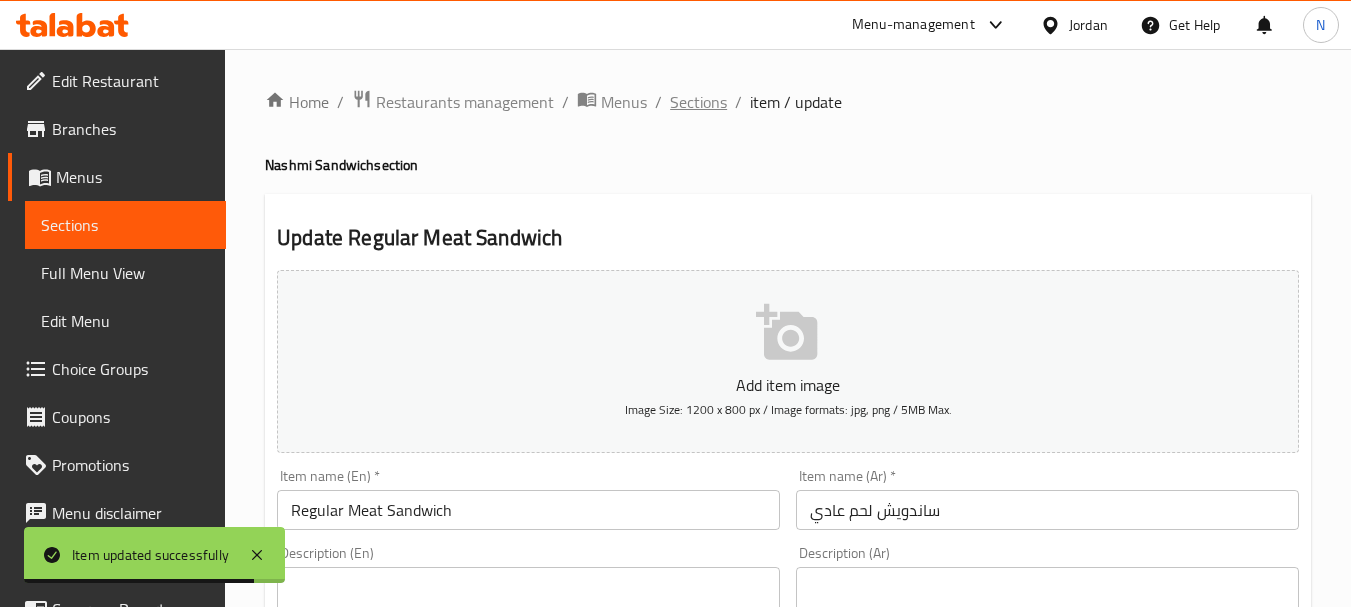 click on "Sections" at bounding box center [698, 102] 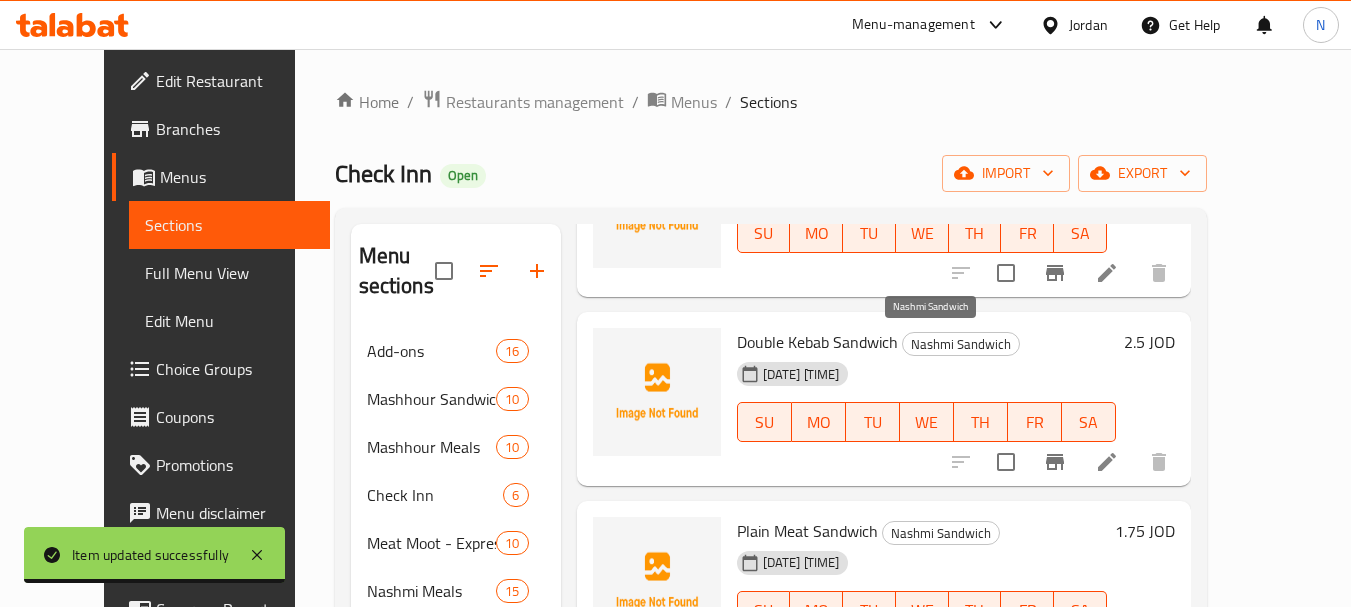 scroll, scrollTop: 227, scrollLeft: 0, axis: vertical 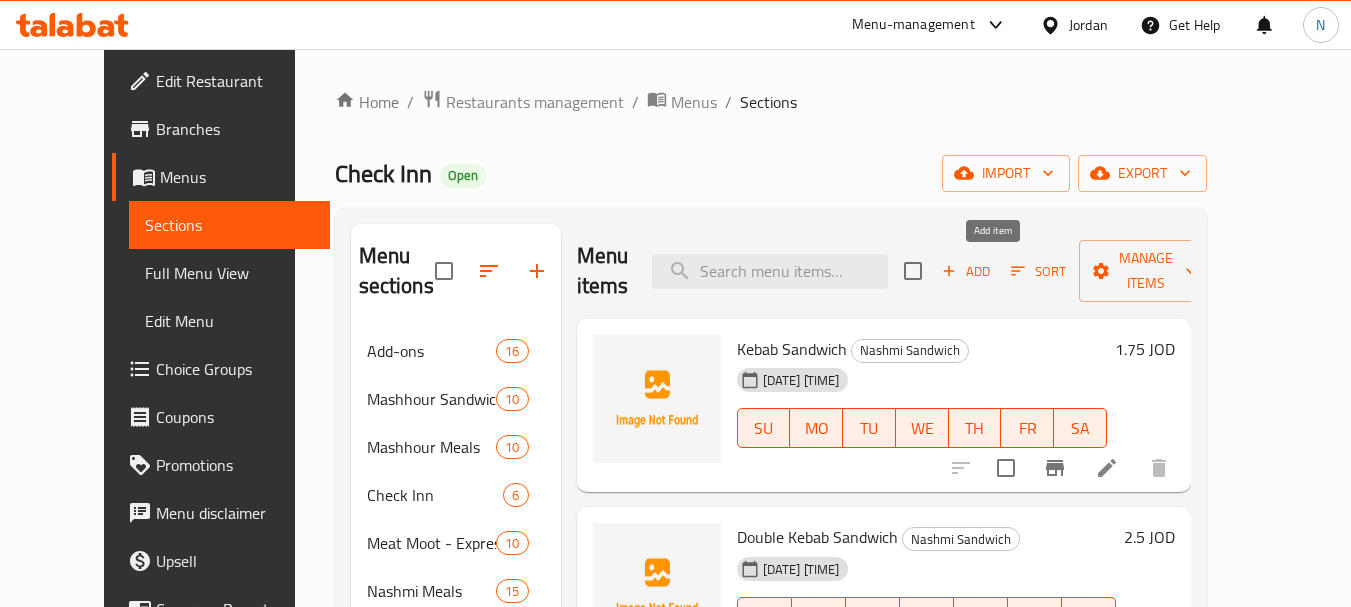 click on "Add" at bounding box center [966, 271] 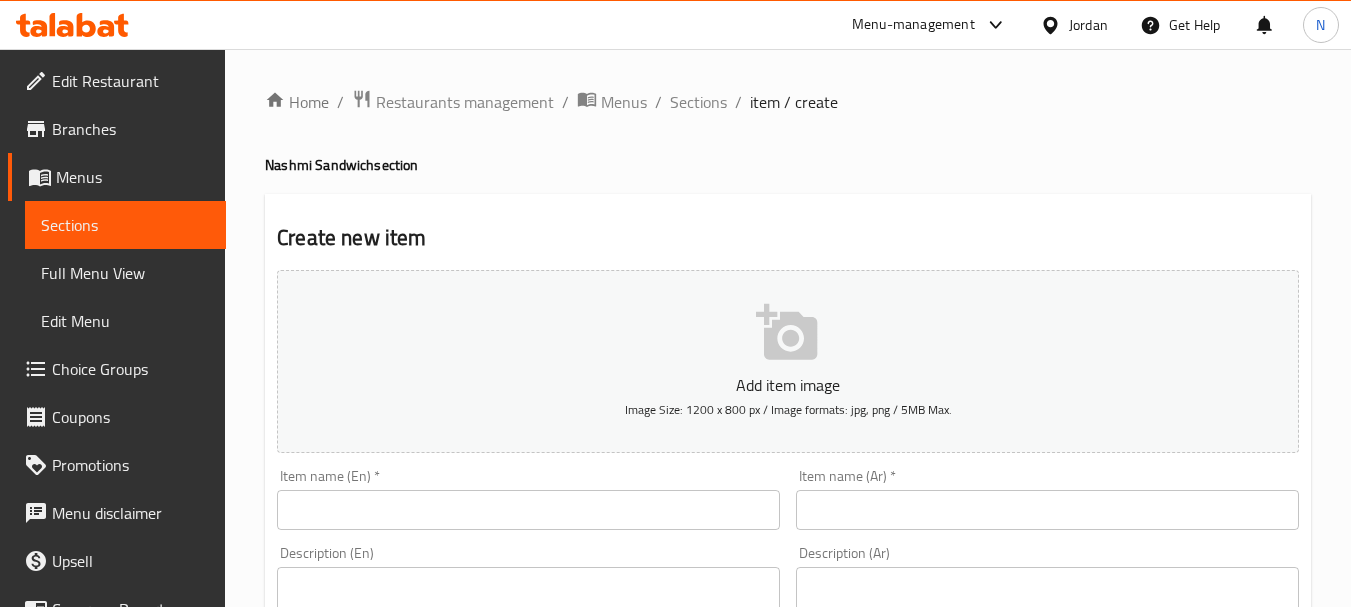 click at bounding box center [1047, 510] 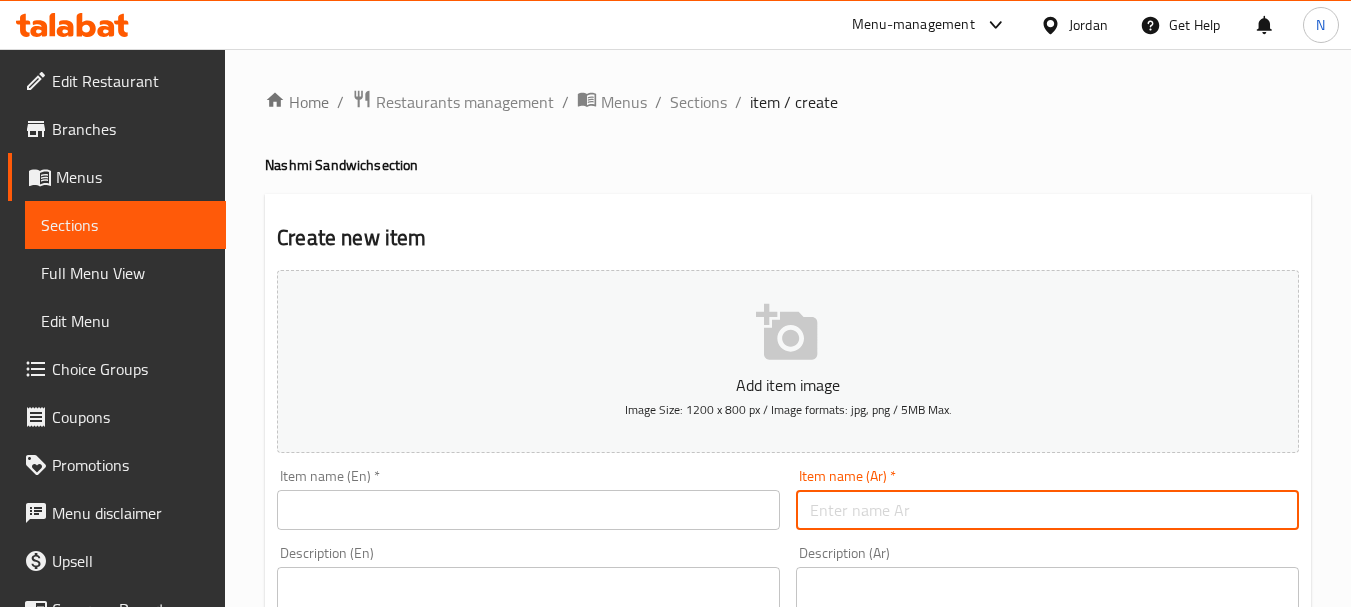 paste on "ساندويش اوصال شقف" 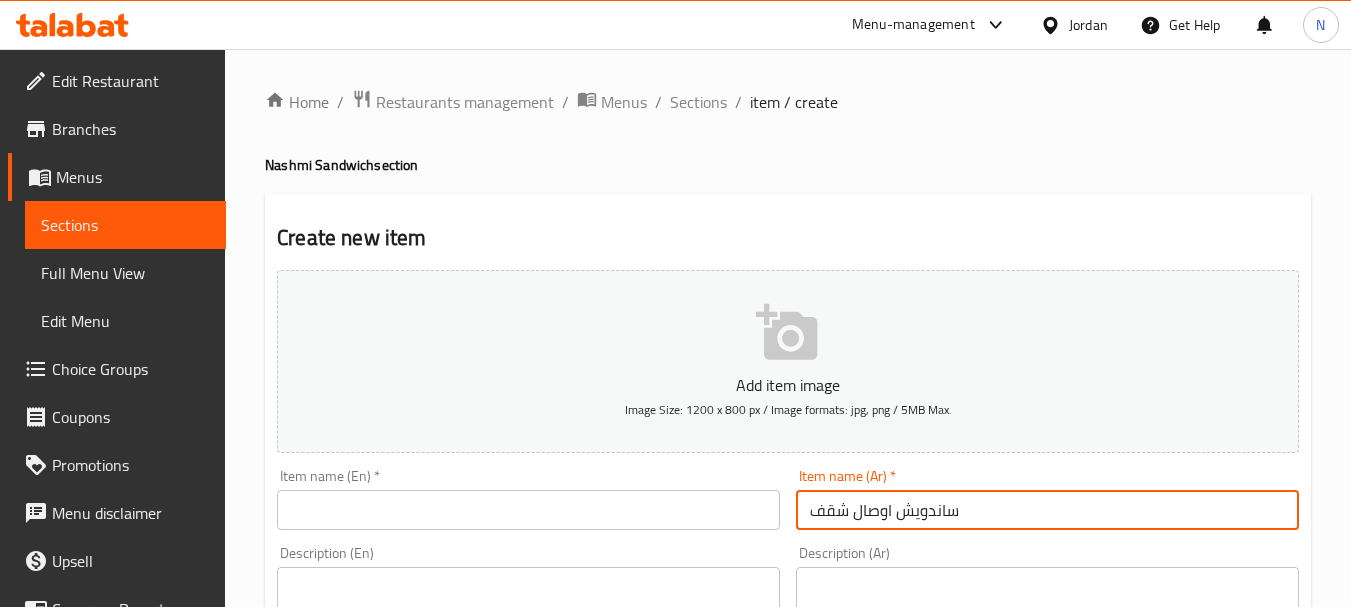 type on "ساندويش اوصال شقف" 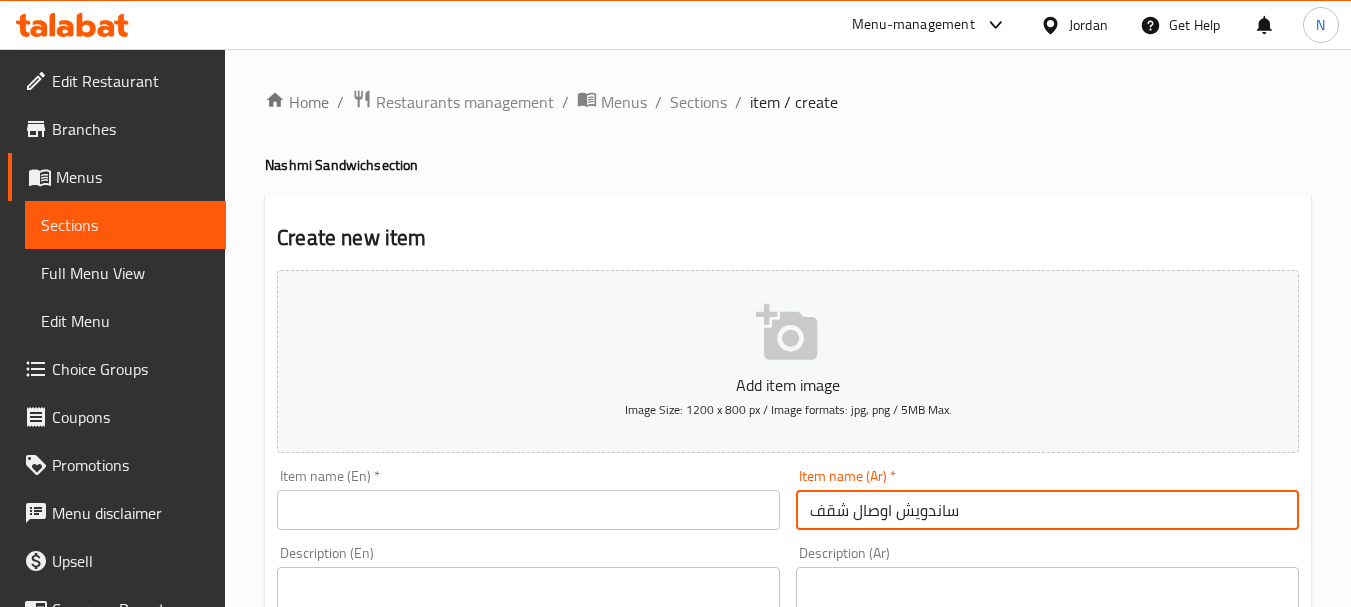 click at bounding box center [528, 510] 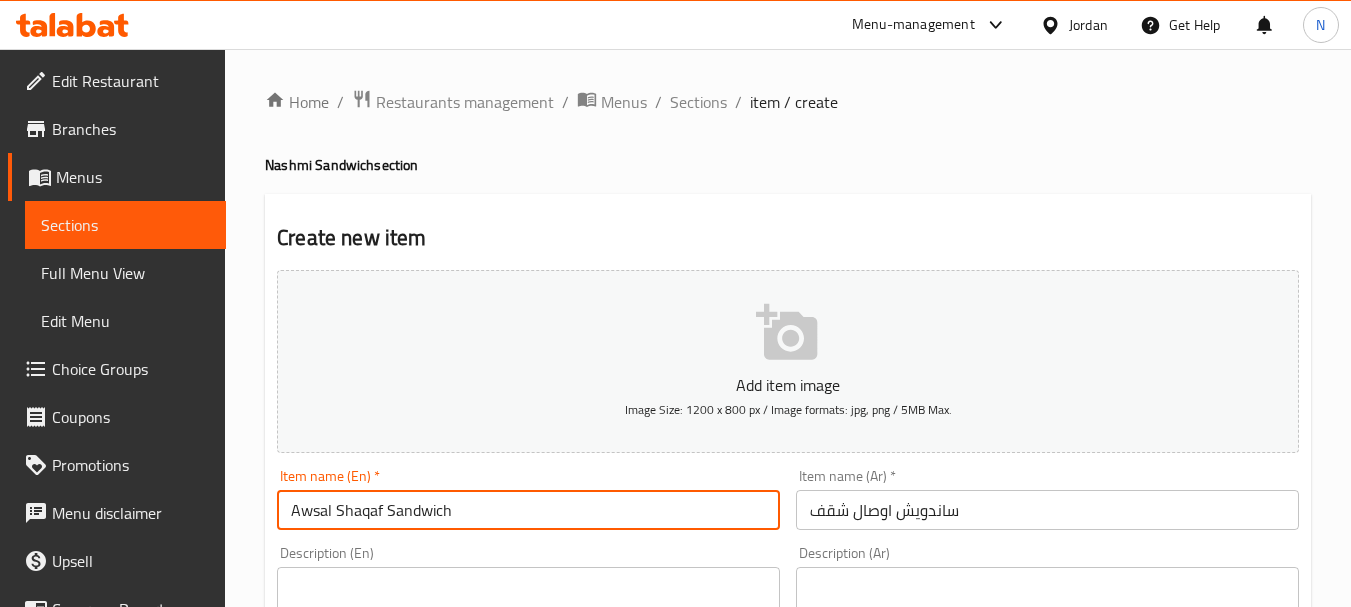 type on "Awsal Shaqaf Sandwich" 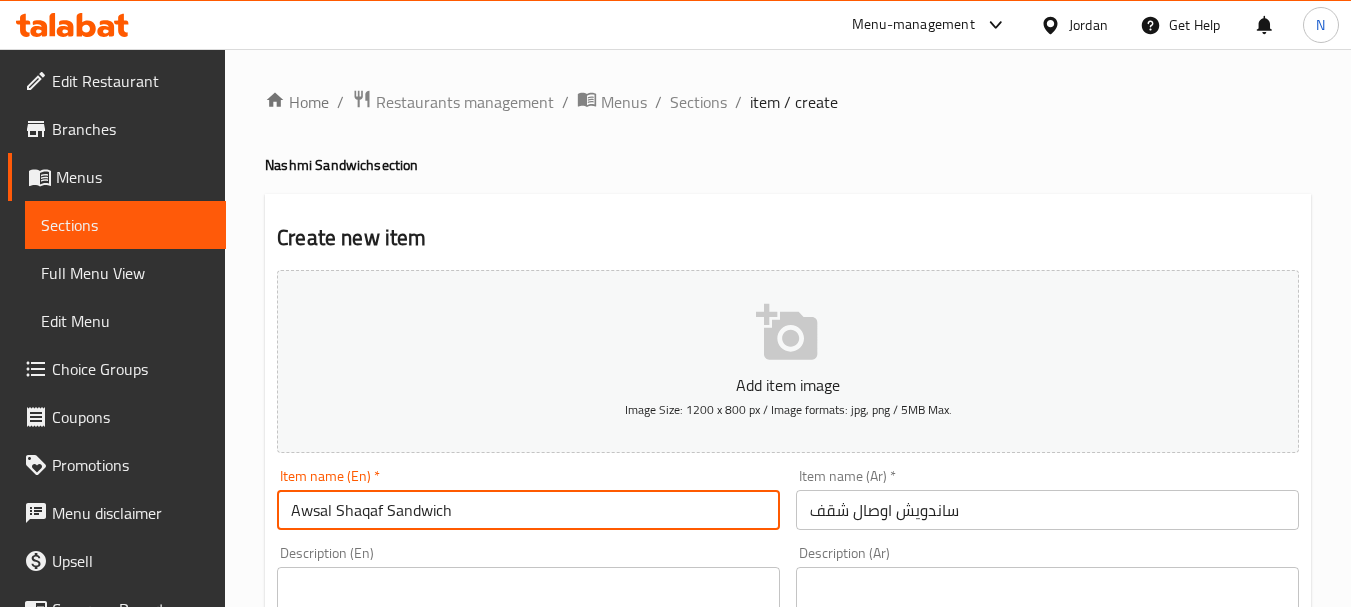 scroll, scrollTop: 531, scrollLeft: 0, axis: vertical 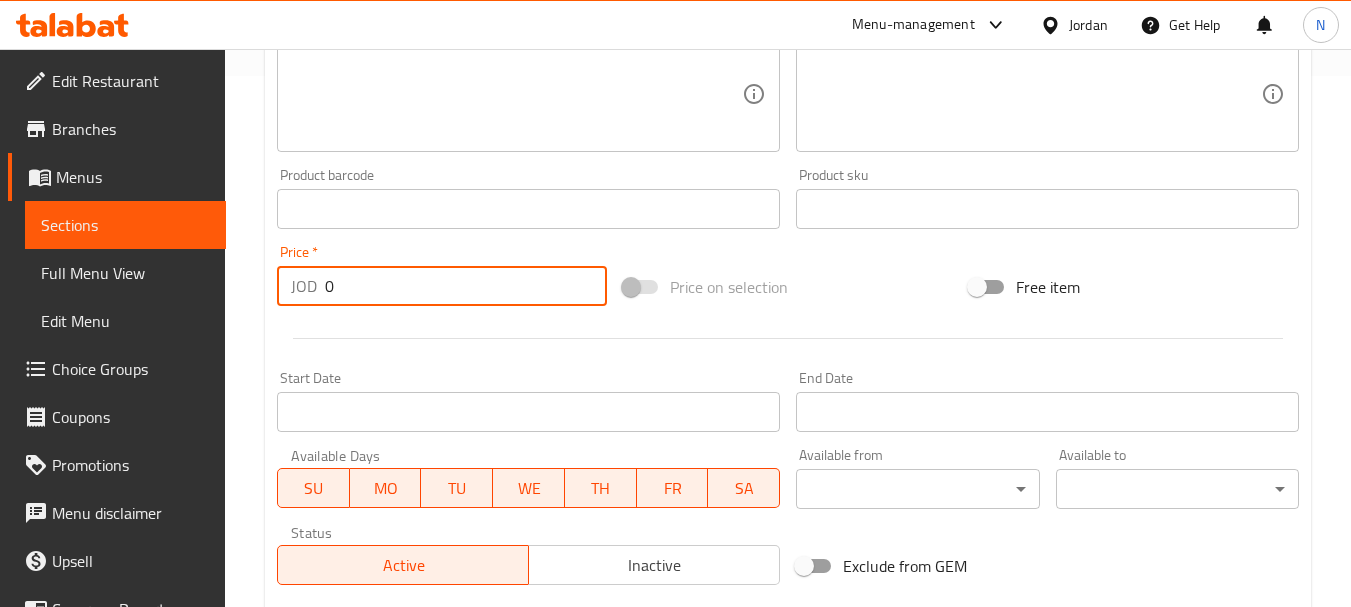 drag, startPoint x: 389, startPoint y: 293, endPoint x: 303, endPoint y: 292, distance: 86.00581 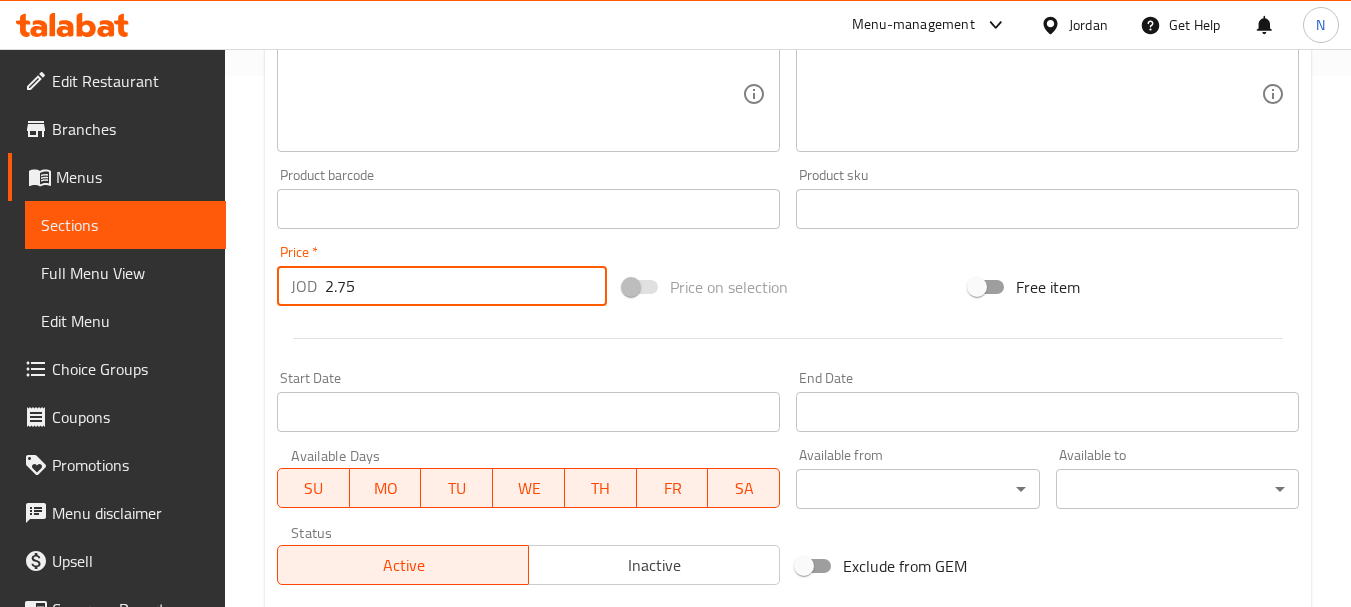 type on "2.75" 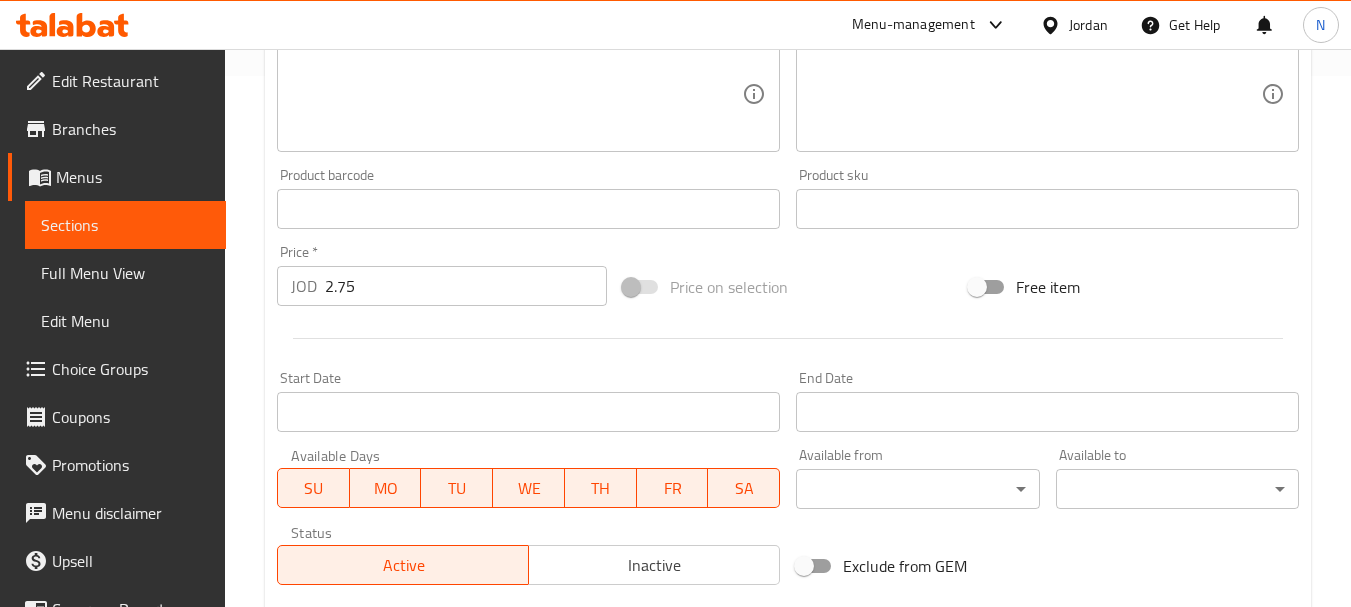 scroll, scrollTop: 806, scrollLeft: 0, axis: vertical 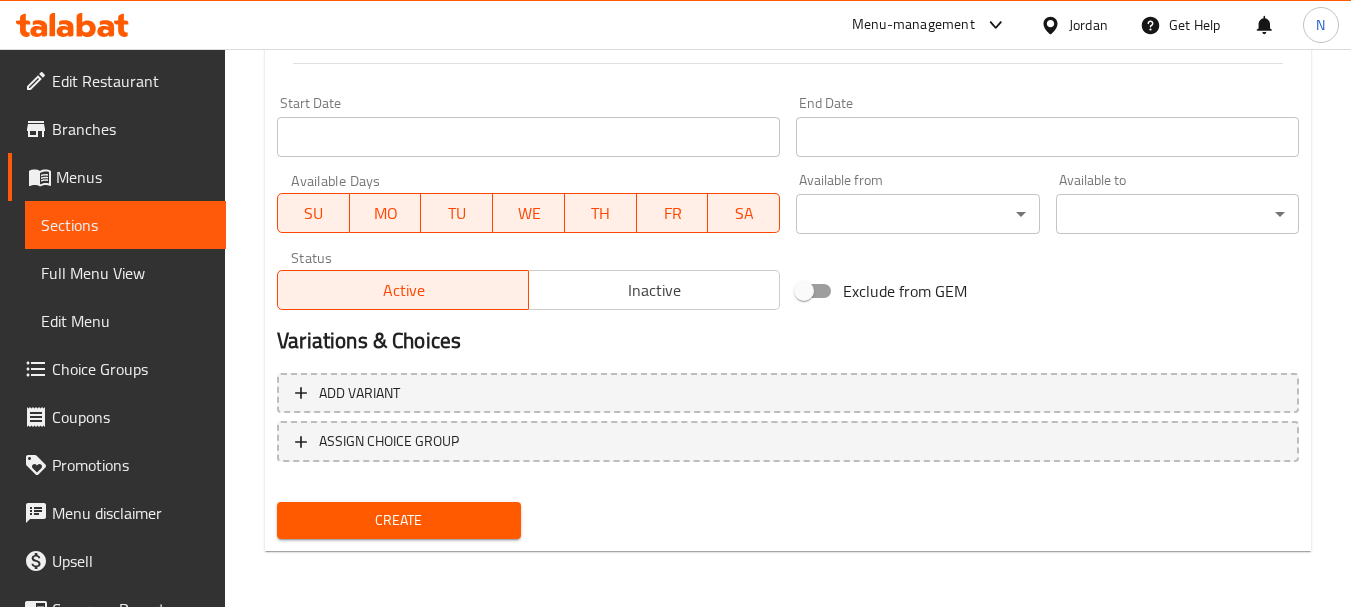 click on "Create" at bounding box center [398, 520] 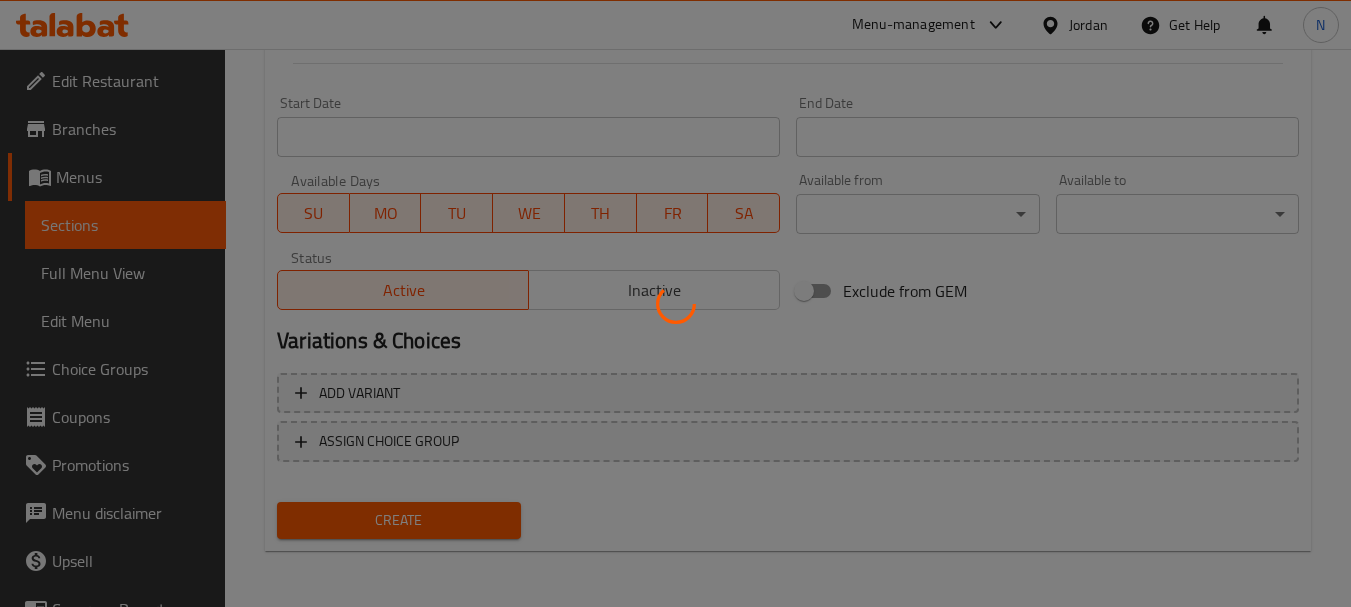 type 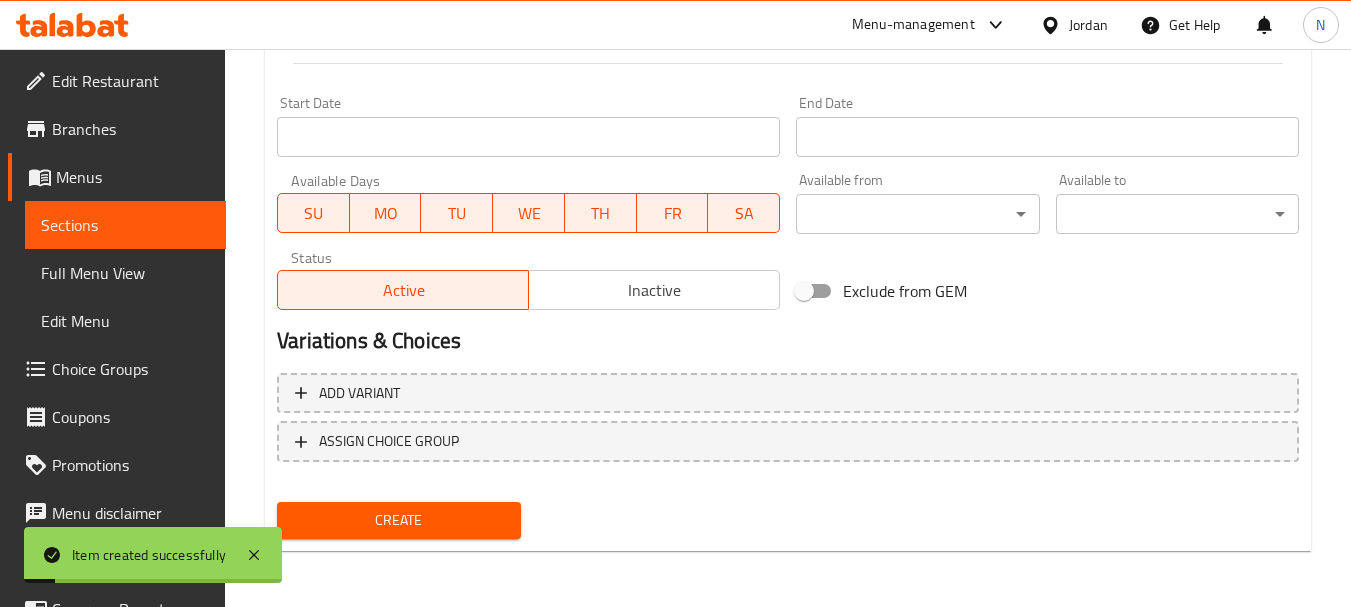scroll, scrollTop: 275, scrollLeft: 0, axis: vertical 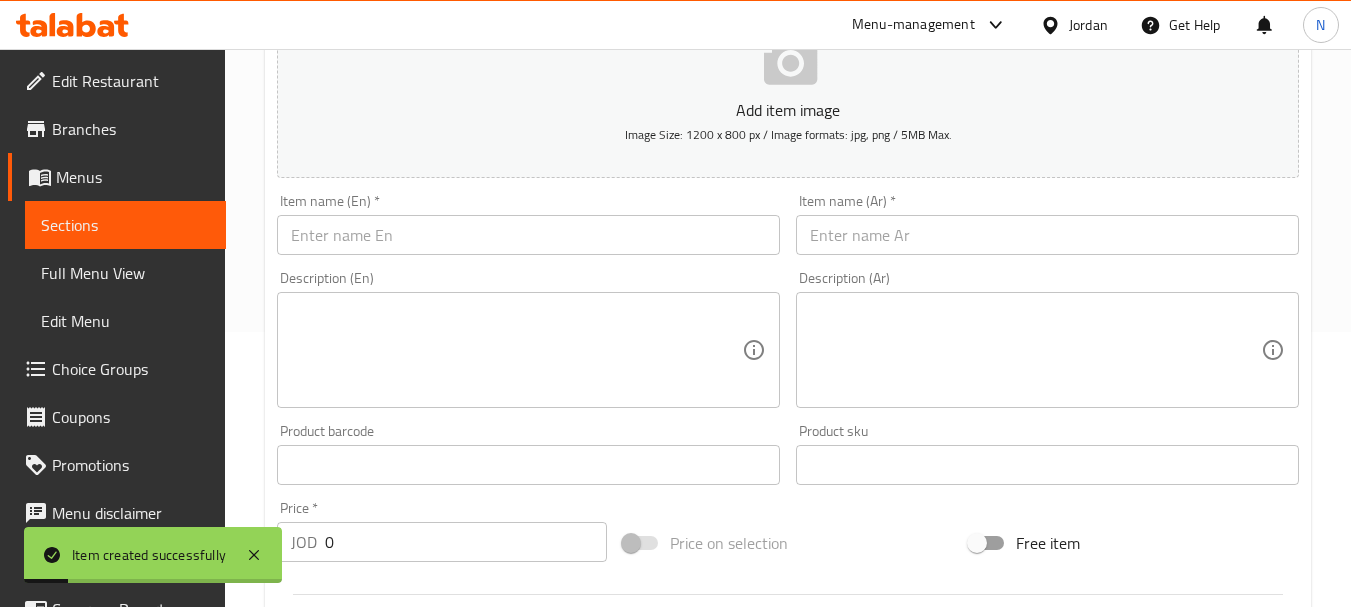 click at bounding box center (1047, 235) 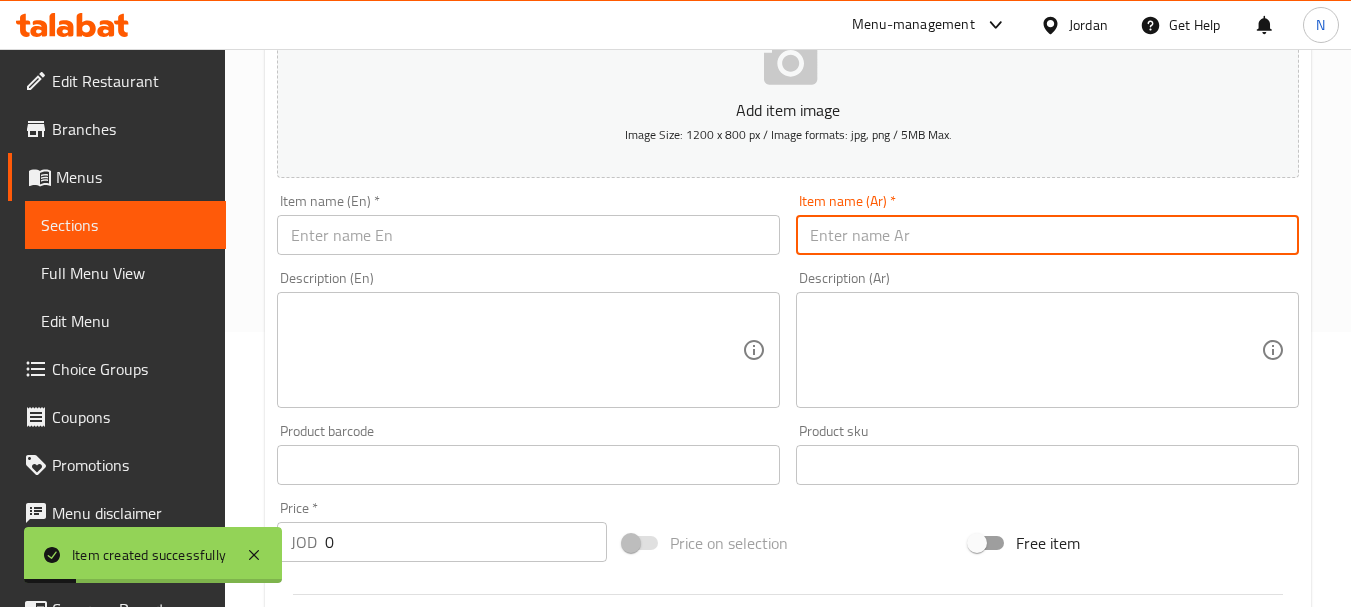 paste on "ساندويش شيش طاووق" 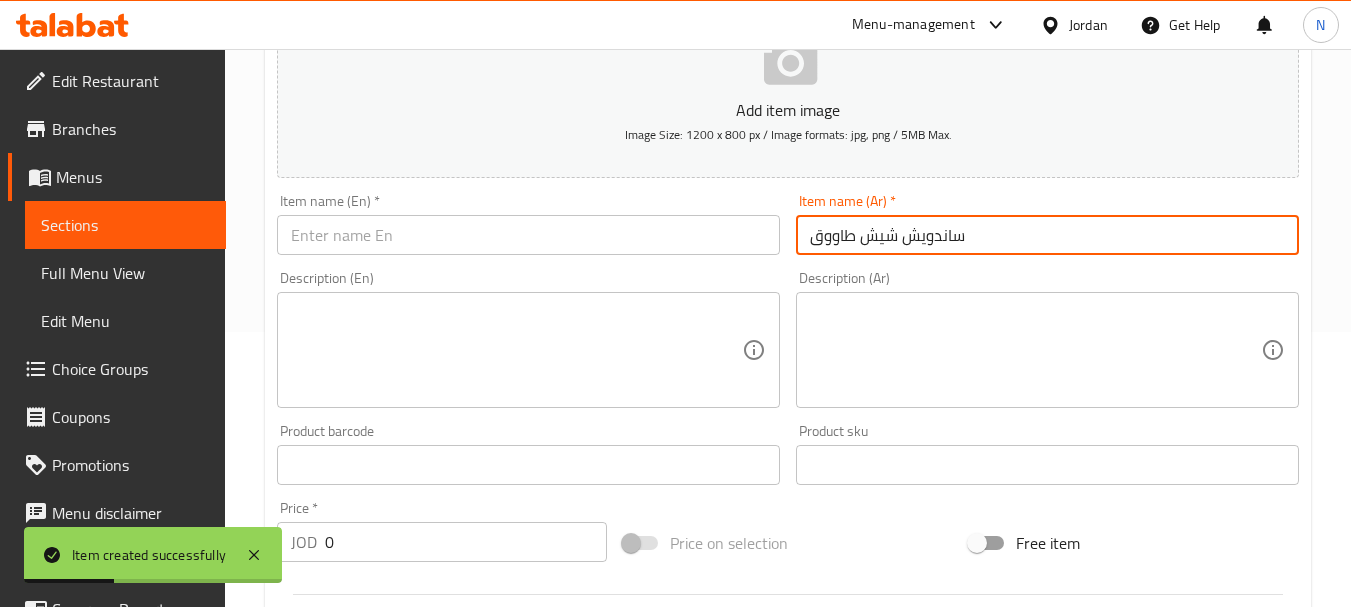 type on "ساندويش شيش طاووق" 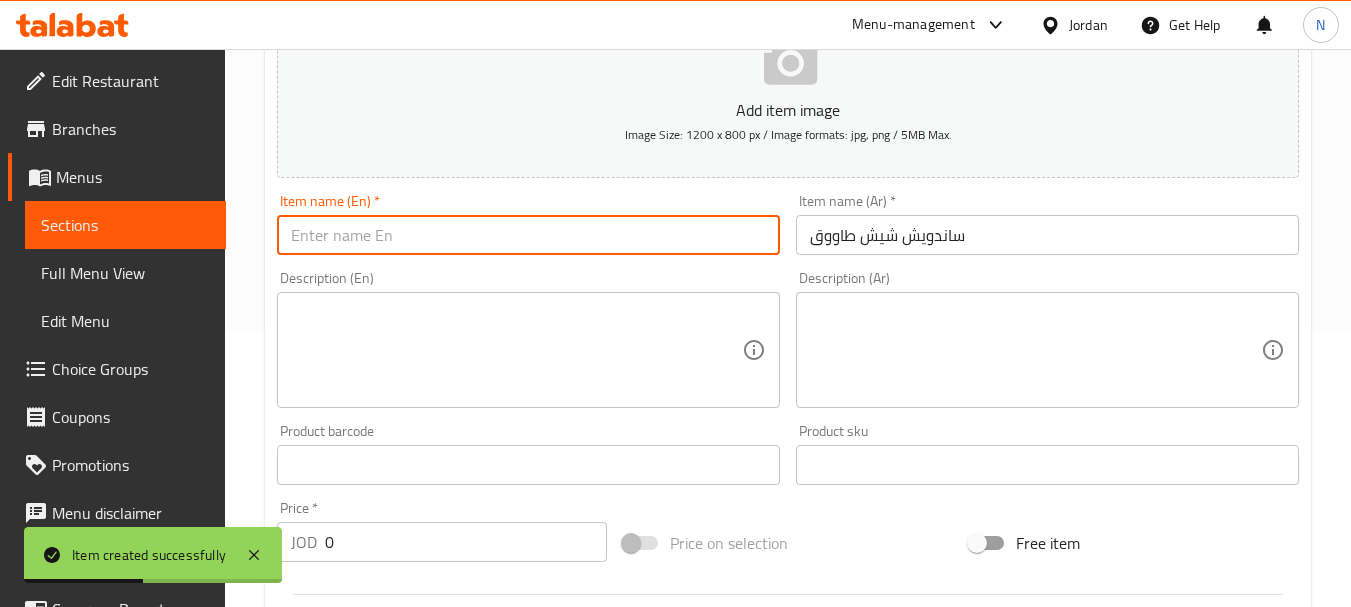 click at bounding box center (528, 235) 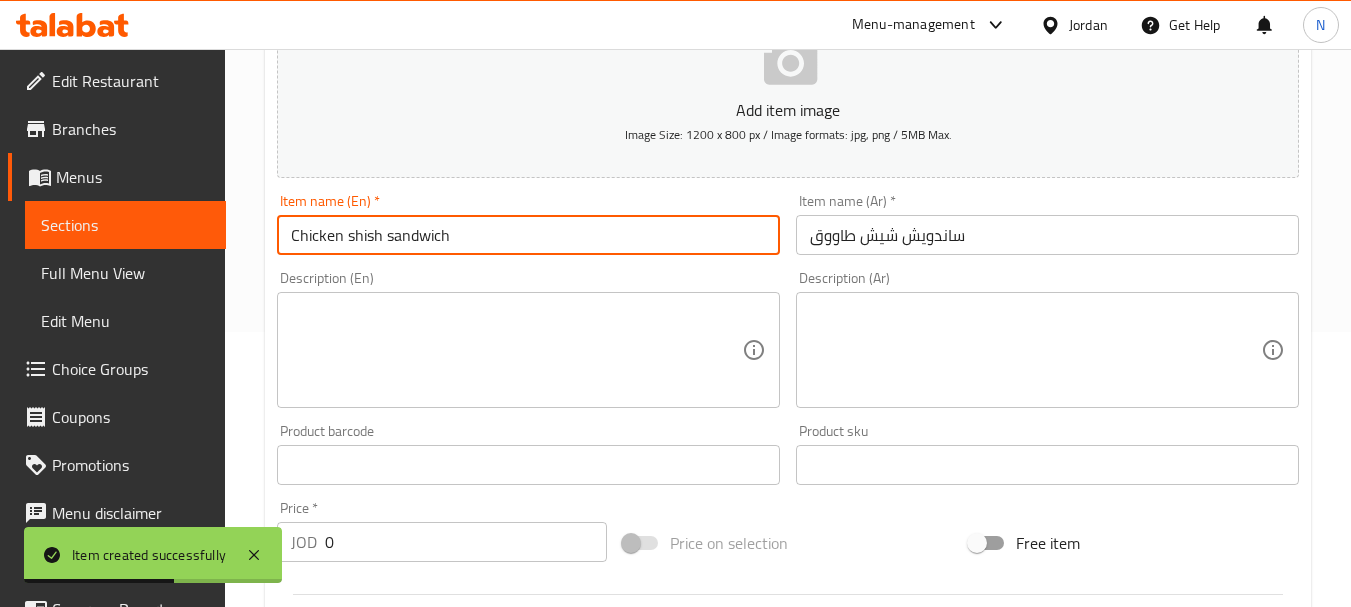 type on "Chicken shish sandwich" 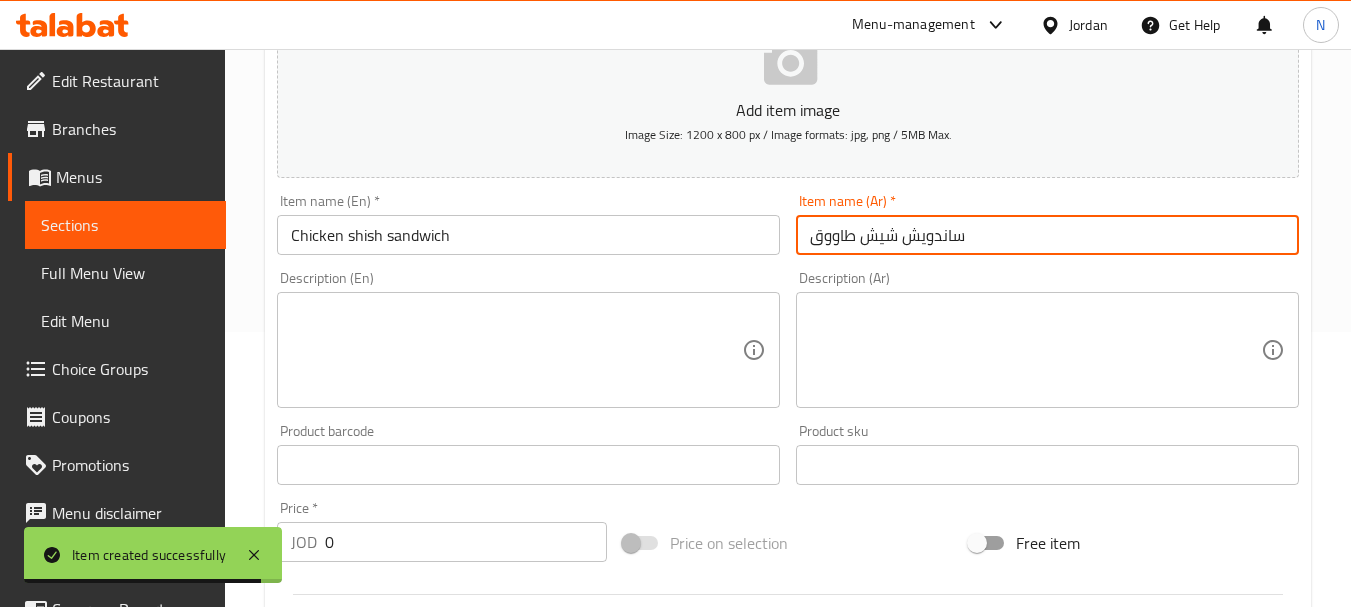 click on "ساندويش شيش طاووق" at bounding box center [1047, 235] 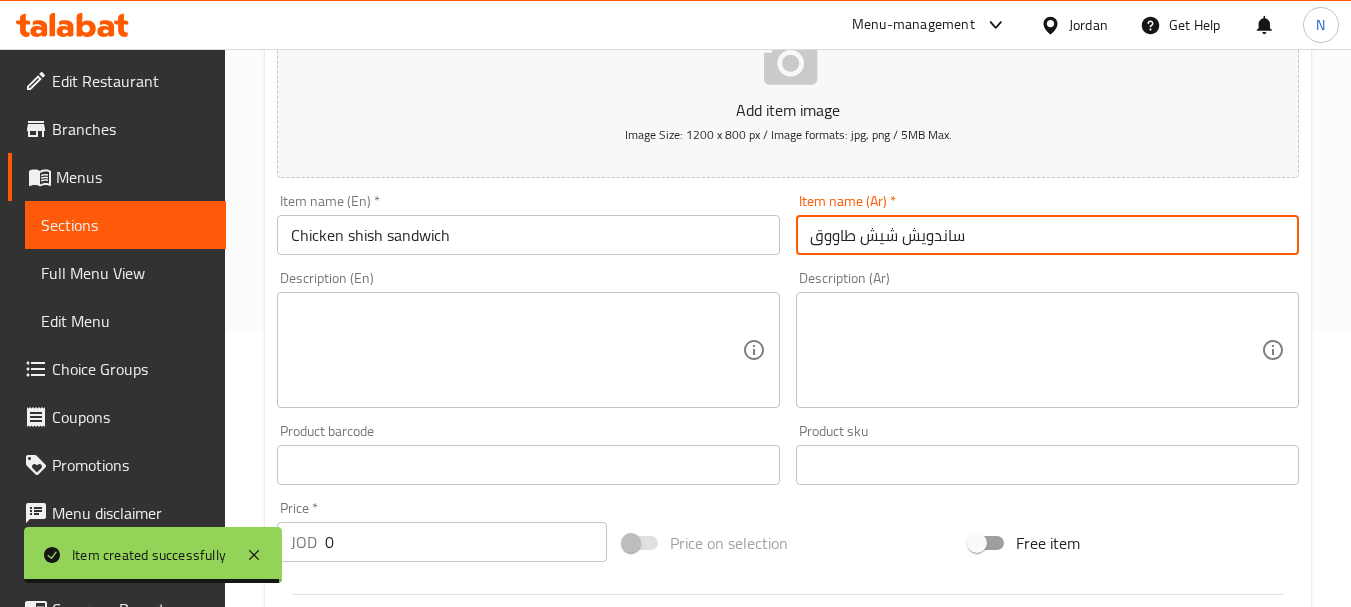 drag, startPoint x: 874, startPoint y: 246, endPoint x: 842, endPoint y: 241, distance: 32.38827 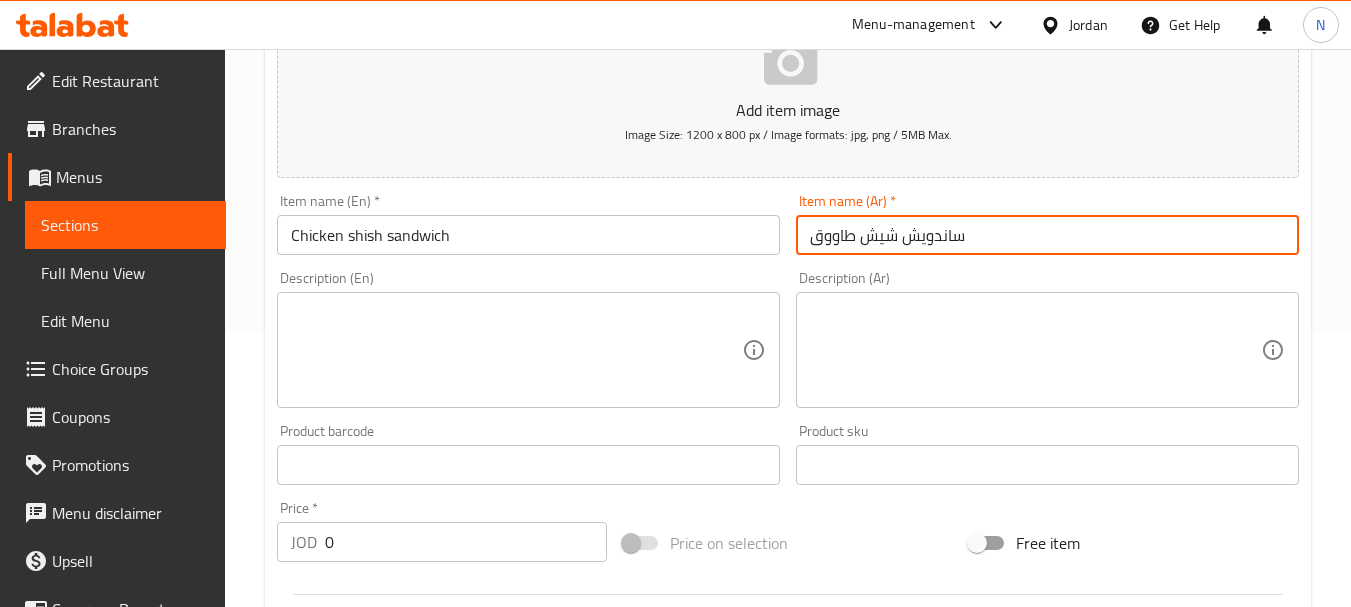 click on "ساندويش شيش طاووق" at bounding box center (1047, 235) 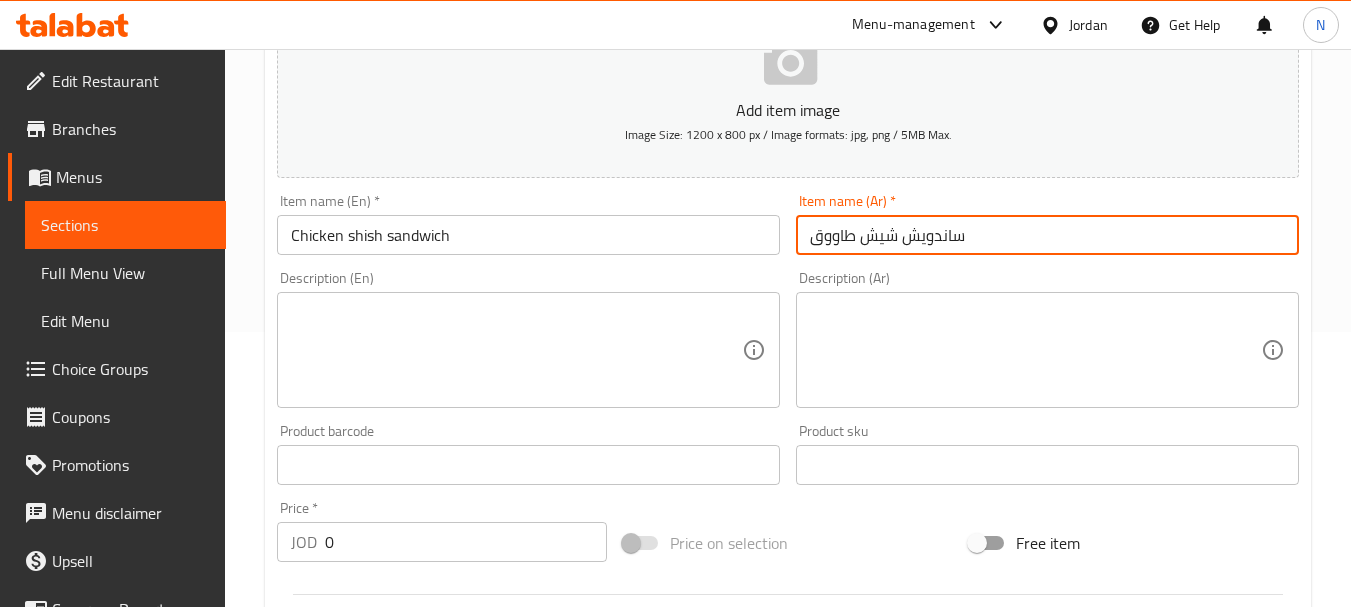 drag, startPoint x: 339, startPoint y: 566, endPoint x: 343, endPoint y: 549, distance: 17.464249 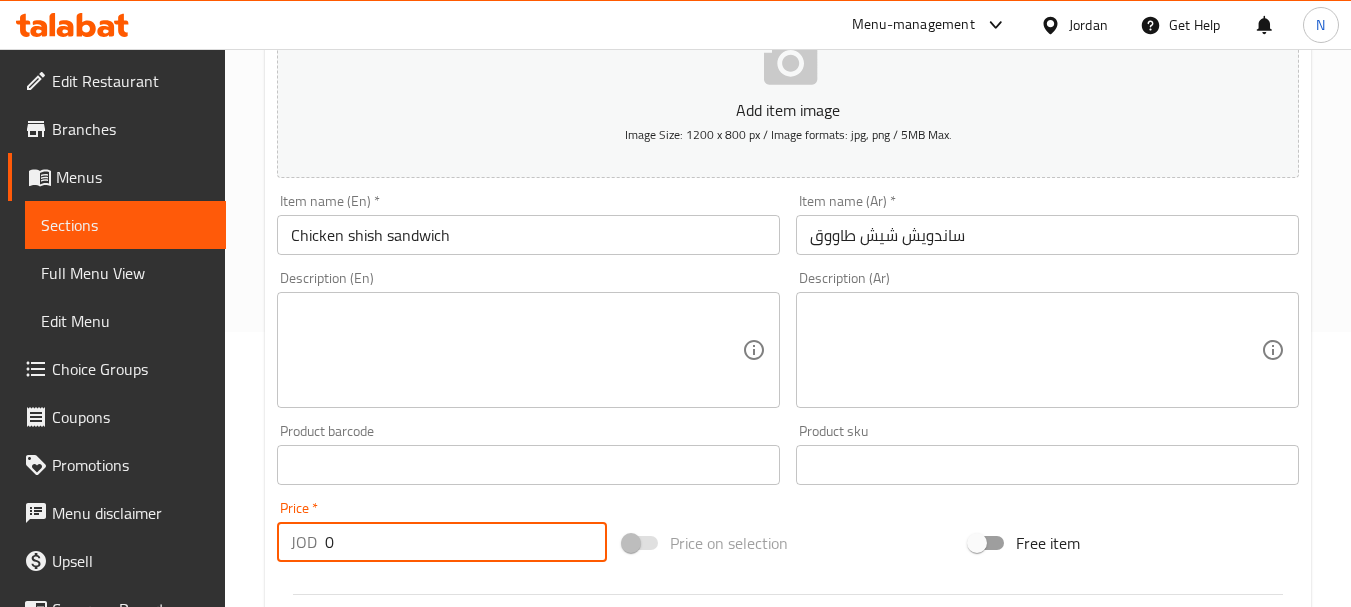 drag, startPoint x: 352, startPoint y: 544, endPoint x: 324, endPoint y: 544, distance: 28 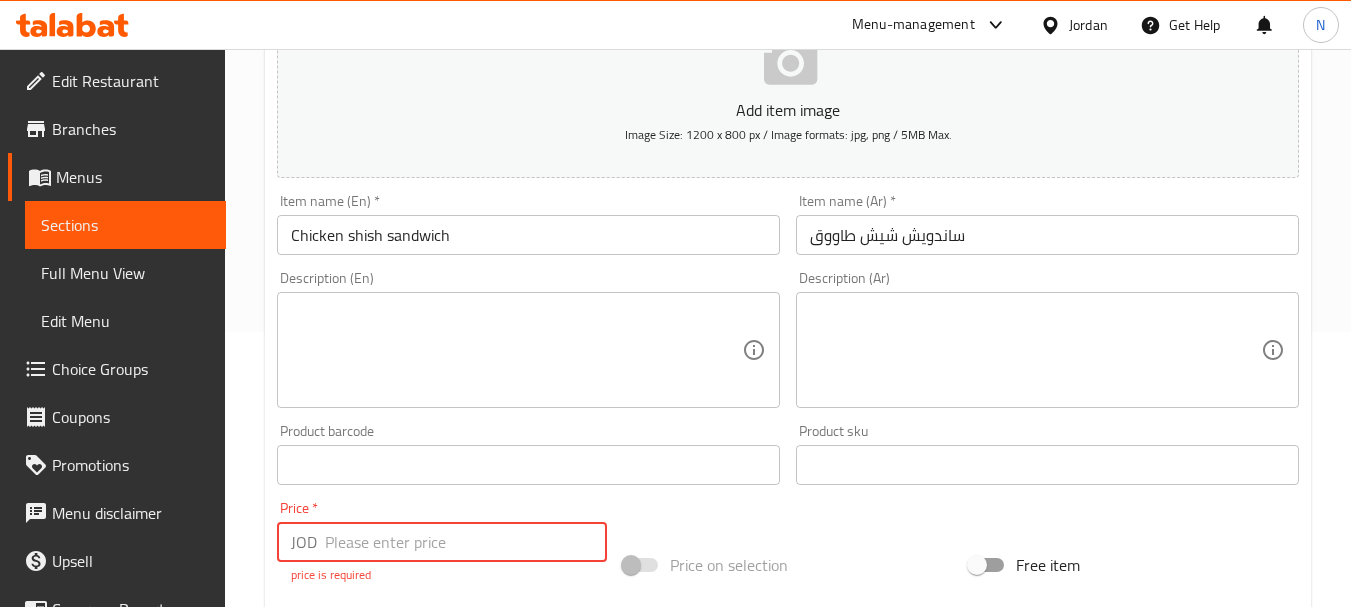 paste 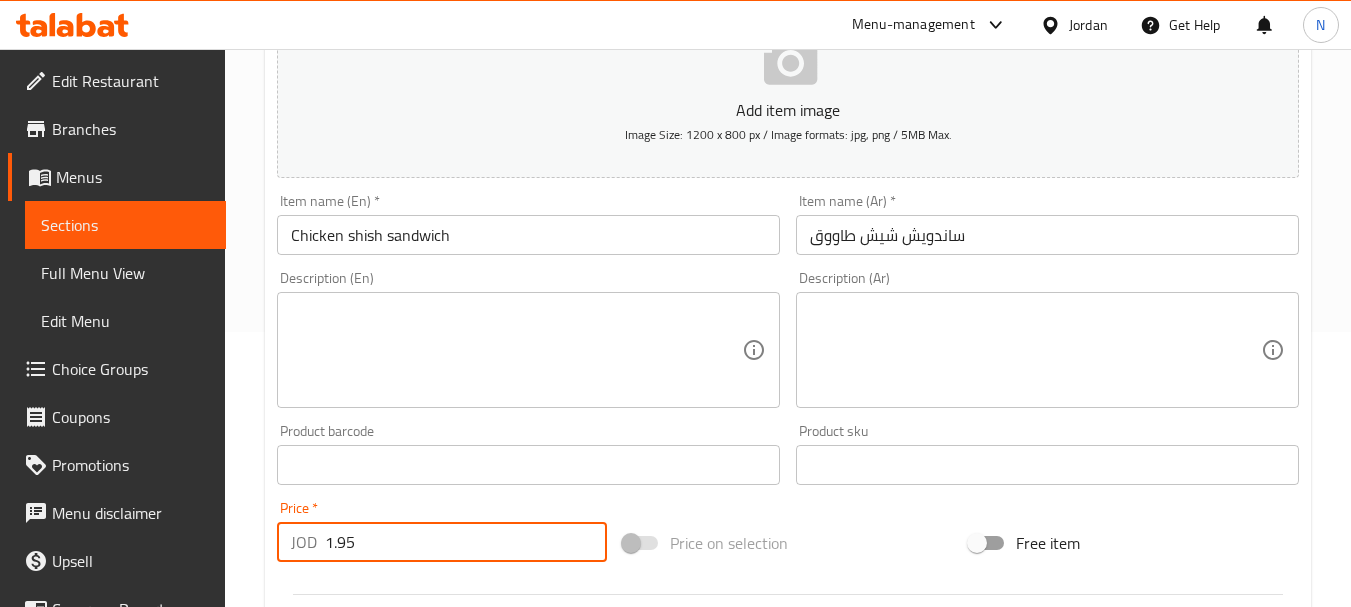 type on "1.95" 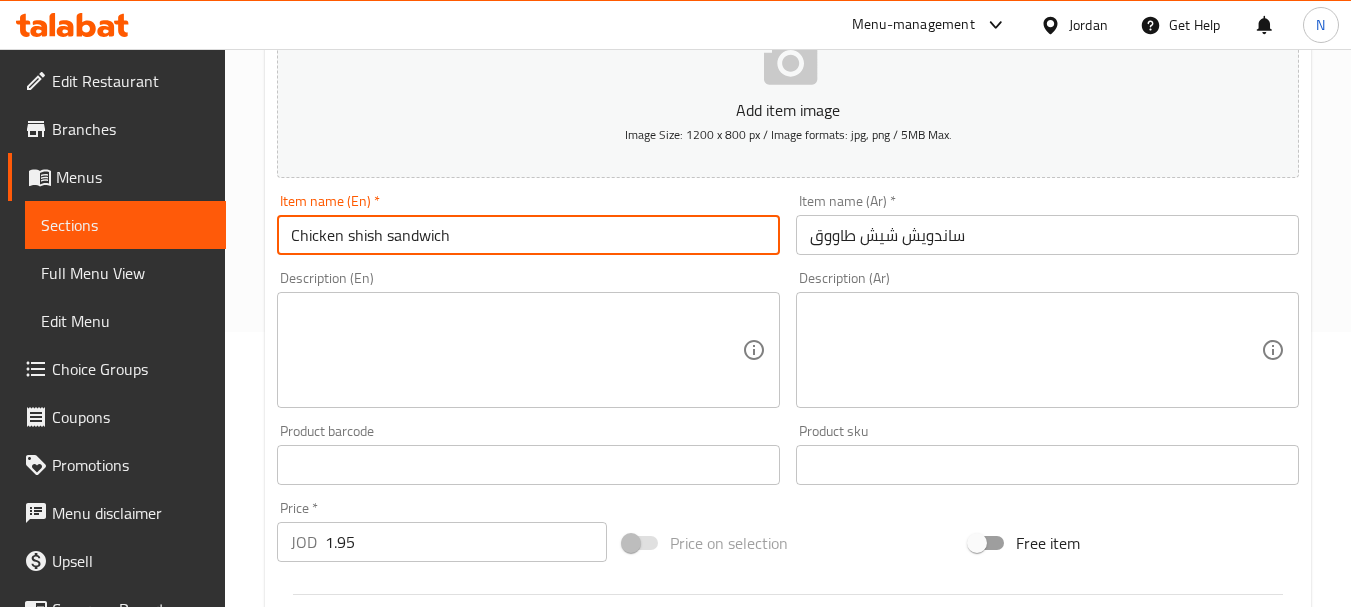 click on "Chicken shish sandwich" at bounding box center (528, 235) 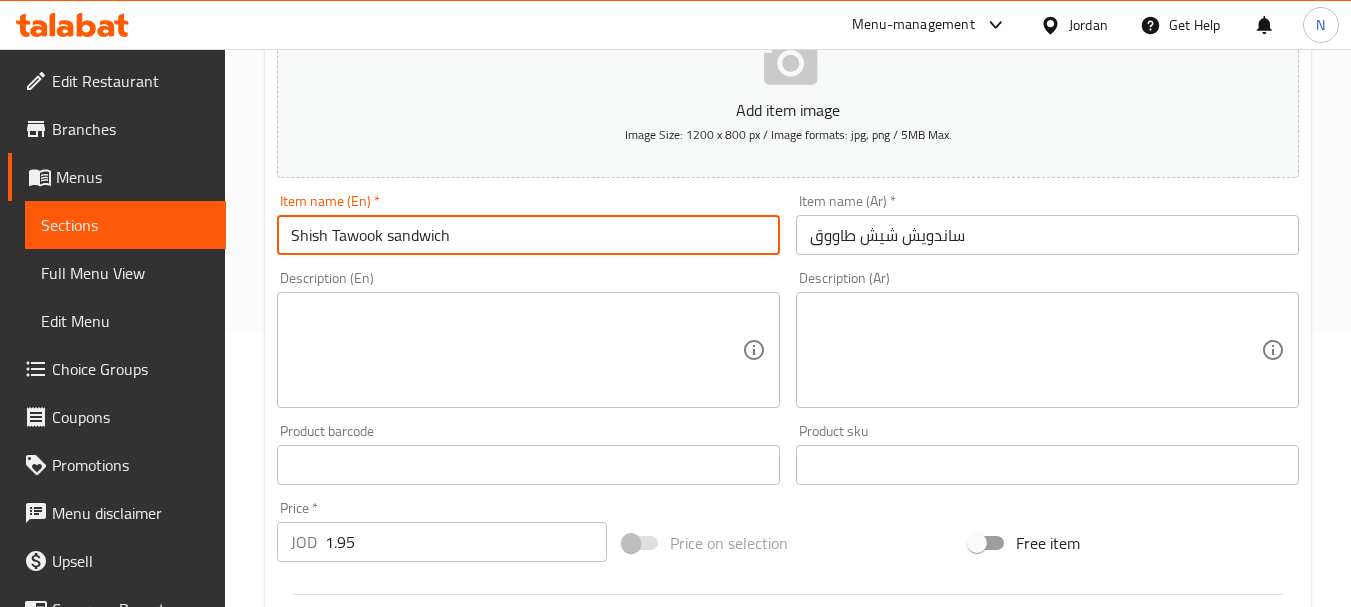 click on "Shish Tawook sandwich" at bounding box center (528, 235) 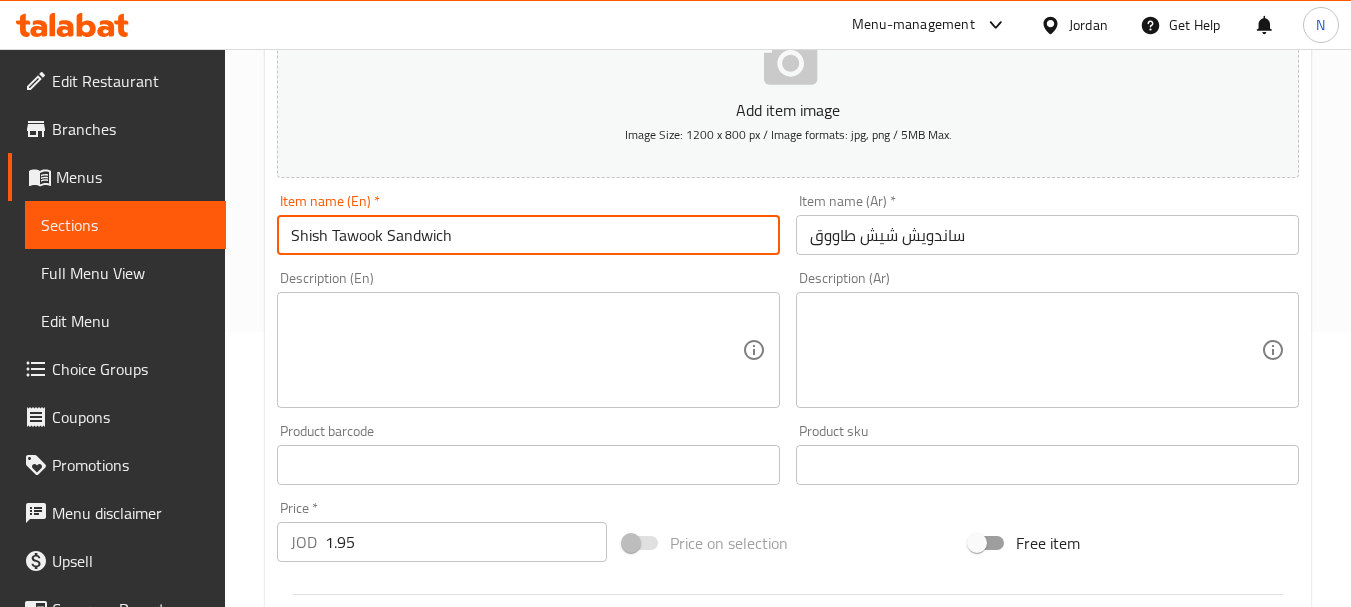click on "Price on selection" at bounding box center (788, 543) 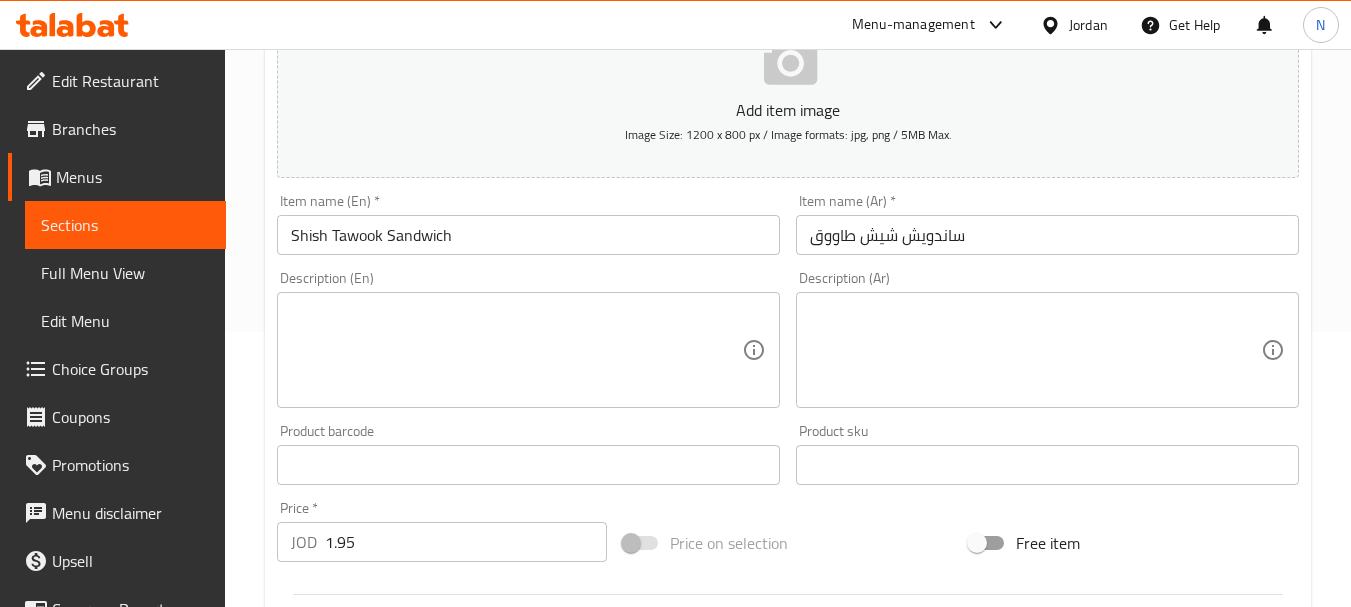 scroll, scrollTop: 806, scrollLeft: 0, axis: vertical 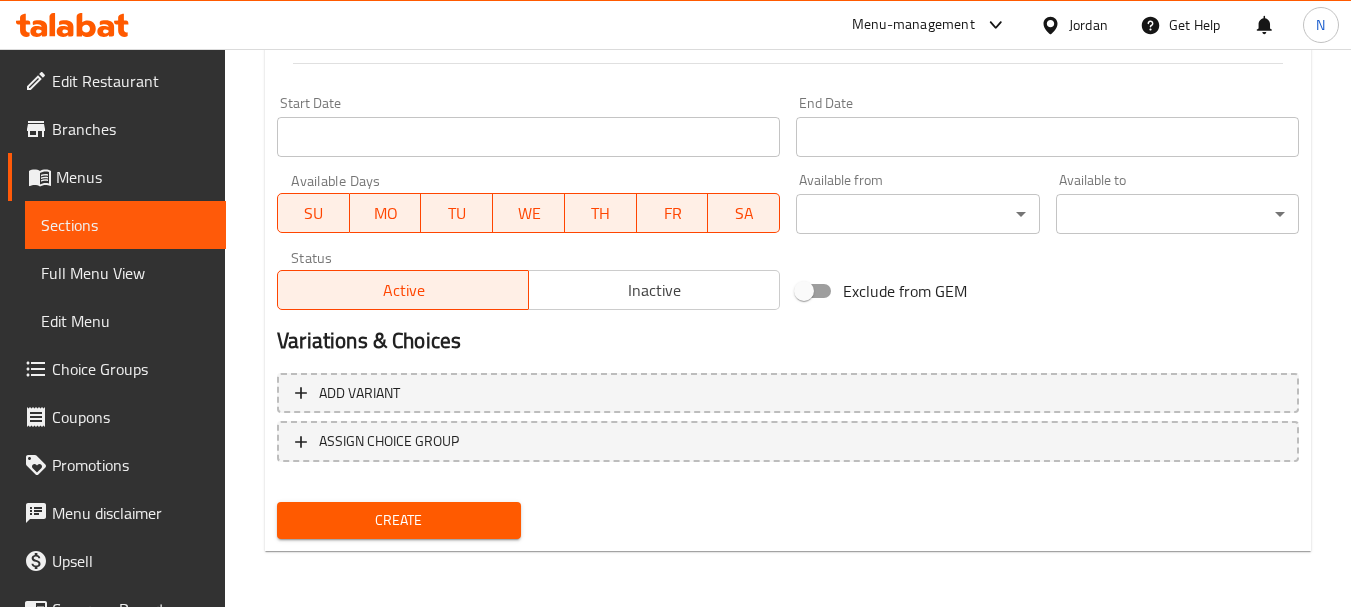 click on "Create" at bounding box center (398, 520) 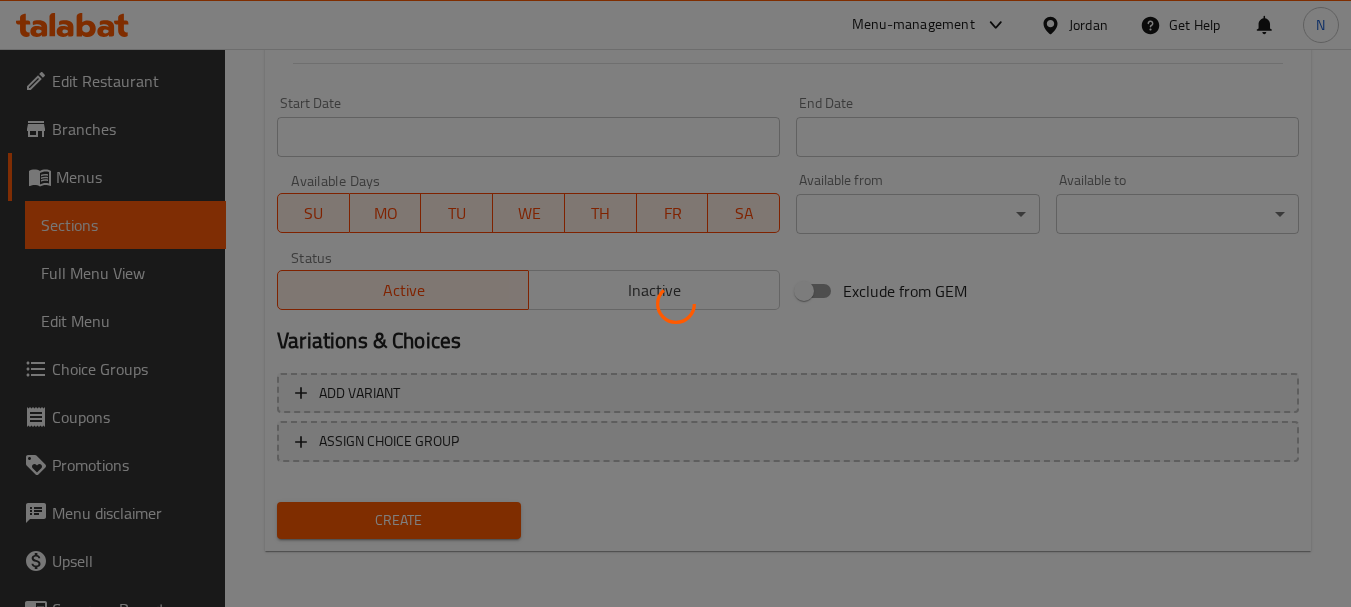 type 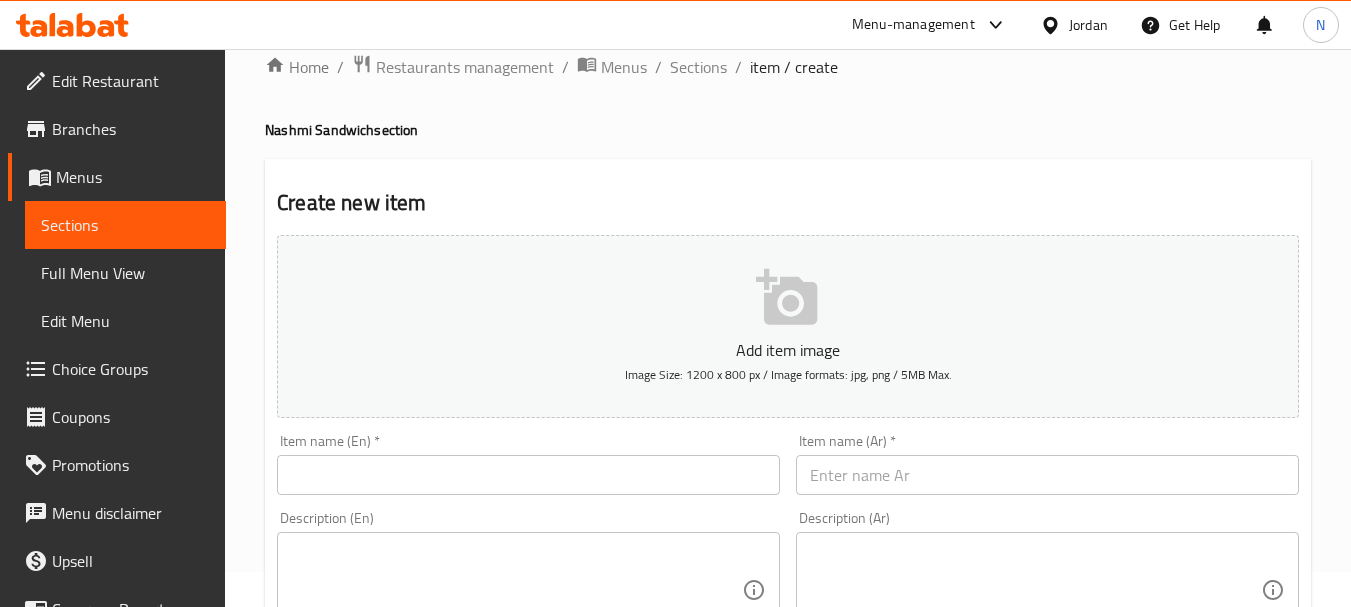 scroll, scrollTop: 0, scrollLeft: 0, axis: both 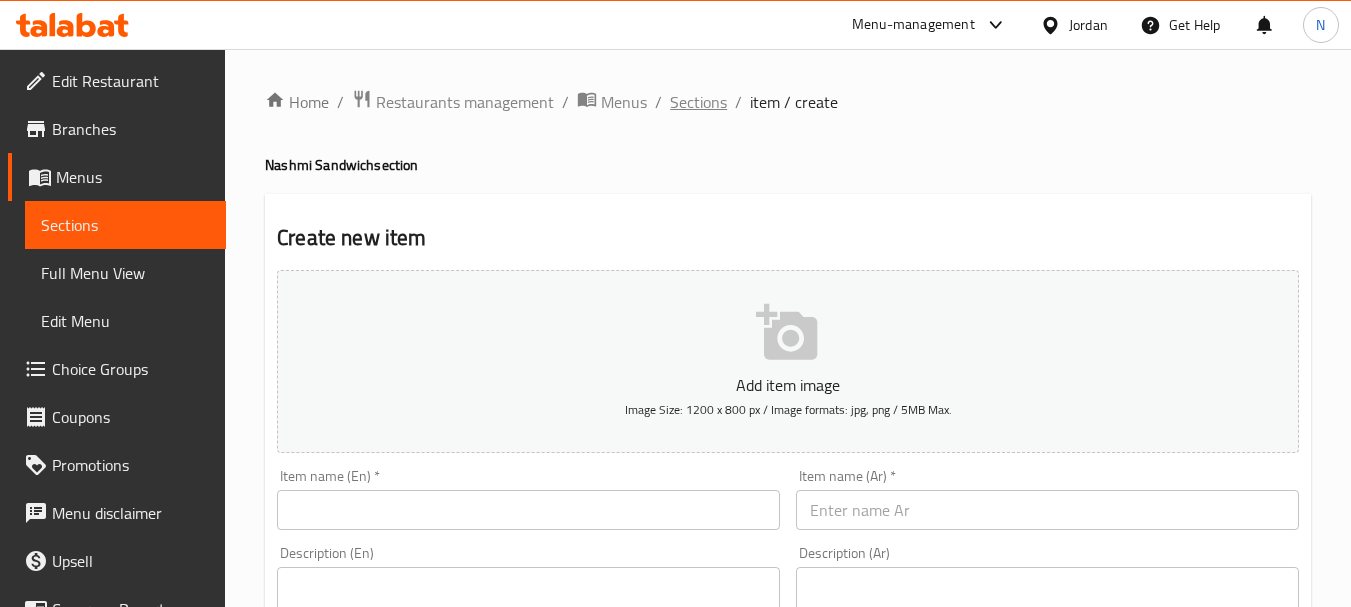 click on "Sections" at bounding box center (698, 102) 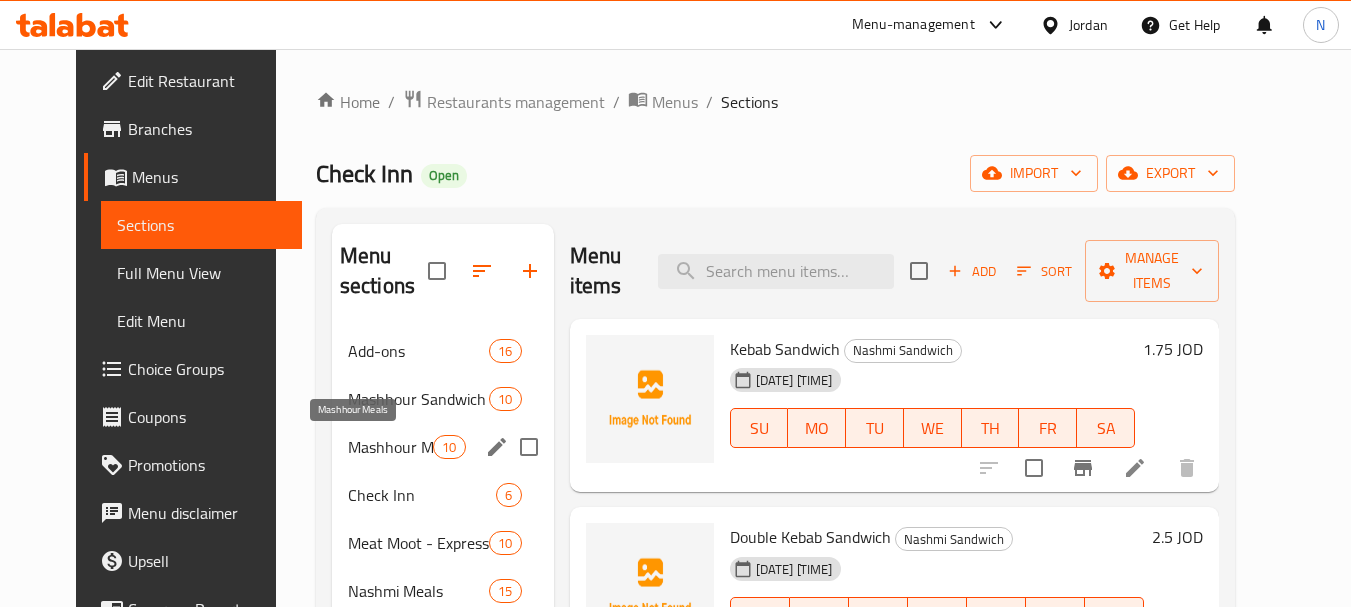 scroll, scrollTop: 280, scrollLeft: 0, axis: vertical 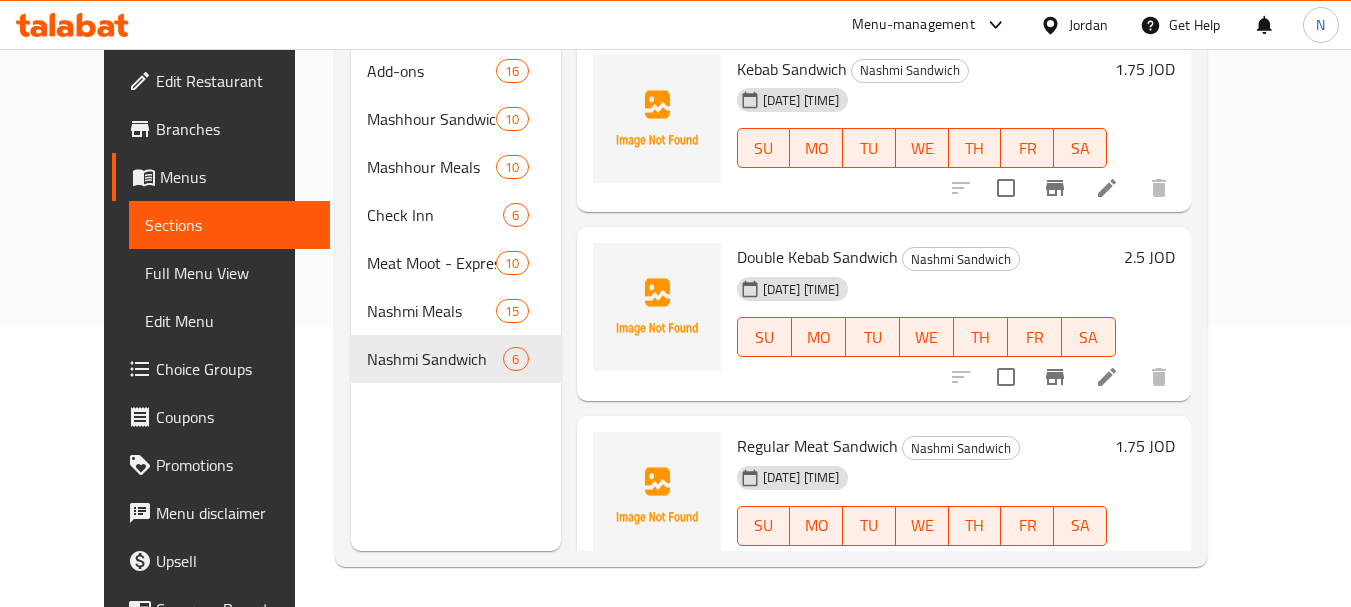 click on "Menus" at bounding box center [237, 177] 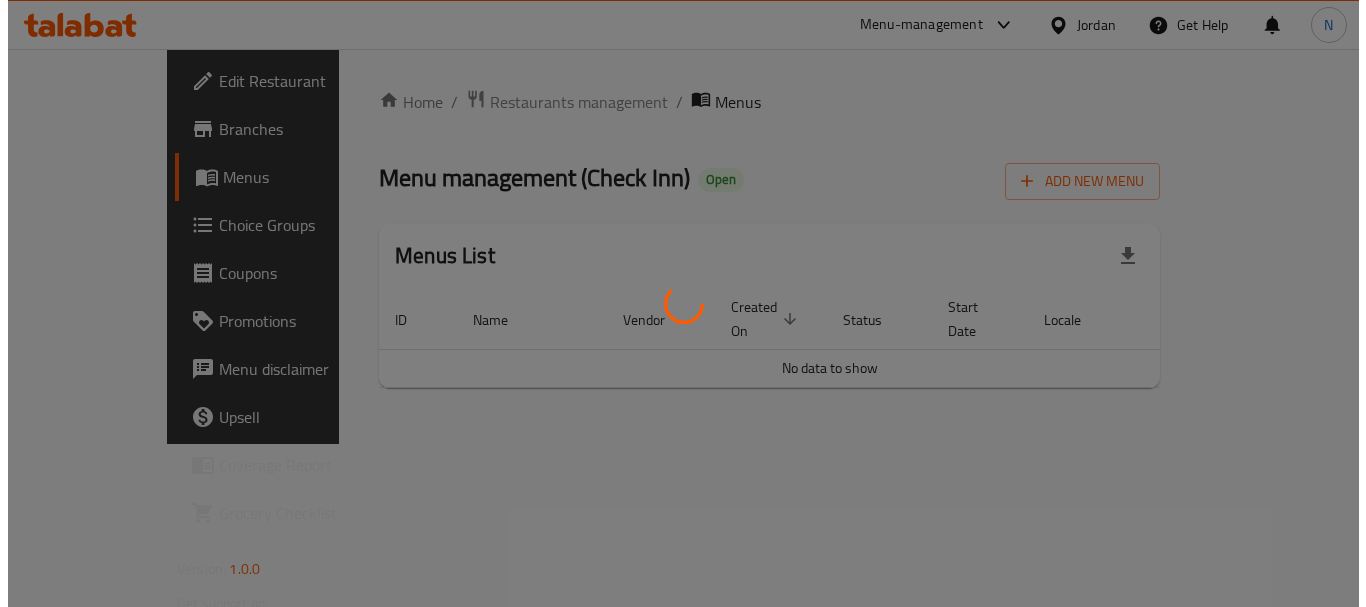 scroll, scrollTop: 0, scrollLeft: 0, axis: both 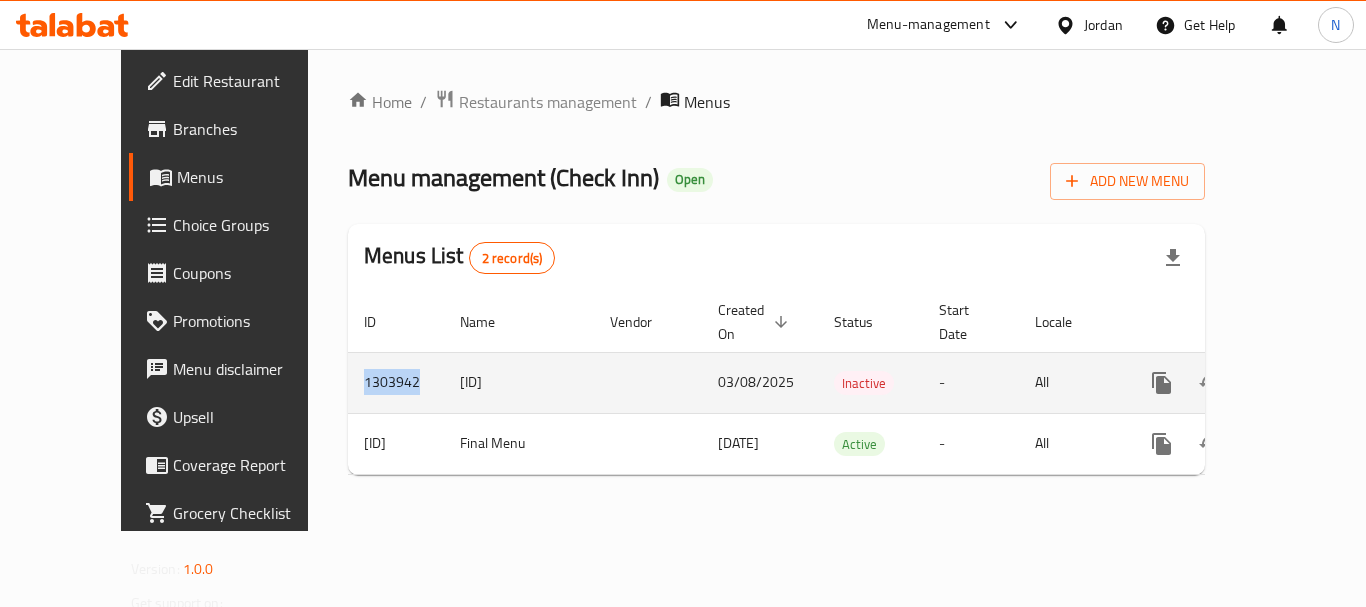 drag, startPoint x: 345, startPoint y: 366, endPoint x: 270, endPoint y: 366, distance: 75 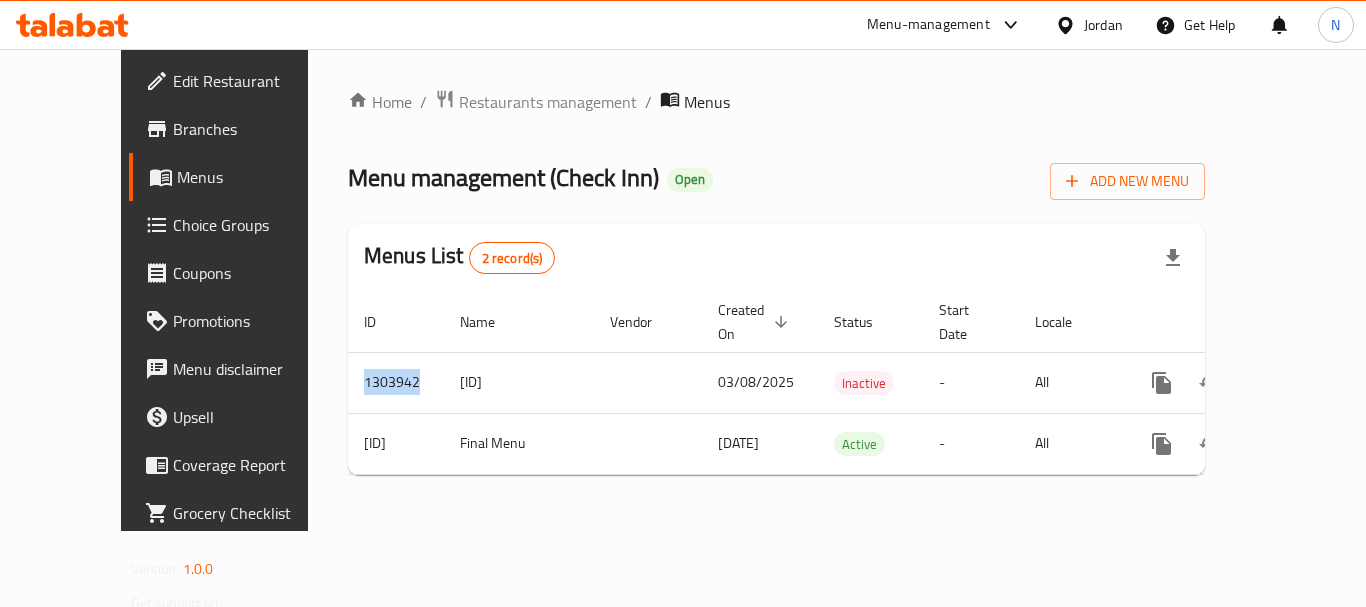 copy on "1303942" 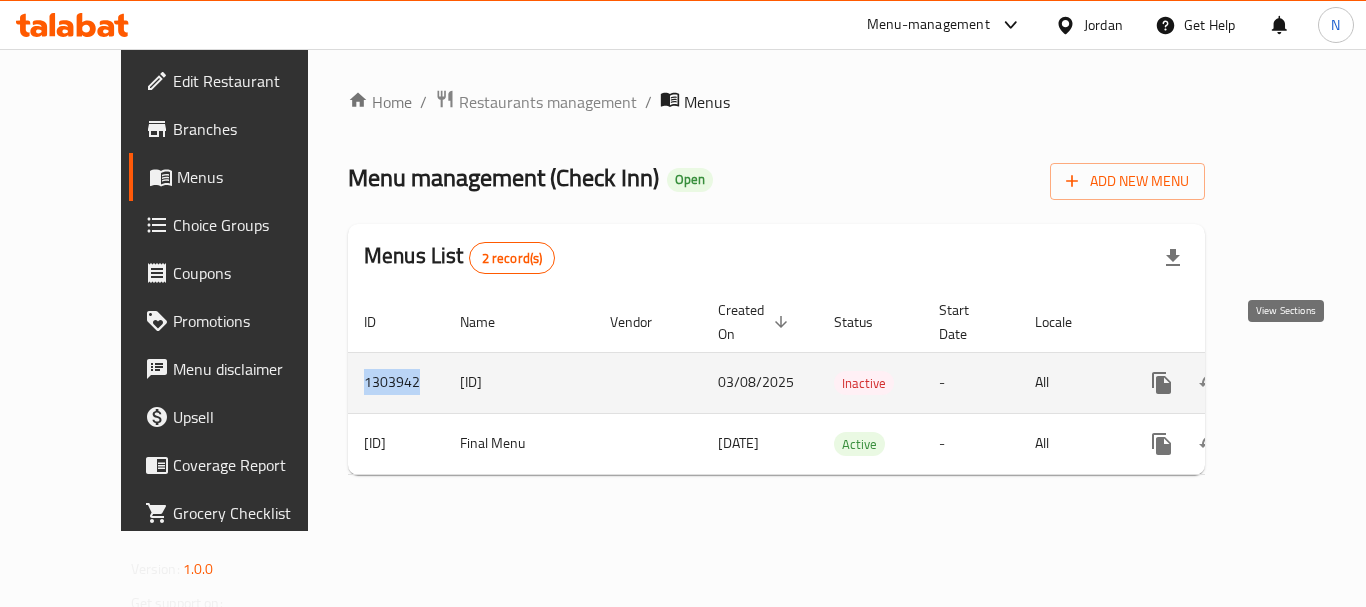 click 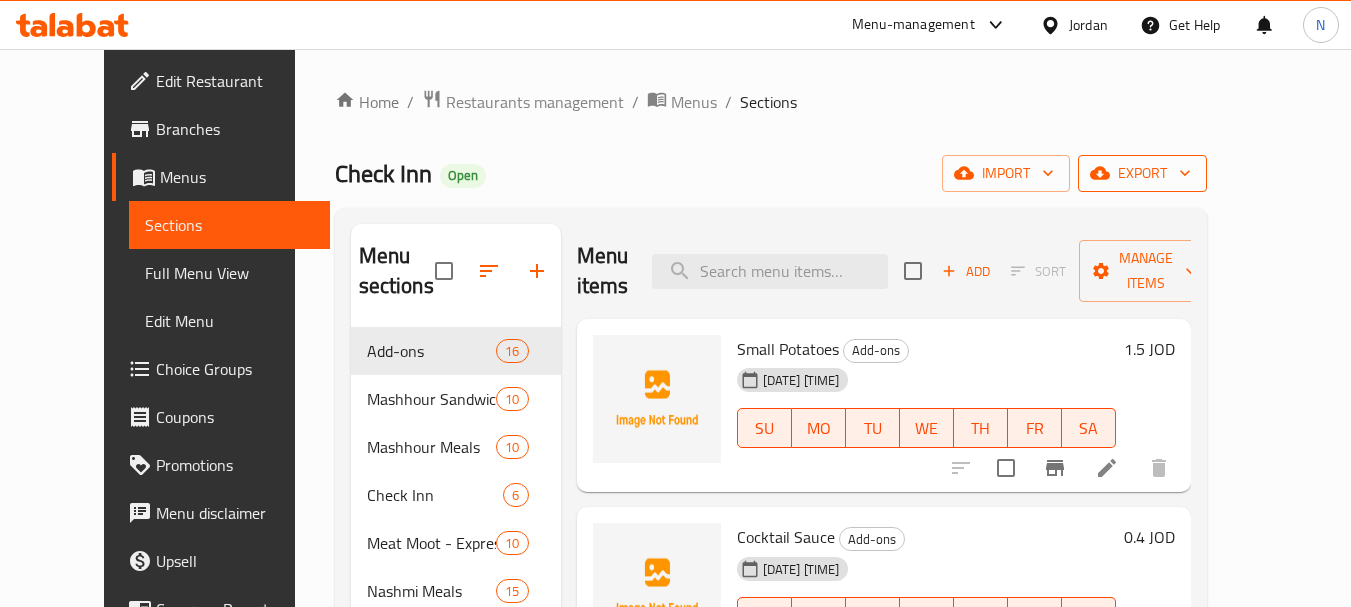 click on "export" at bounding box center [1142, 173] 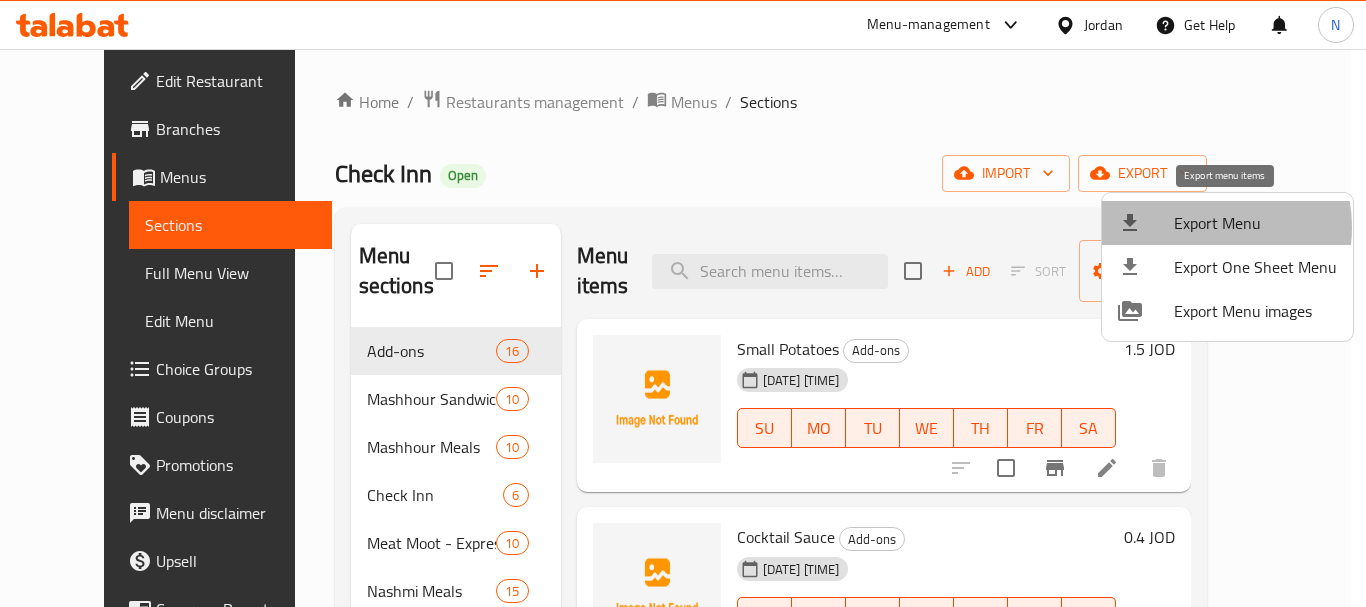 click on "Export Menu" at bounding box center [1255, 223] 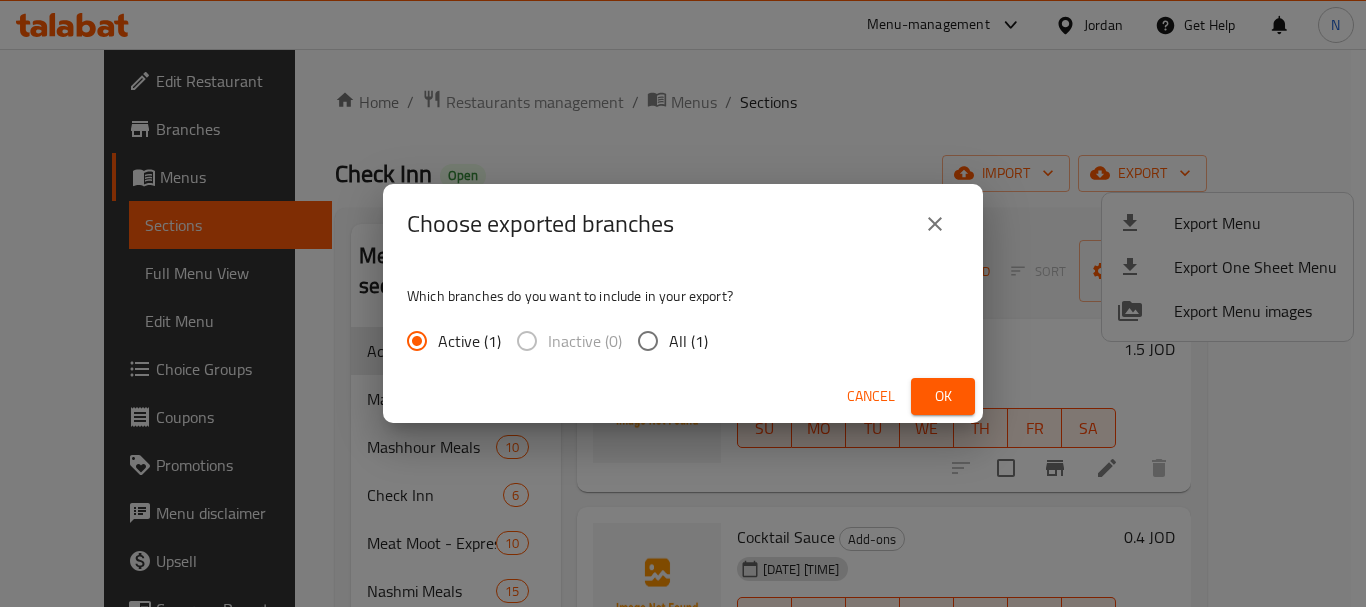click on "All (1)" at bounding box center (648, 341) 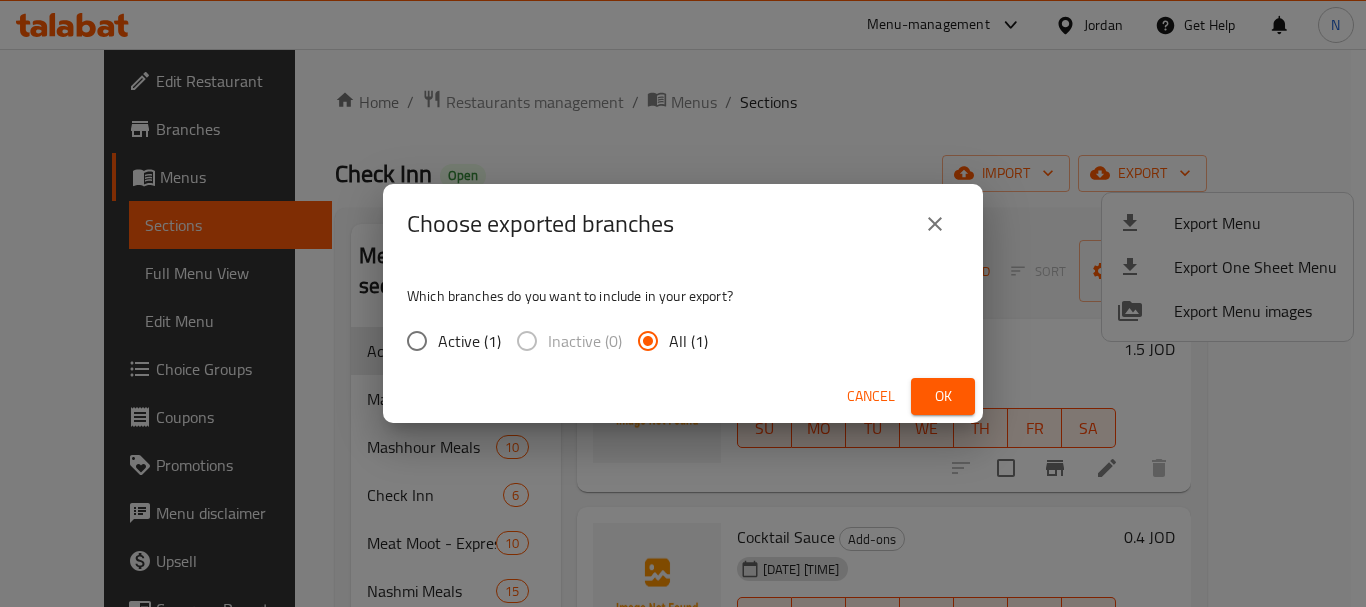 click on "Ok" at bounding box center (943, 396) 